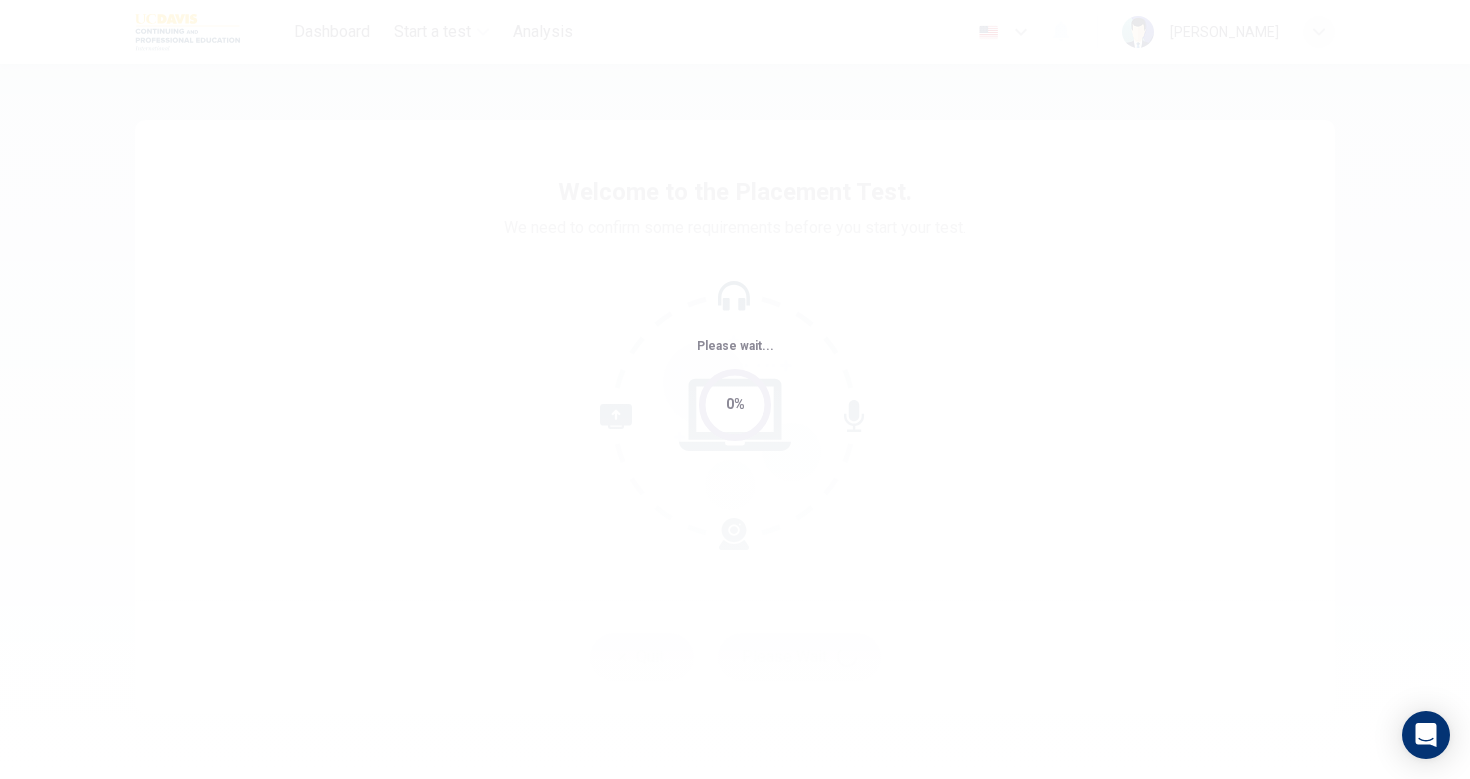 scroll, scrollTop: 0, scrollLeft: 0, axis: both 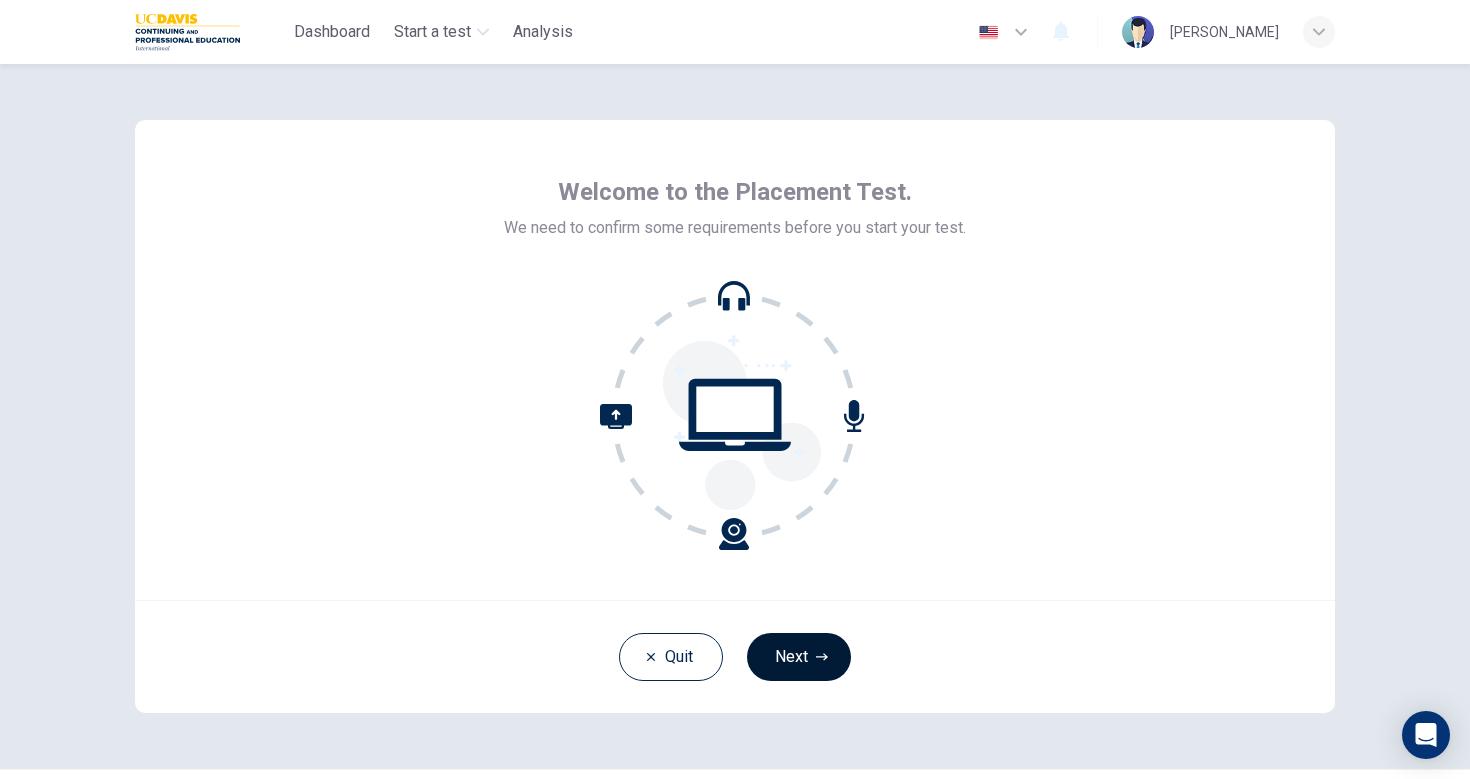 click on "Next" at bounding box center (799, 657) 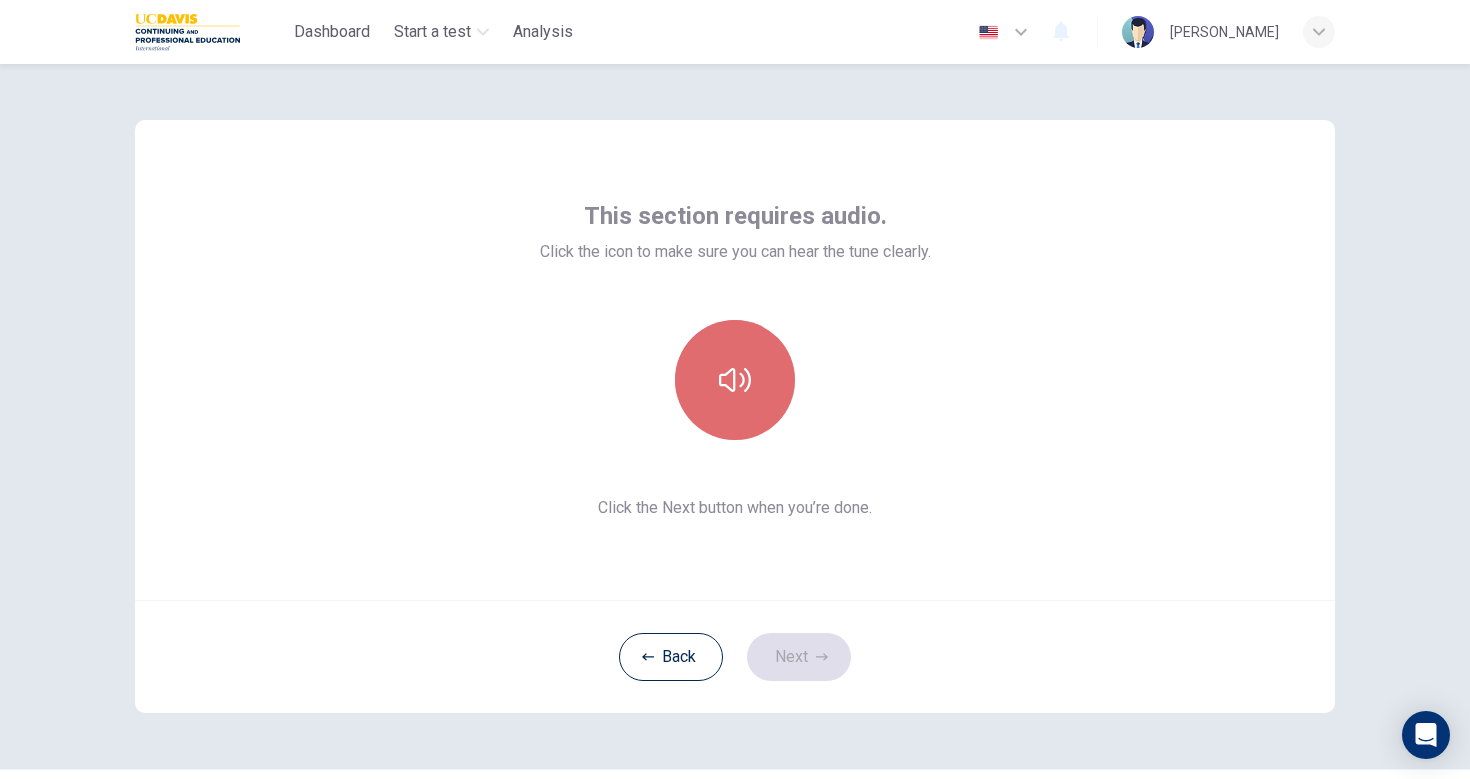 click at bounding box center [735, 380] 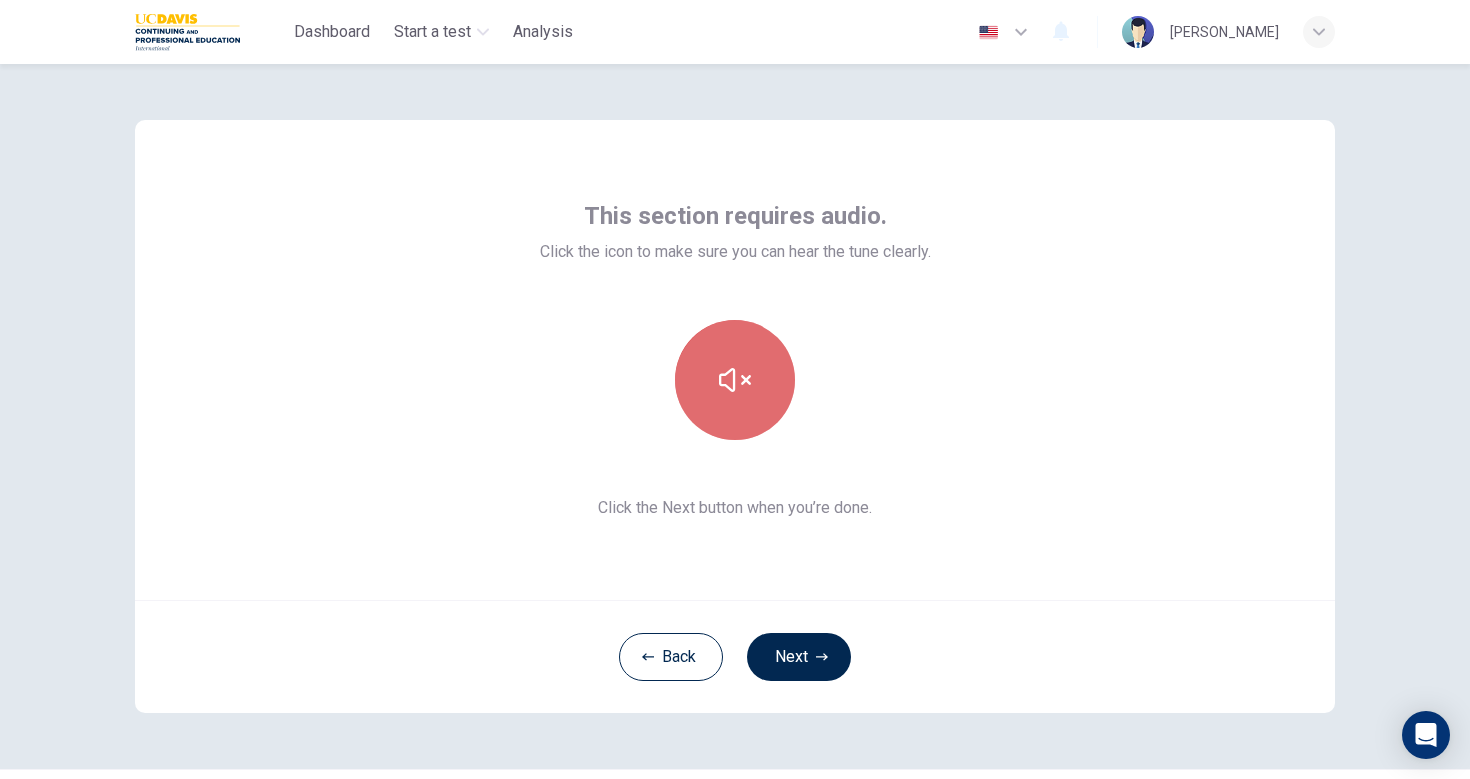 click 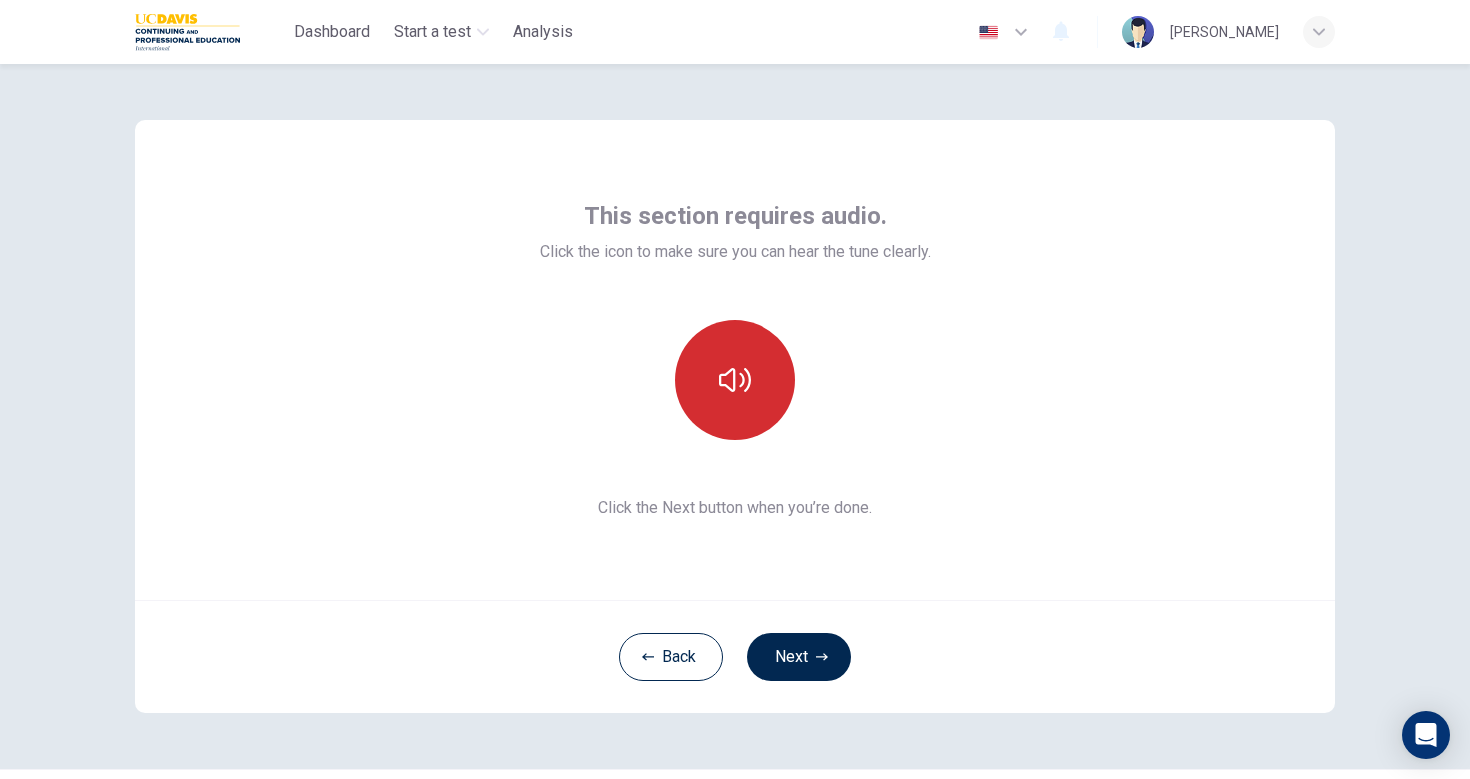 click 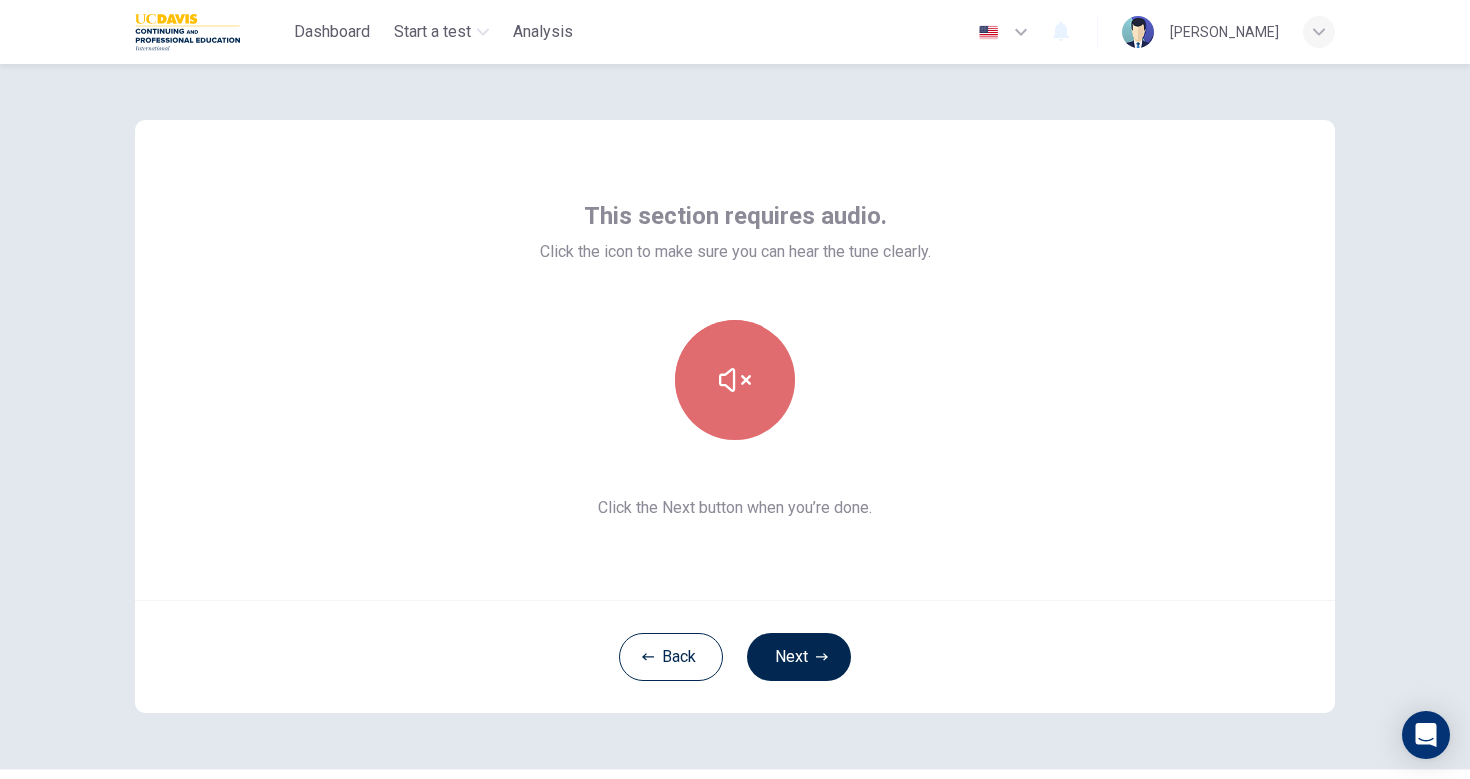 click 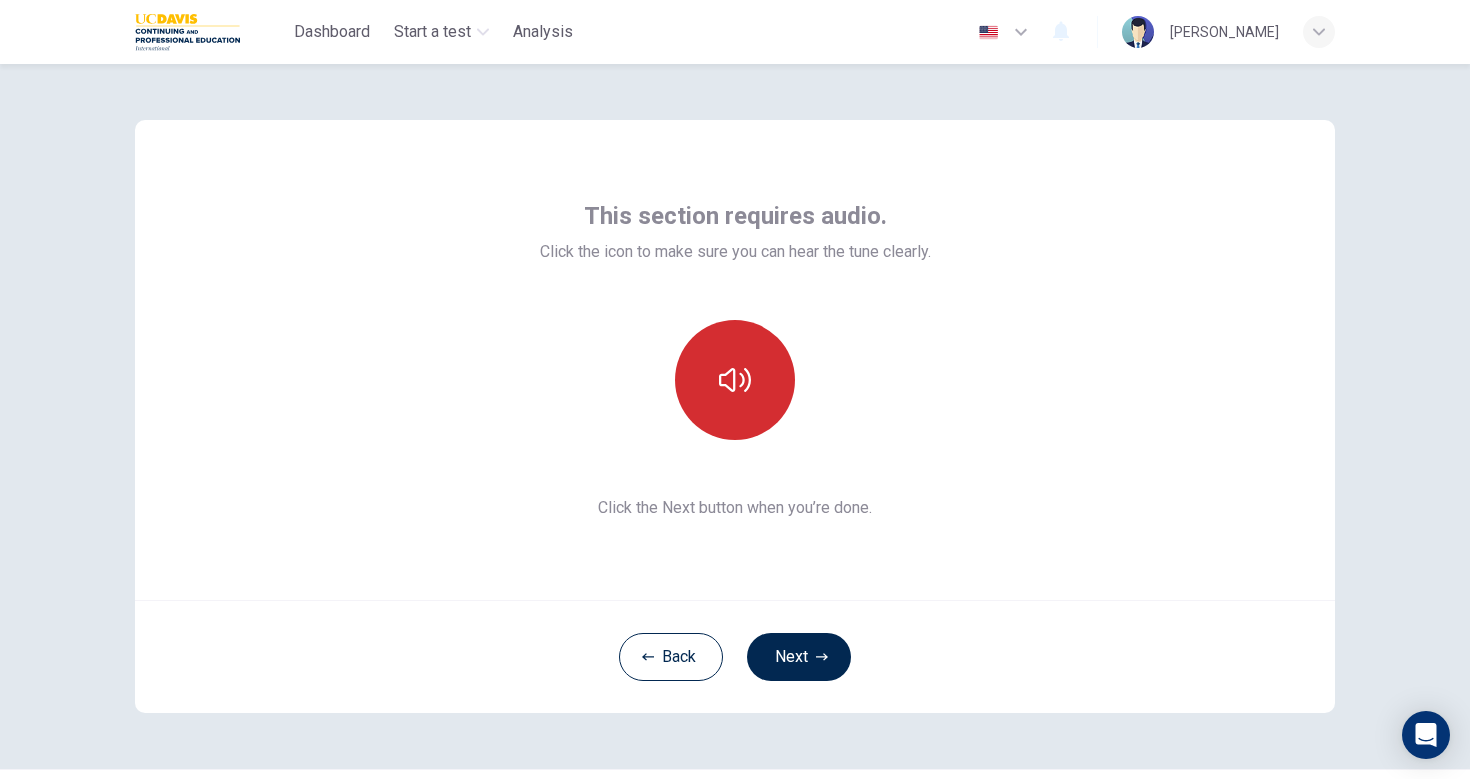 click 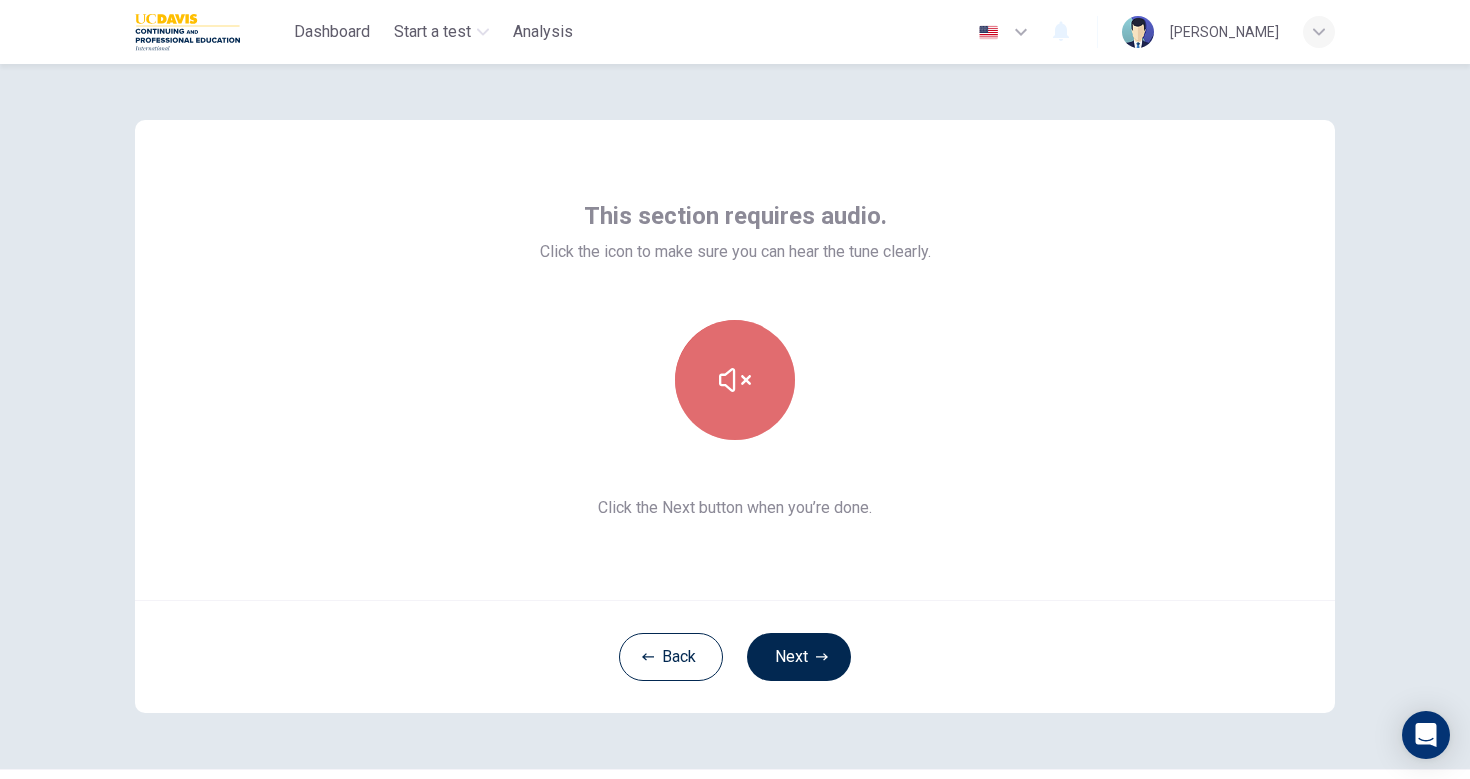 click 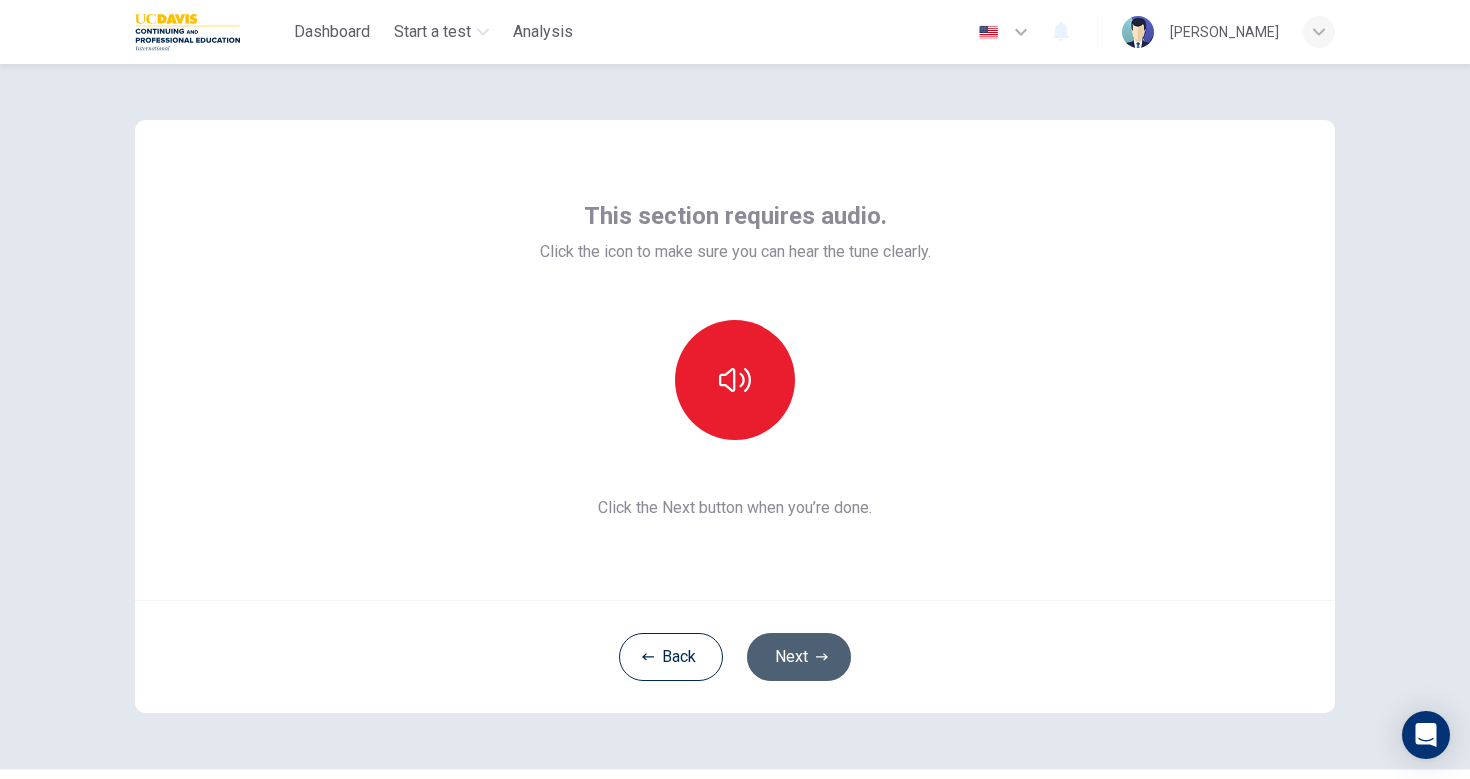 click on "Next" at bounding box center (799, 657) 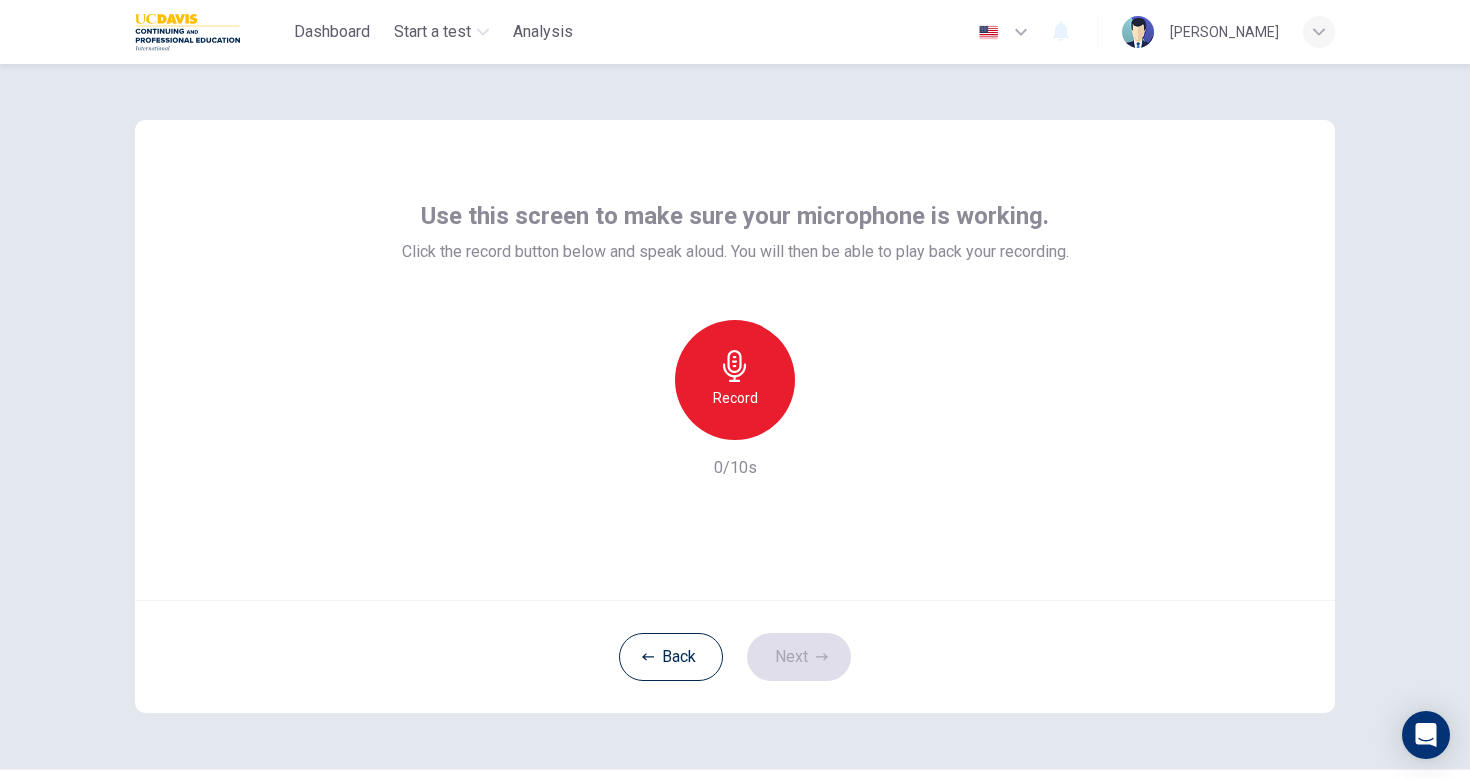 click on "Record" at bounding box center (735, 380) 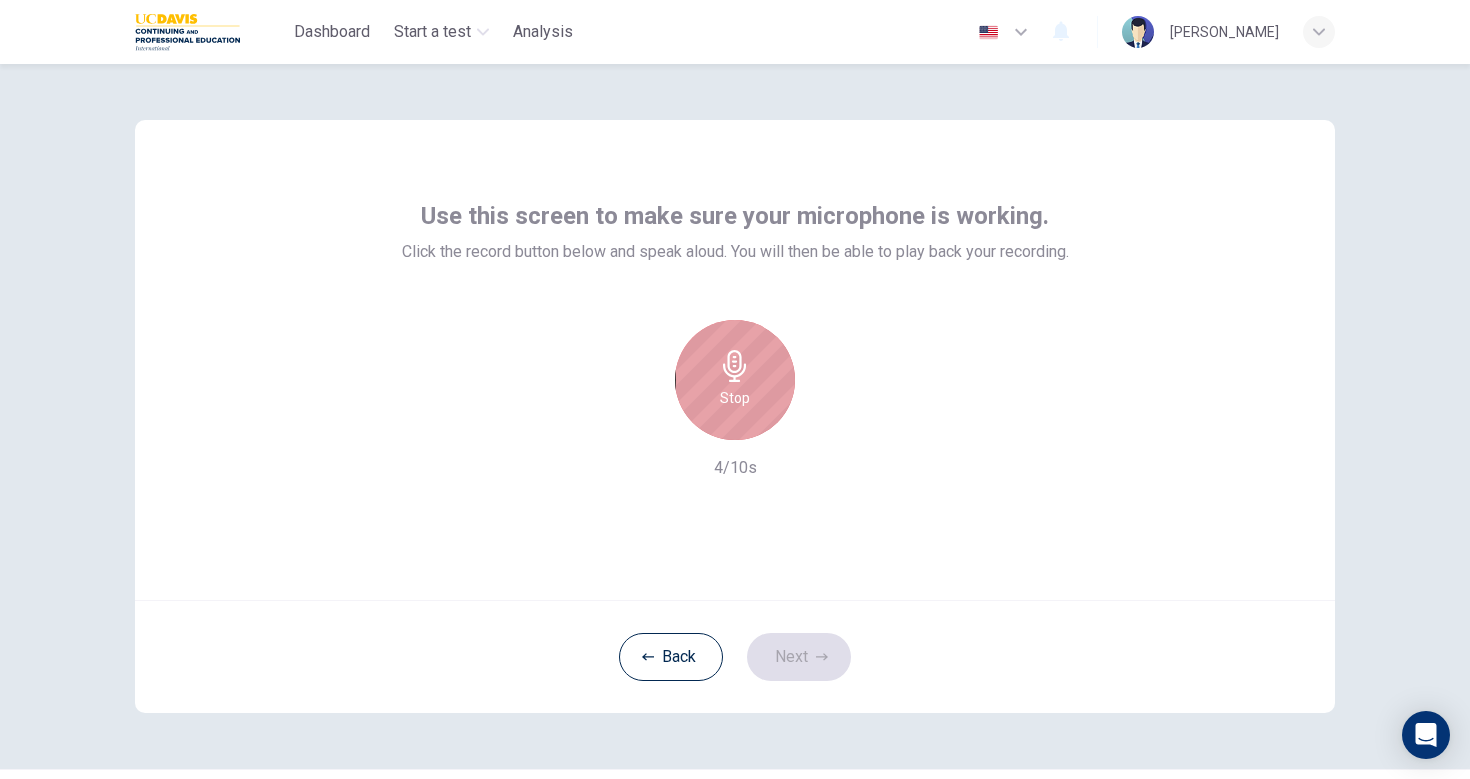 click on "Stop" at bounding box center [735, 380] 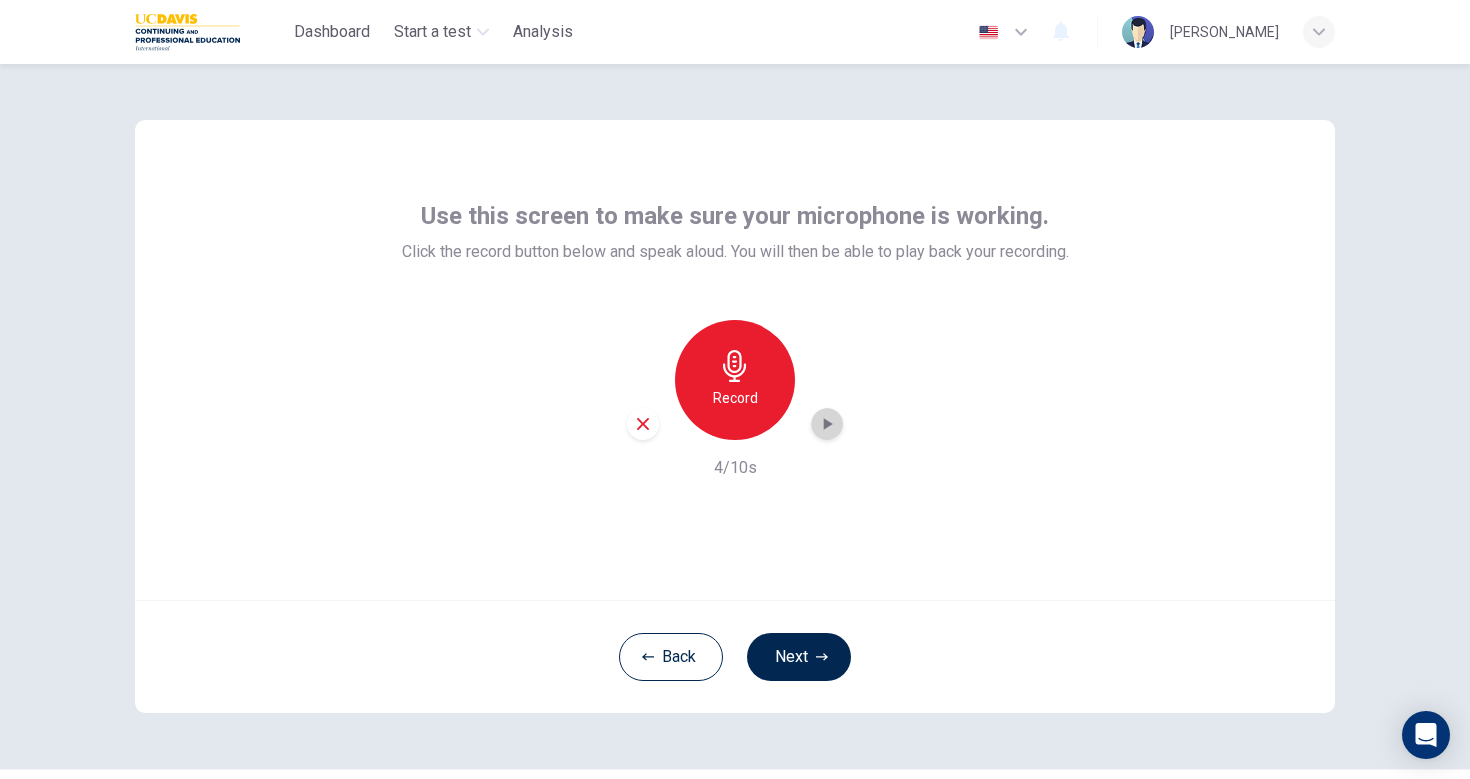 click 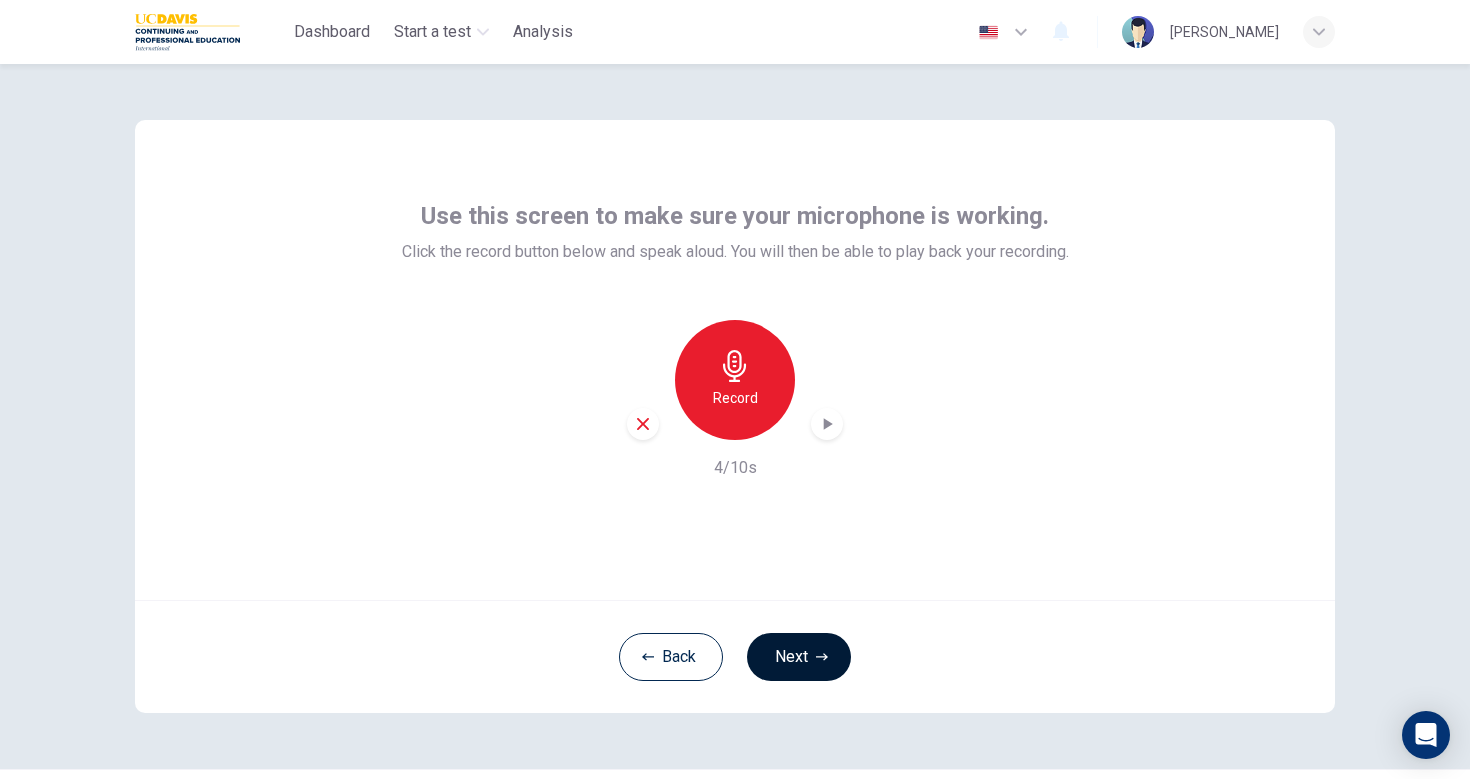 click on "Next" at bounding box center [799, 657] 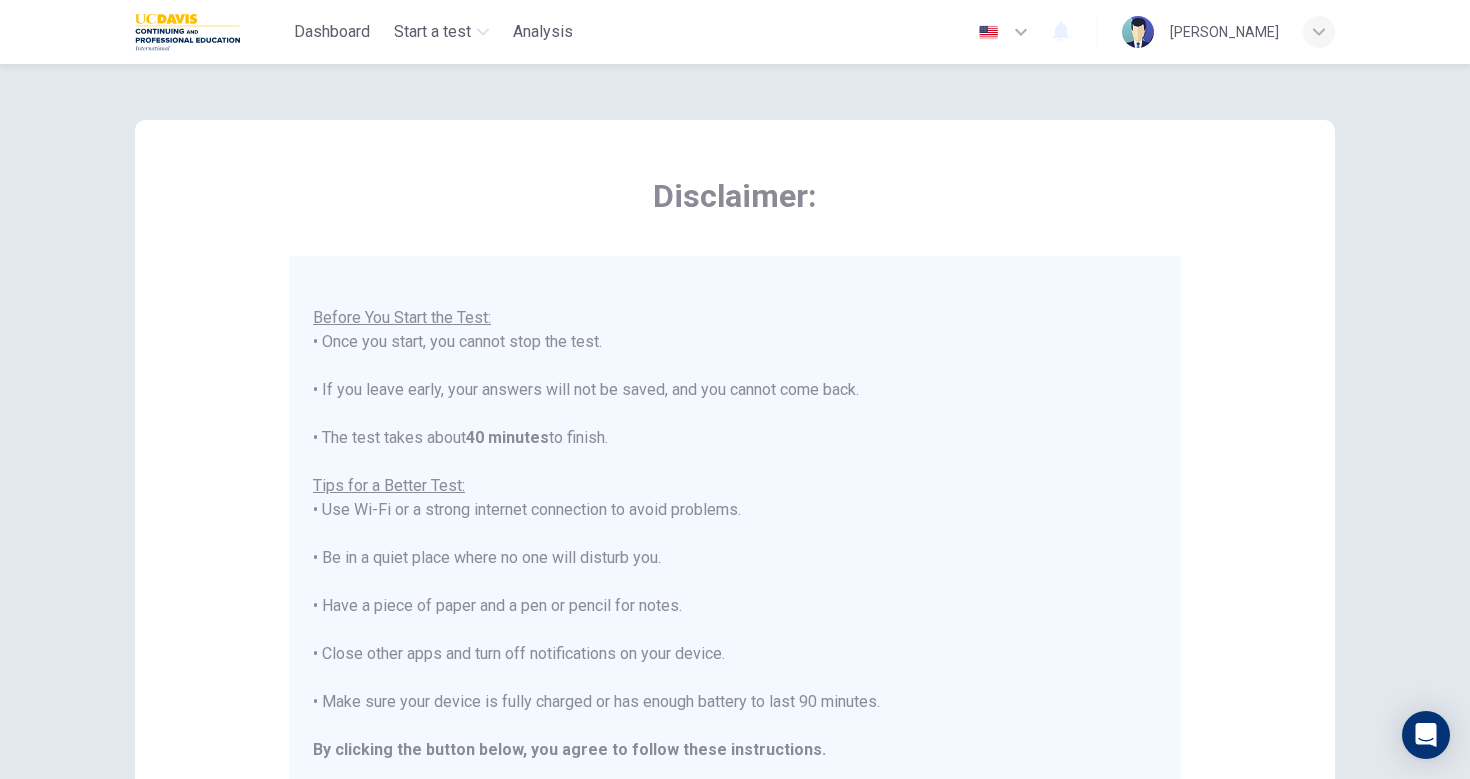 scroll, scrollTop: 21, scrollLeft: 0, axis: vertical 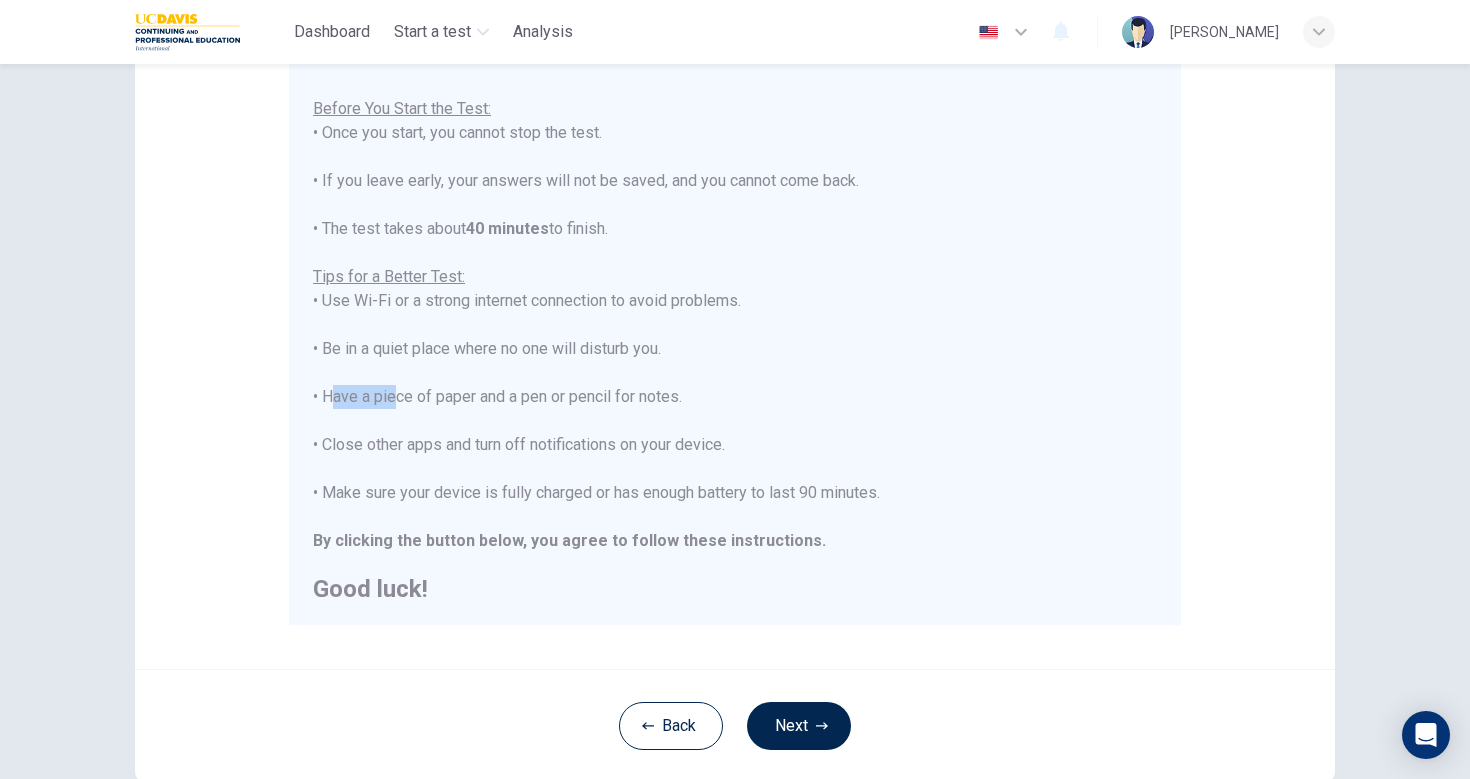 drag, startPoint x: 328, startPoint y: 390, endPoint x: 392, endPoint y: 396, distance: 64.28063 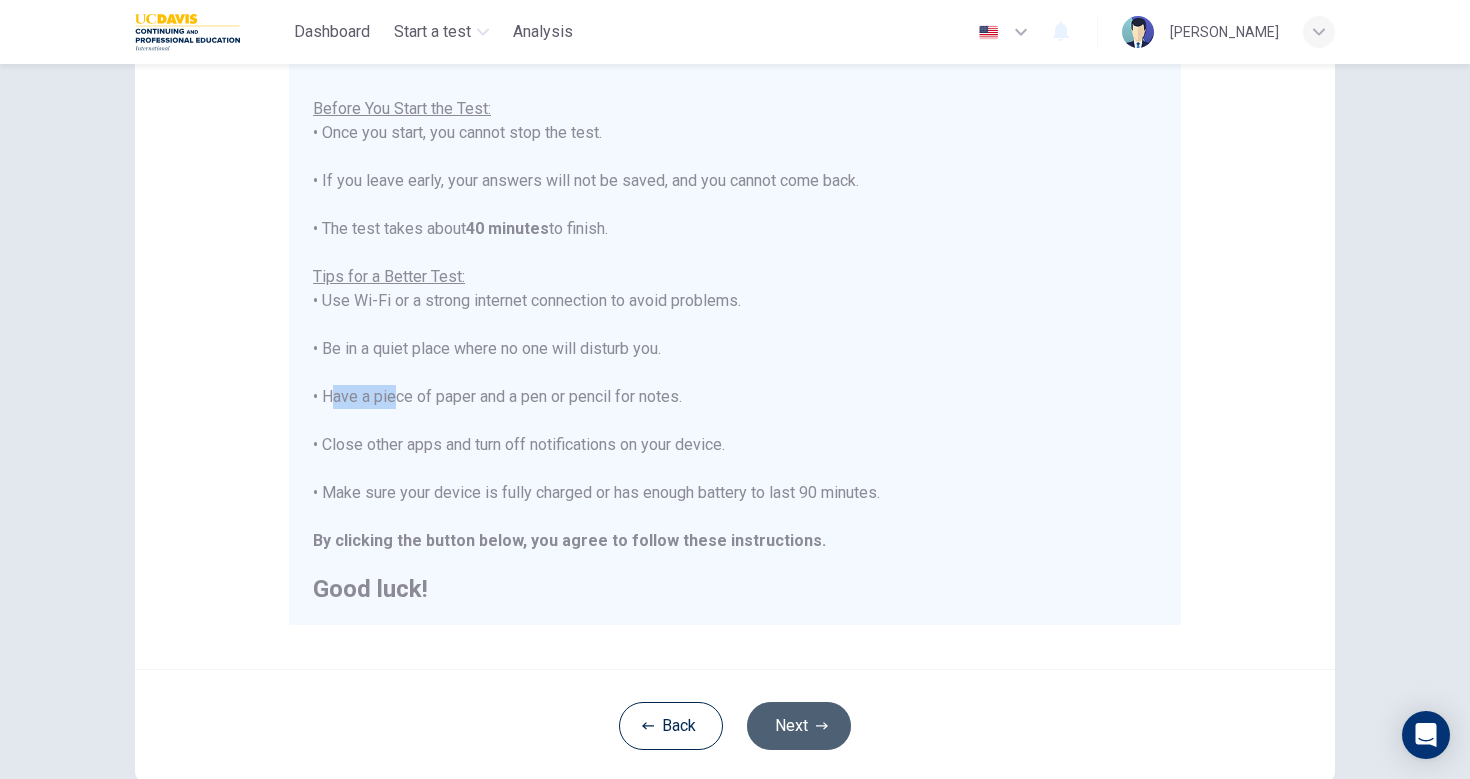 click on "Next" at bounding box center [799, 726] 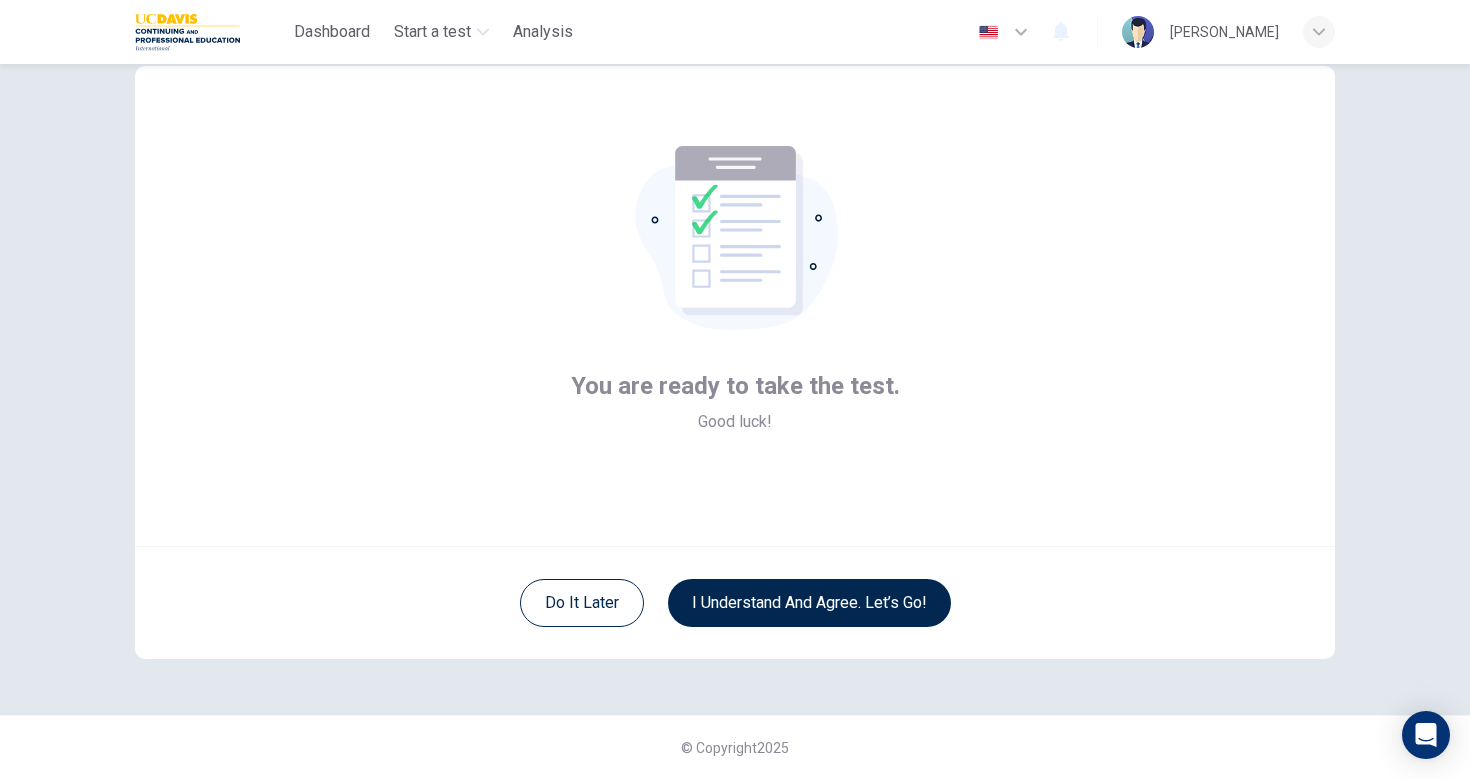 scroll, scrollTop: 42, scrollLeft: 0, axis: vertical 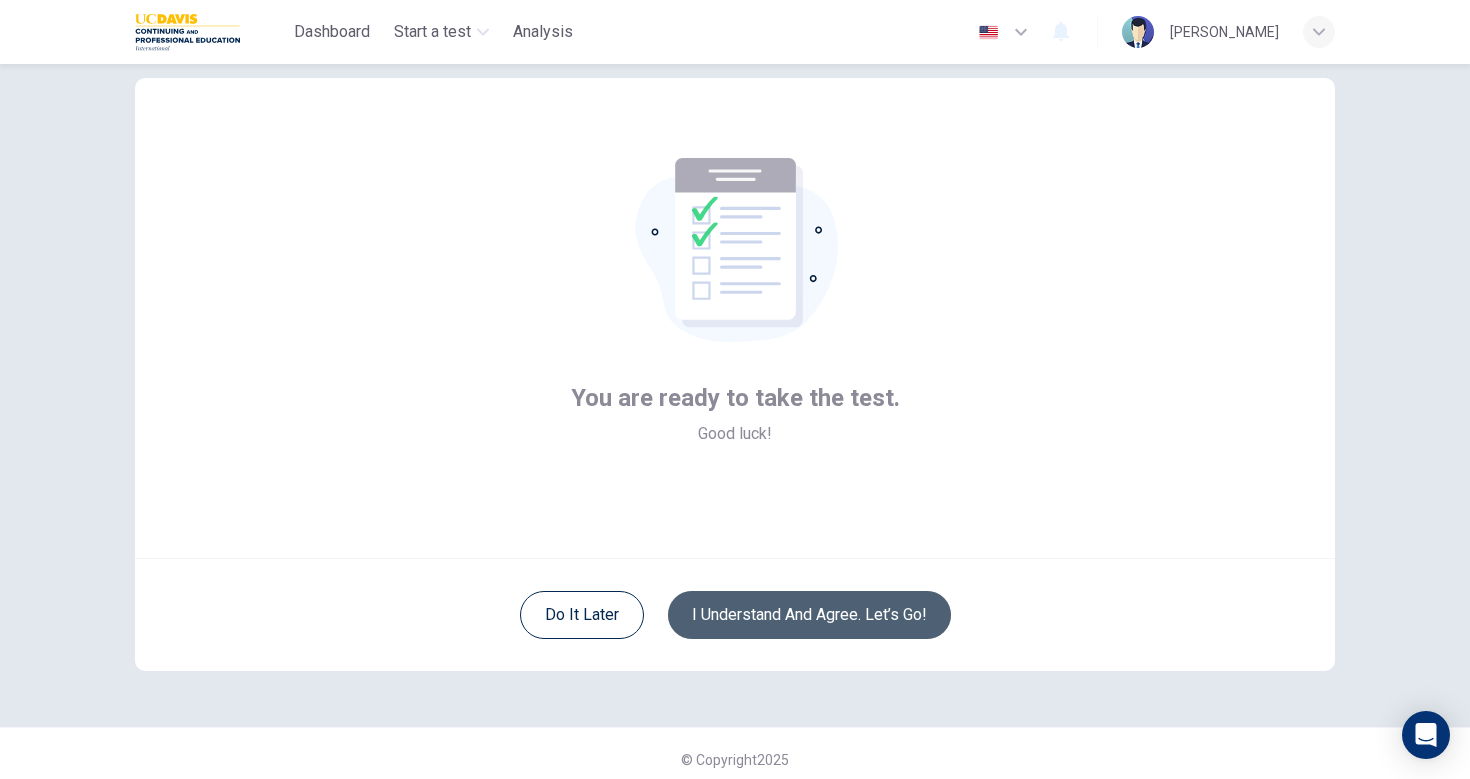 click on "I understand and agree. Let’s go!" at bounding box center [809, 615] 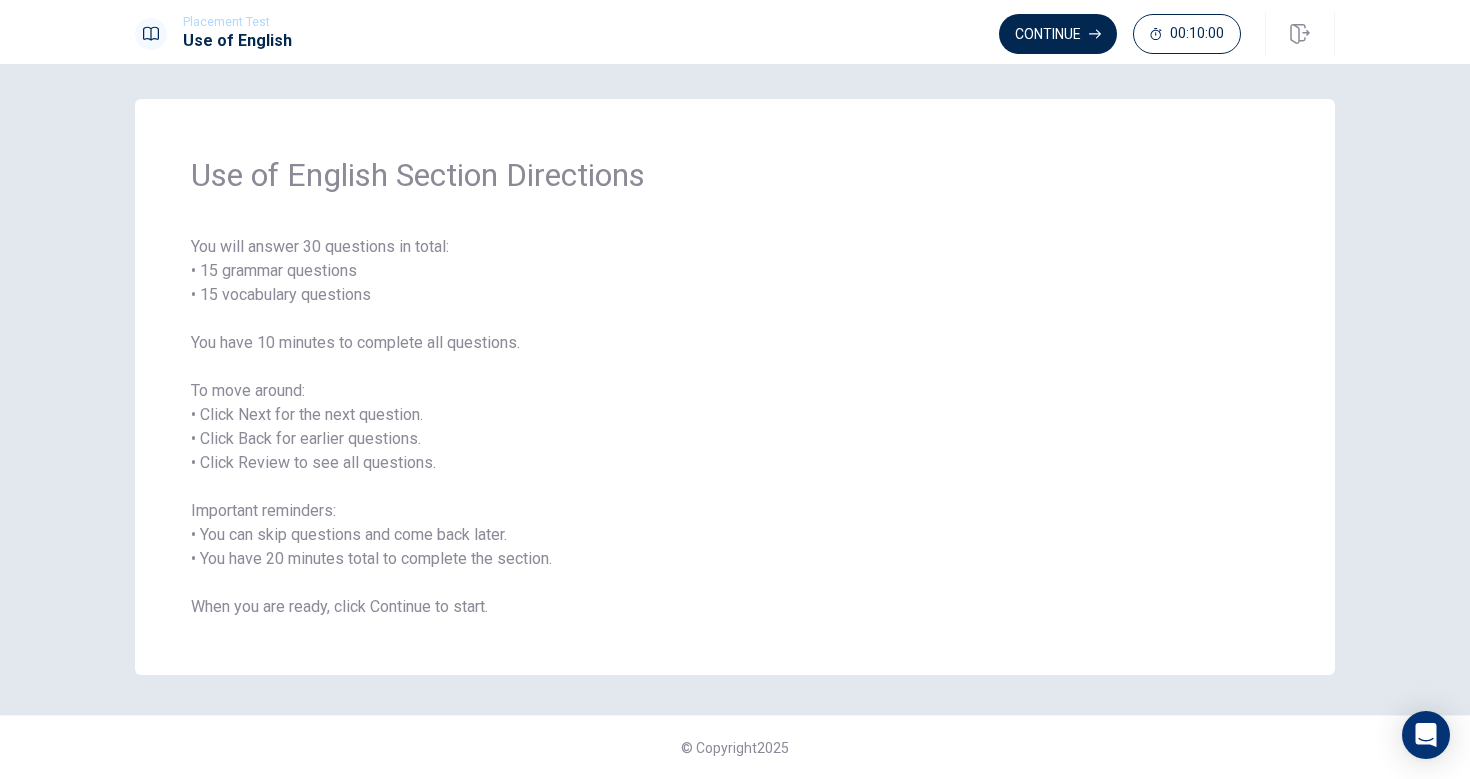scroll, scrollTop: 5, scrollLeft: 0, axis: vertical 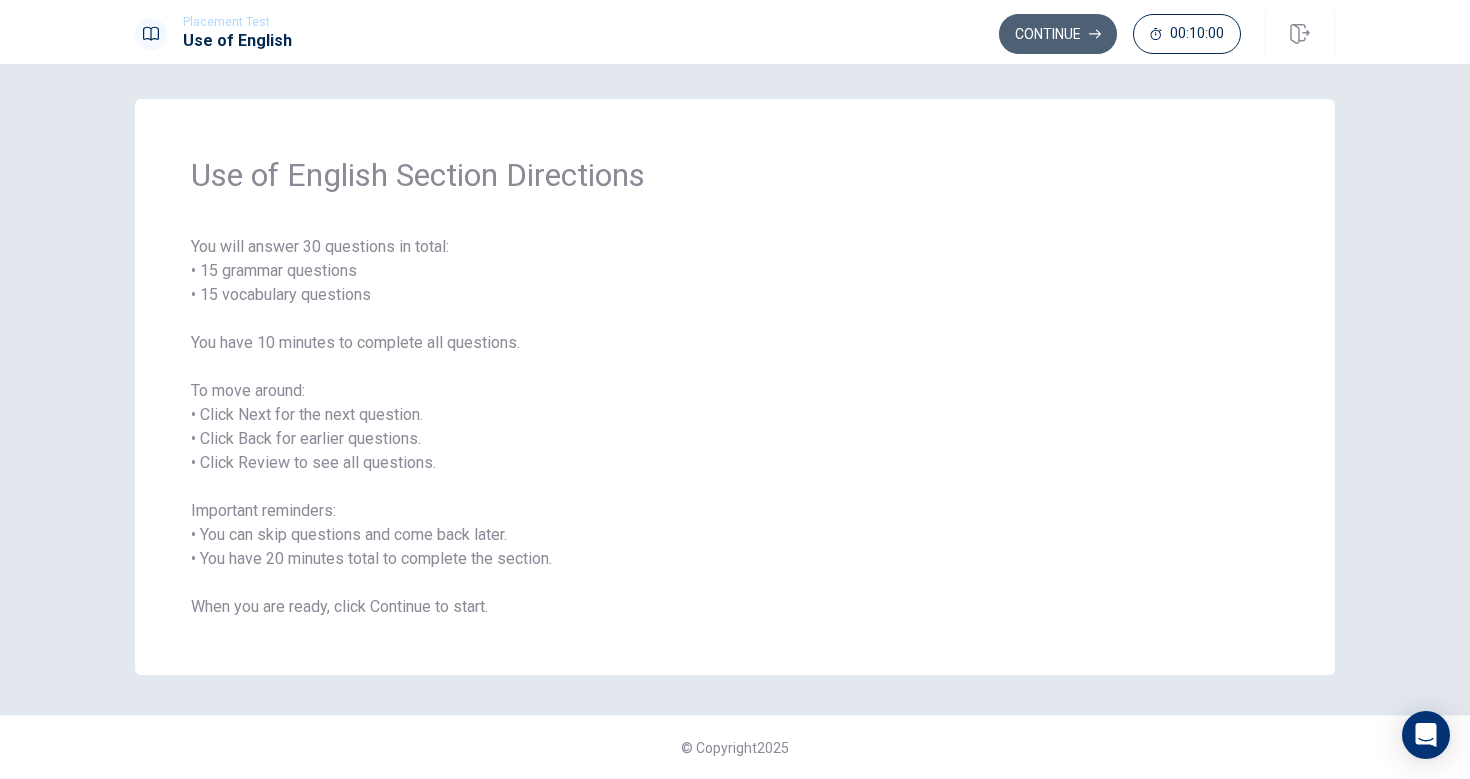 click on "Continue" at bounding box center [1058, 34] 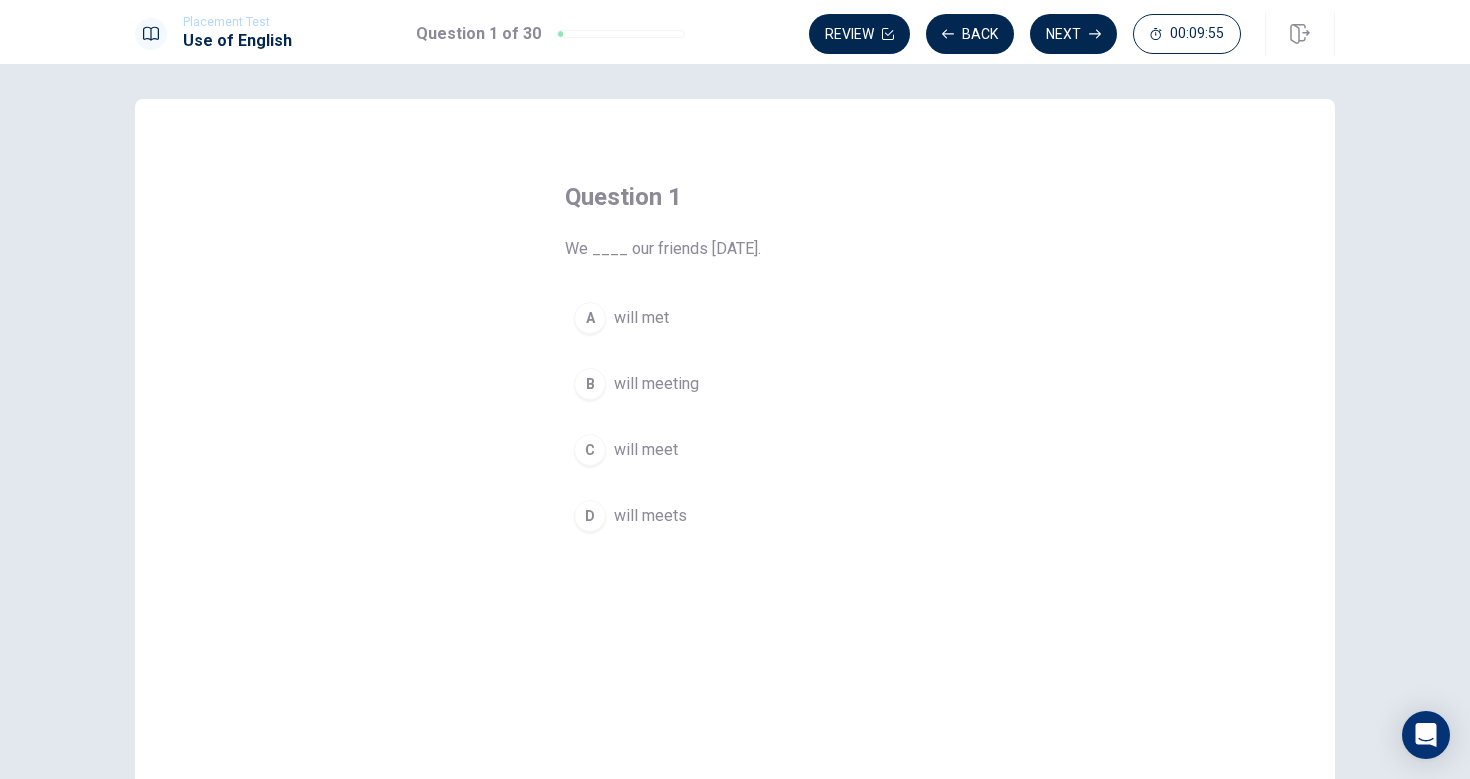 click on "C" at bounding box center (590, 450) 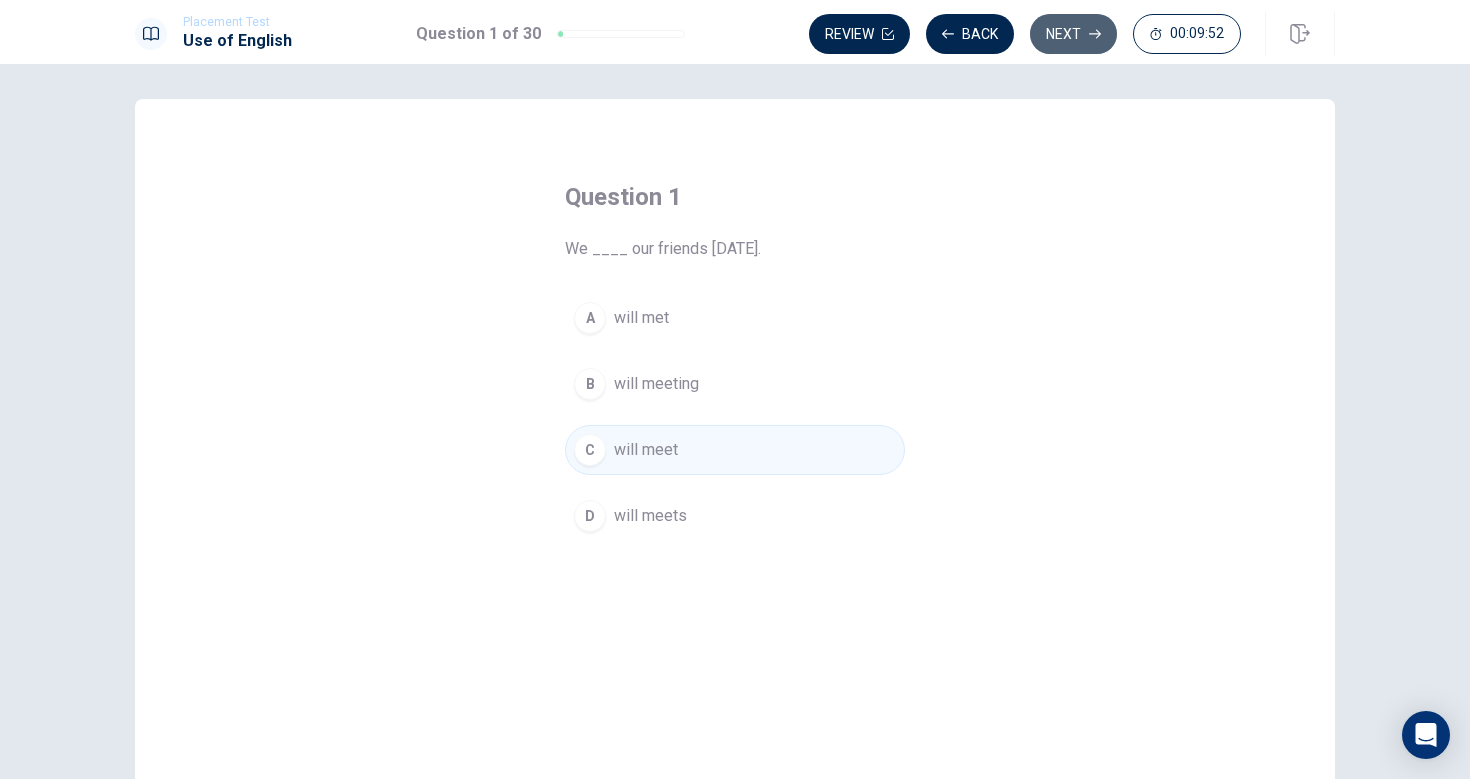 click on "Next" at bounding box center (1073, 34) 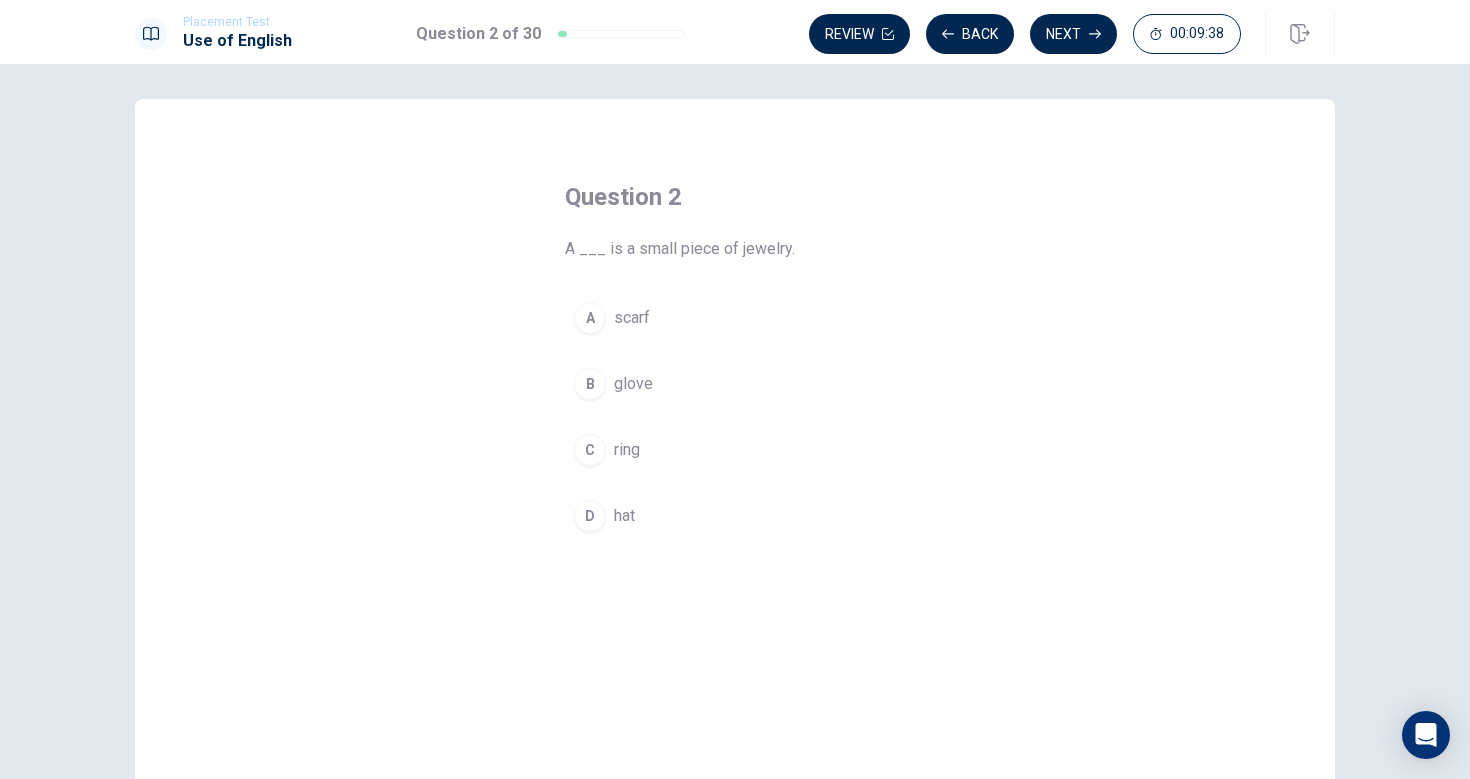 click on "C" at bounding box center (590, 450) 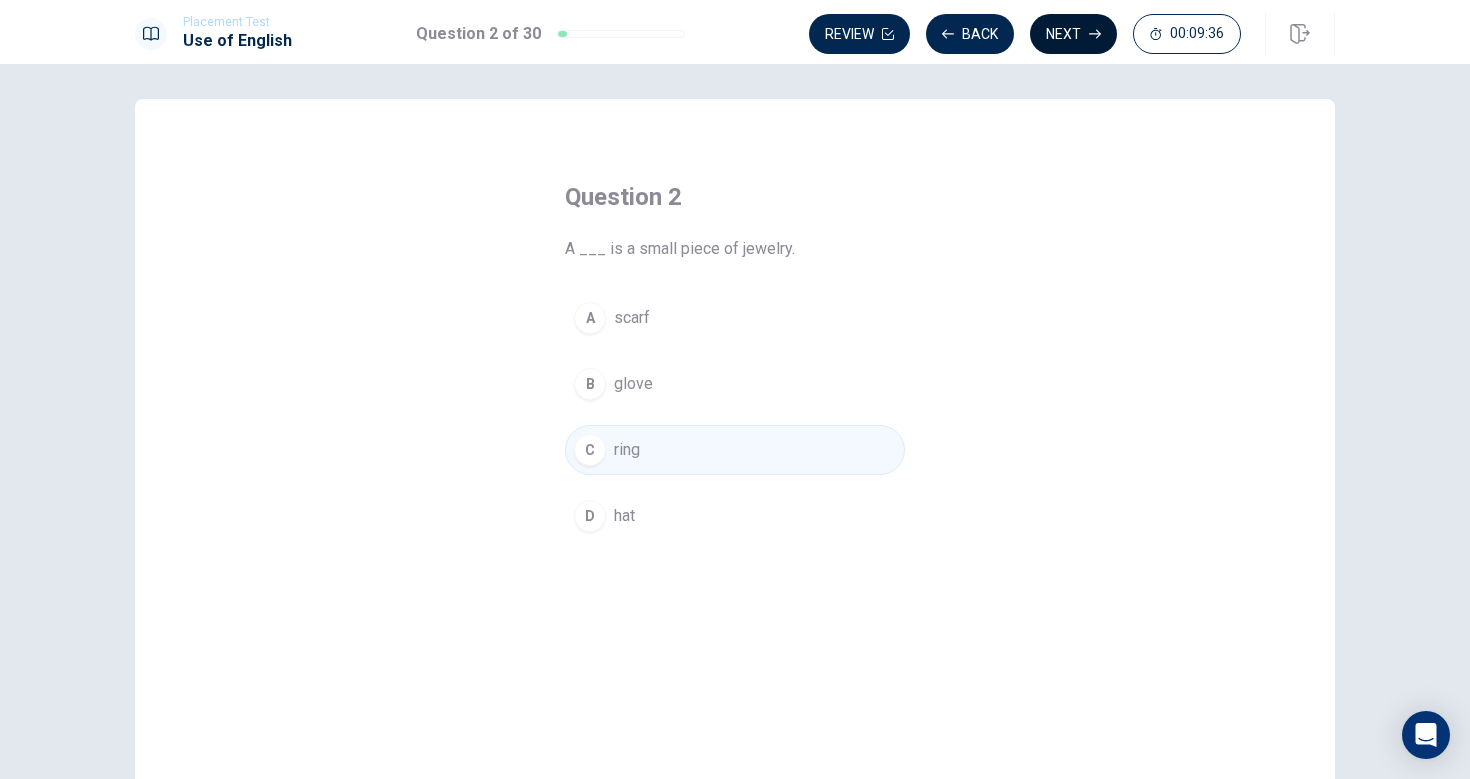 click on "Next" at bounding box center [1073, 34] 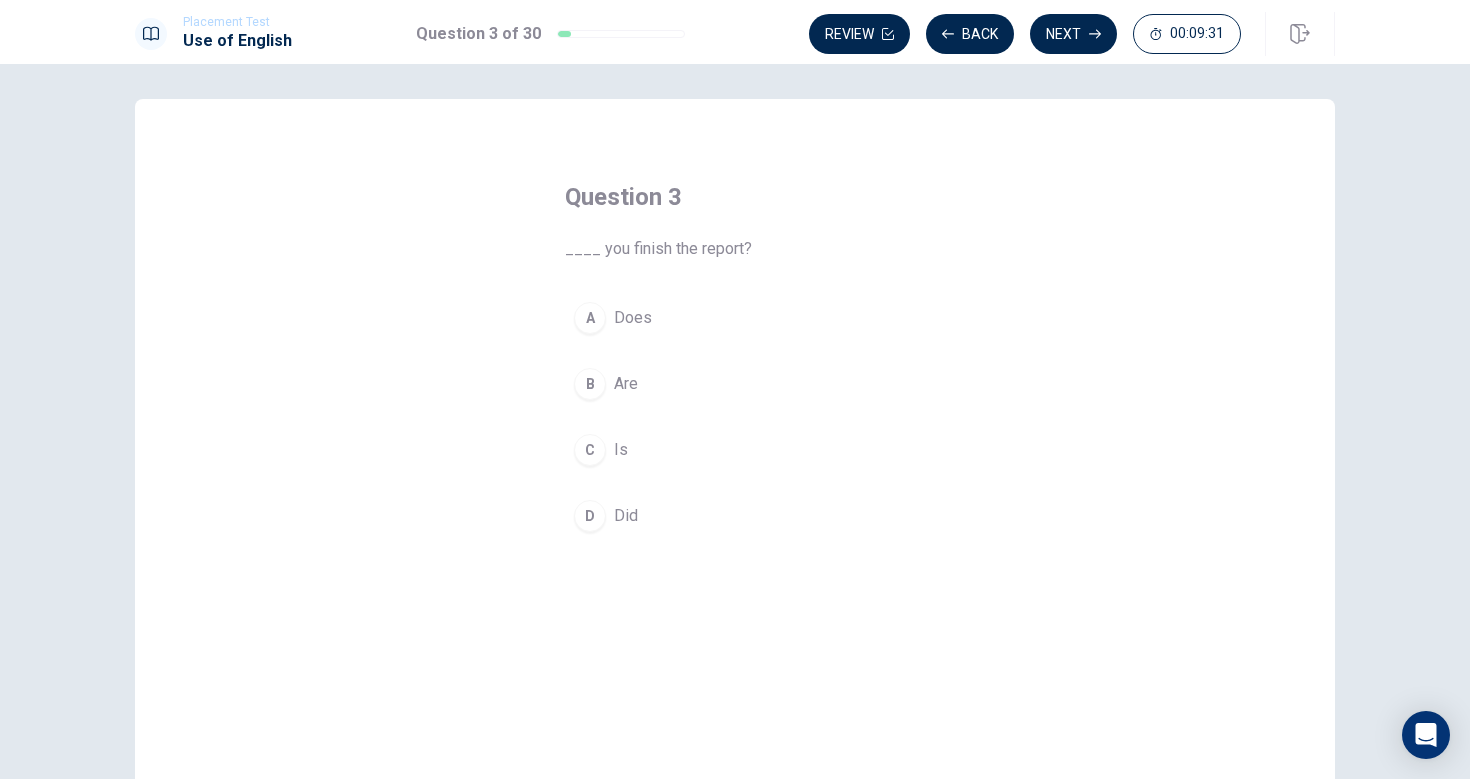 click on "D" at bounding box center (590, 516) 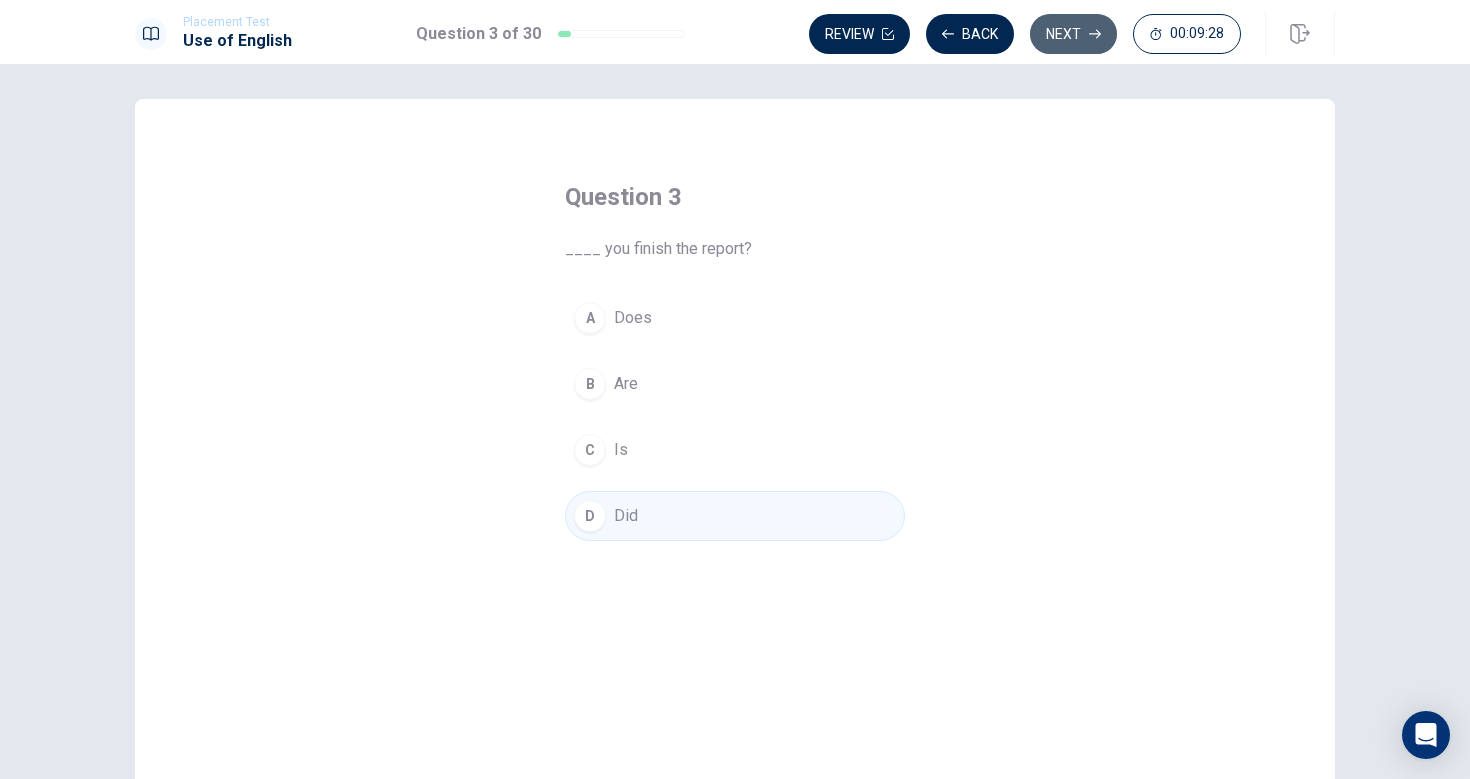 click on "Next" at bounding box center [1073, 34] 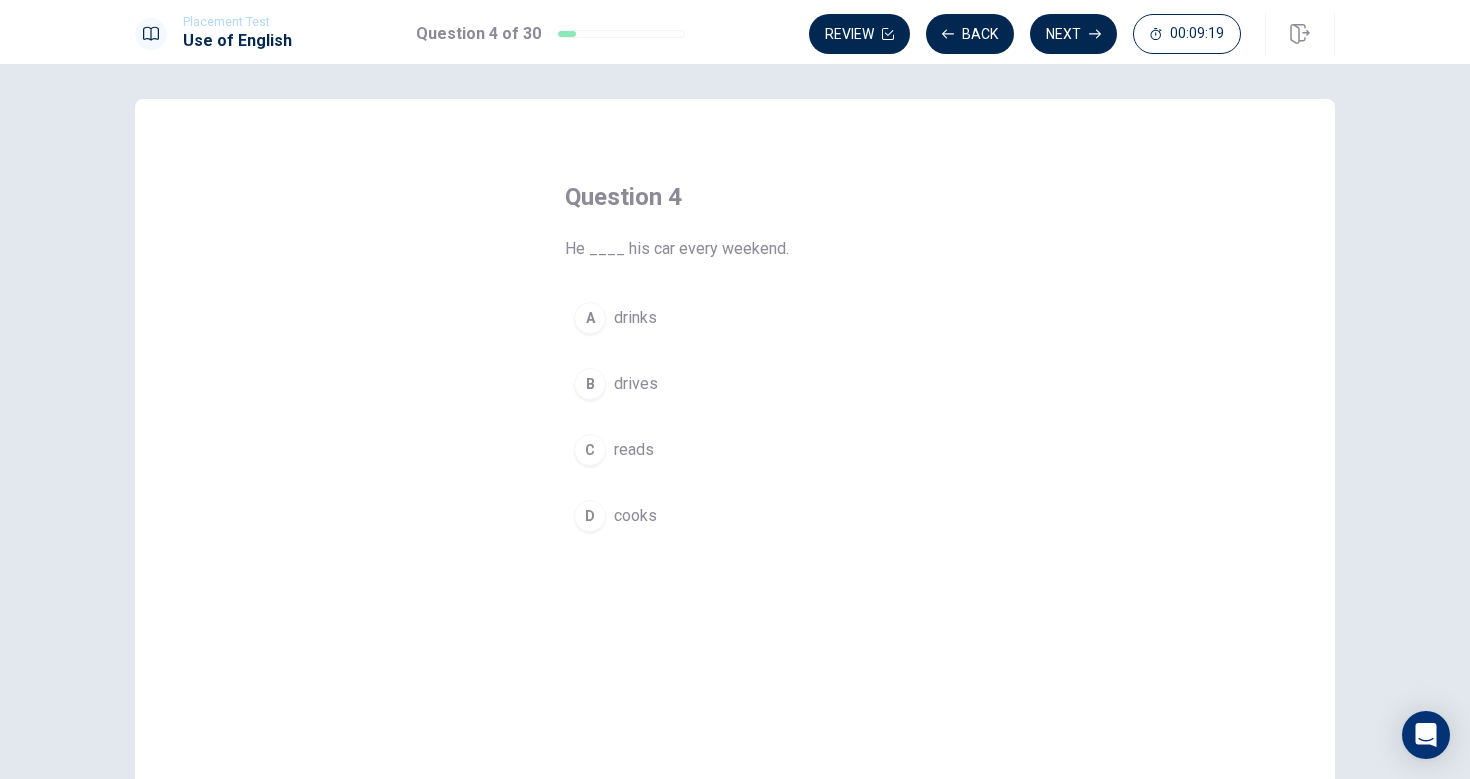 click on "B" at bounding box center [590, 384] 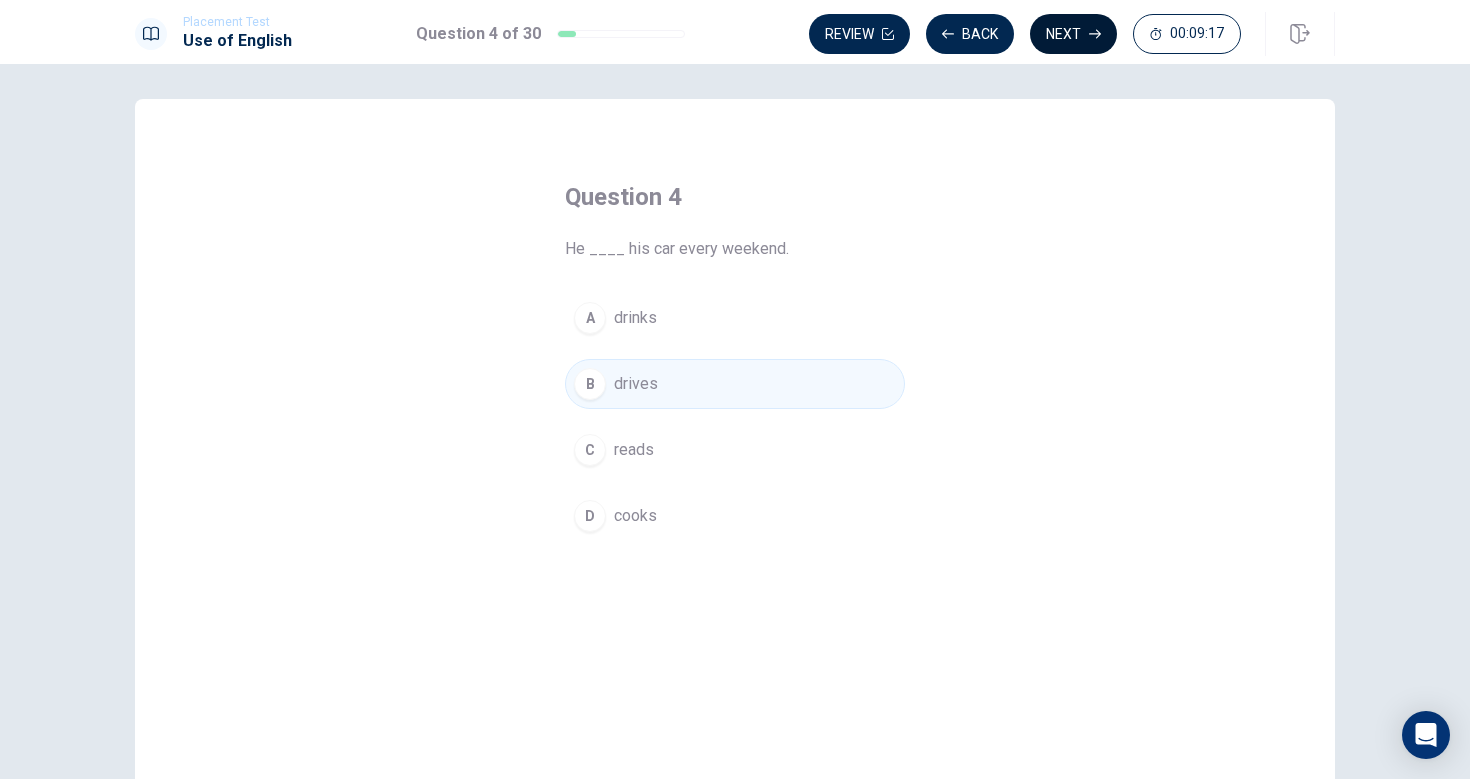 click on "Next" at bounding box center [1073, 34] 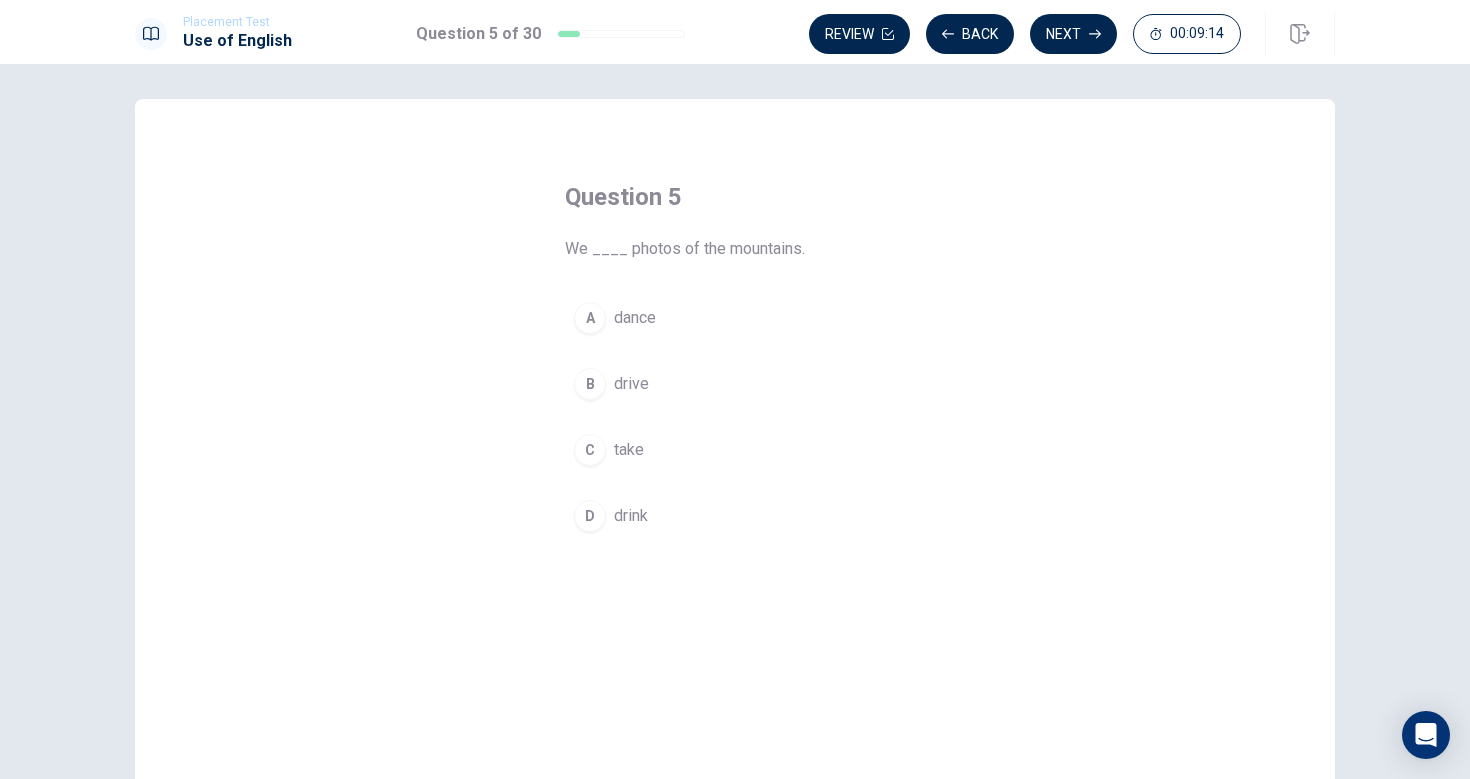 click on "C" at bounding box center (590, 450) 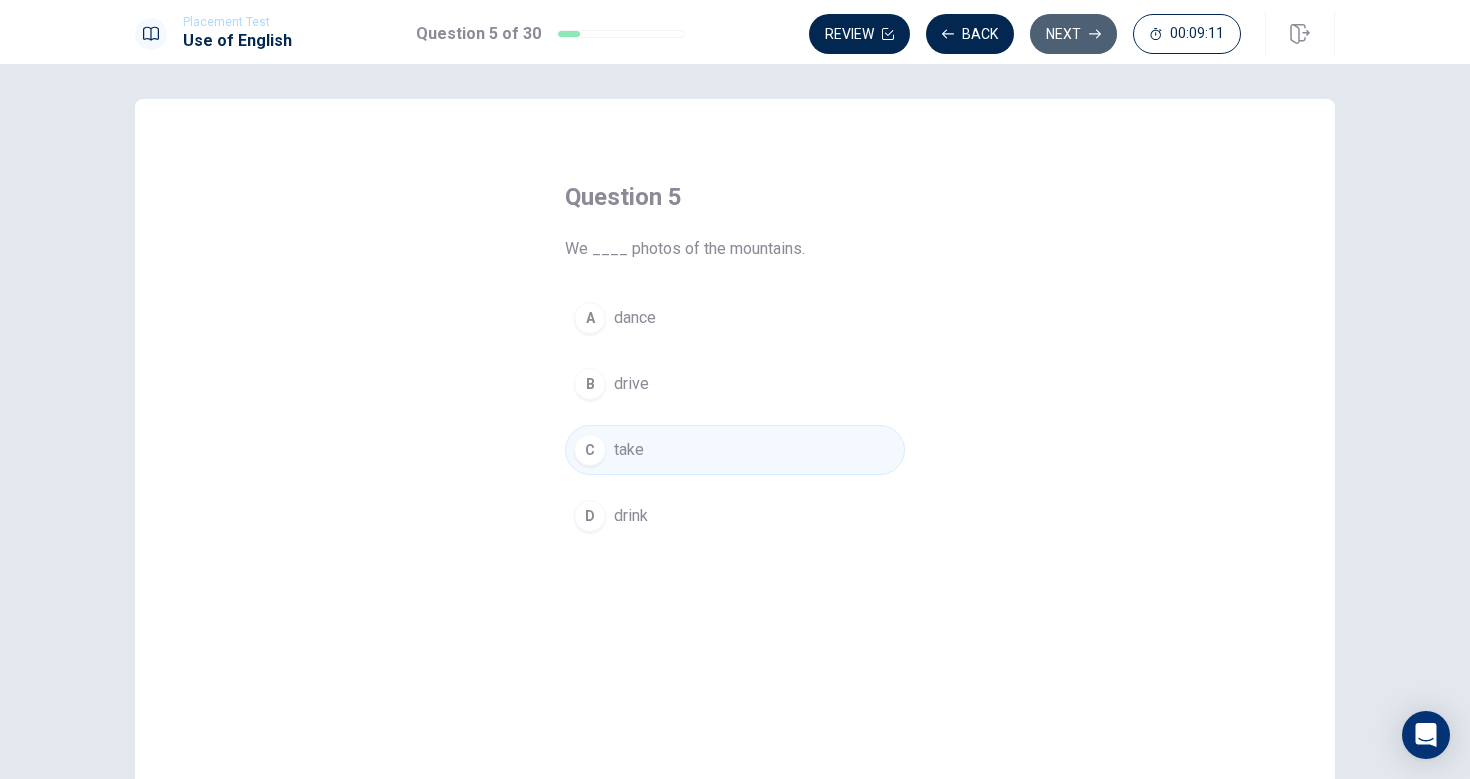click on "Next" at bounding box center [1073, 34] 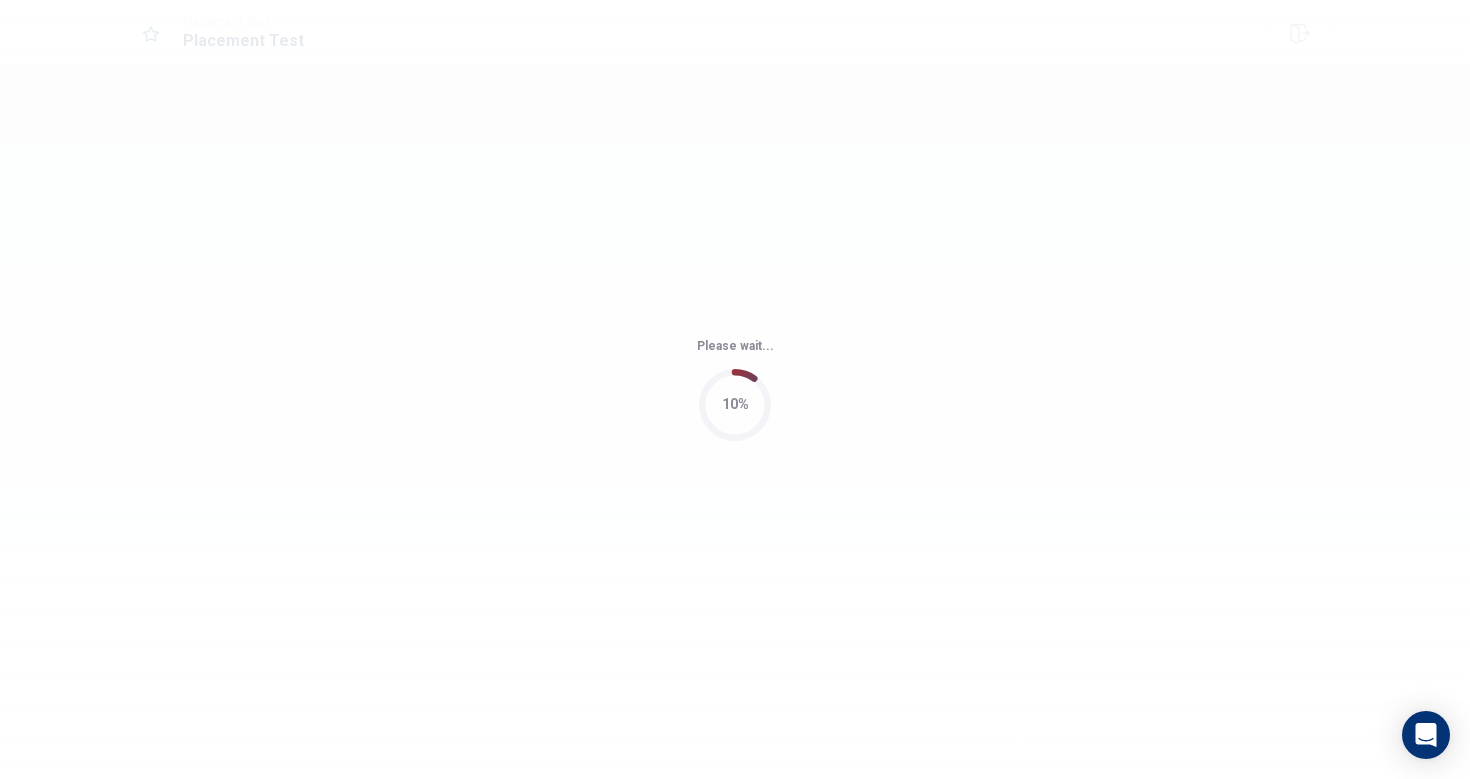 scroll, scrollTop: 0, scrollLeft: 0, axis: both 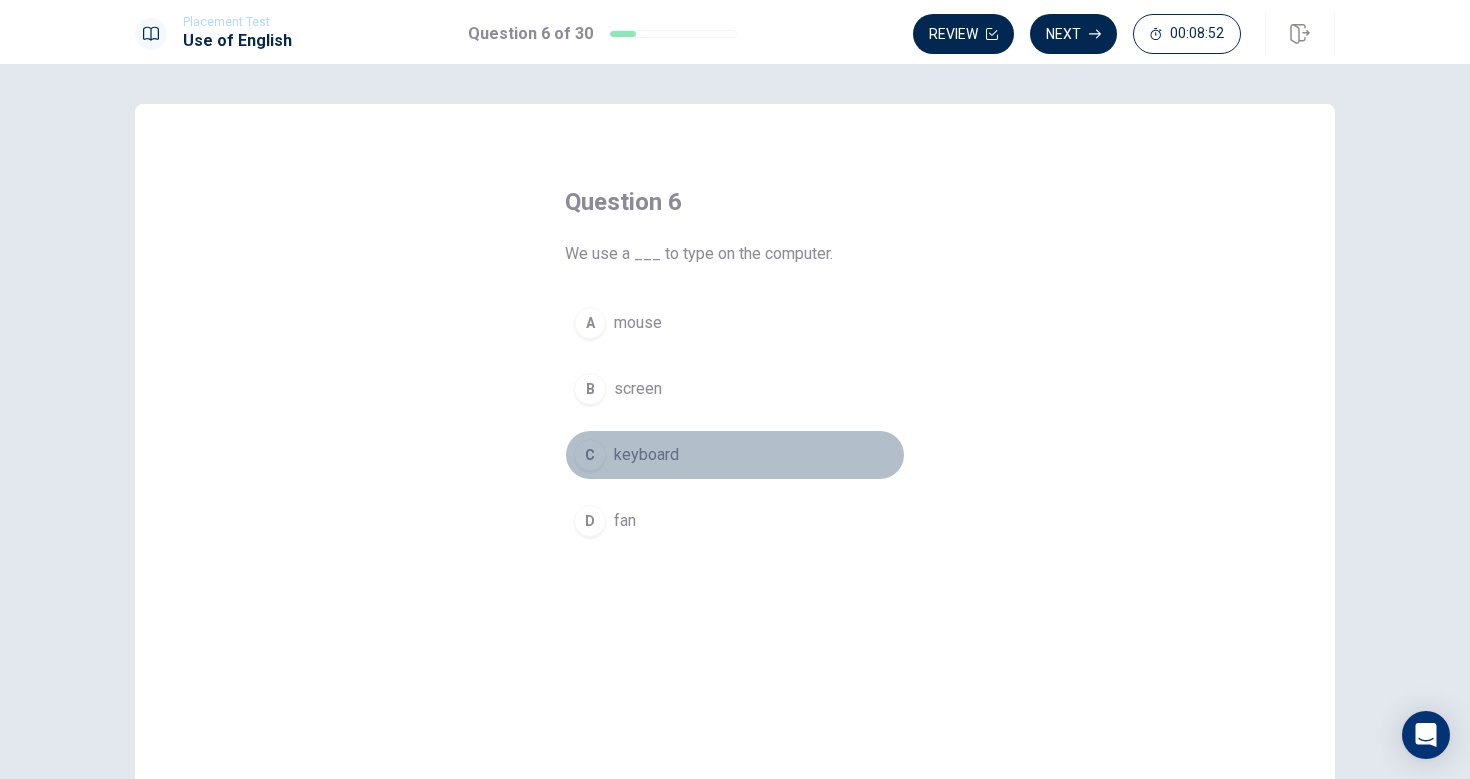 click on "C" at bounding box center (590, 455) 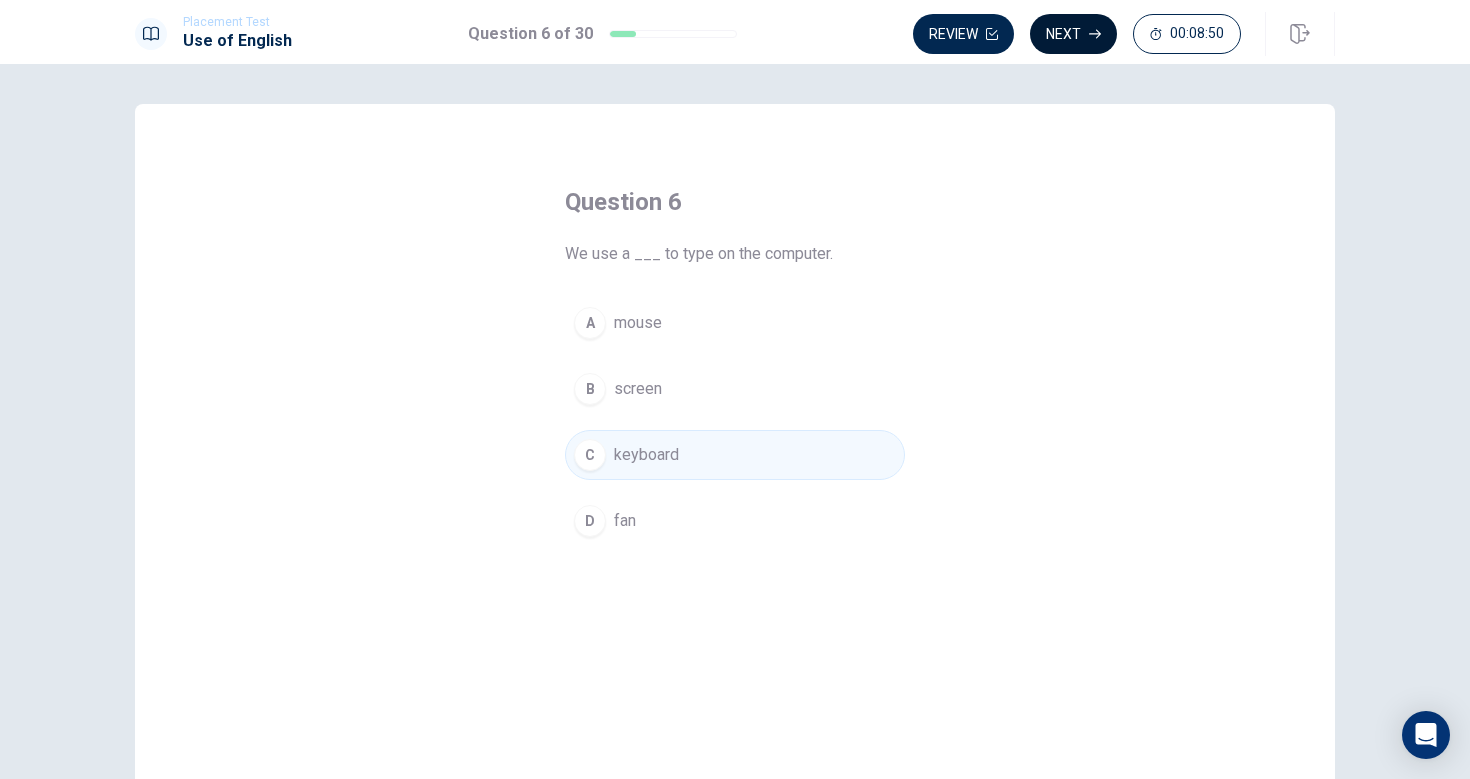 click on "Next" at bounding box center (1073, 34) 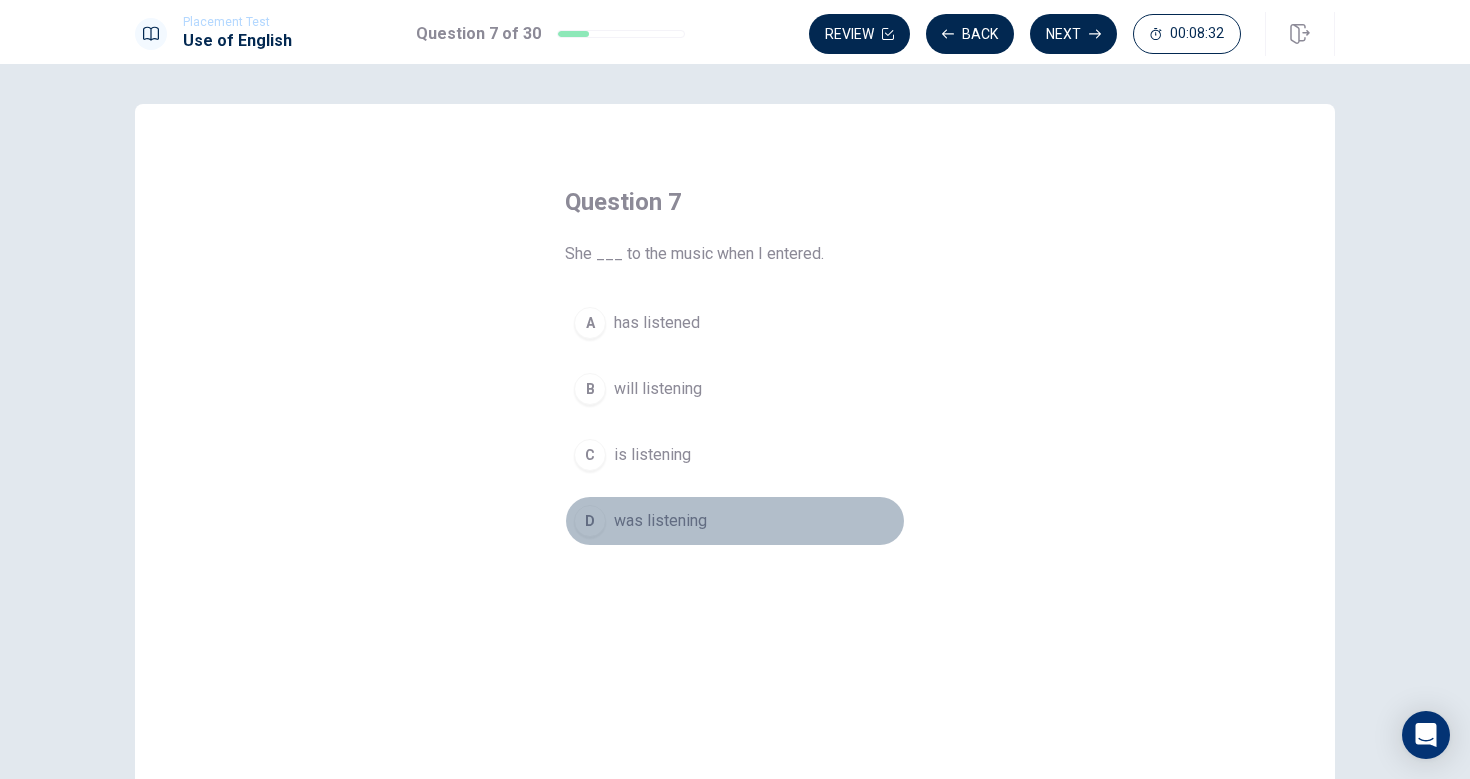 click on "D" at bounding box center [590, 521] 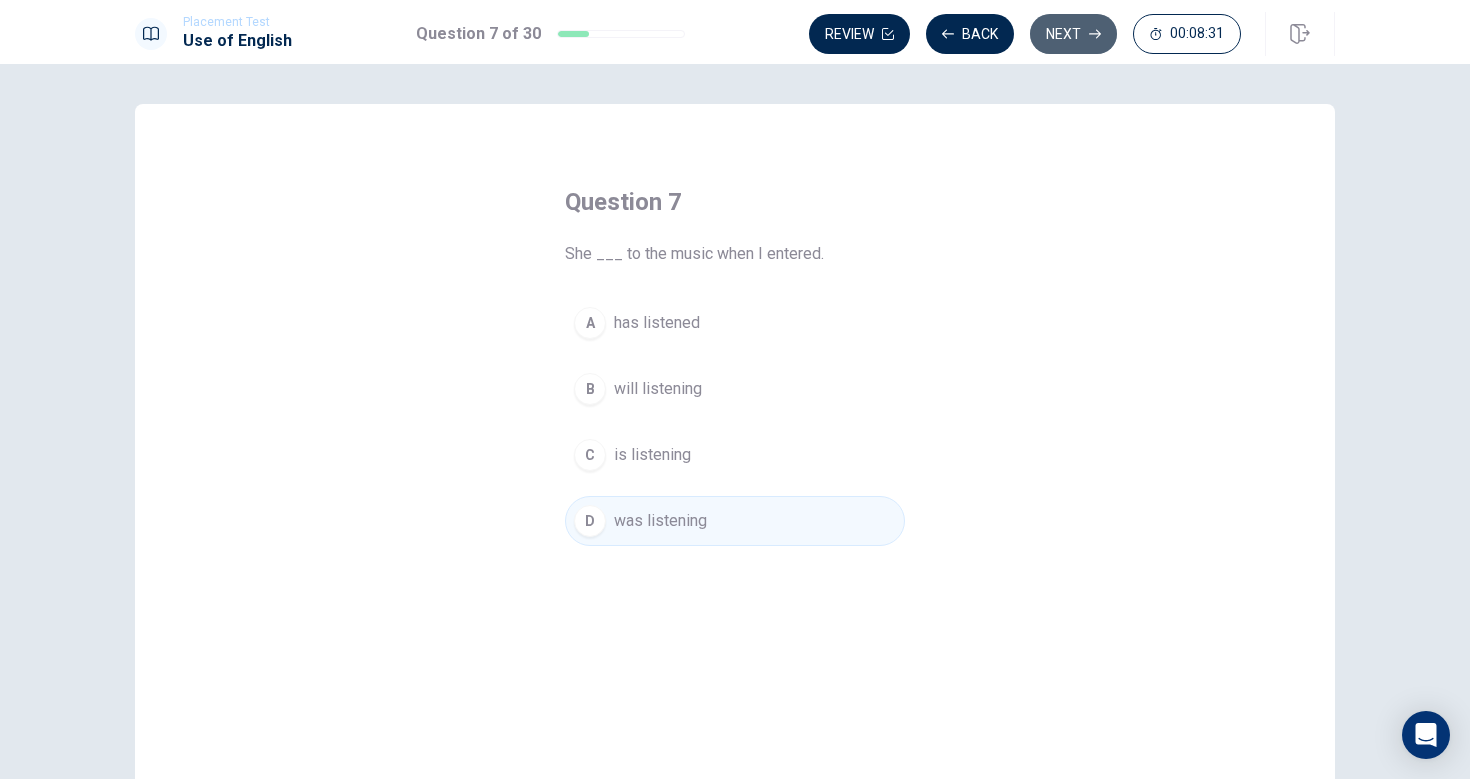 click on "Next" at bounding box center (1073, 34) 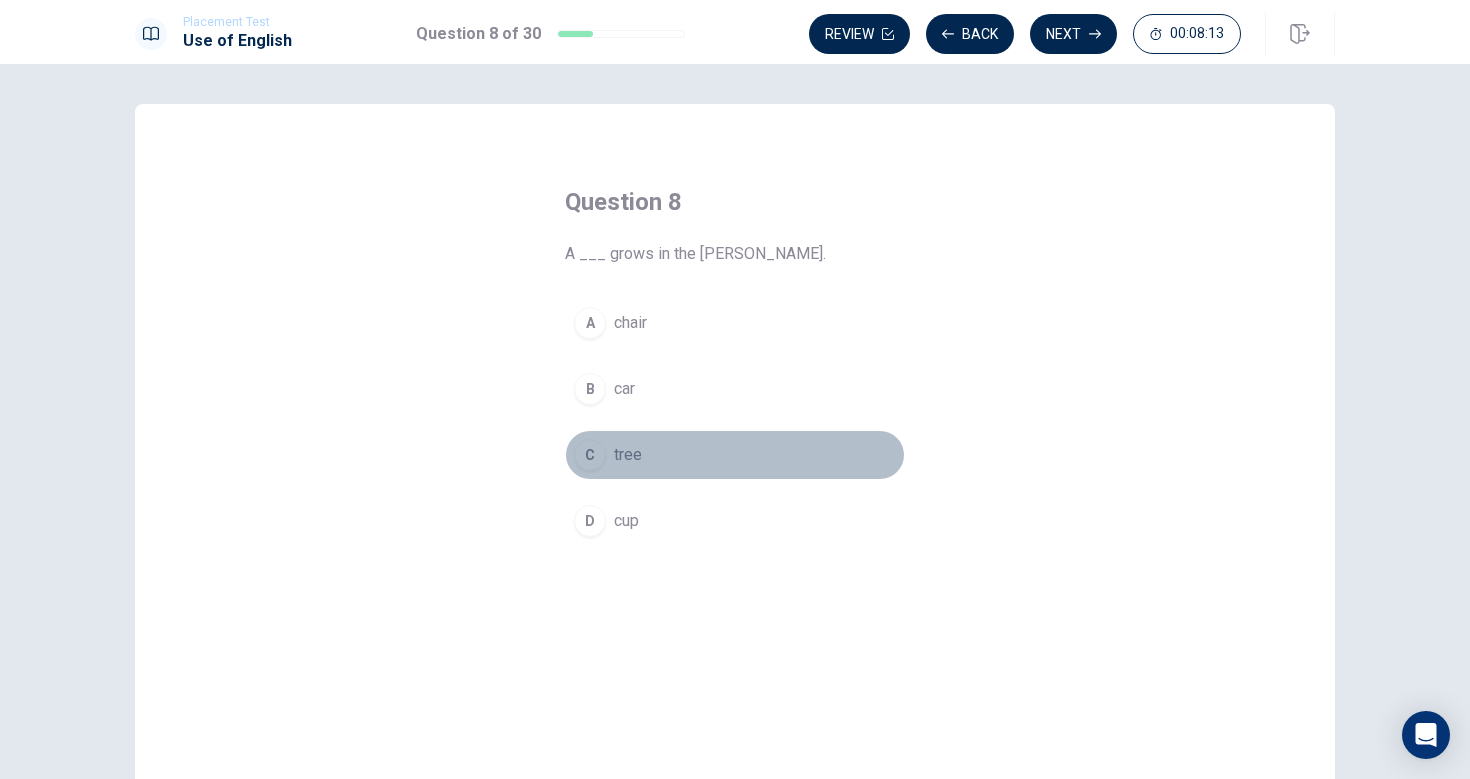 click on "C" at bounding box center [590, 455] 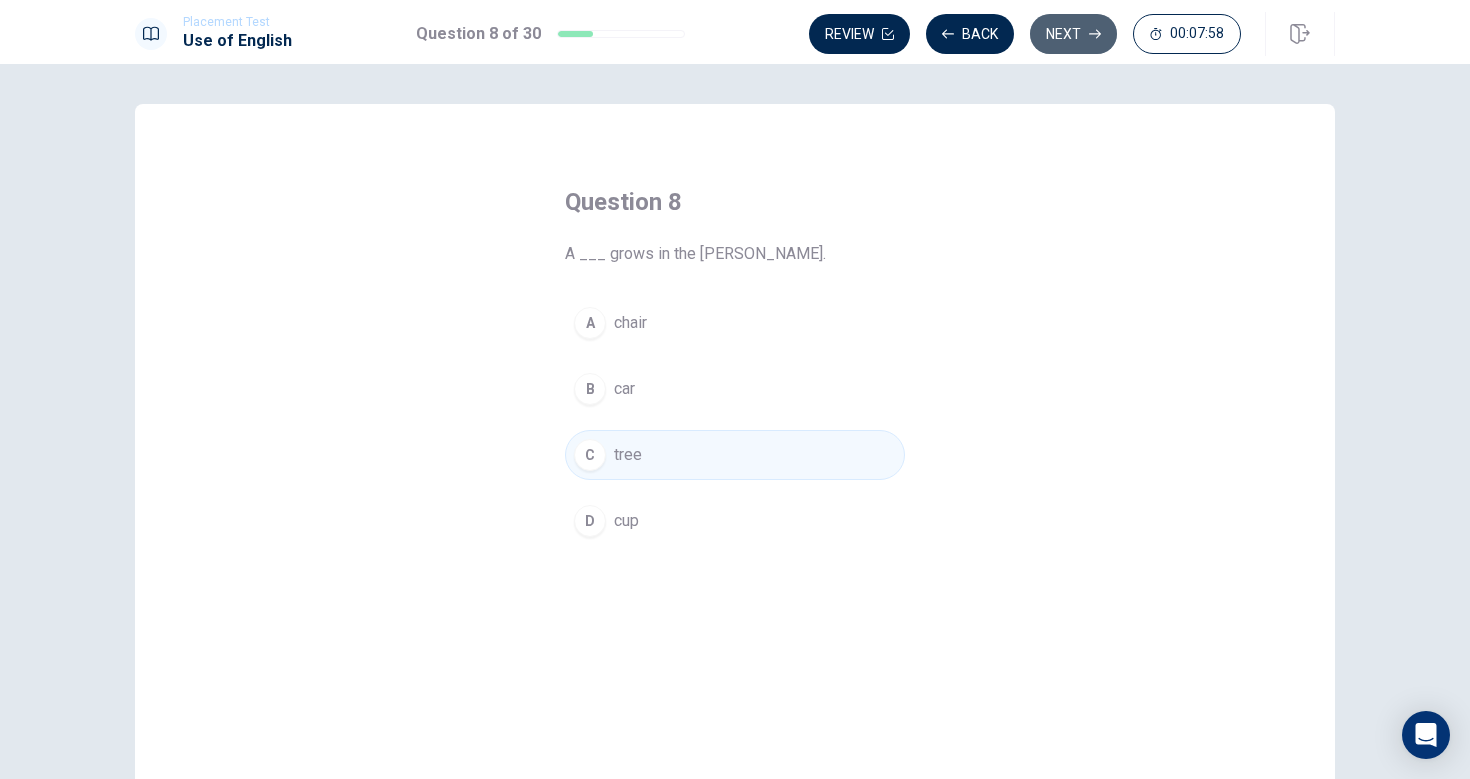 click on "Next" at bounding box center [1073, 34] 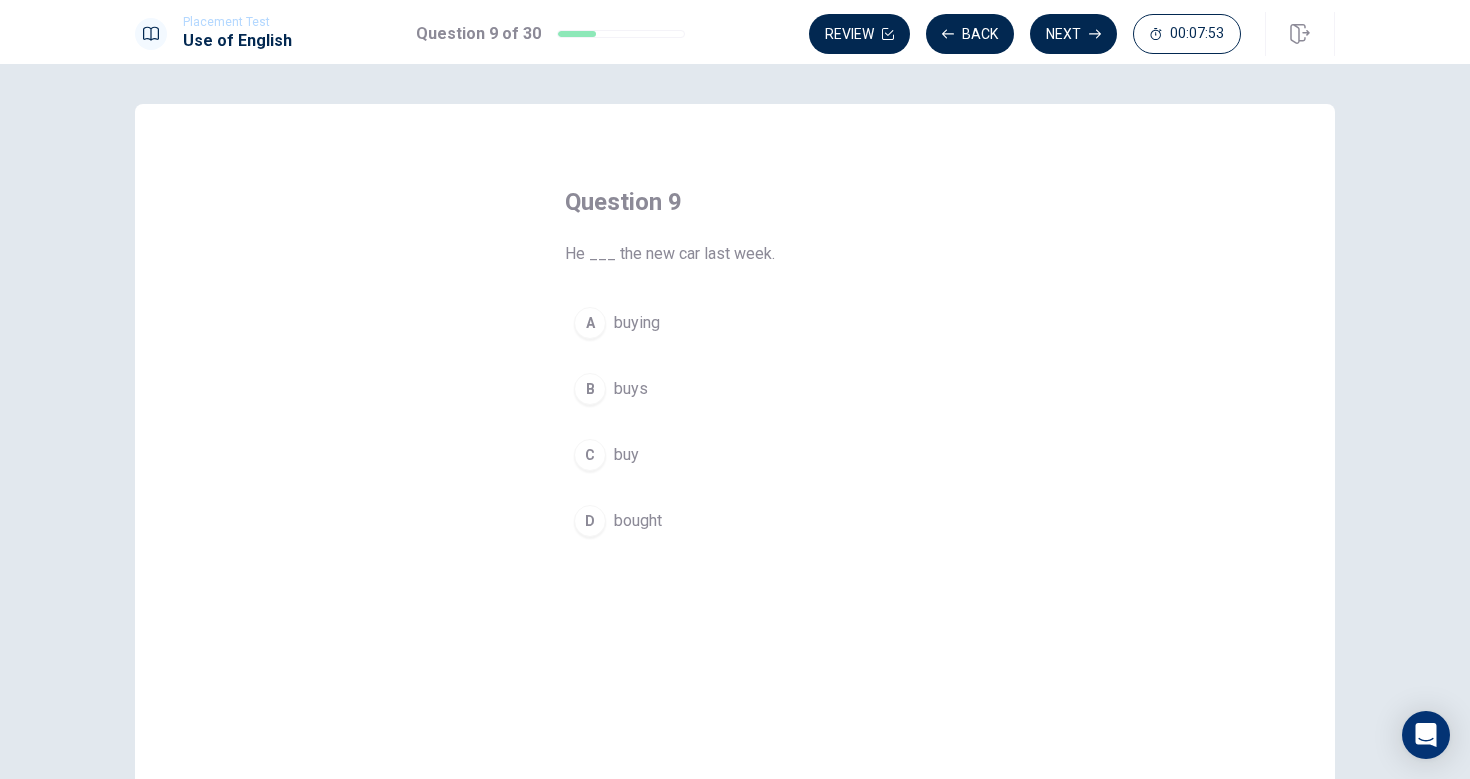 click on "D" at bounding box center (590, 521) 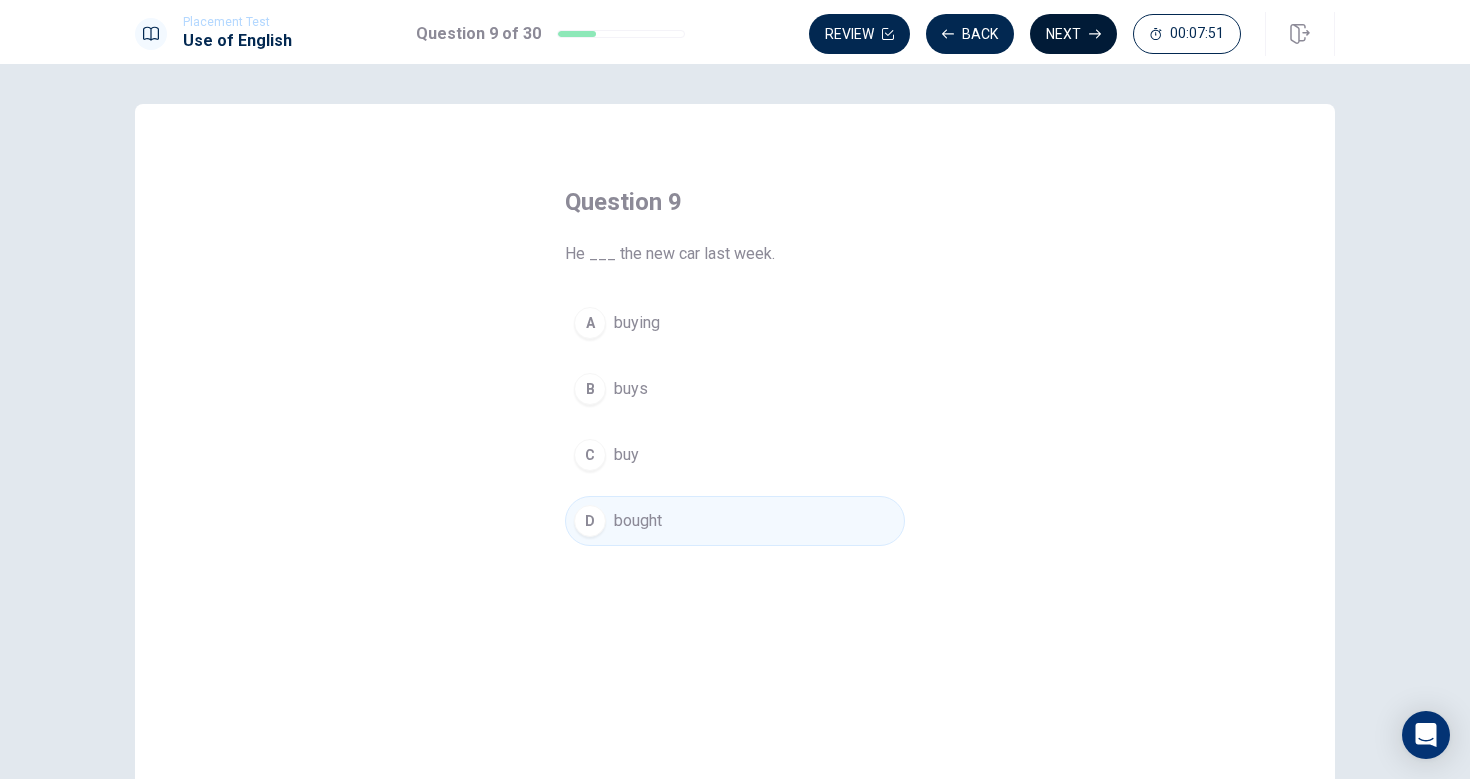 click on "Next" at bounding box center (1073, 34) 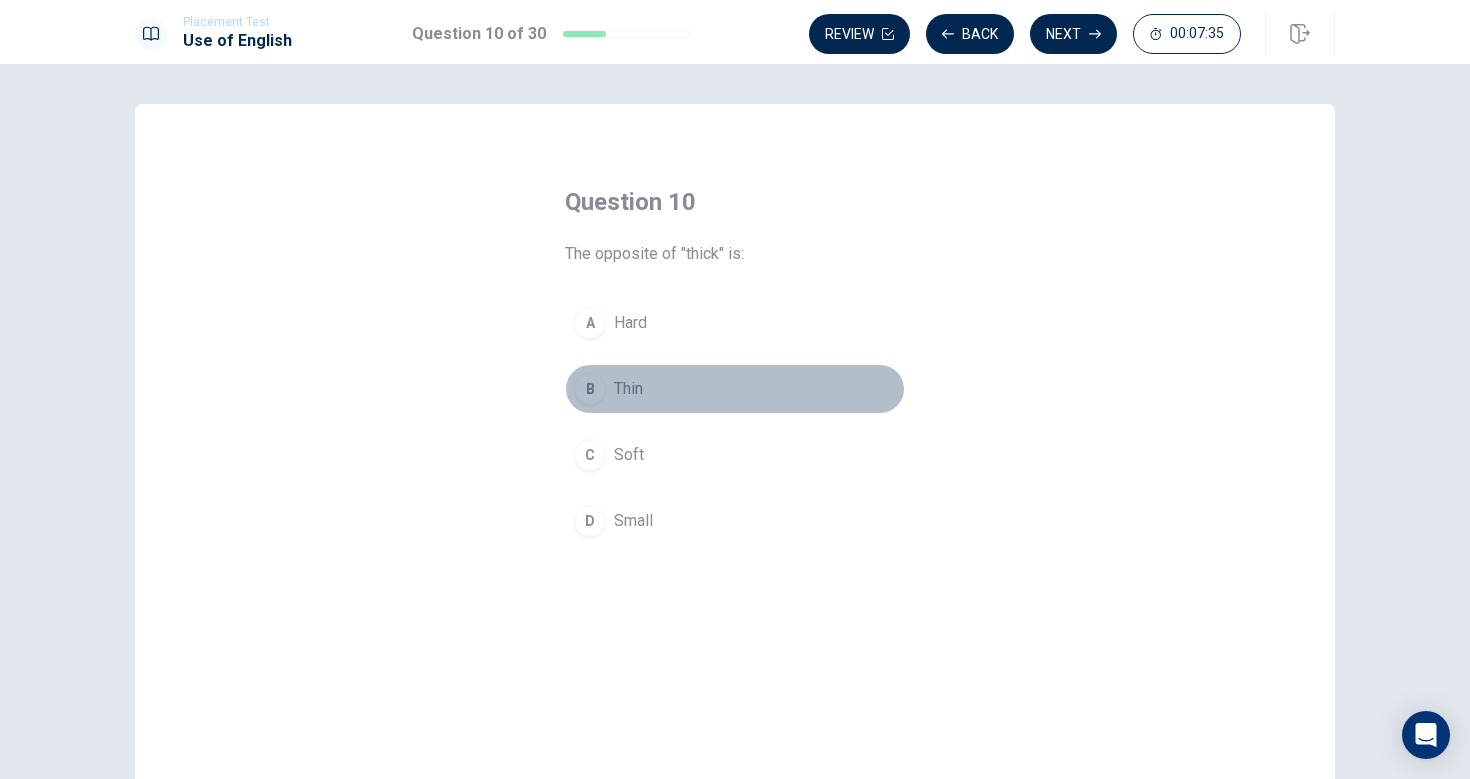 click on "B" at bounding box center [590, 389] 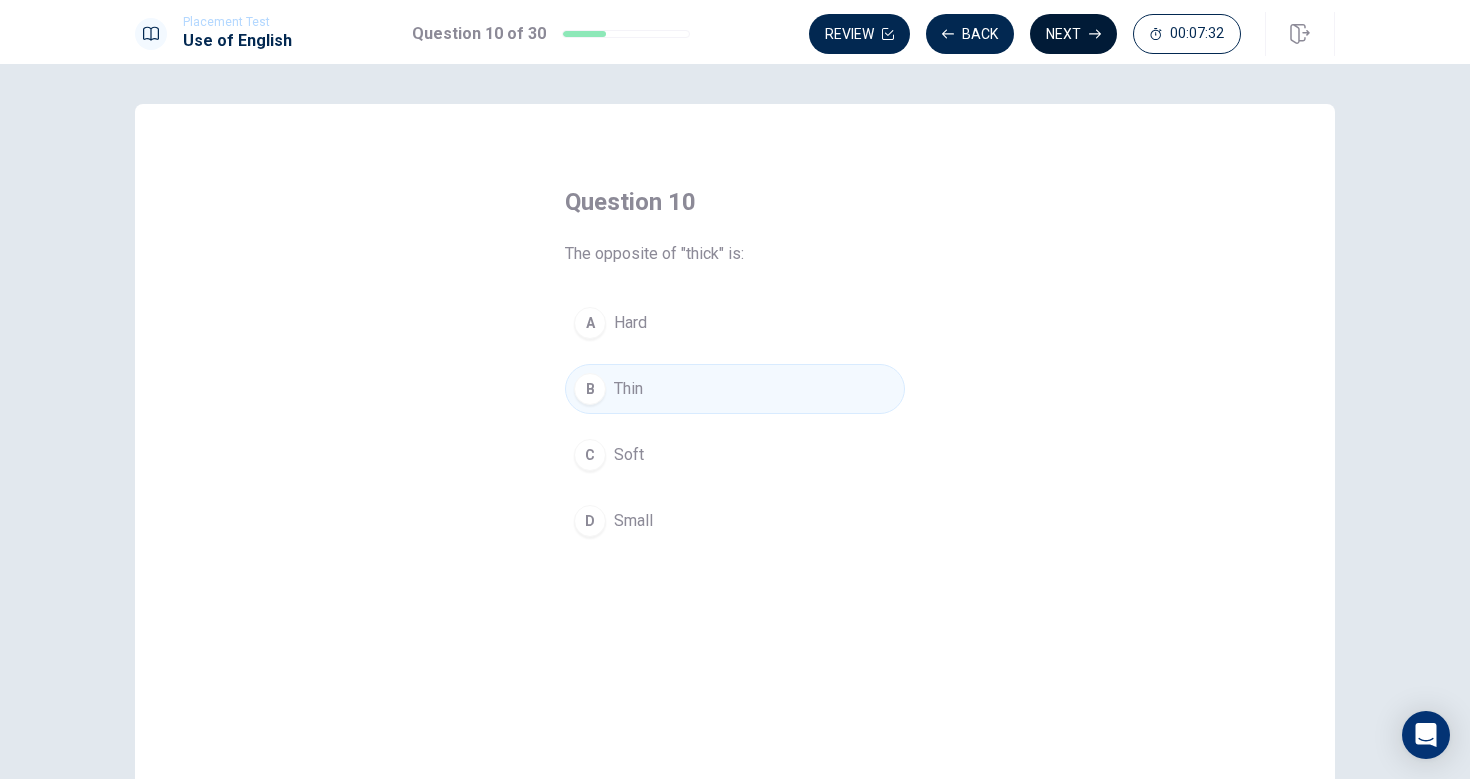 click on "Next" at bounding box center [1073, 34] 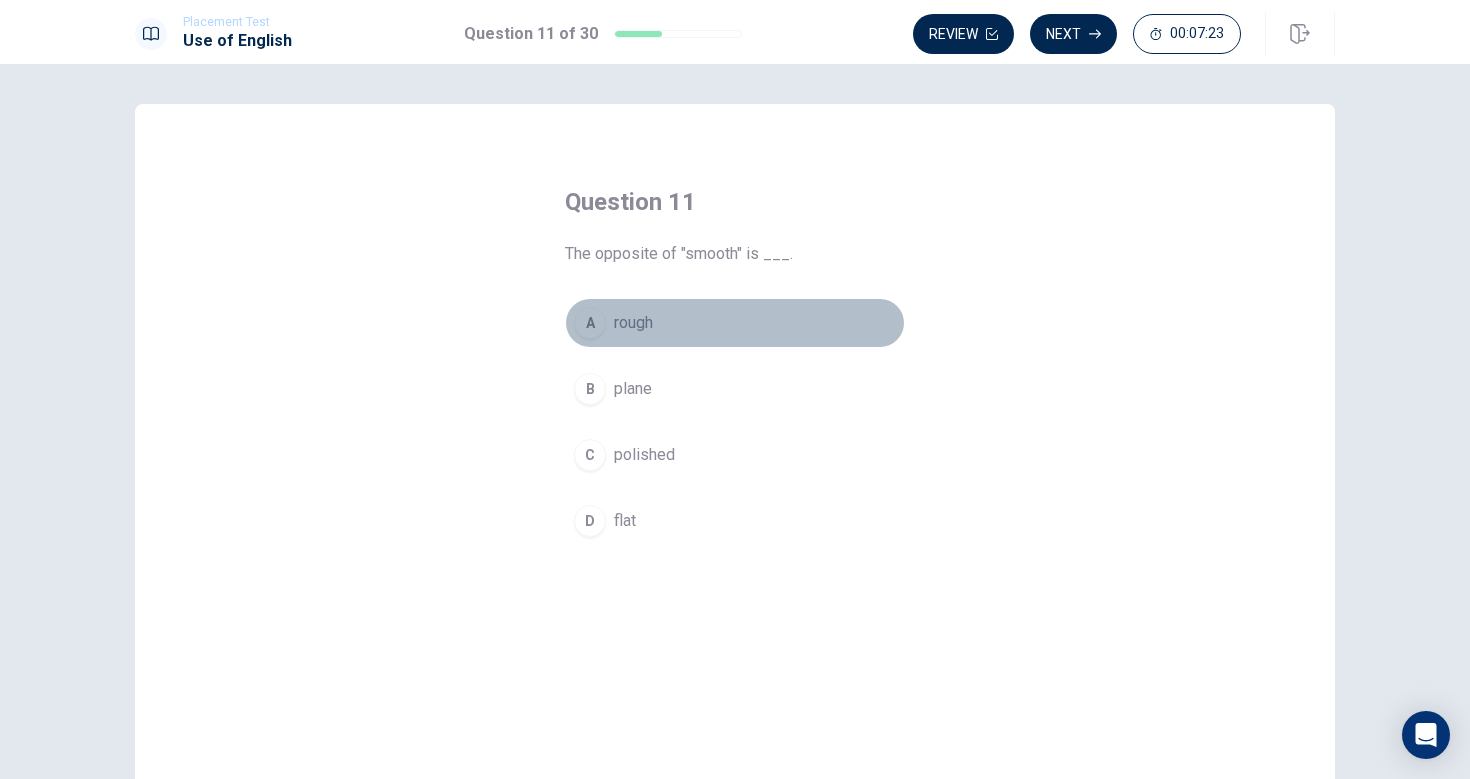 click on "A" at bounding box center [590, 323] 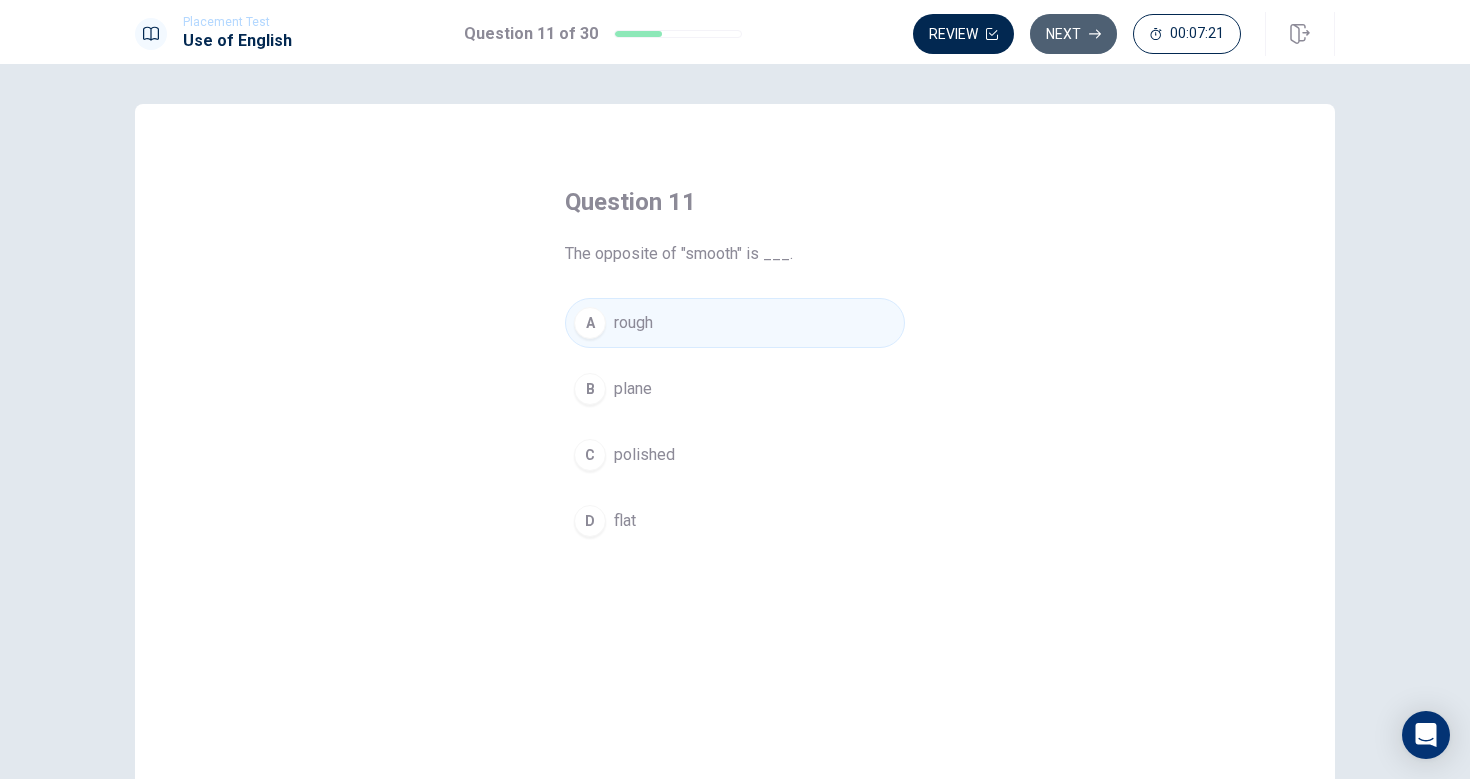 click on "Next" at bounding box center [1073, 34] 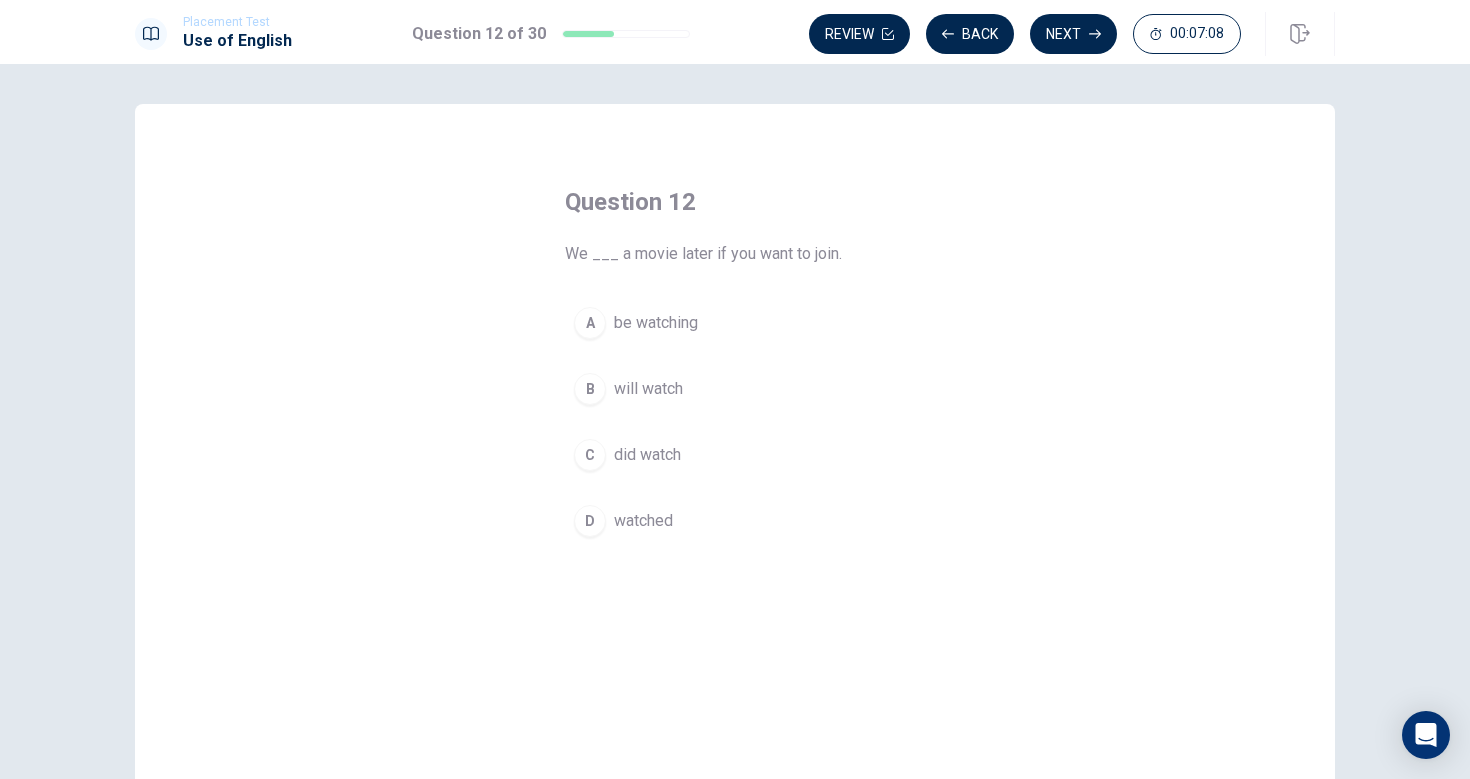 click on "B" at bounding box center (590, 389) 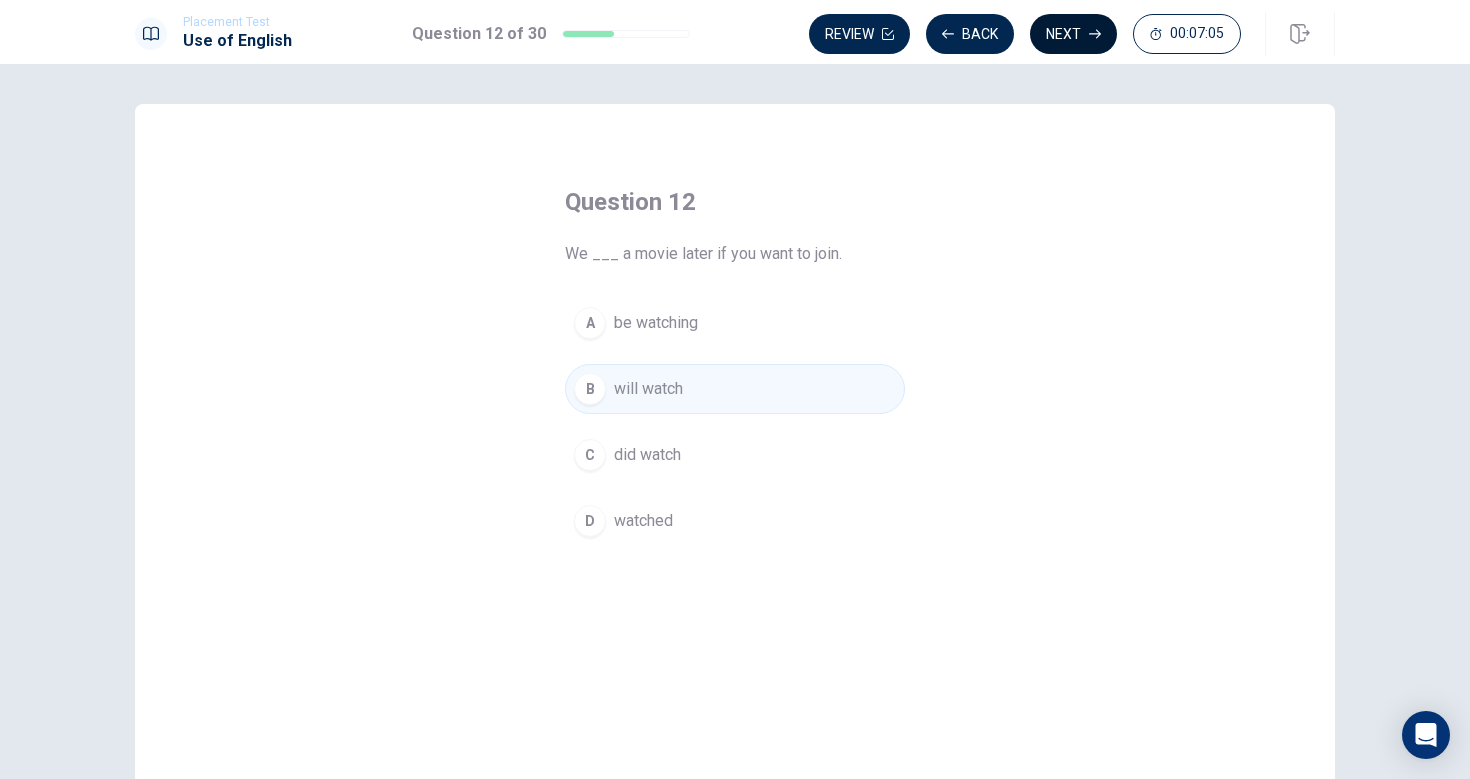 click on "Next" at bounding box center (1073, 34) 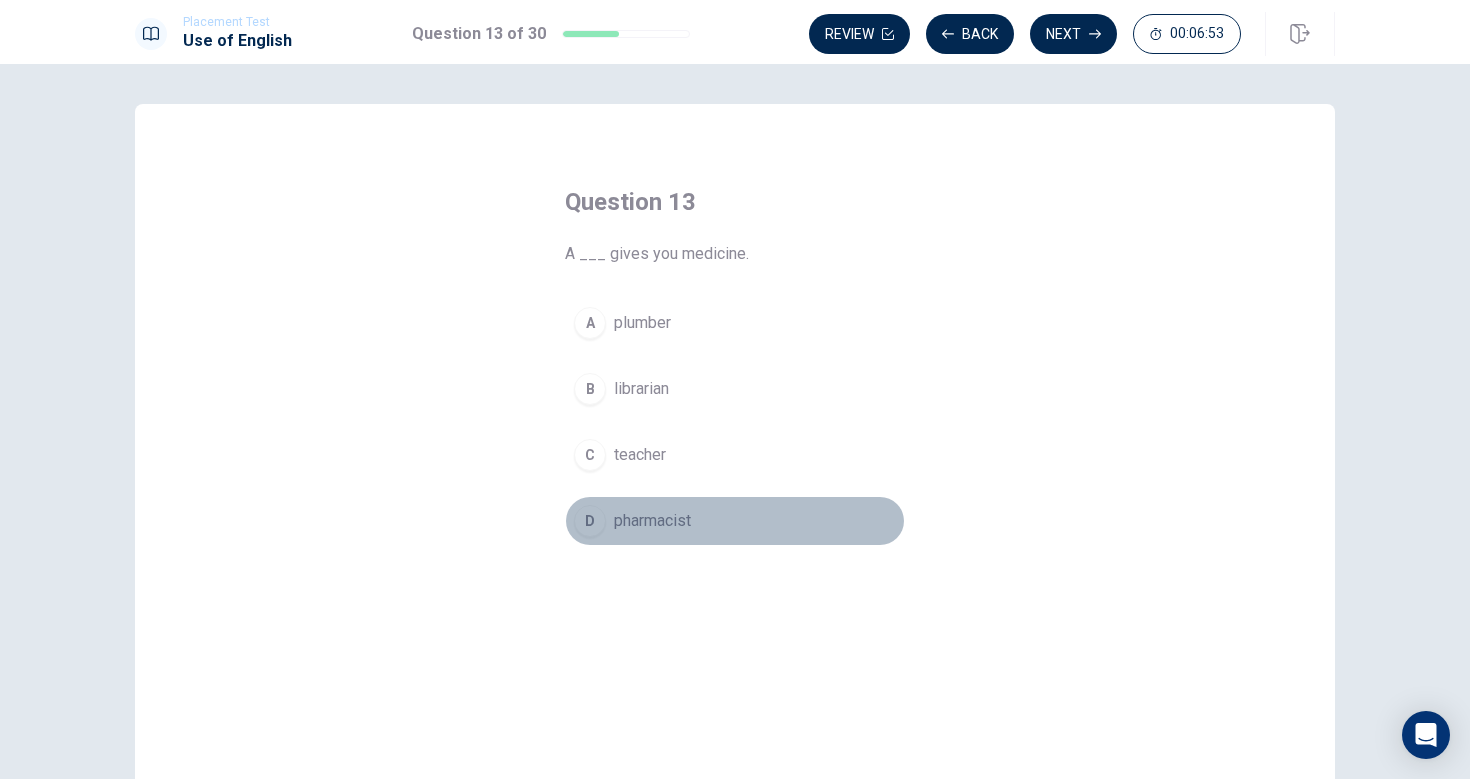 click on "D" at bounding box center (590, 521) 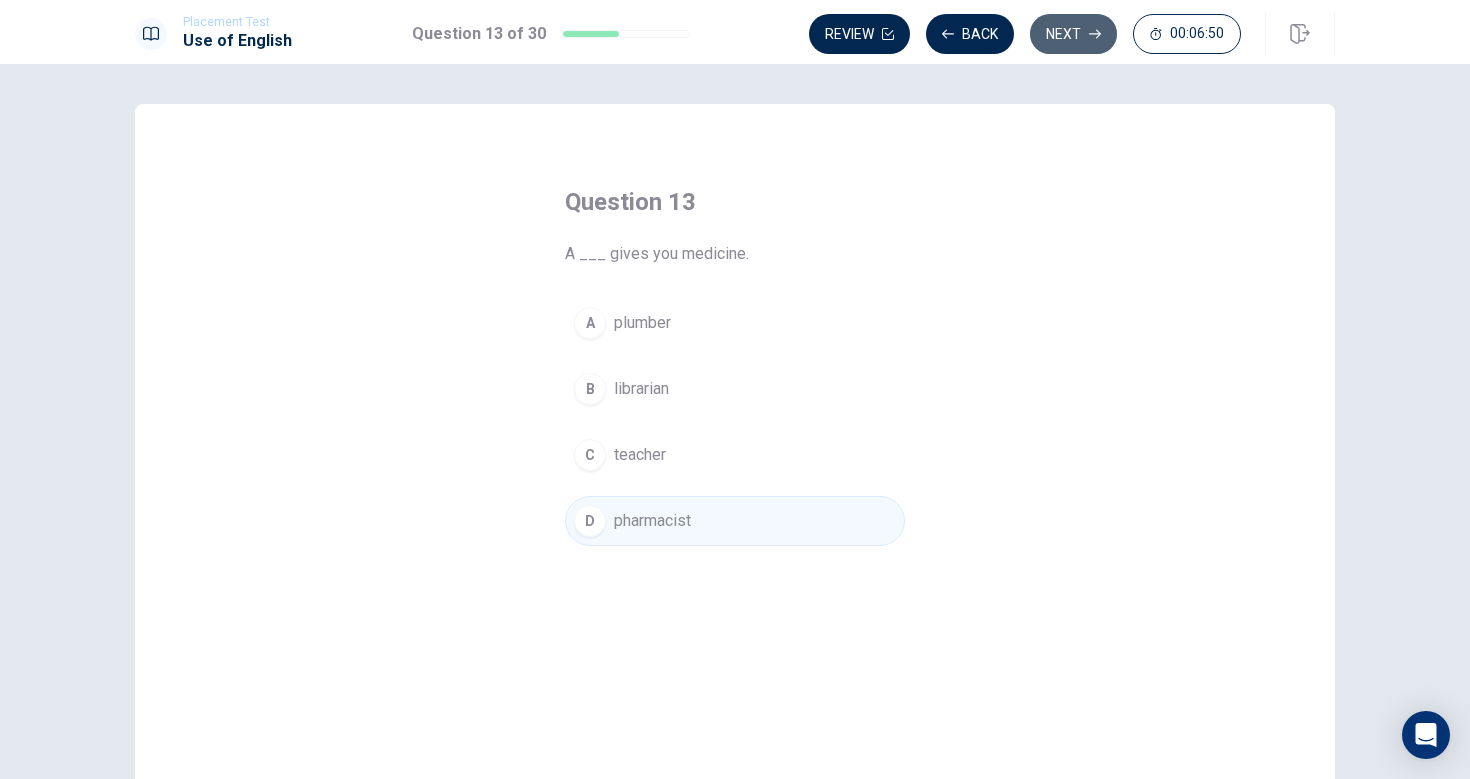 click on "Next" at bounding box center [1073, 34] 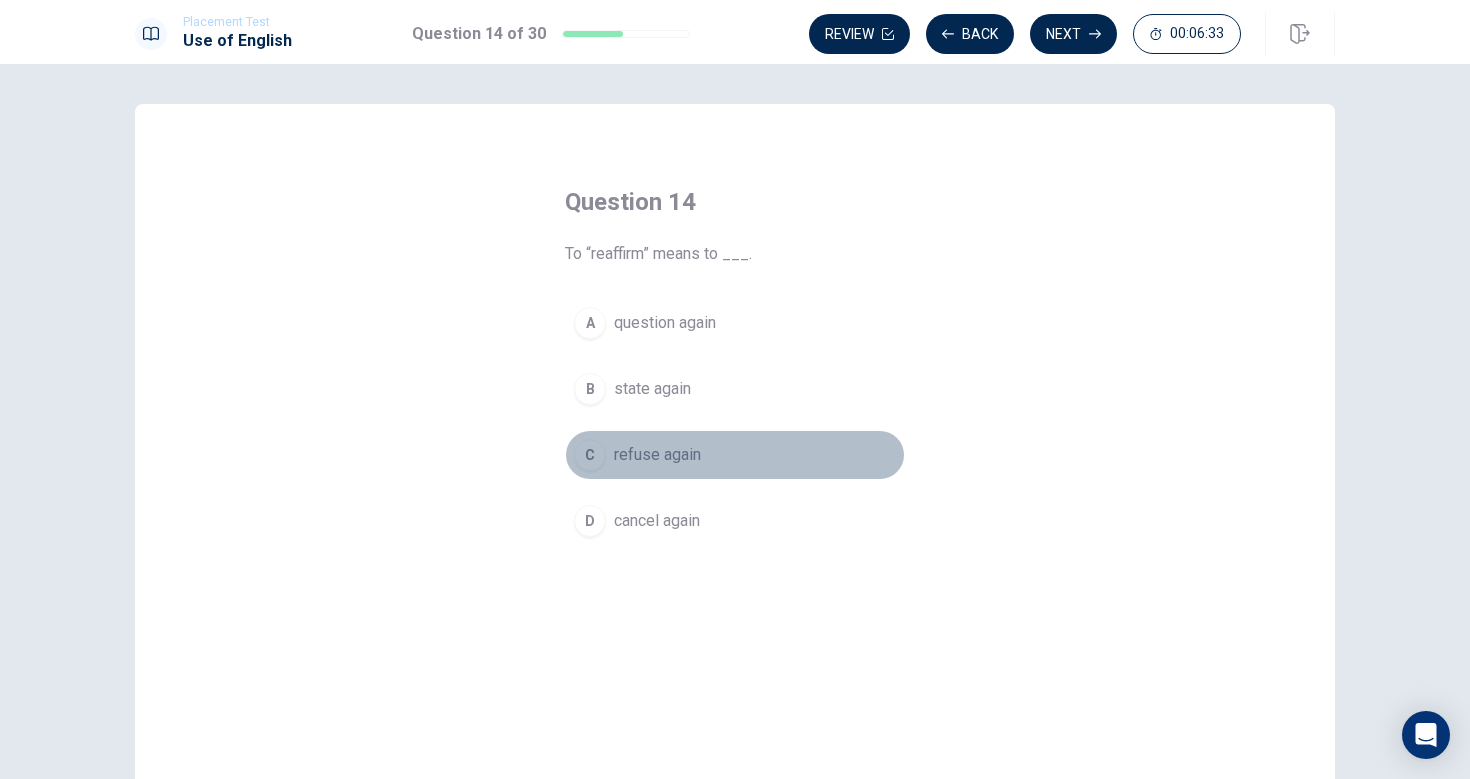 click on "C" at bounding box center [590, 455] 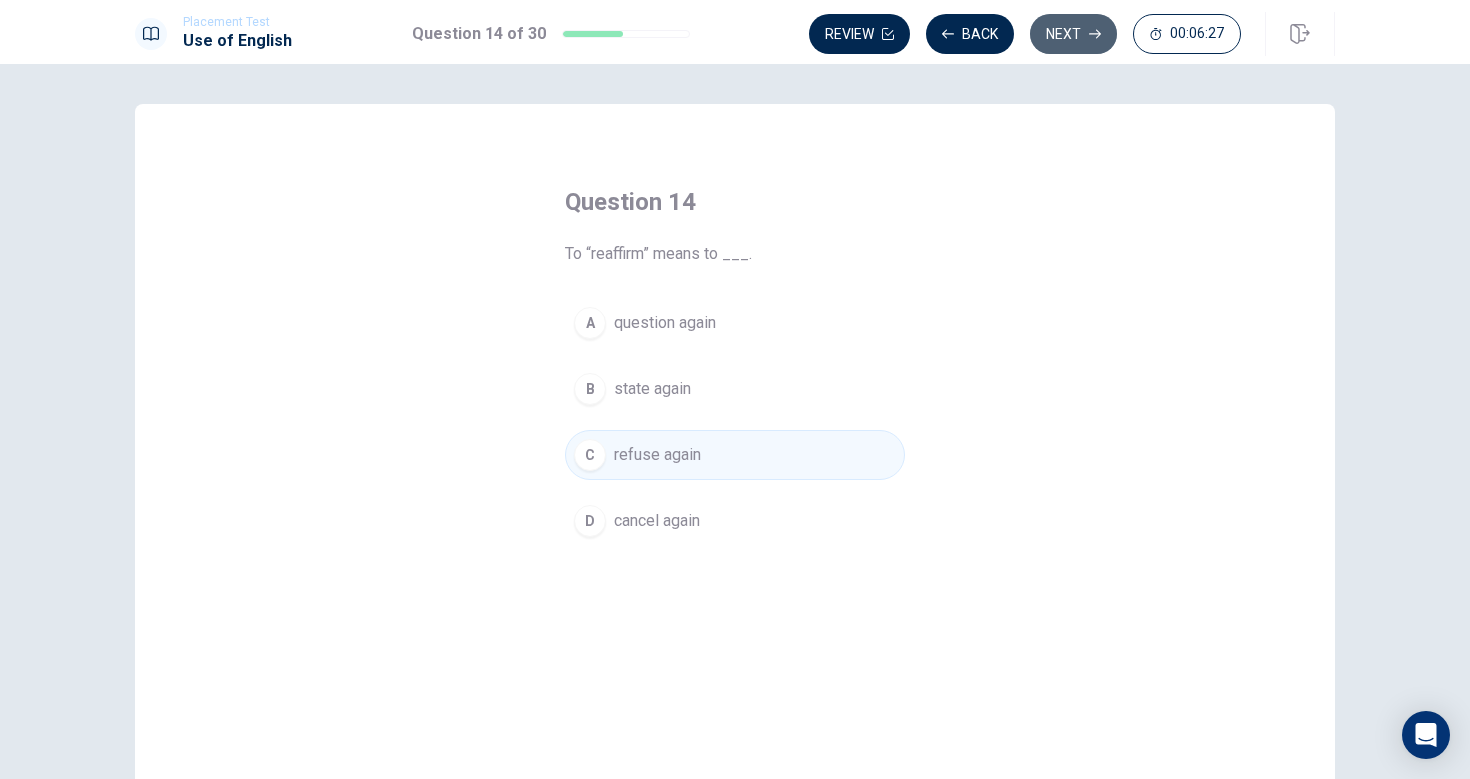 click on "Next" at bounding box center [1073, 34] 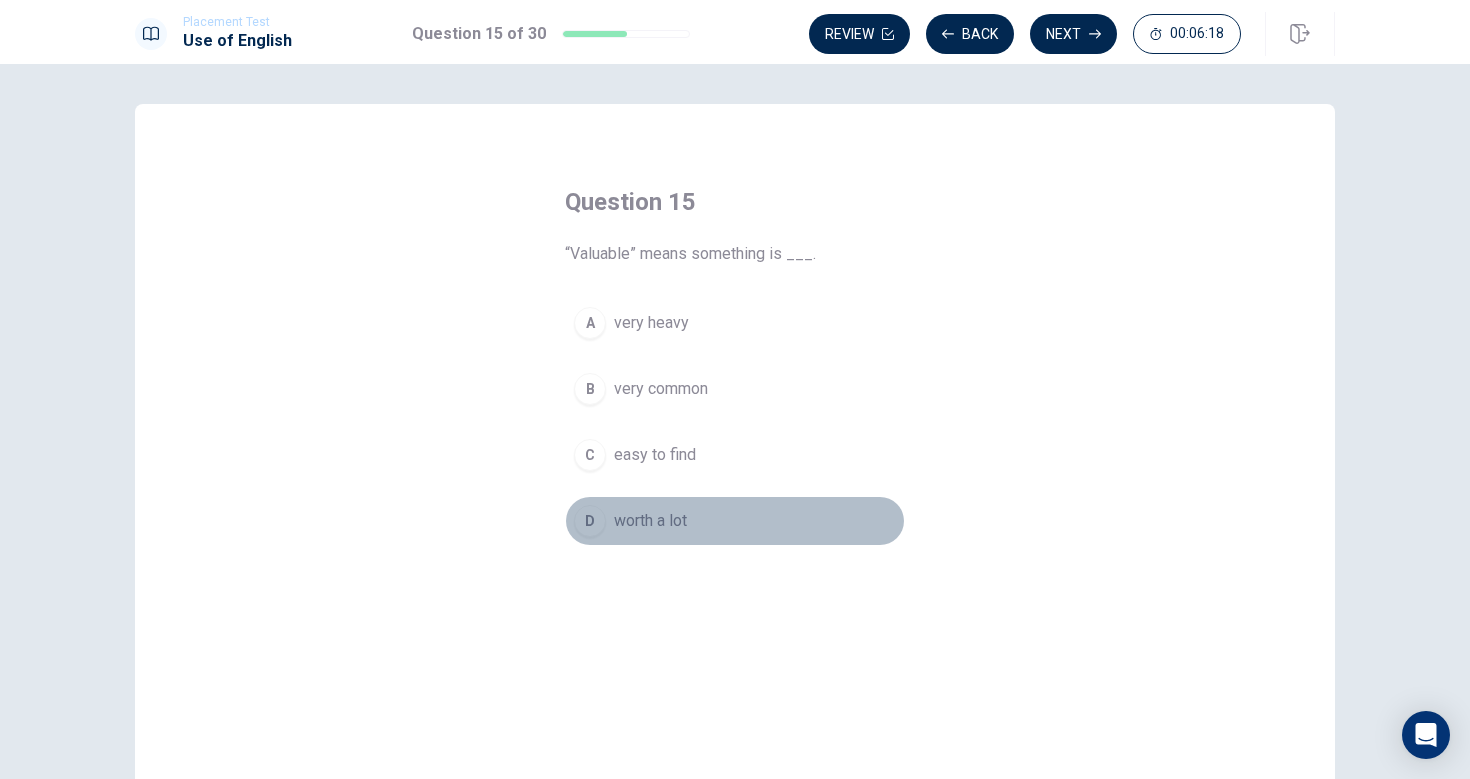 click on "D" at bounding box center (590, 521) 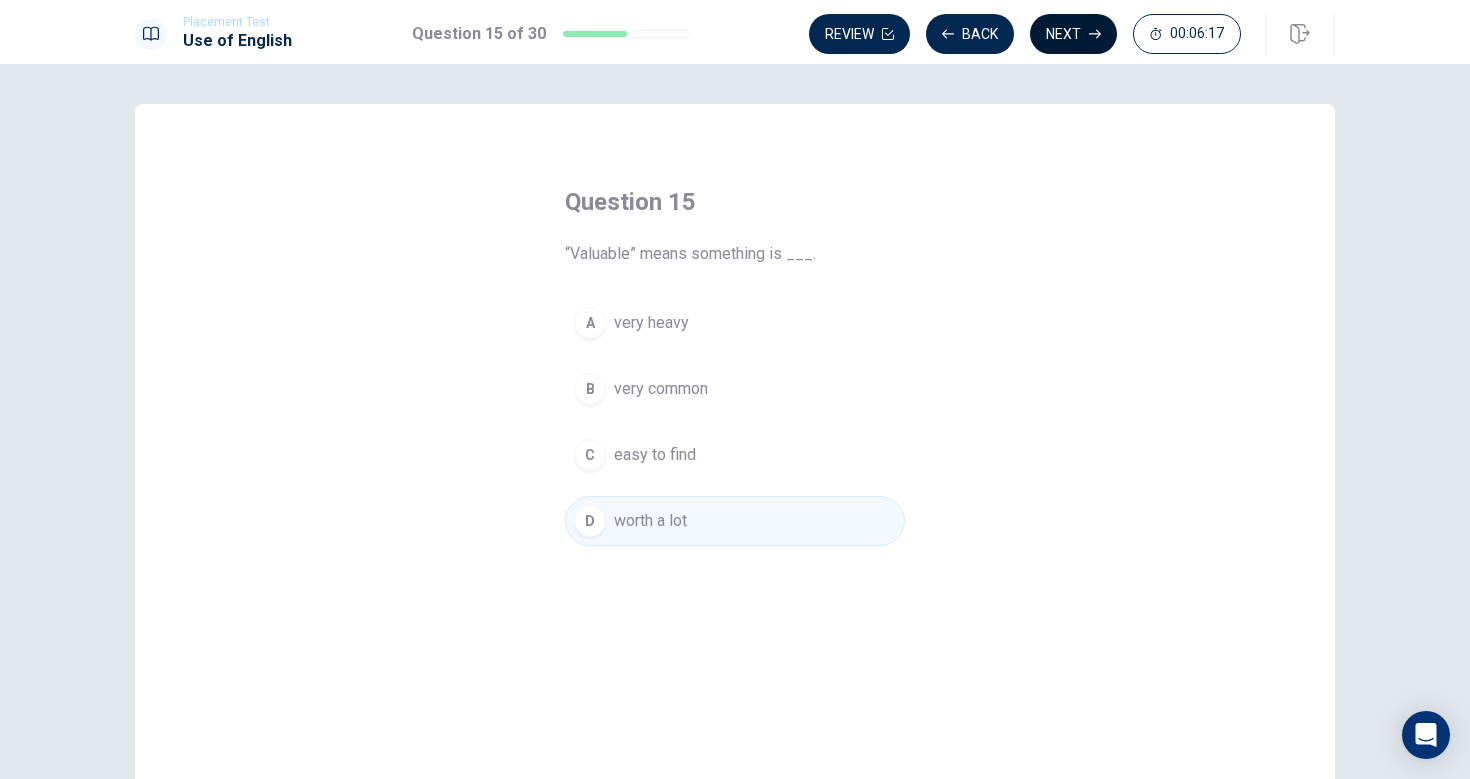 click on "Next" at bounding box center (1073, 34) 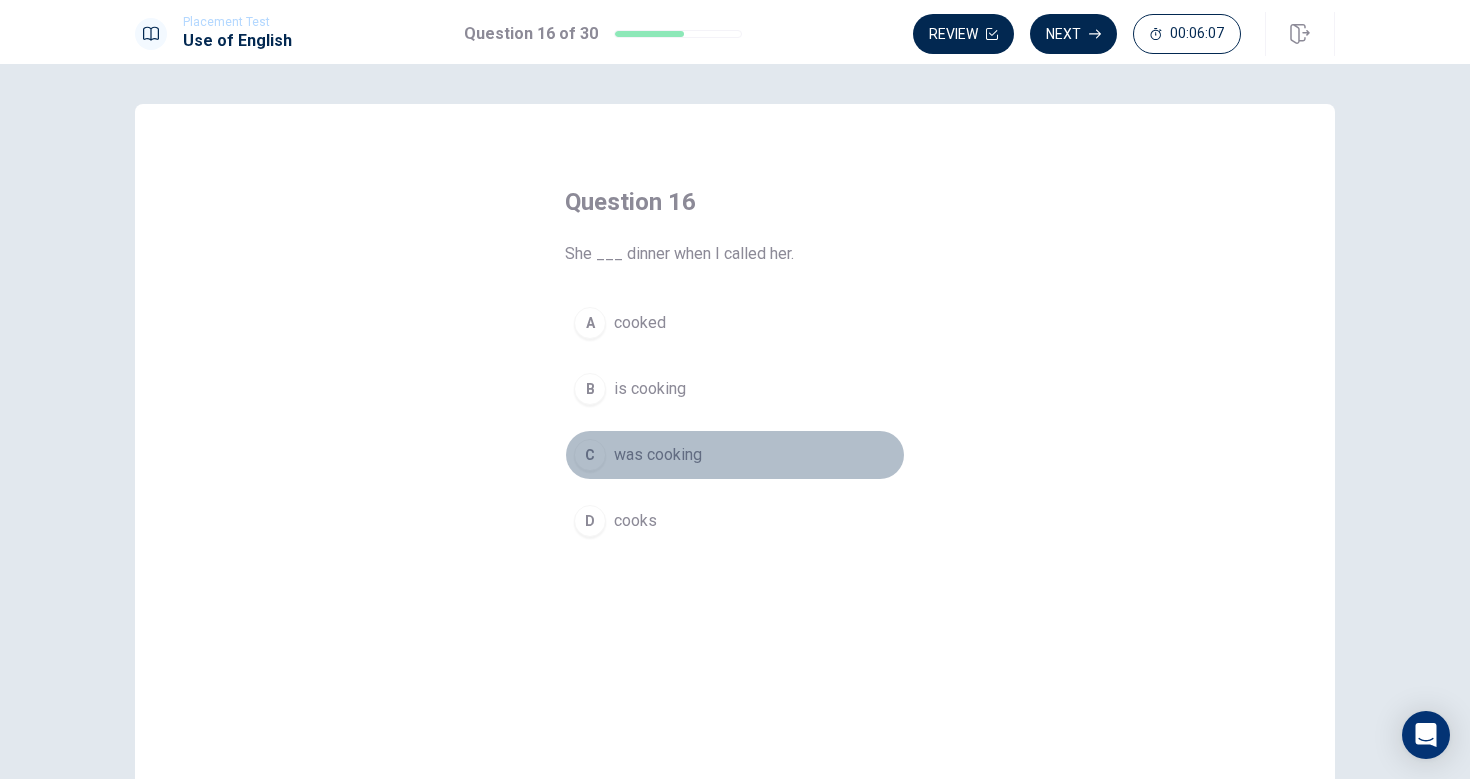 click on "C" at bounding box center [590, 455] 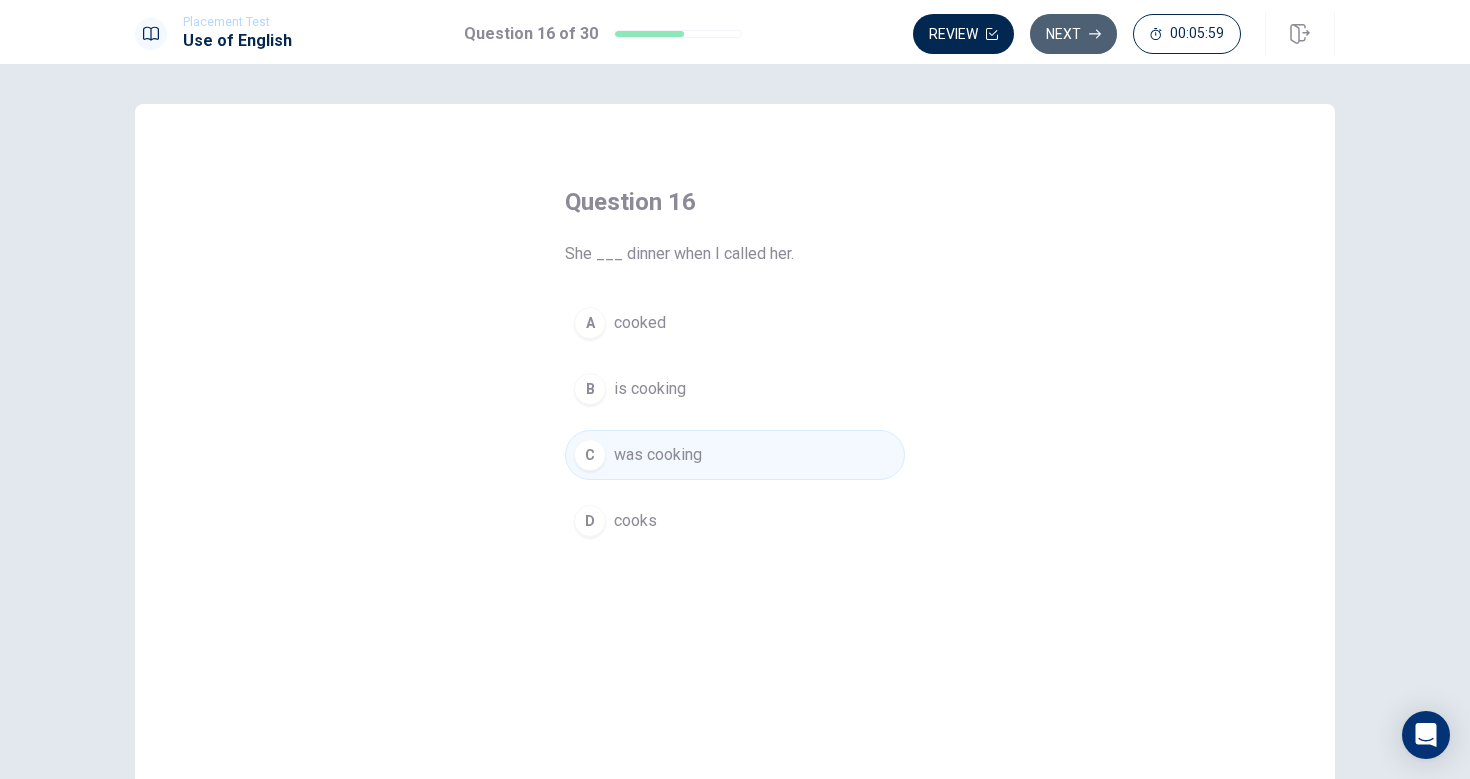 click on "Next" at bounding box center [1073, 34] 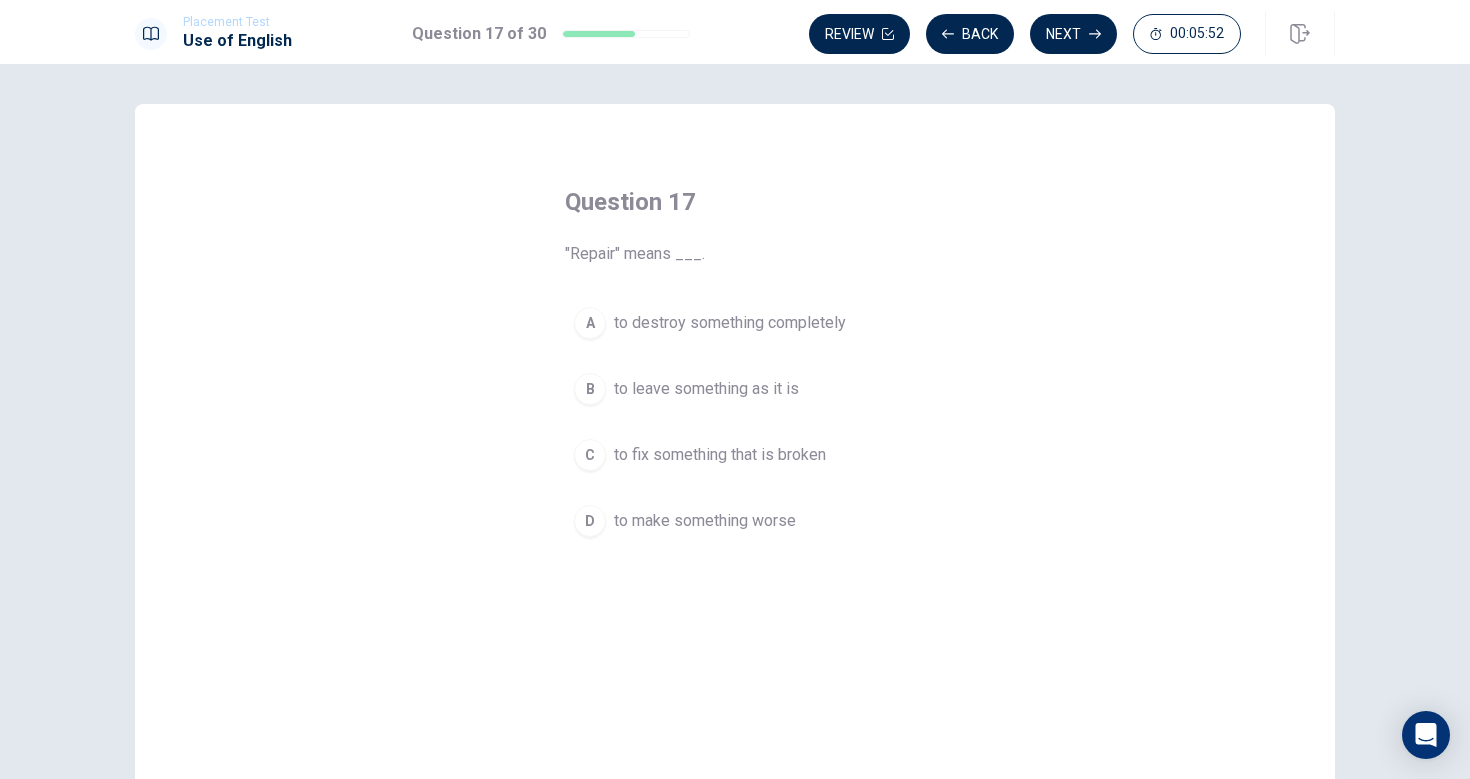click on "C" at bounding box center (590, 455) 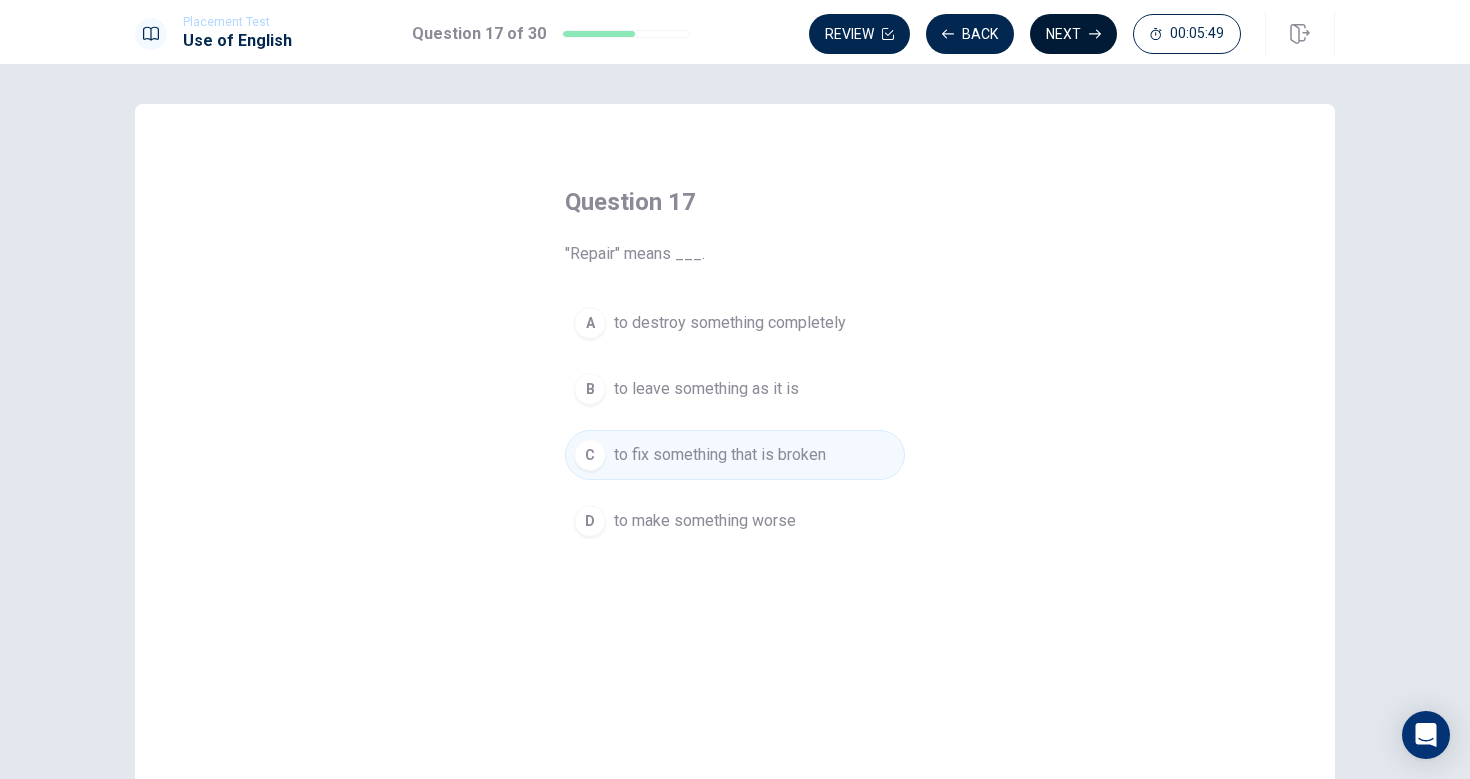 click on "Next" at bounding box center [1073, 34] 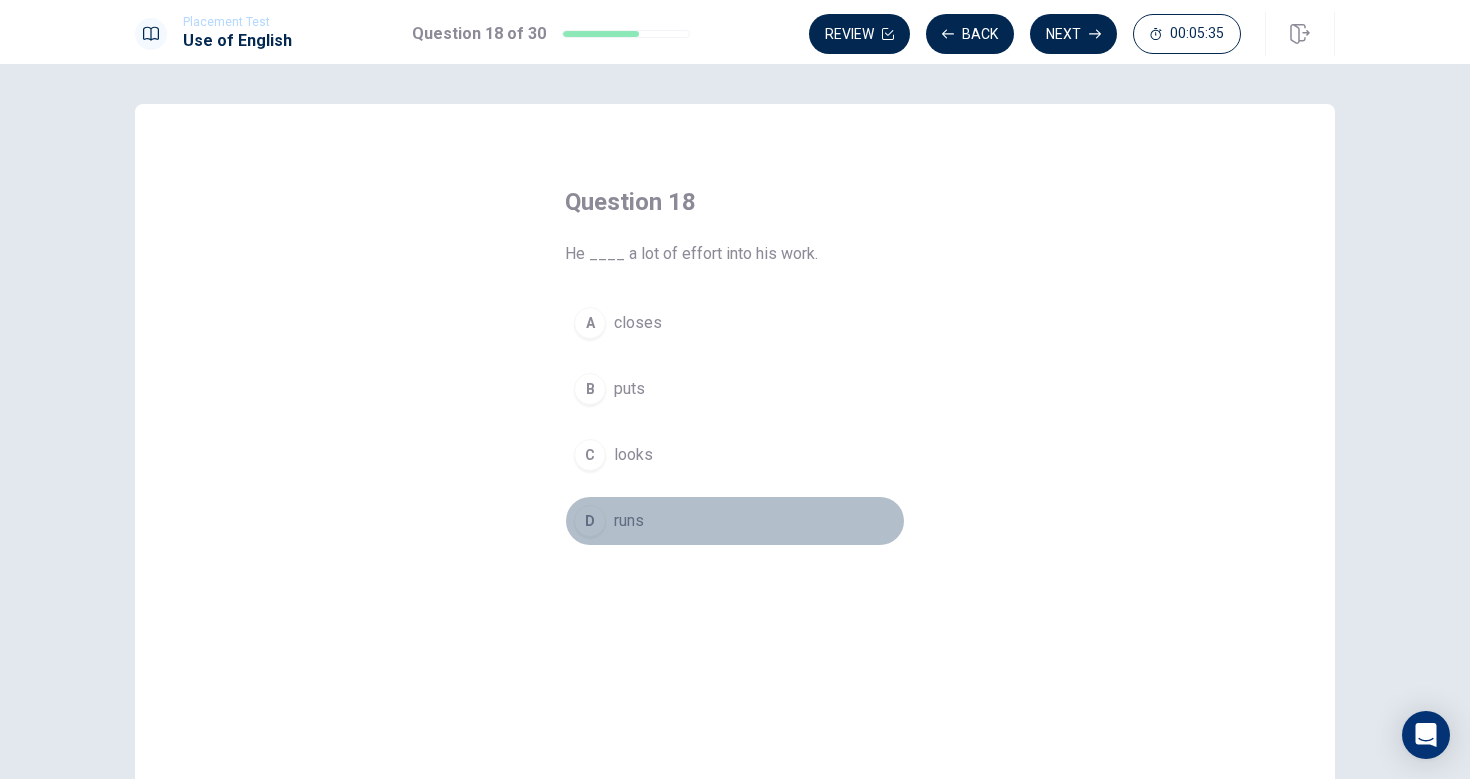 click on "D" at bounding box center (590, 521) 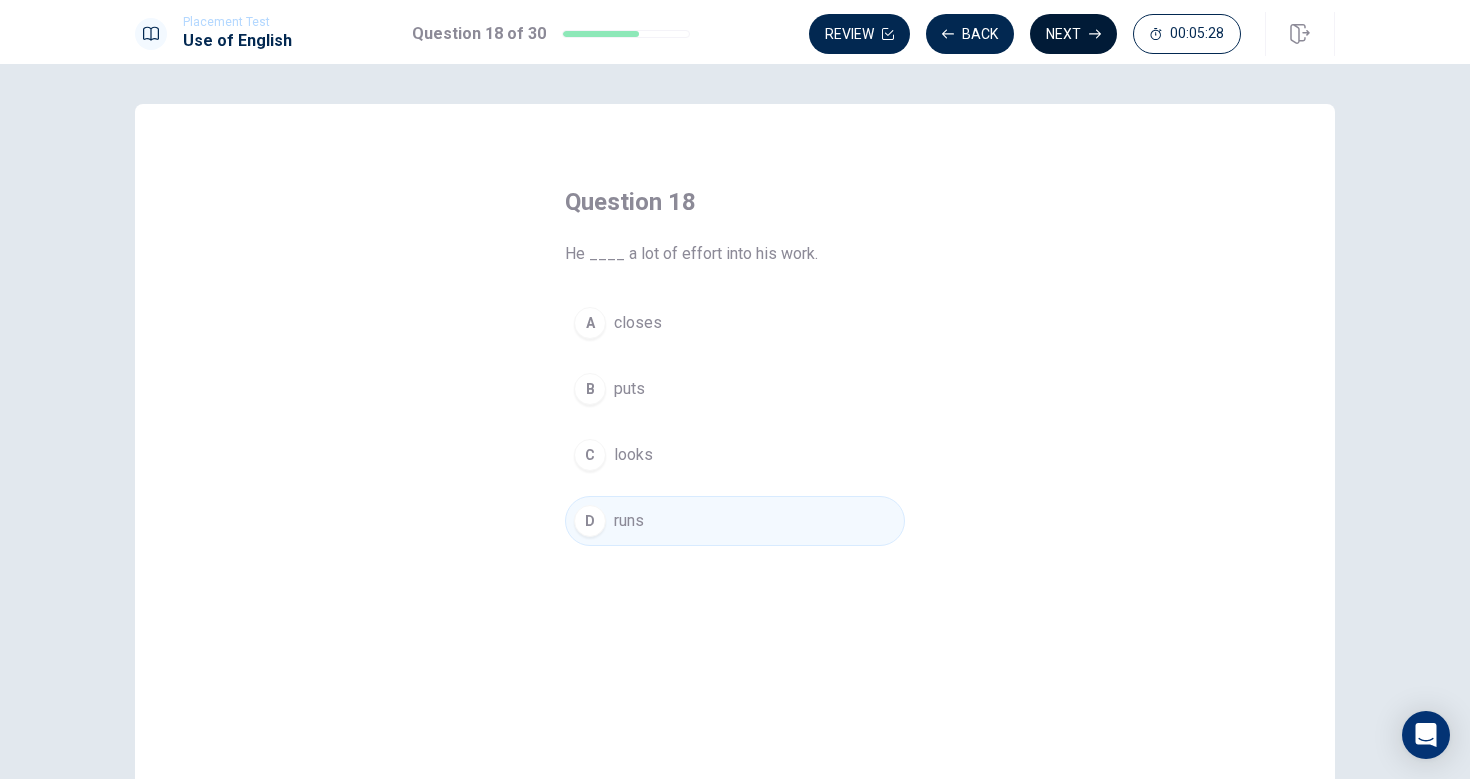 click on "Next" at bounding box center (1073, 34) 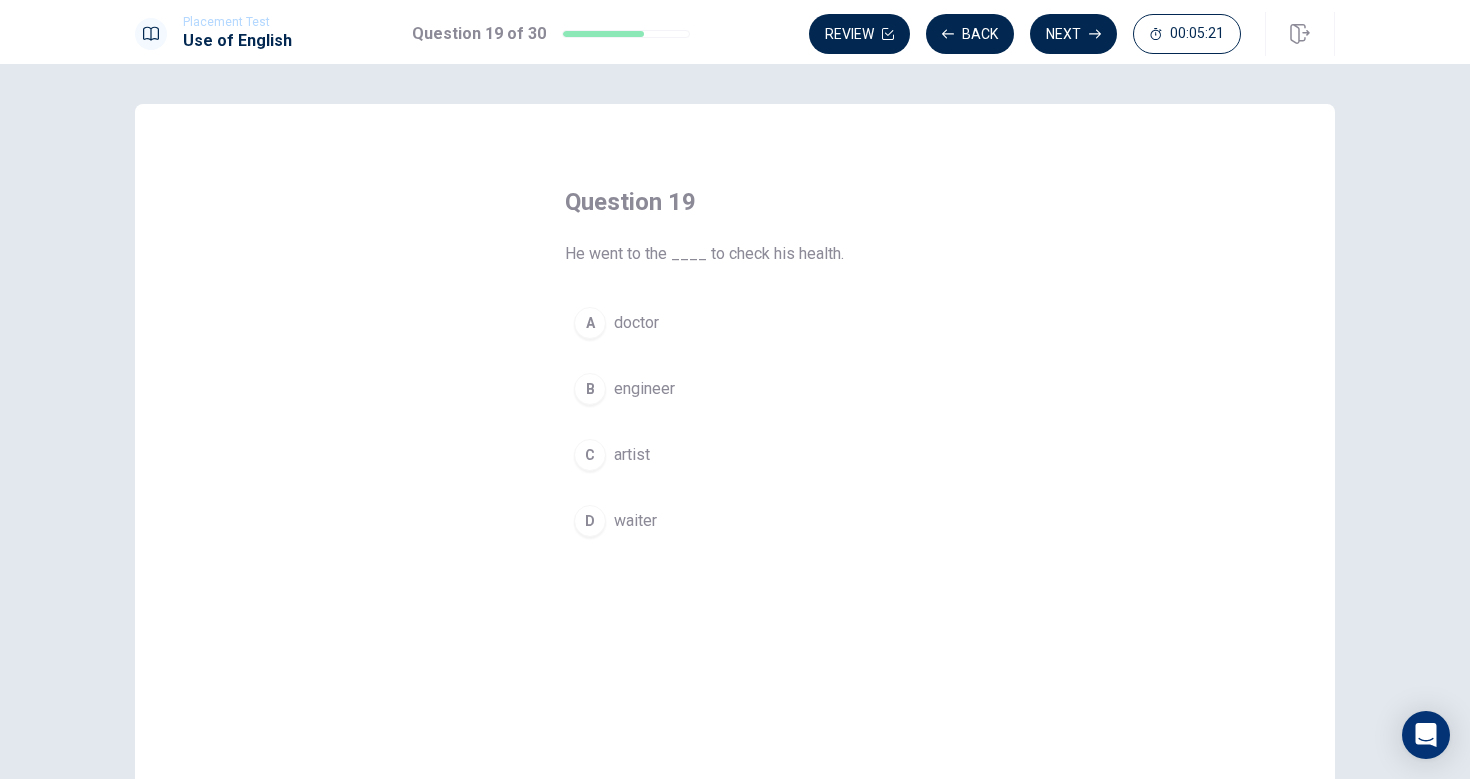 click on "A" at bounding box center [590, 323] 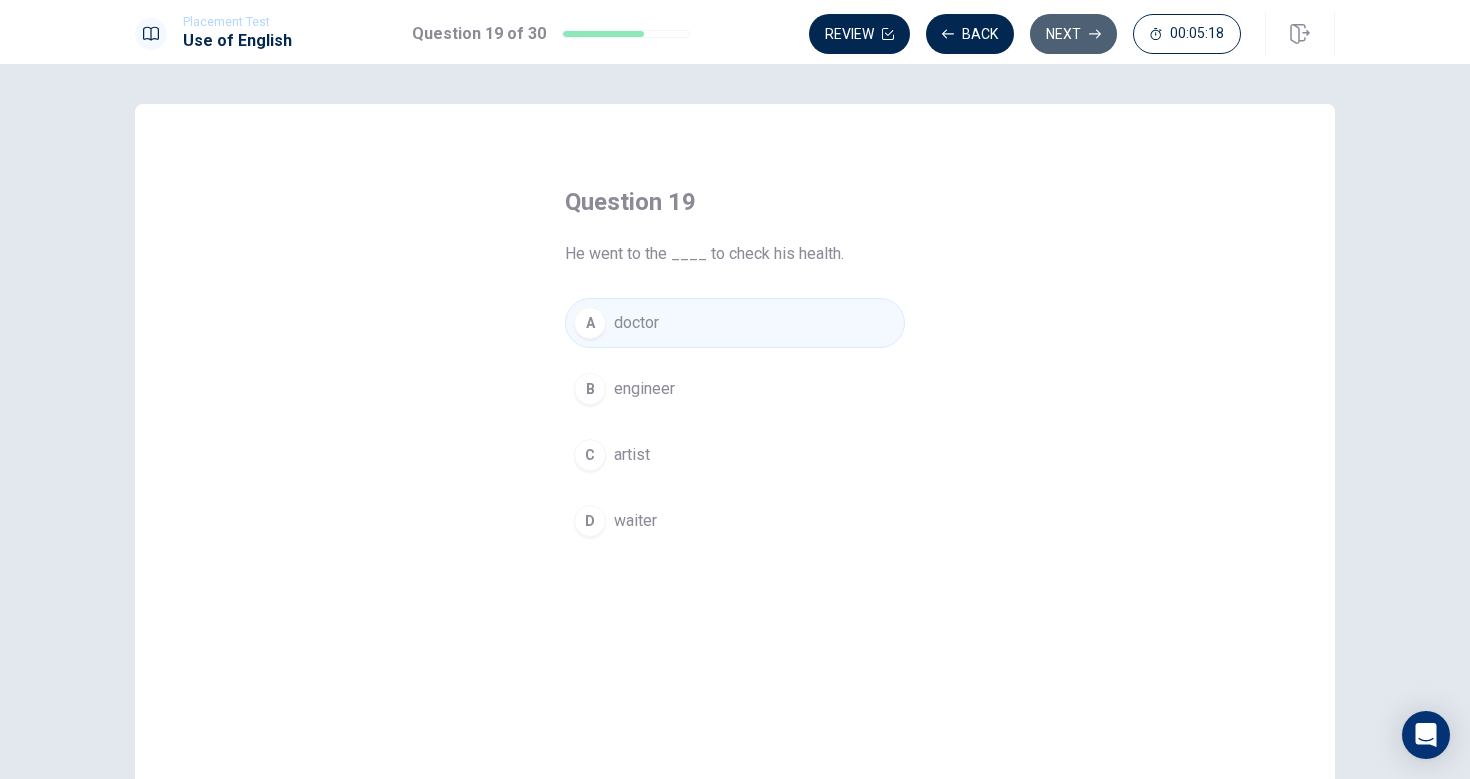 click on "Next" at bounding box center (1073, 34) 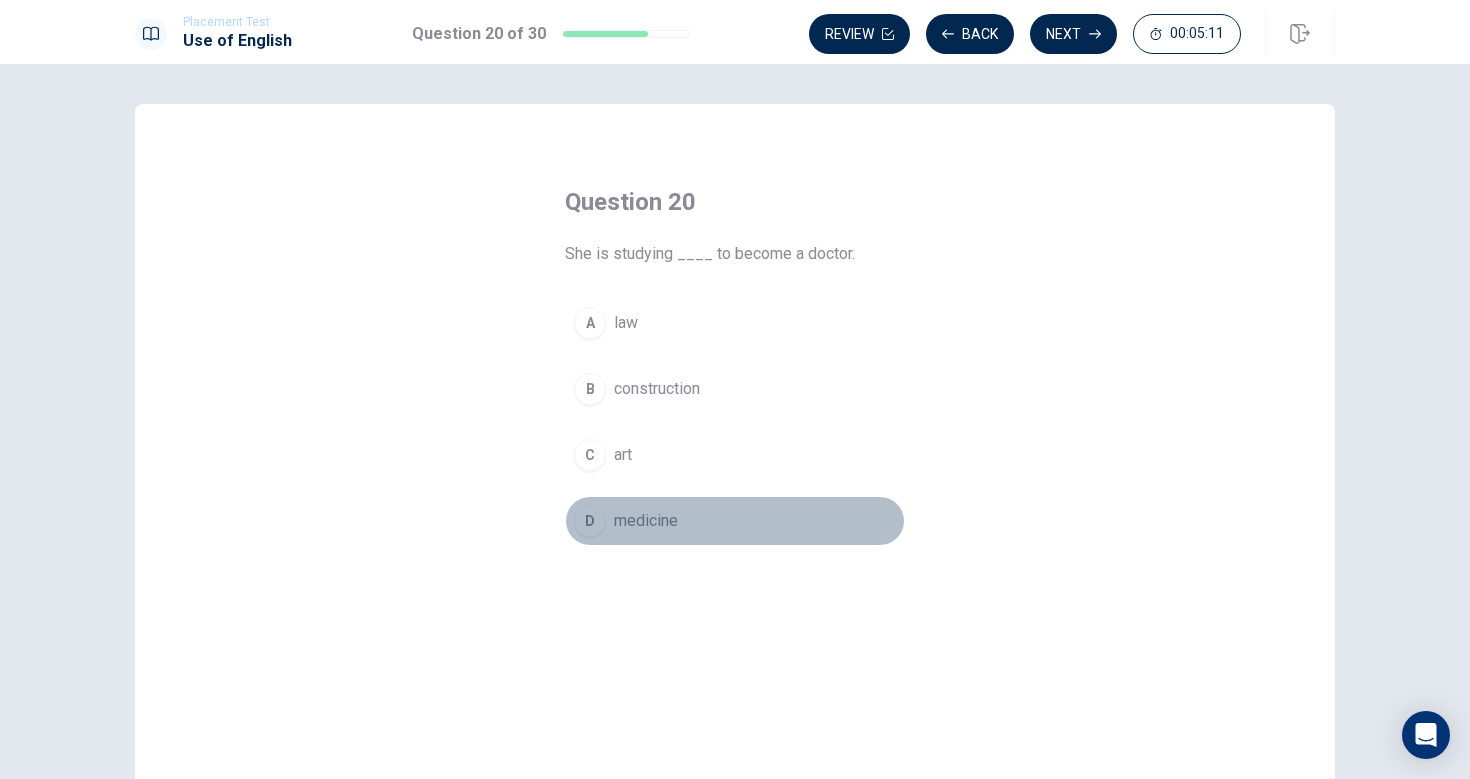 click on "D" at bounding box center [590, 521] 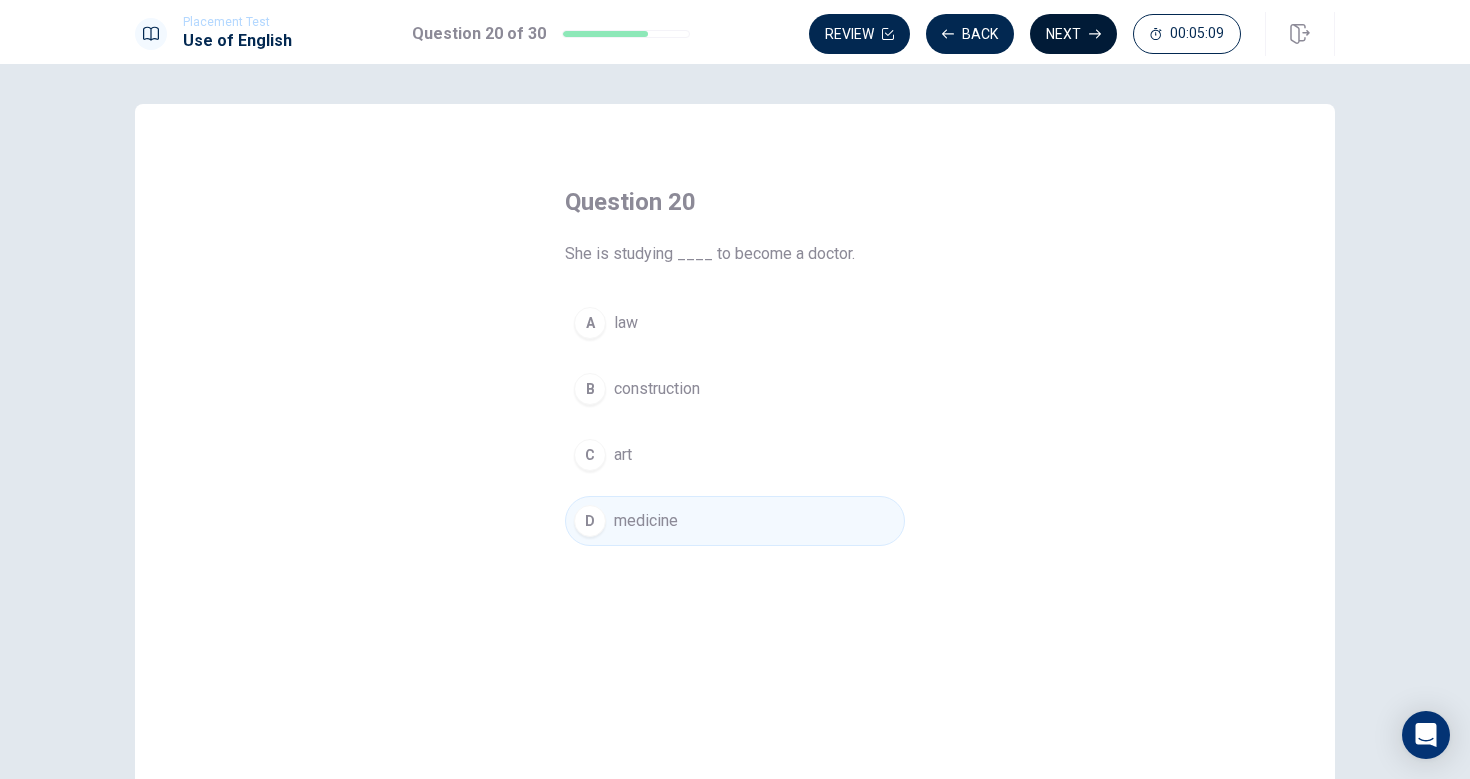 click on "Next" at bounding box center (1073, 34) 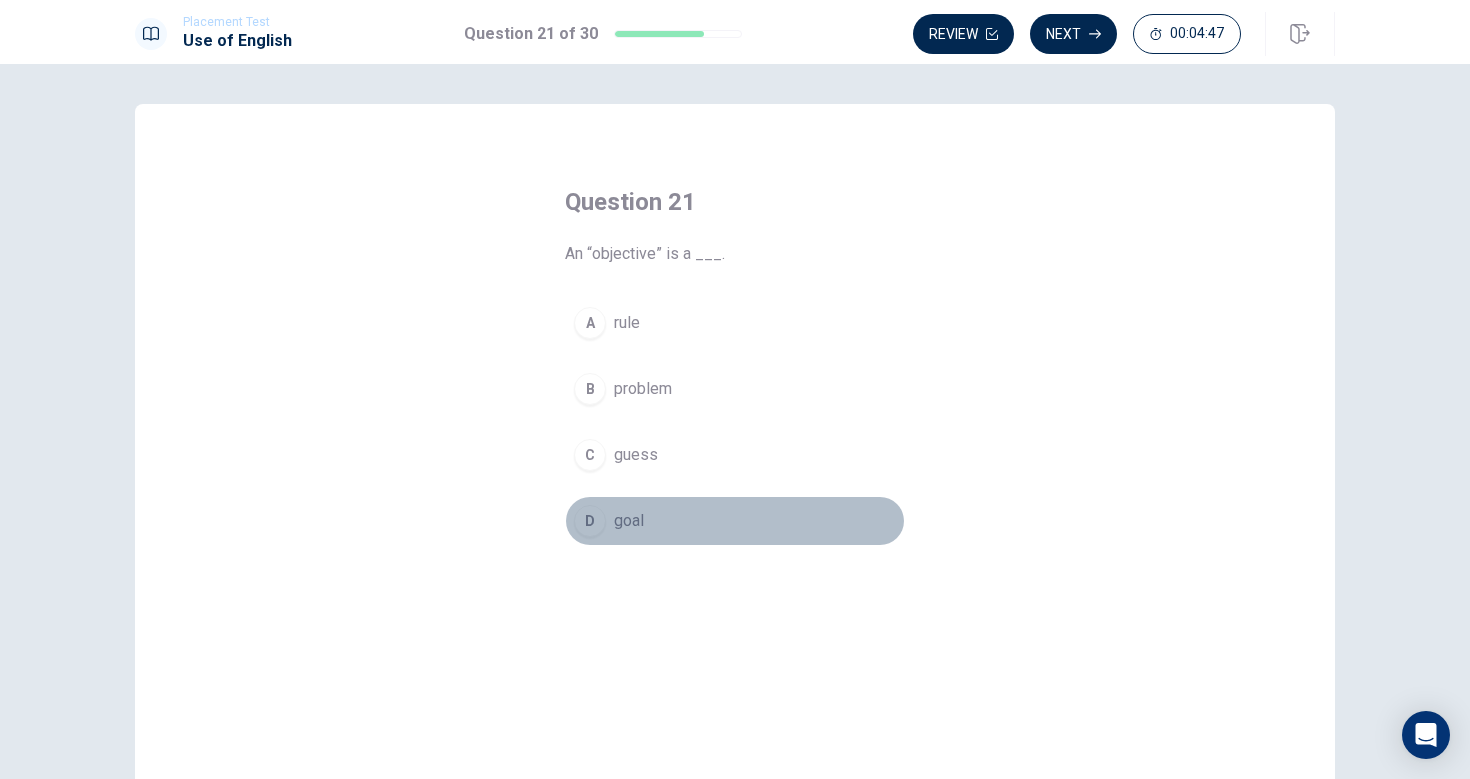 click on "D" at bounding box center [590, 521] 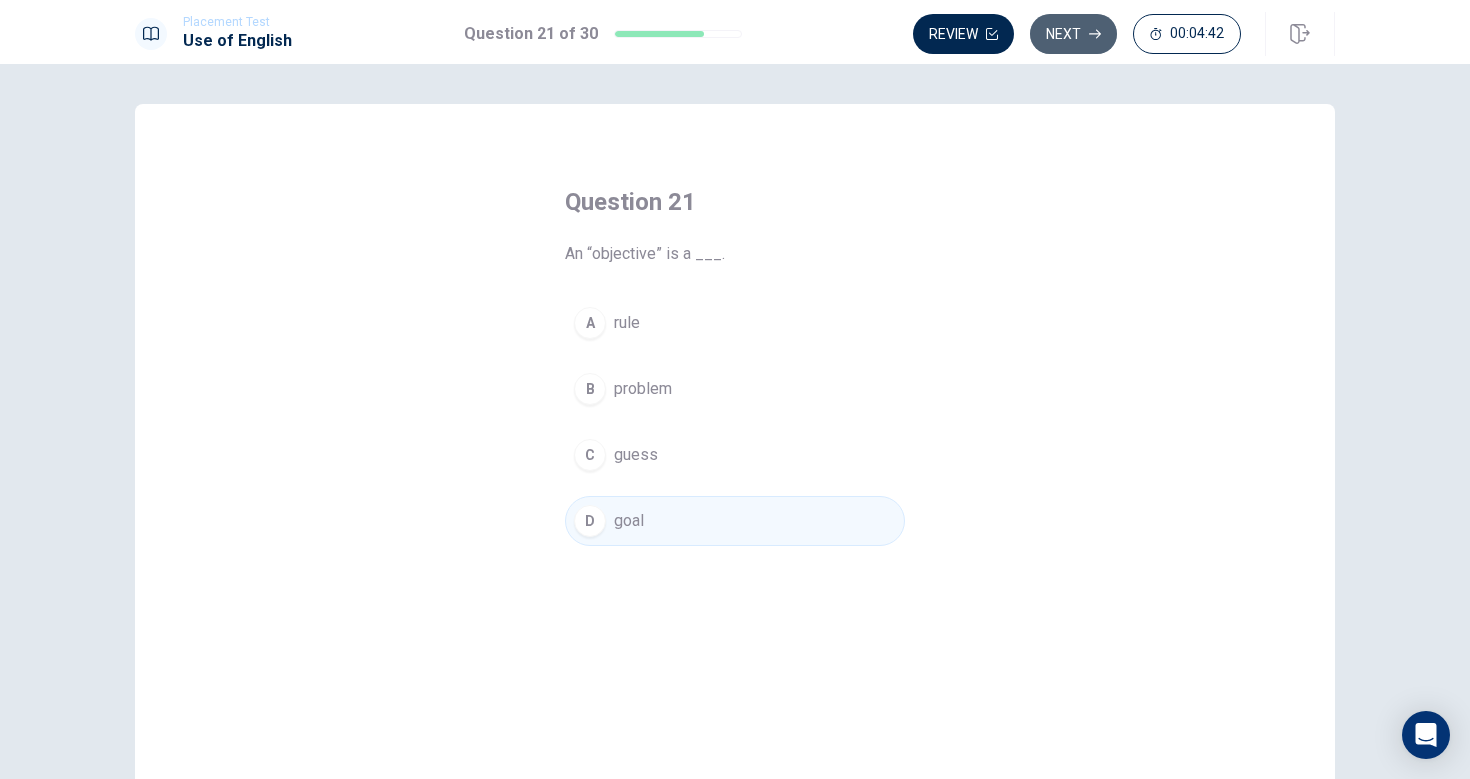 click on "Next" at bounding box center (1073, 34) 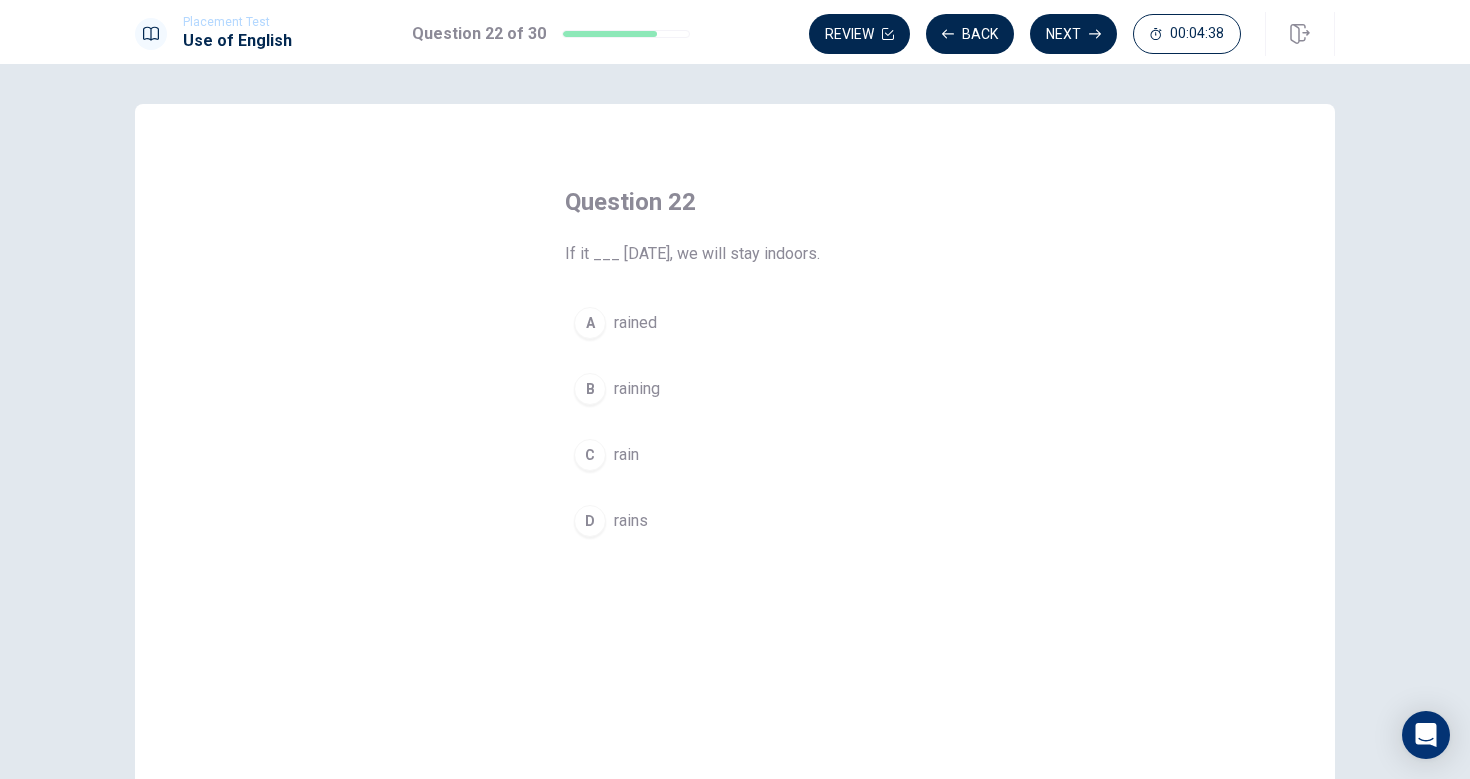 click on "D" at bounding box center [590, 521] 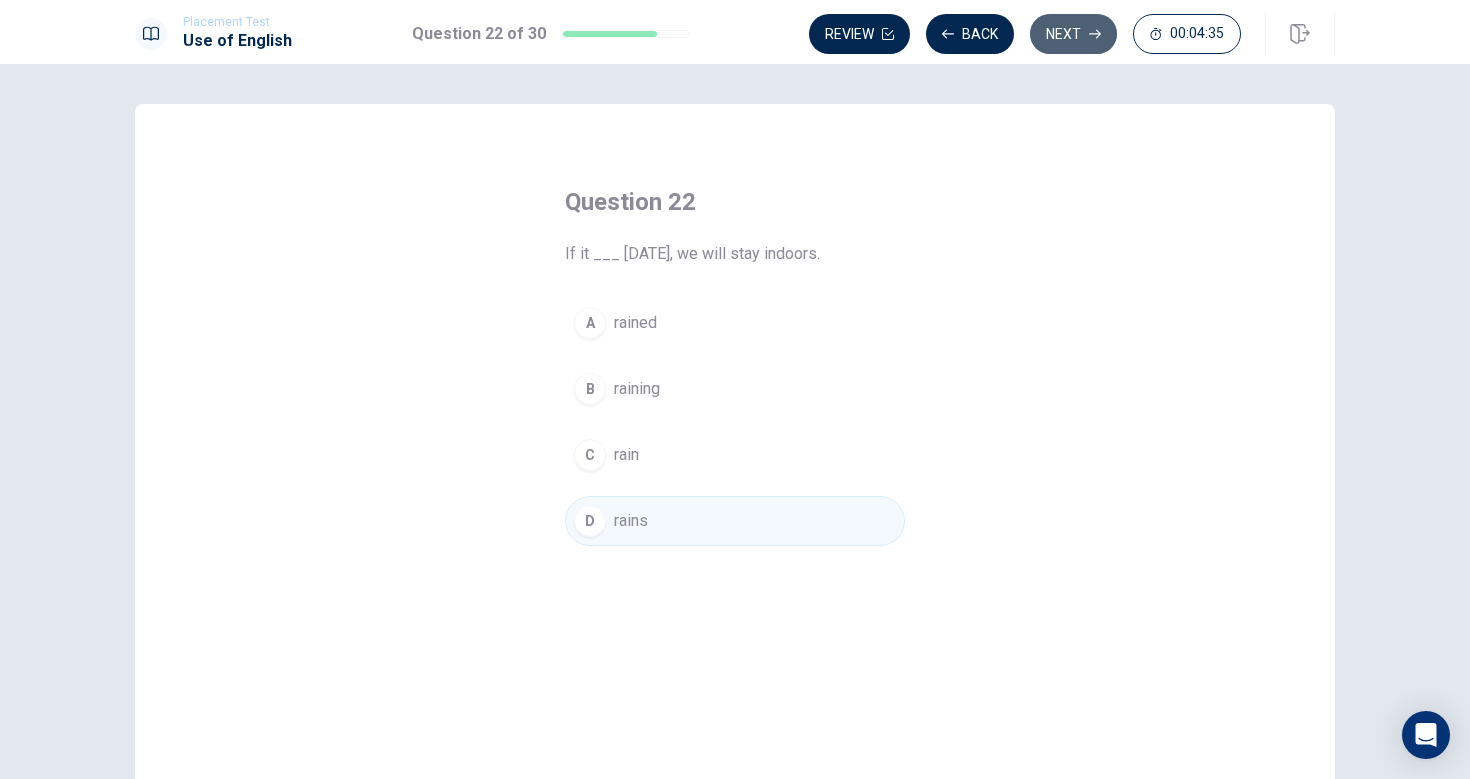 click on "Next" at bounding box center [1073, 34] 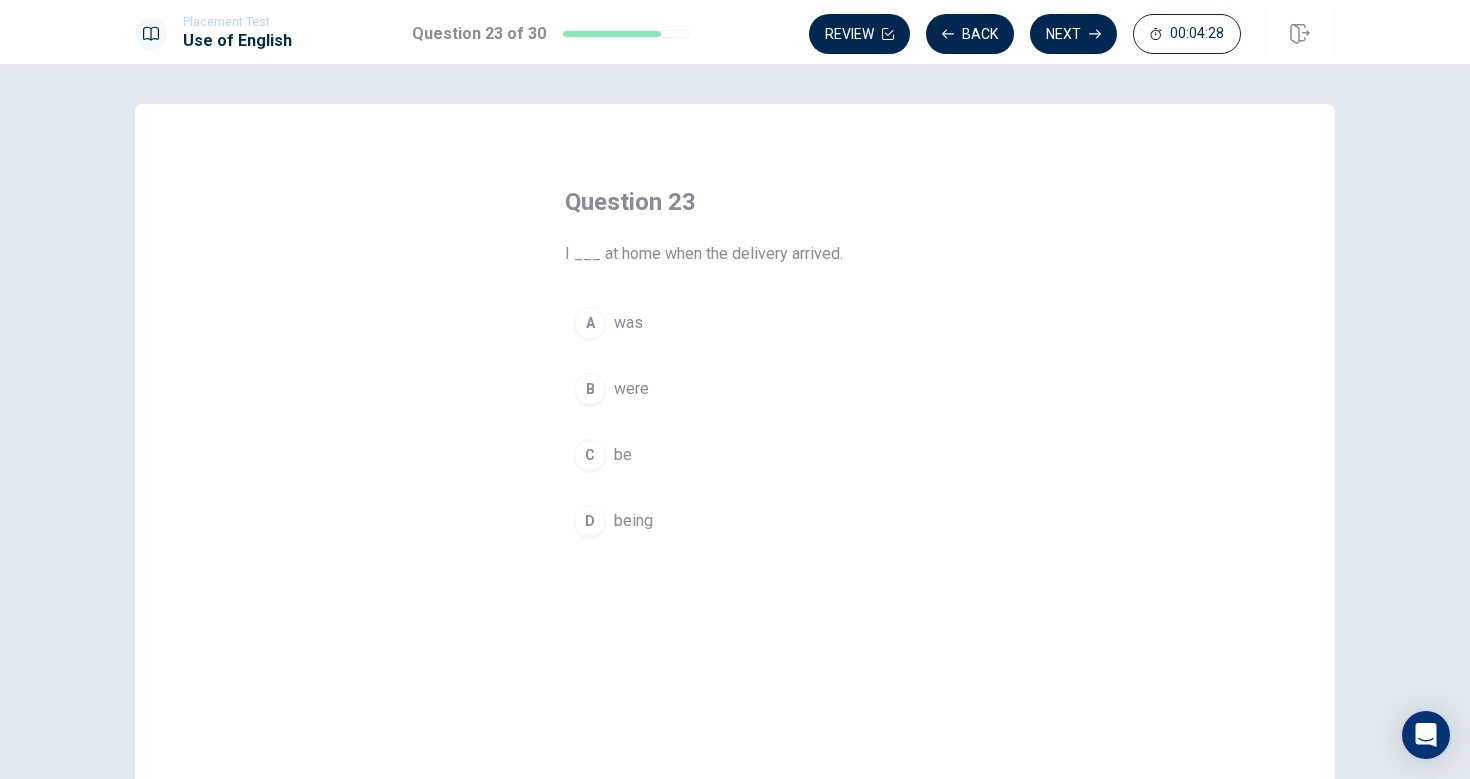 click on "A" at bounding box center (590, 323) 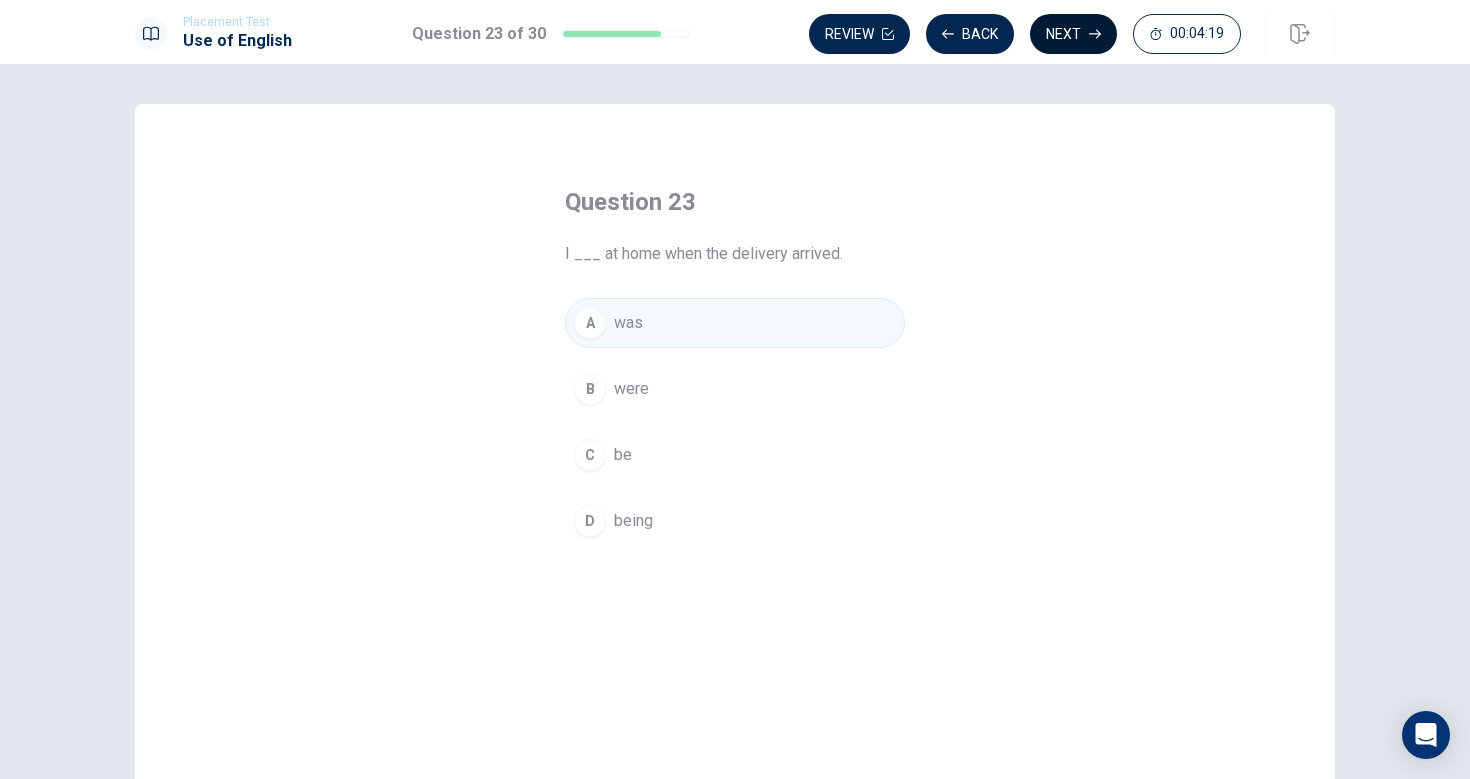 click on "Next" at bounding box center (1073, 34) 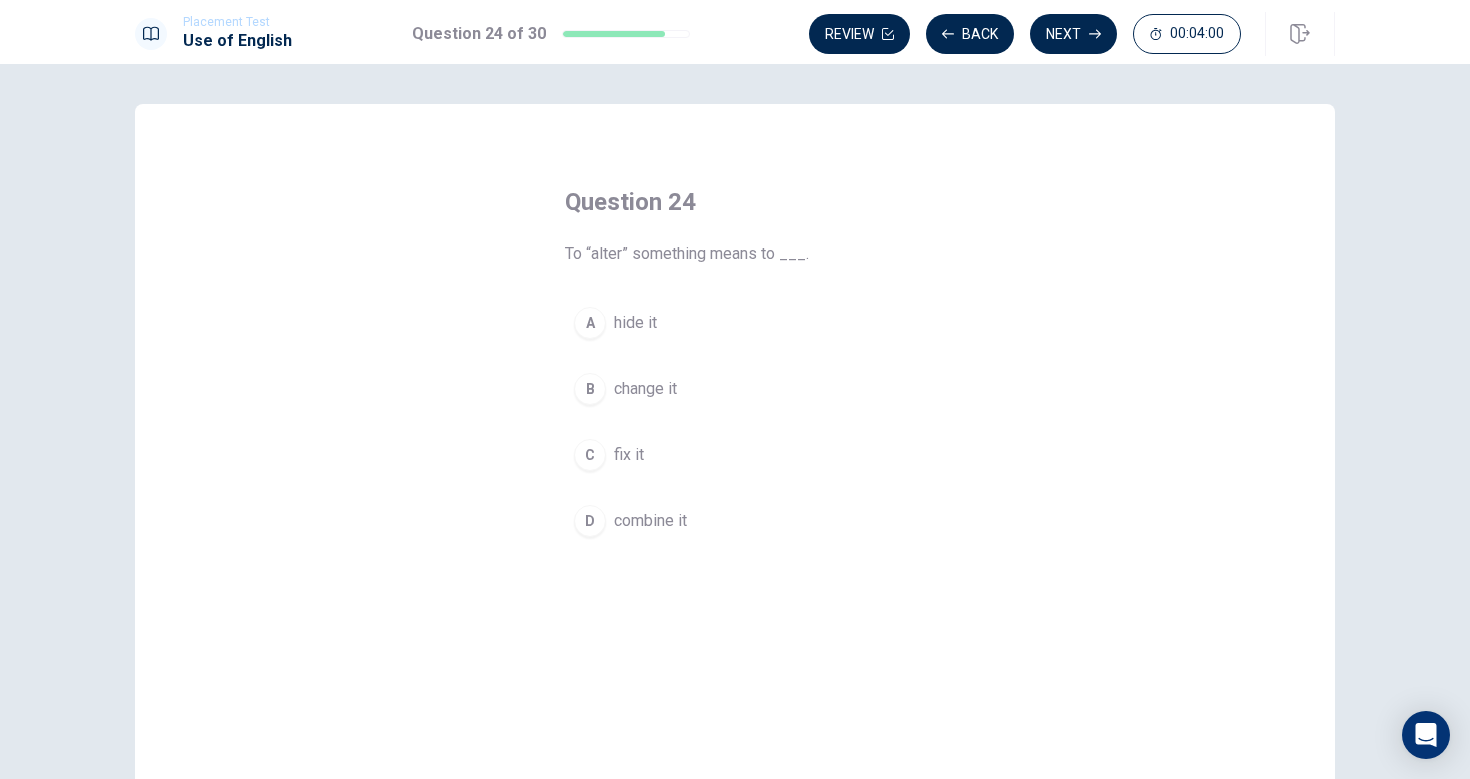 click on "D" at bounding box center (590, 521) 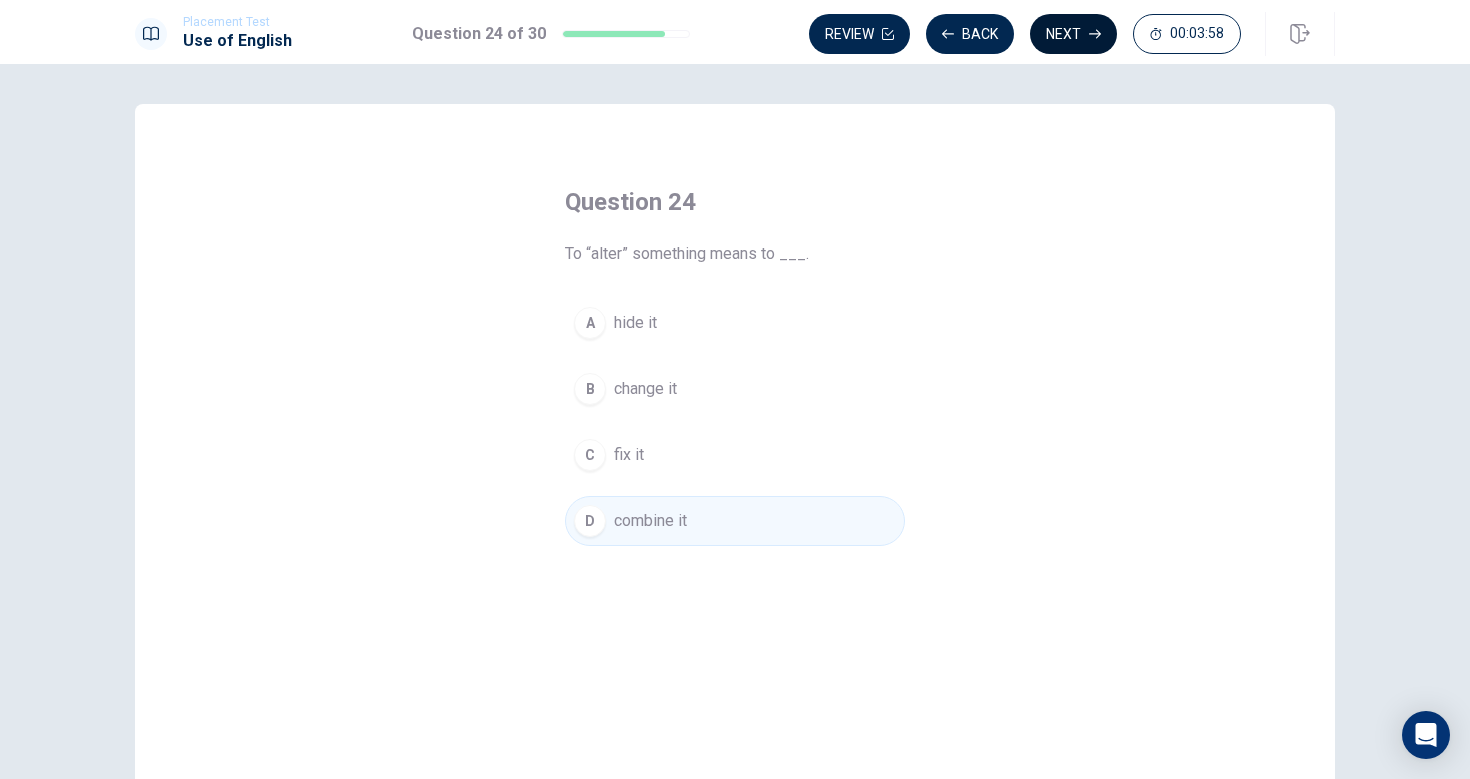 click on "Next" at bounding box center [1073, 34] 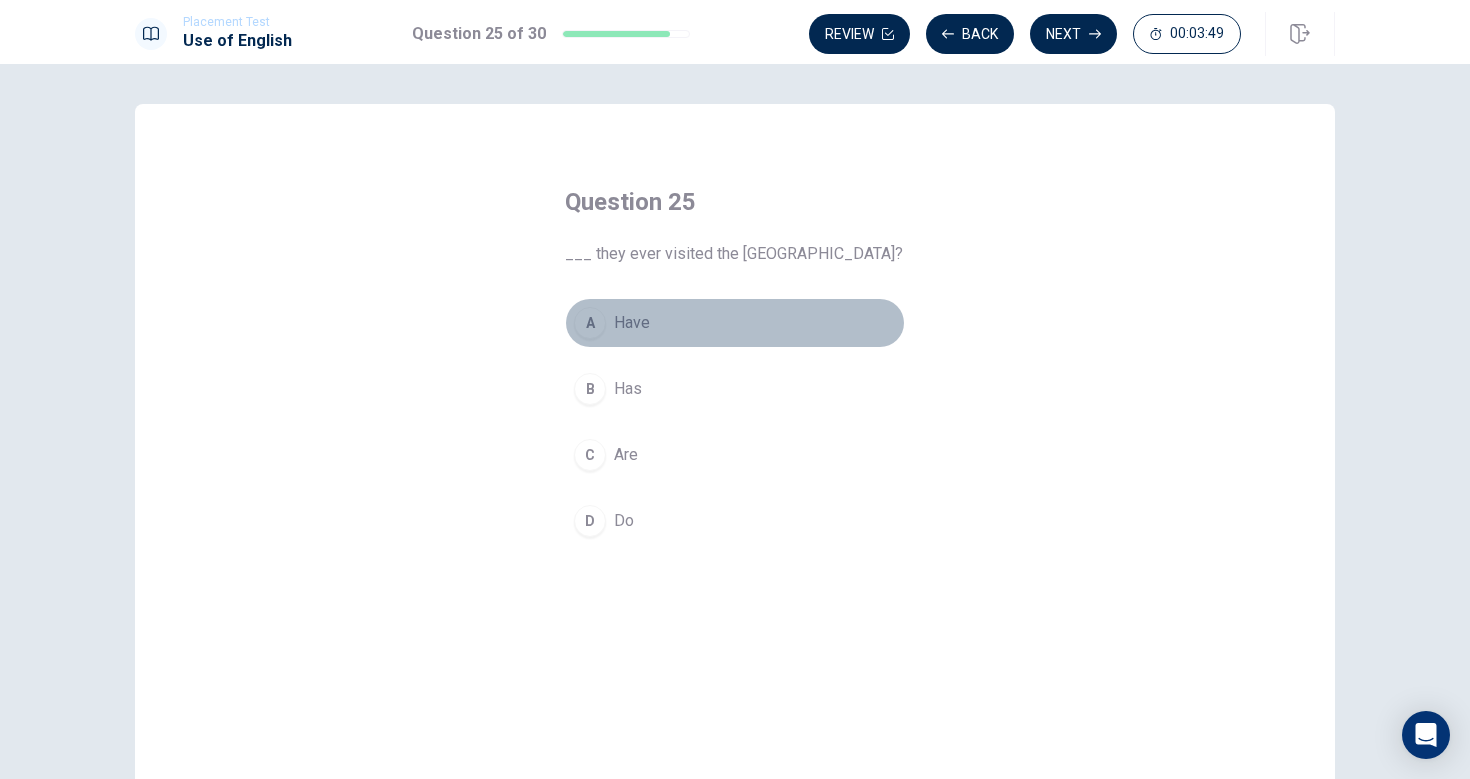 click on "A" at bounding box center (590, 323) 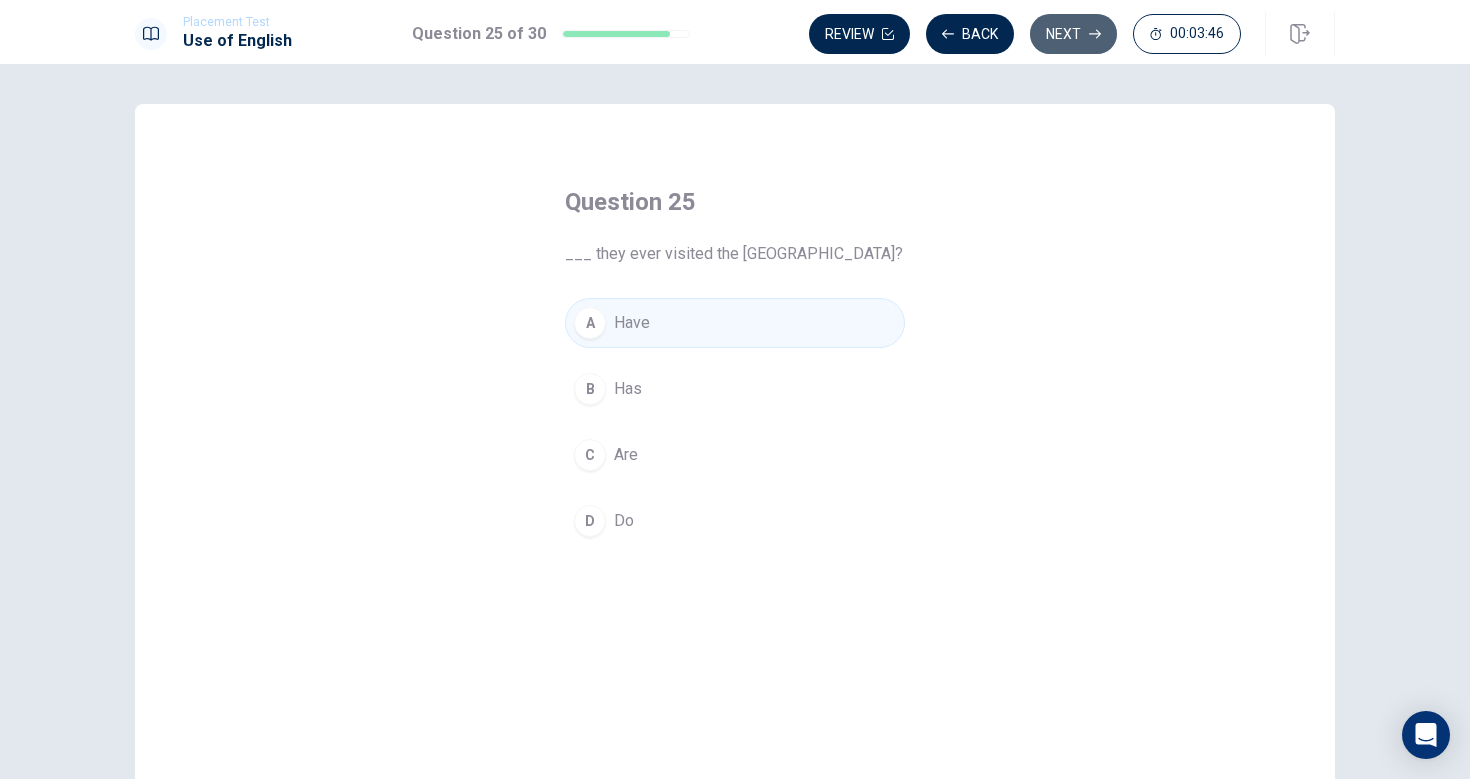 click on "Next" at bounding box center (1073, 34) 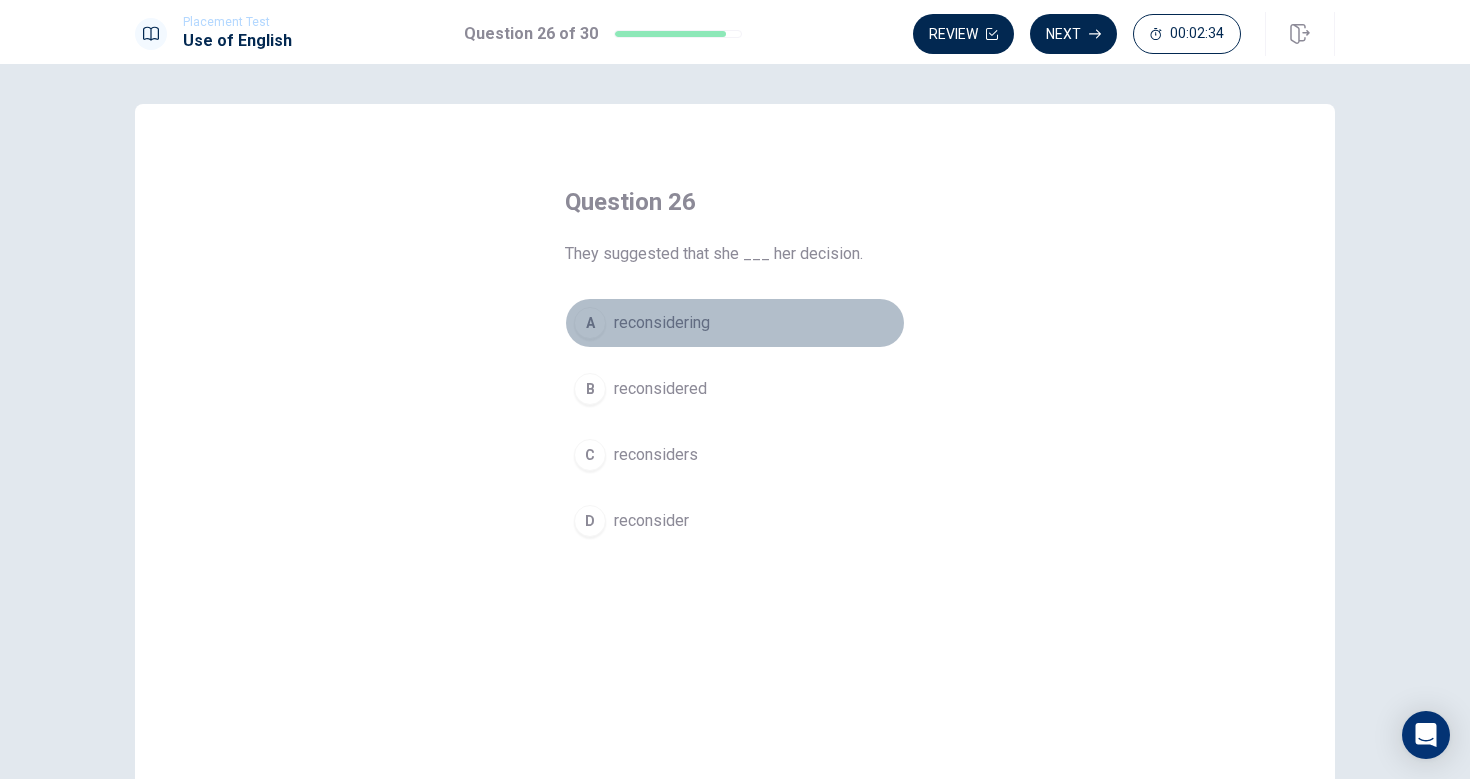 click on "A" at bounding box center [590, 323] 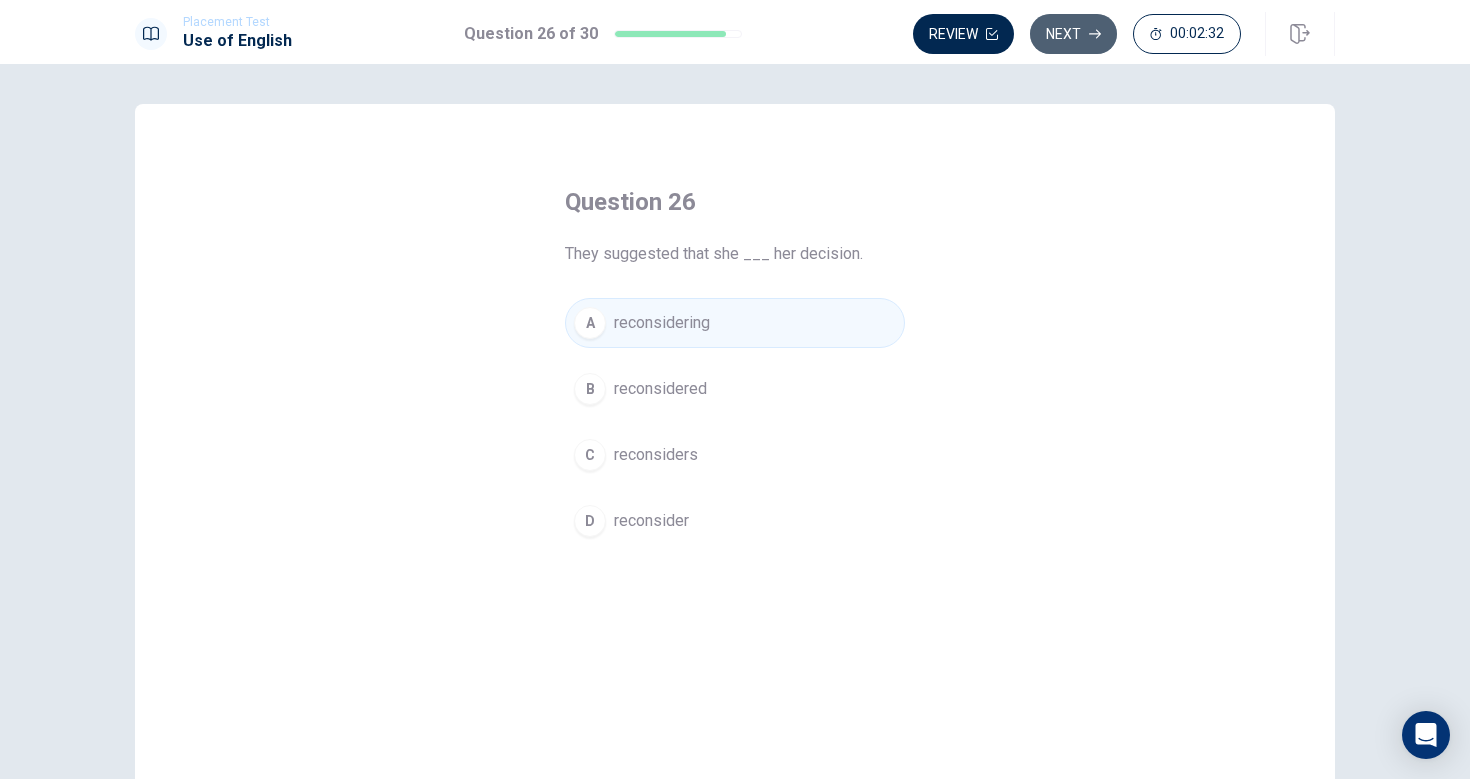 click on "Next" at bounding box center (1073, 34) 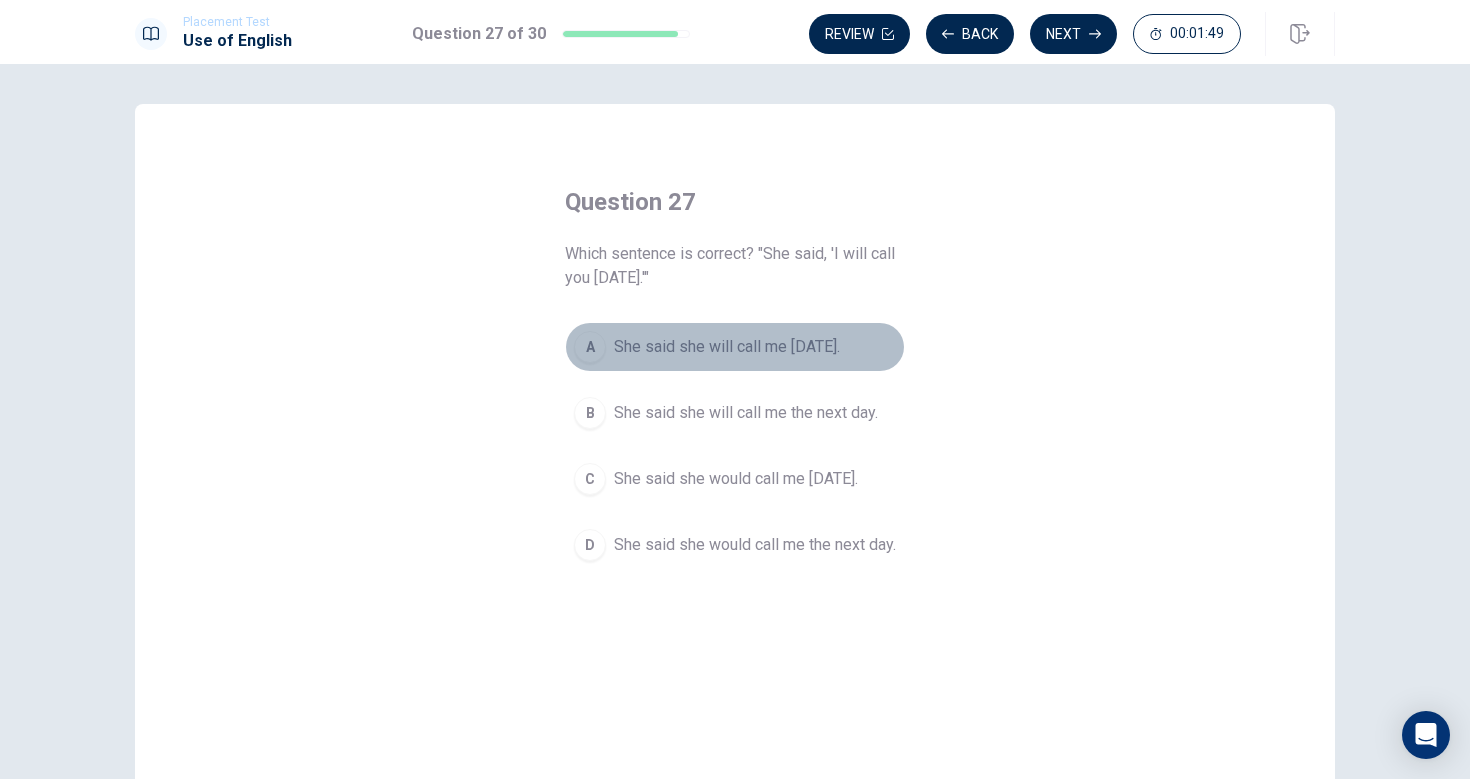 click on "A" at bounding box center [590, 347] 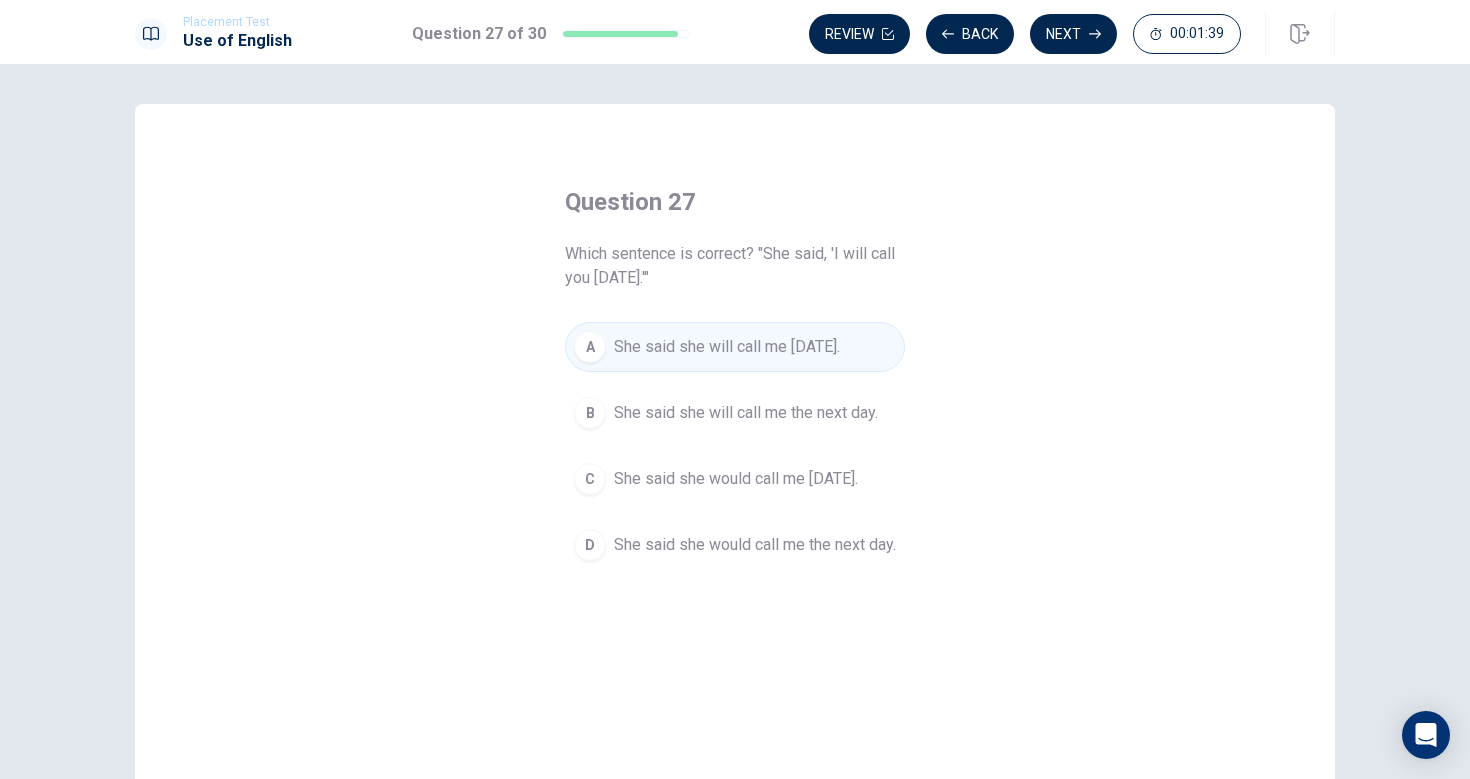 click on "D" at bounding box center [590, 545] 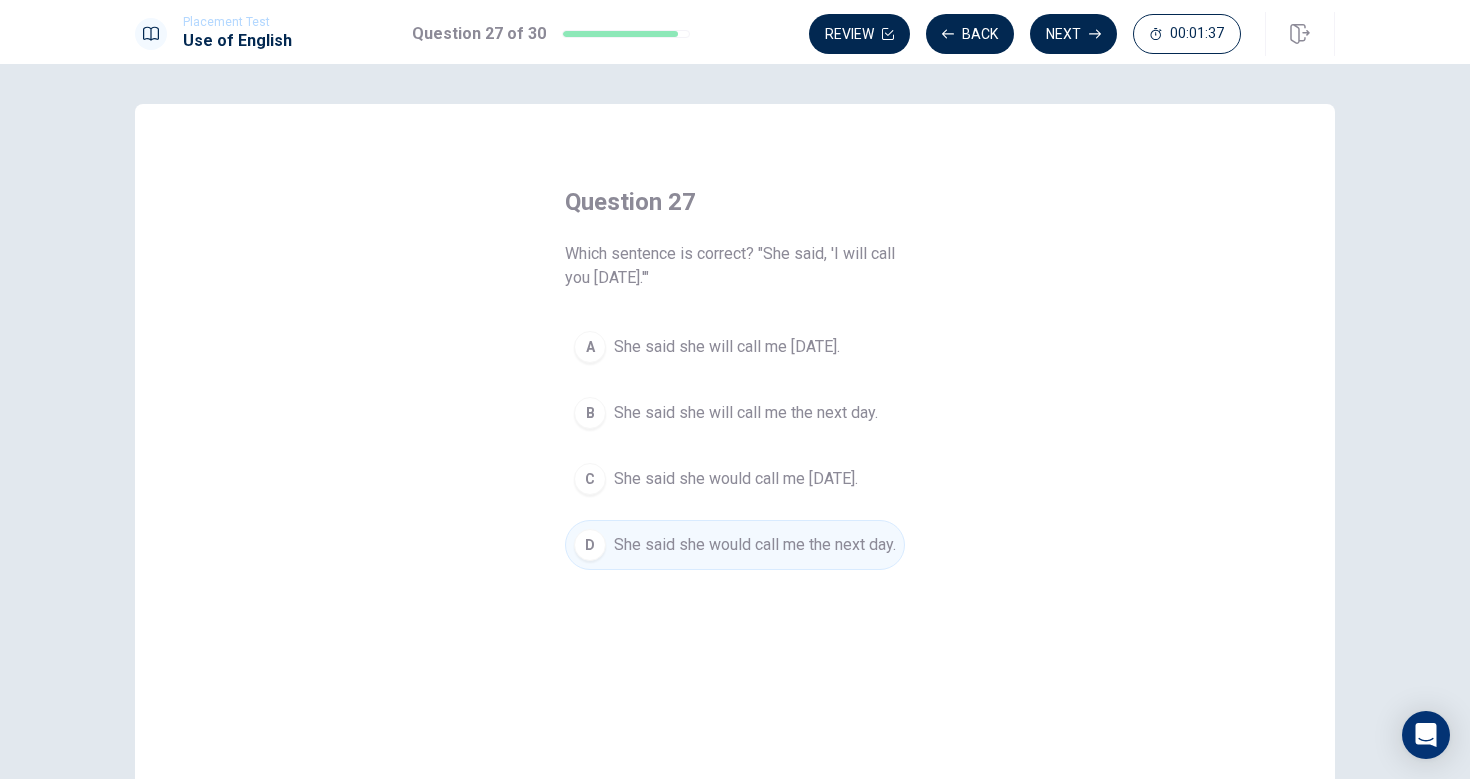 click on "C" at bounding box center (590, 479) 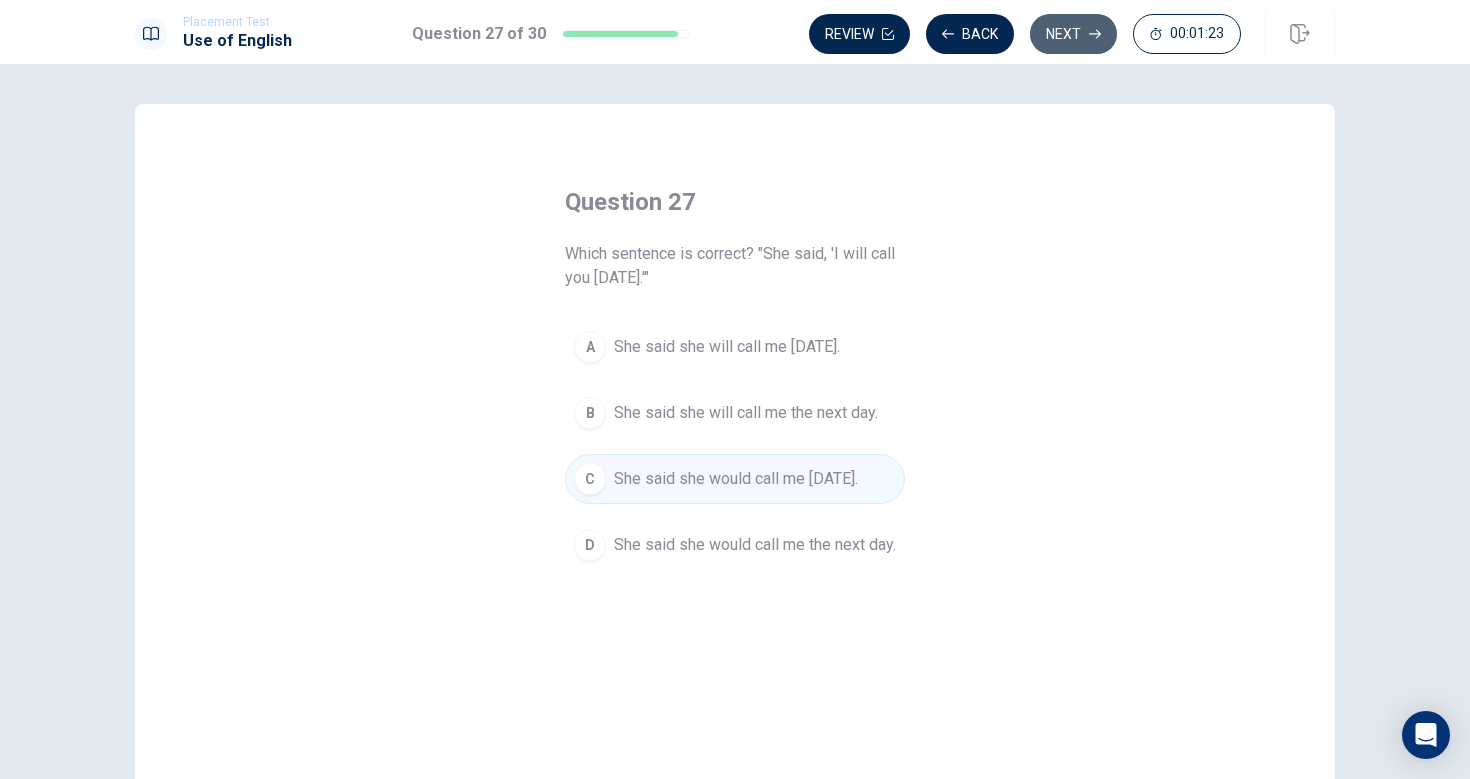 click on "Next" at bounding box center [1073, 34] 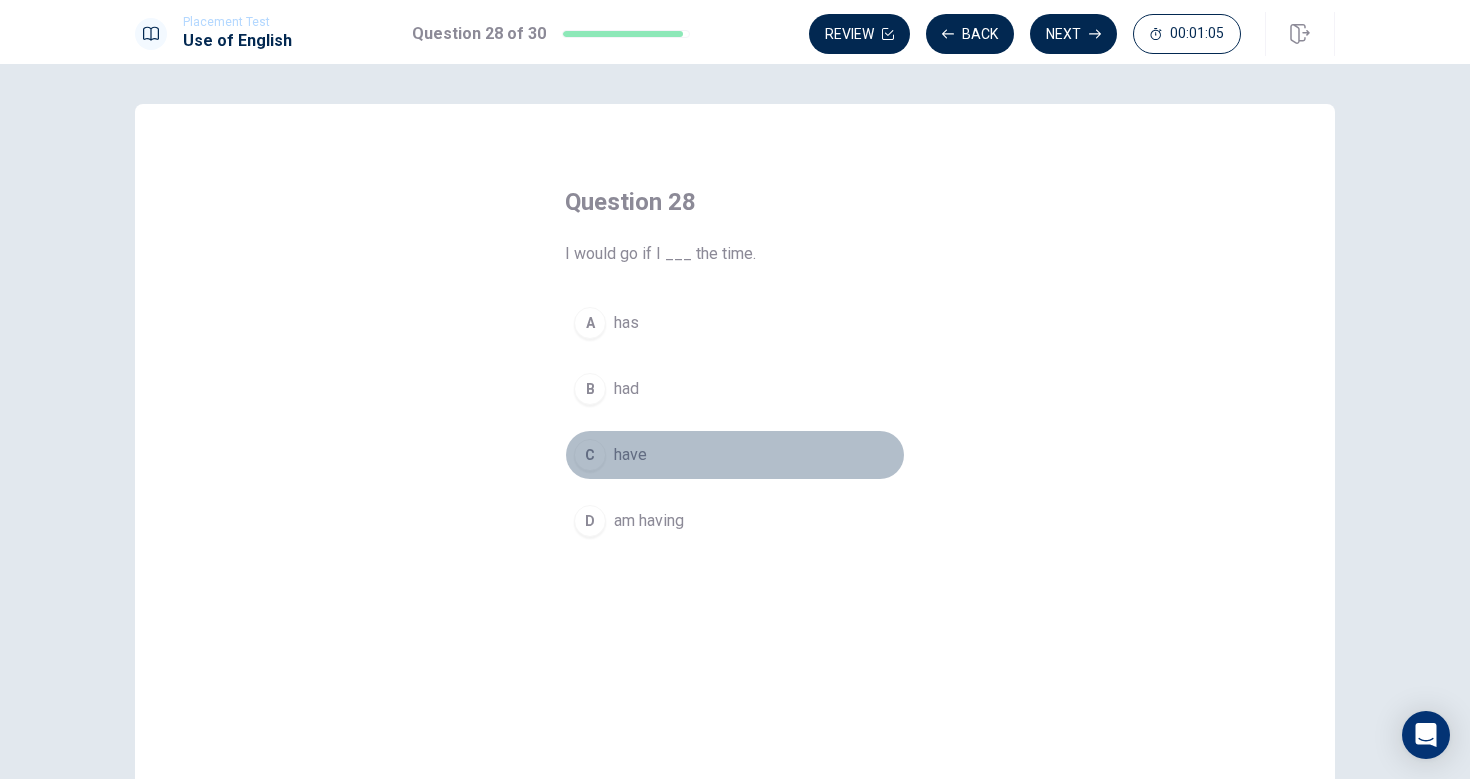 click on "C" at bounding box center (590, 455) 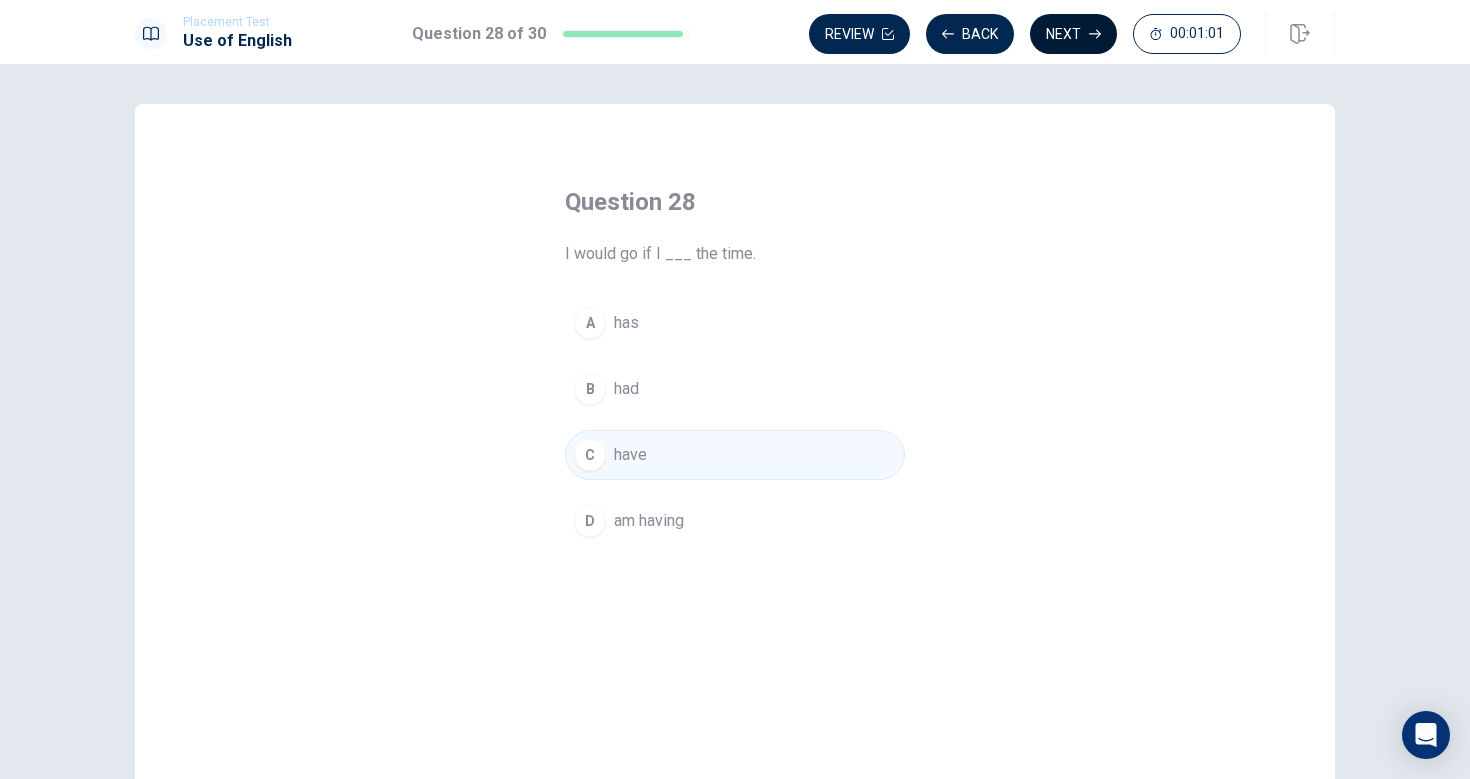click on "Next" at bounding box center [1073, 34] 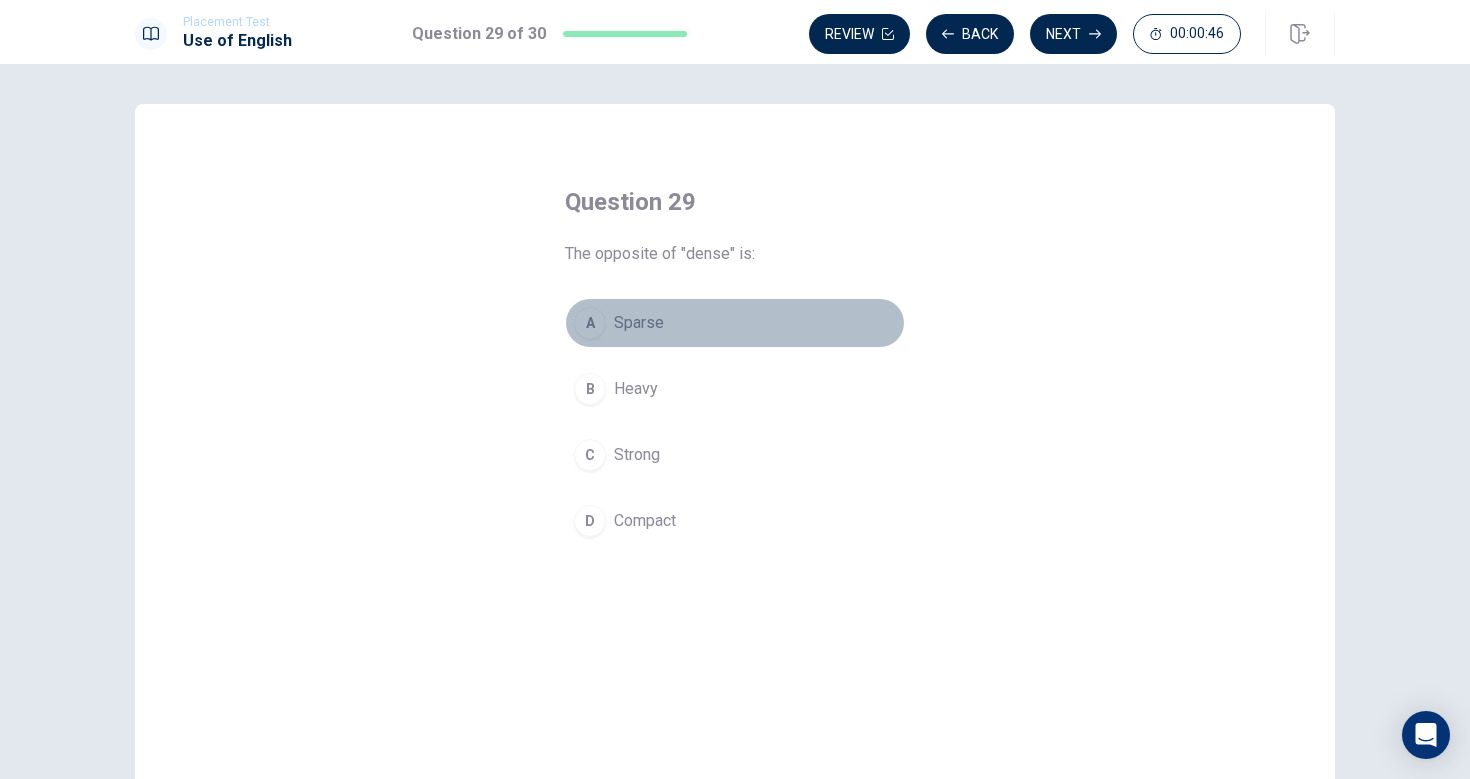 click on "A" at bounding box center [590, 323] 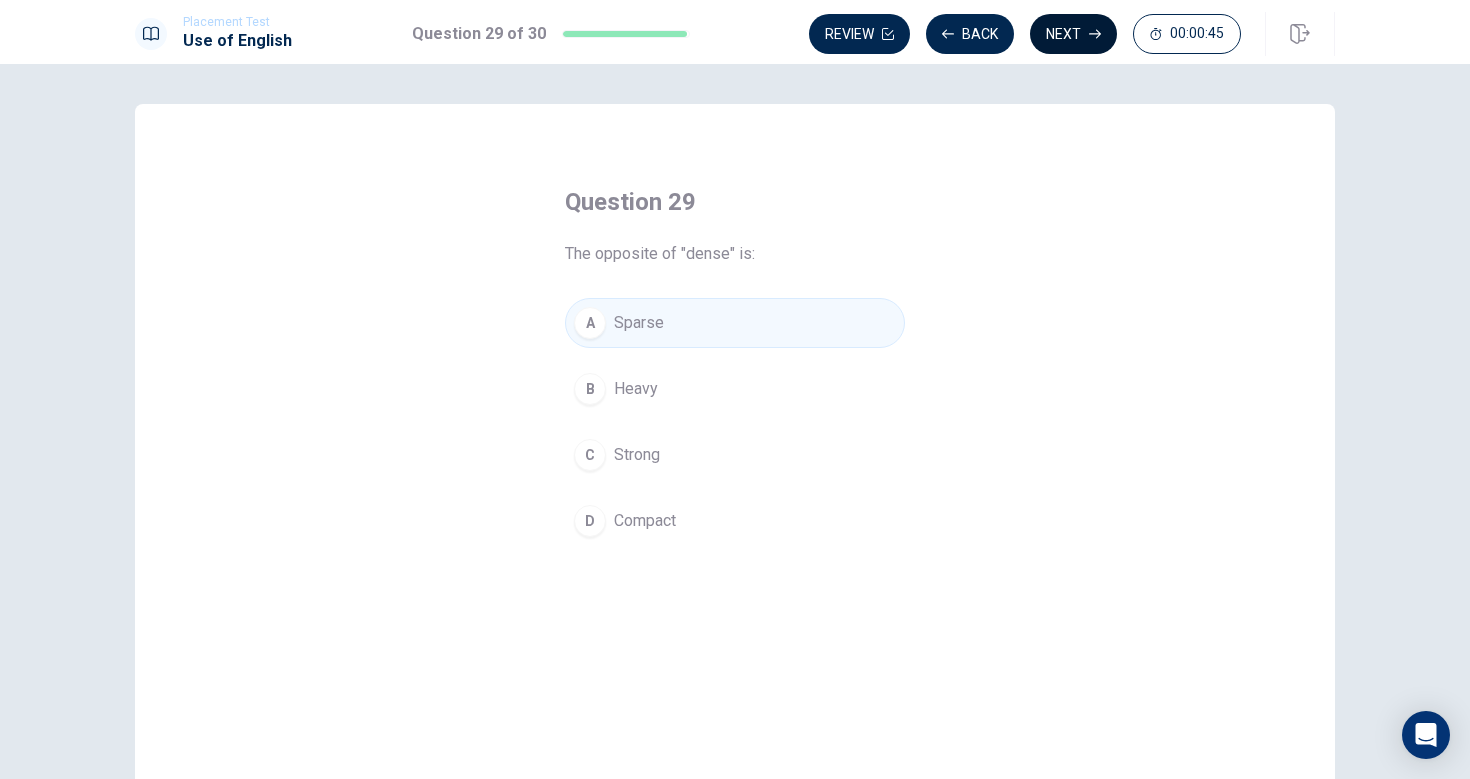 click on "Next" at bounding box center [1073, 34] 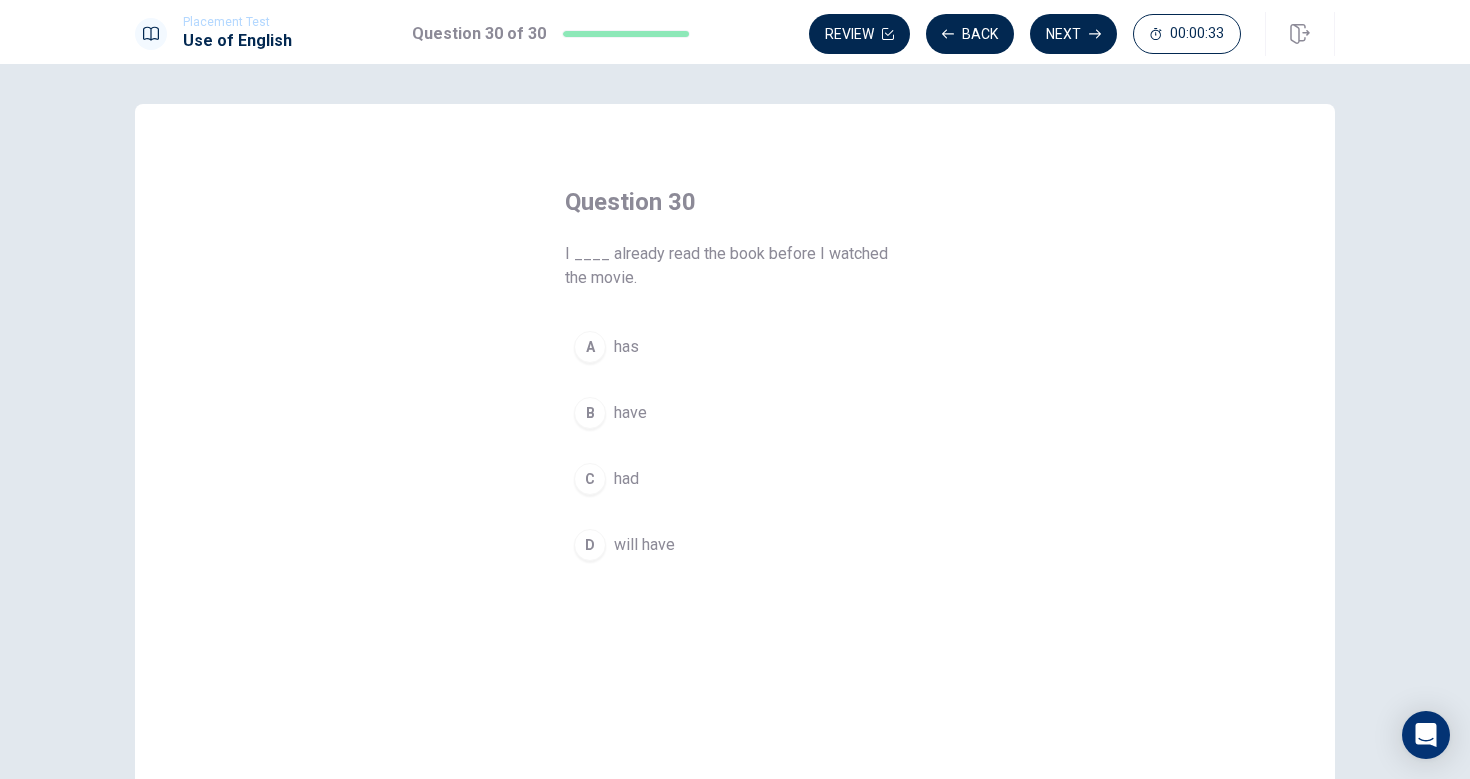 click on "B" at bounding box center (590, 413) 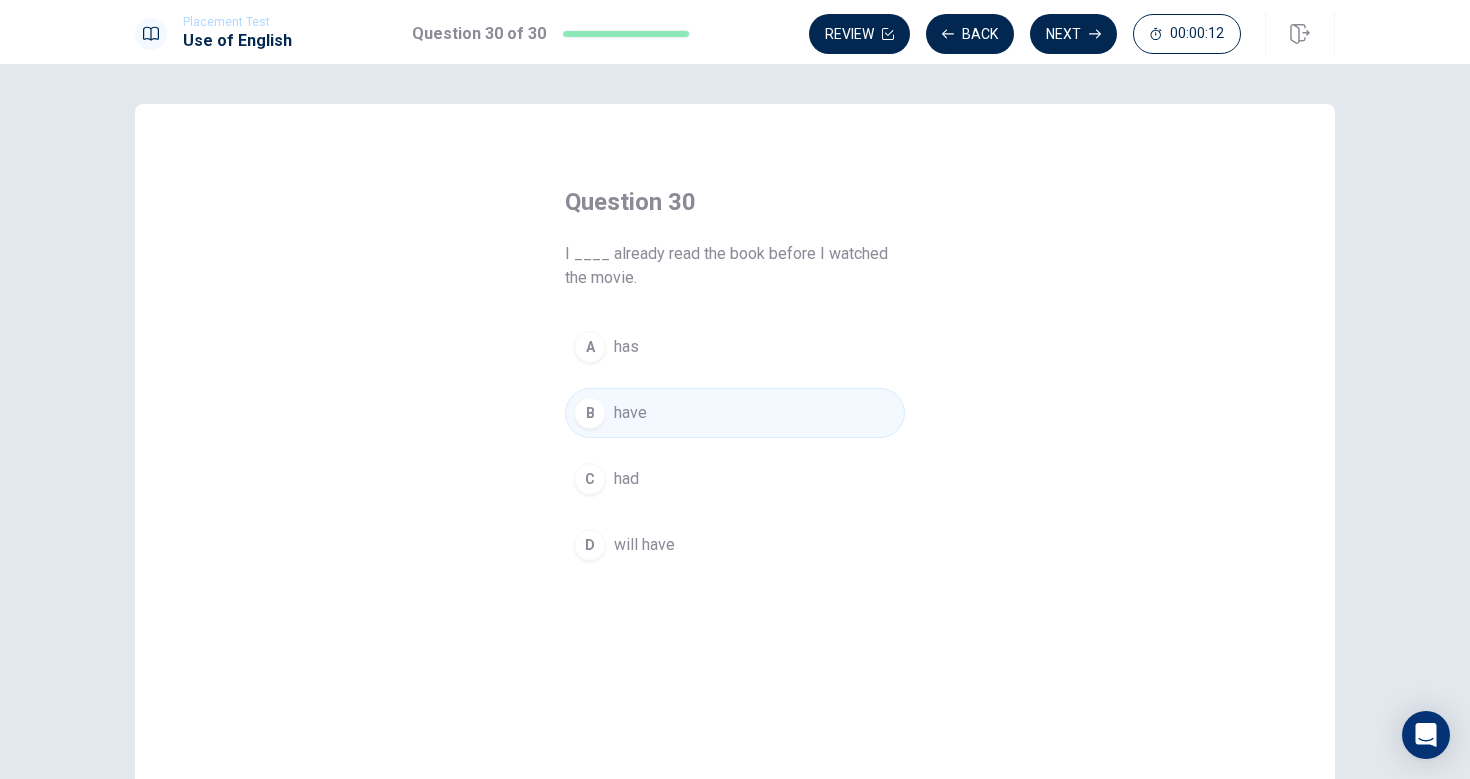 click on "C" at bounding box center [590, 479] 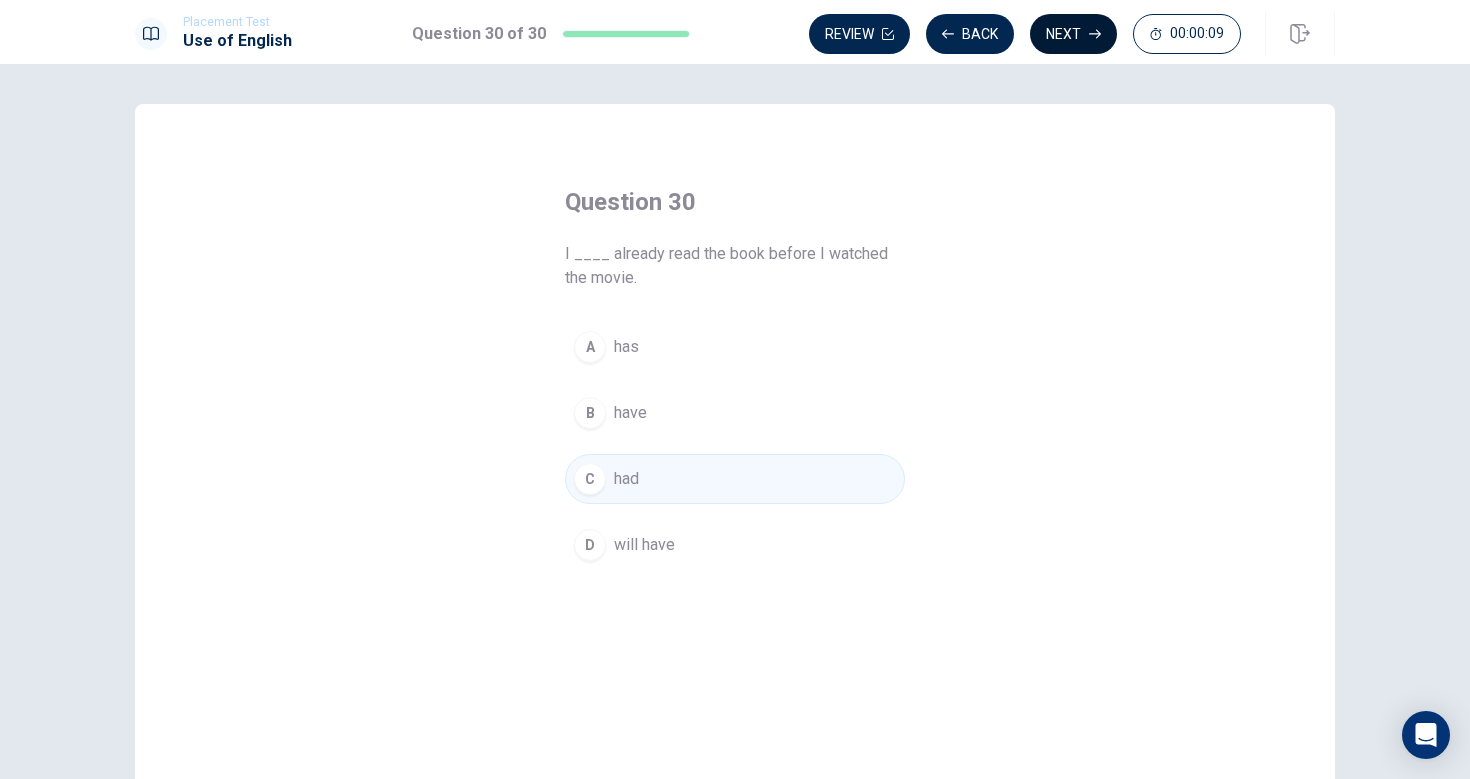 click on "Next" at bounding box center (1073, 34) 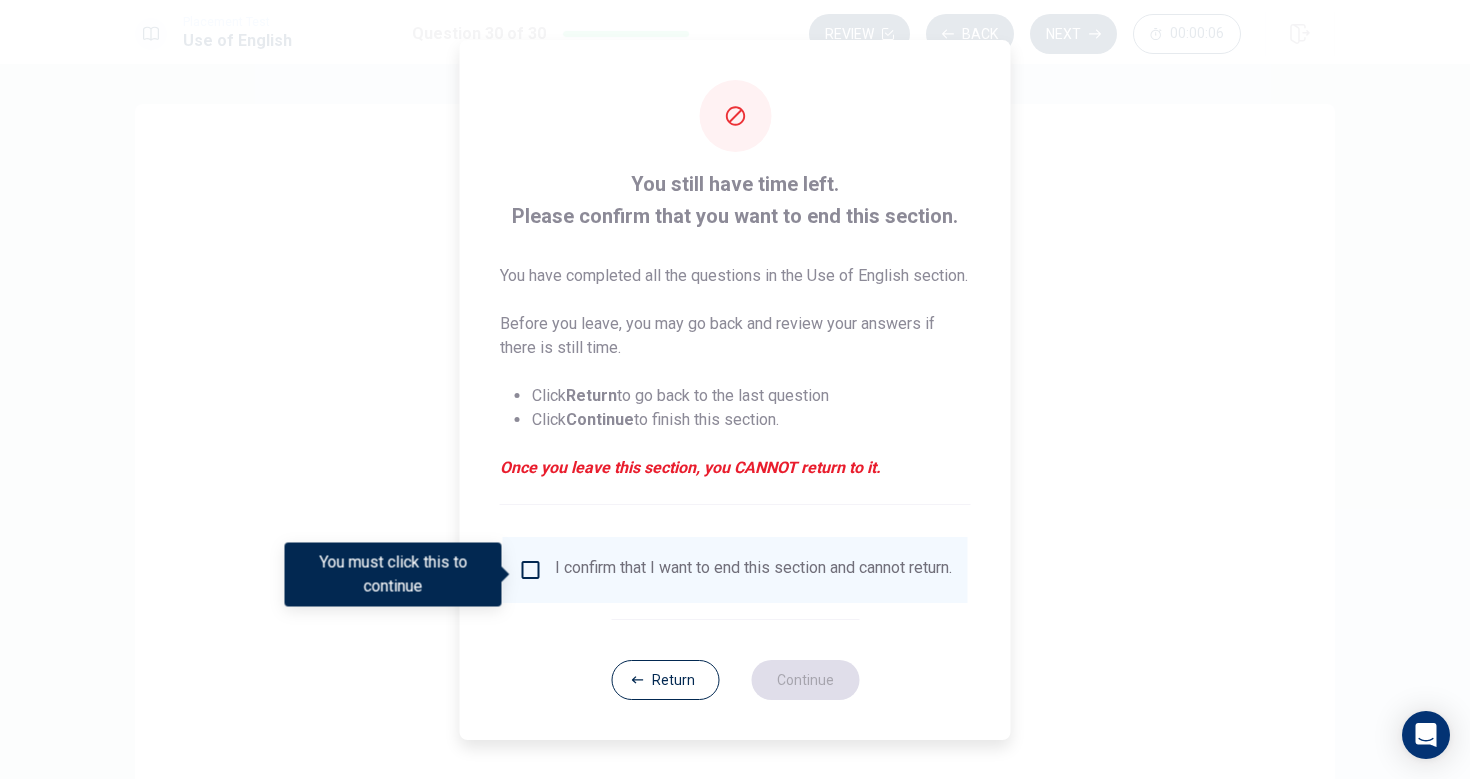 click at bounding box center (531, 570) 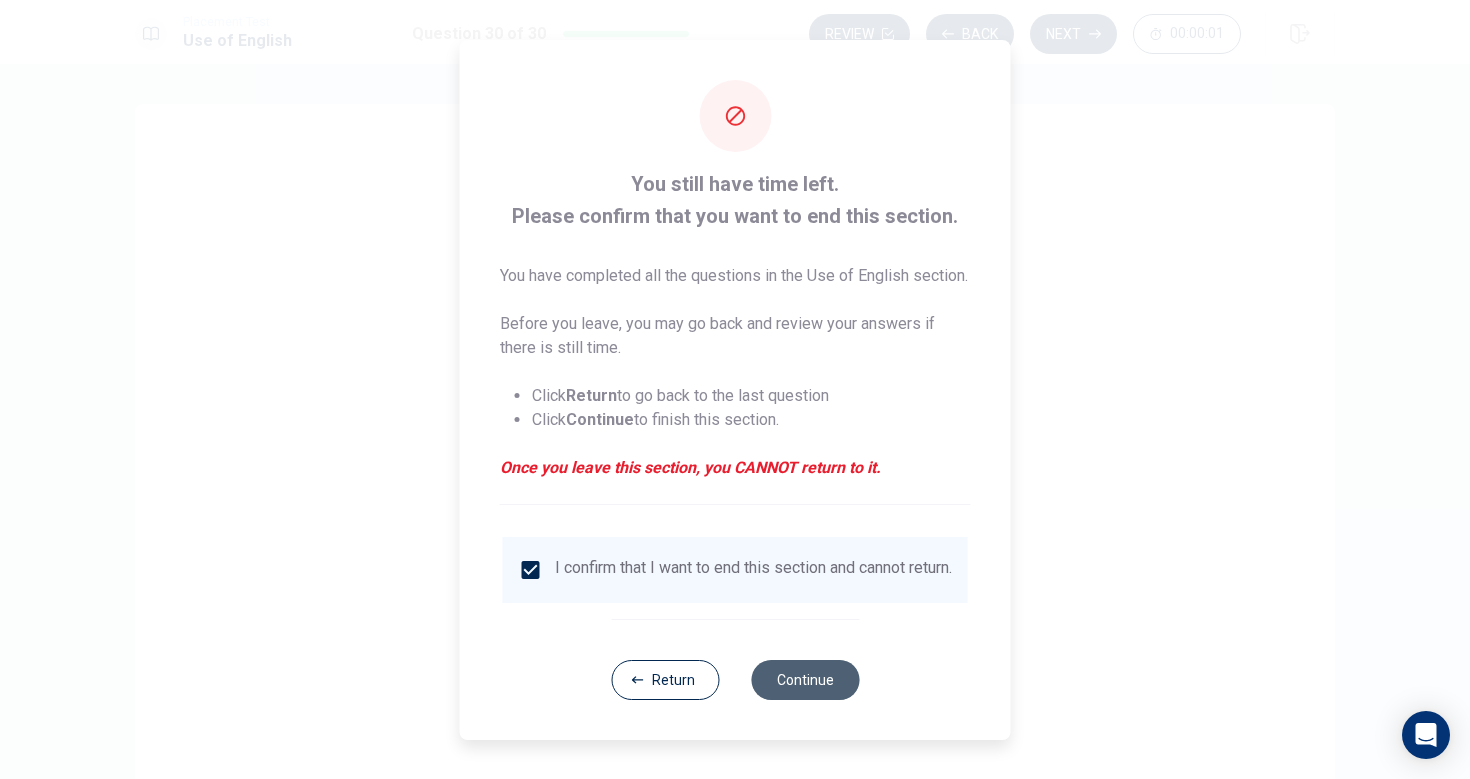 click on "Continue" at bounding box center [805, 680] 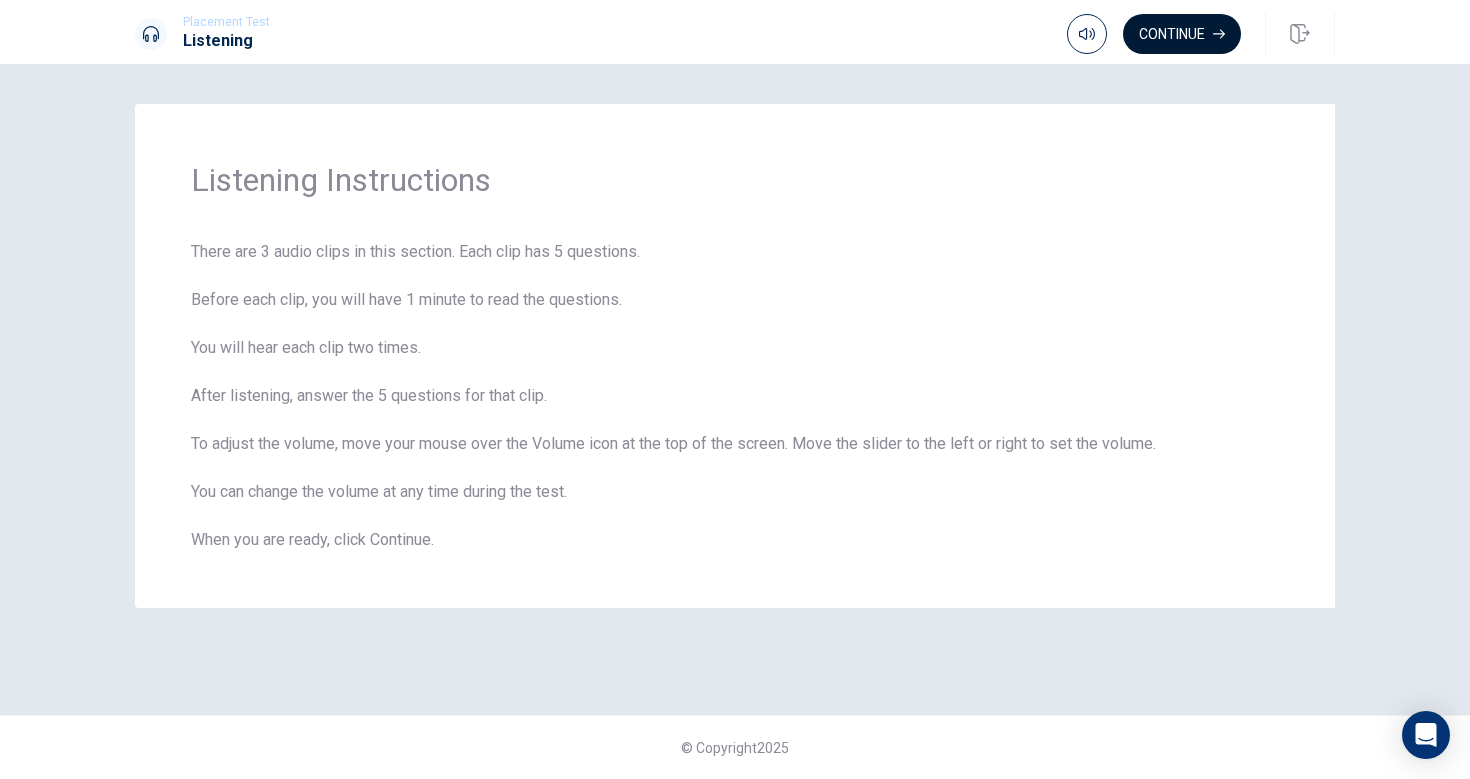 click on "Continue" at bounding box center (1182, 34) 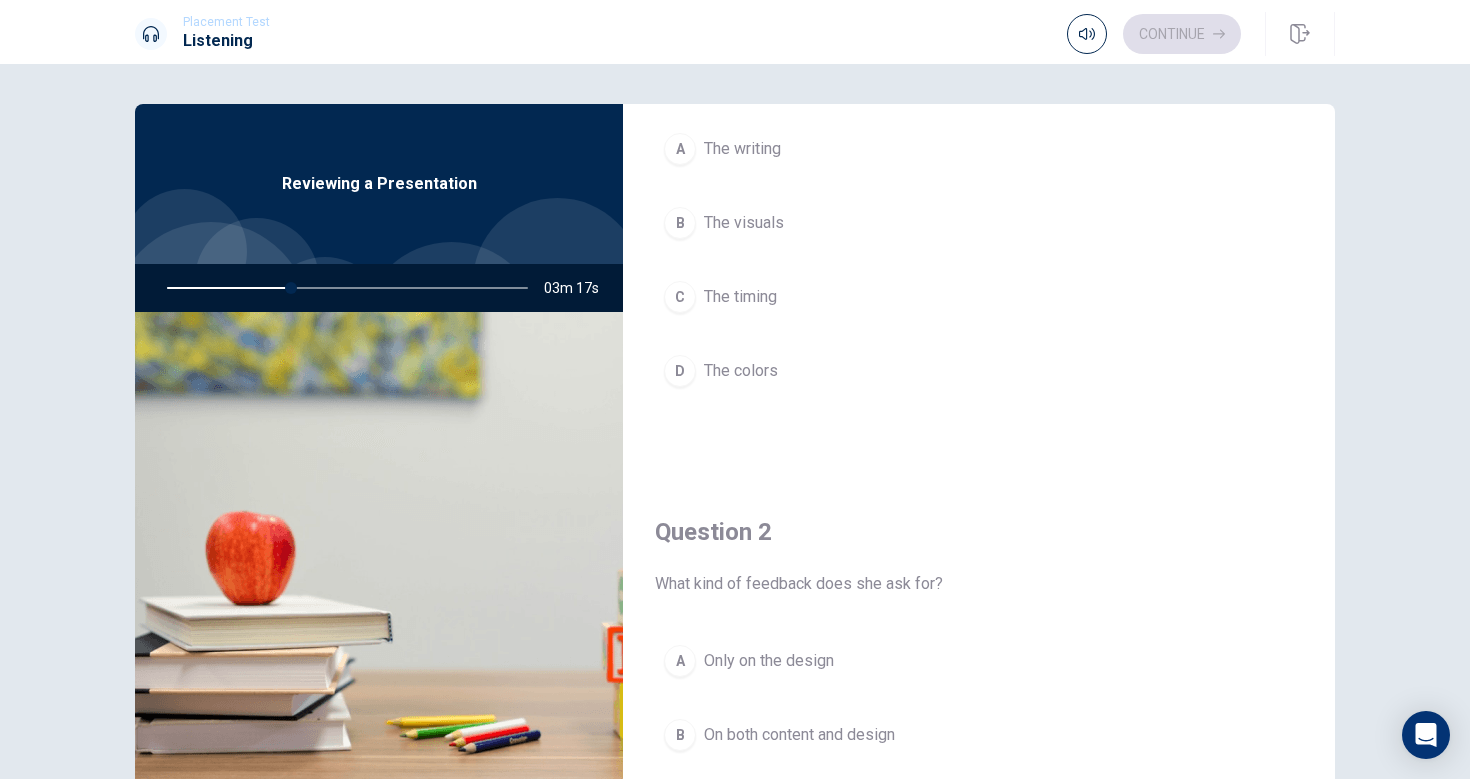 scroll, scrollTop: 139, scrollLeft: 0, axis: vertical 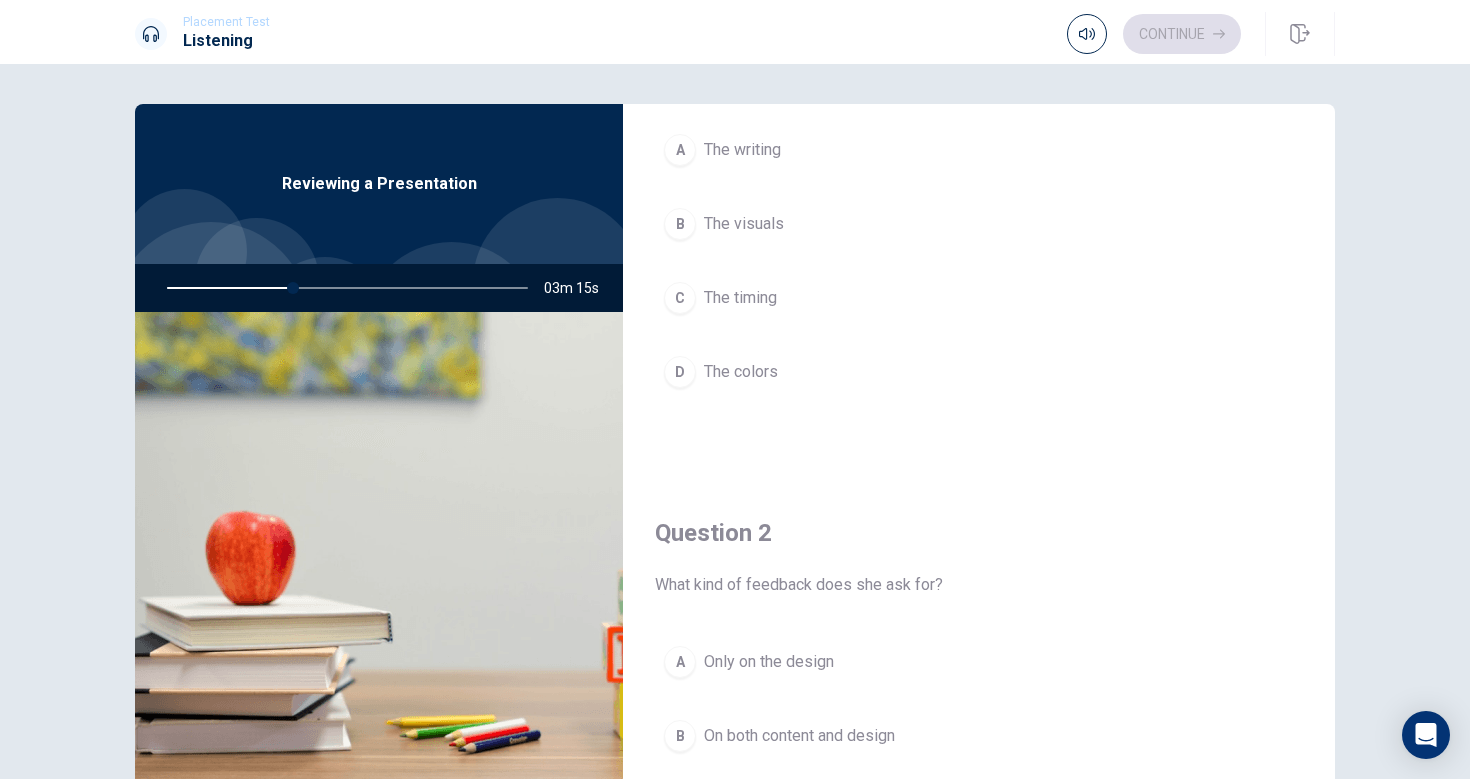 click on "The visuals" at bounding box center (744, 224) 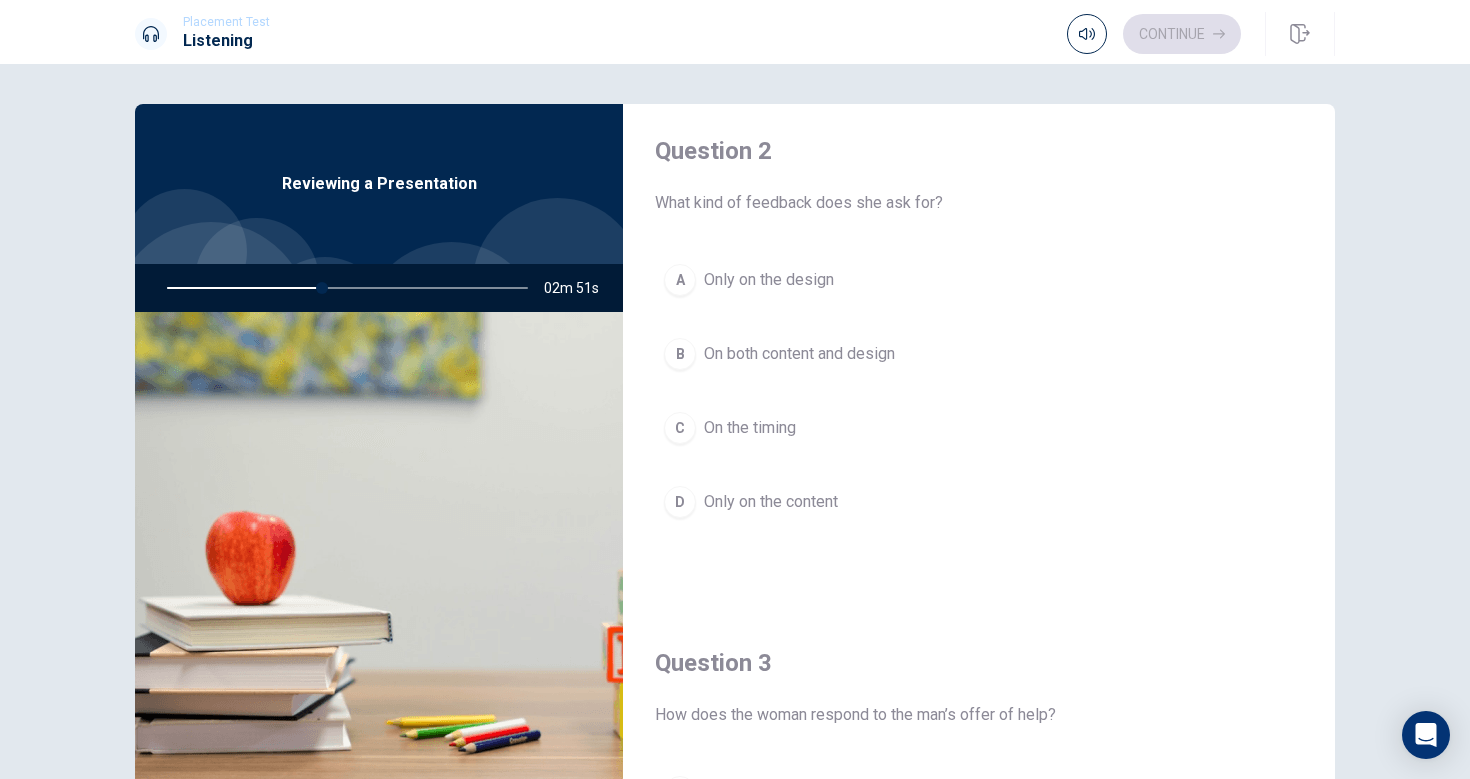 scroll, scrollTop: 524, scrollLeft: 0, axis: vertical 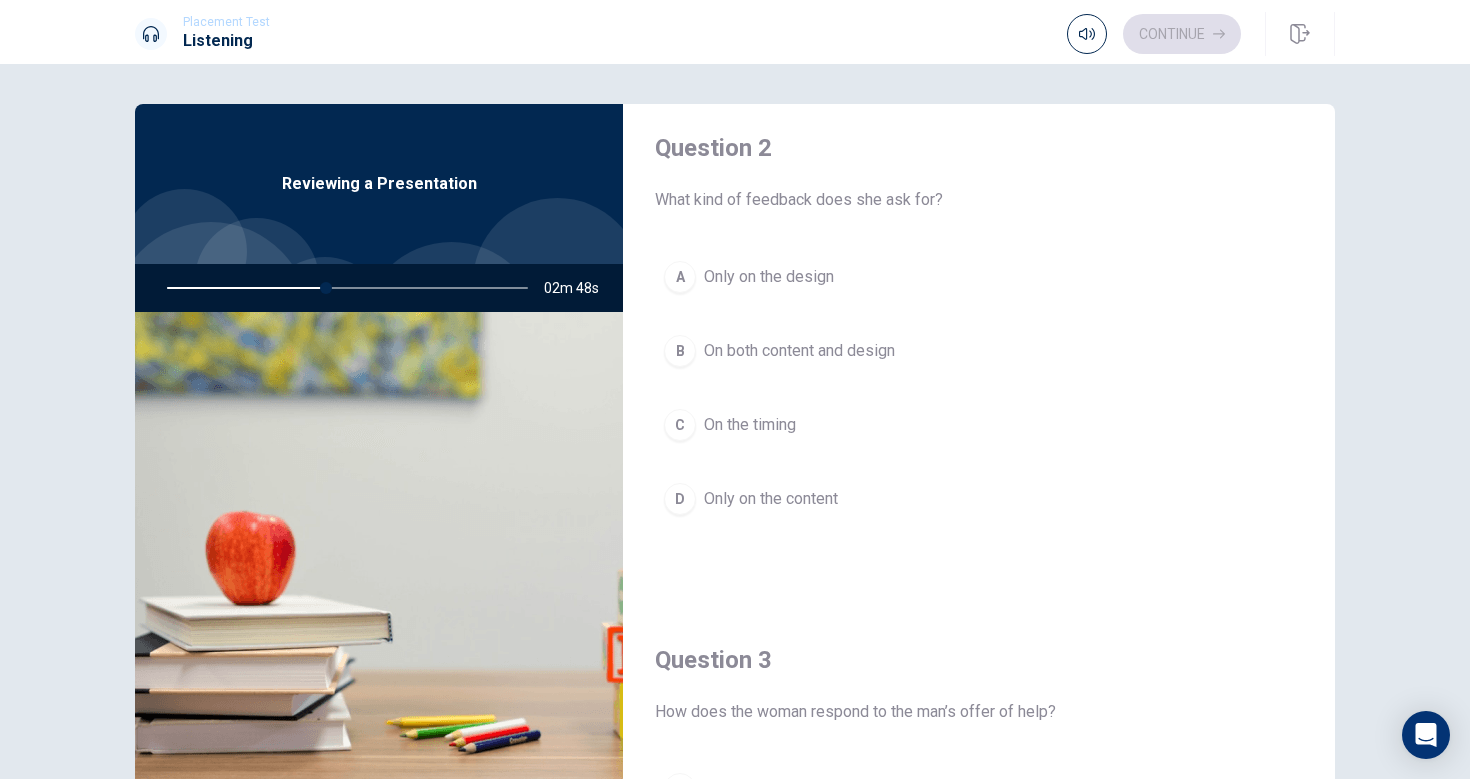 click on "On both content and design" at bounding box center (799, 351) 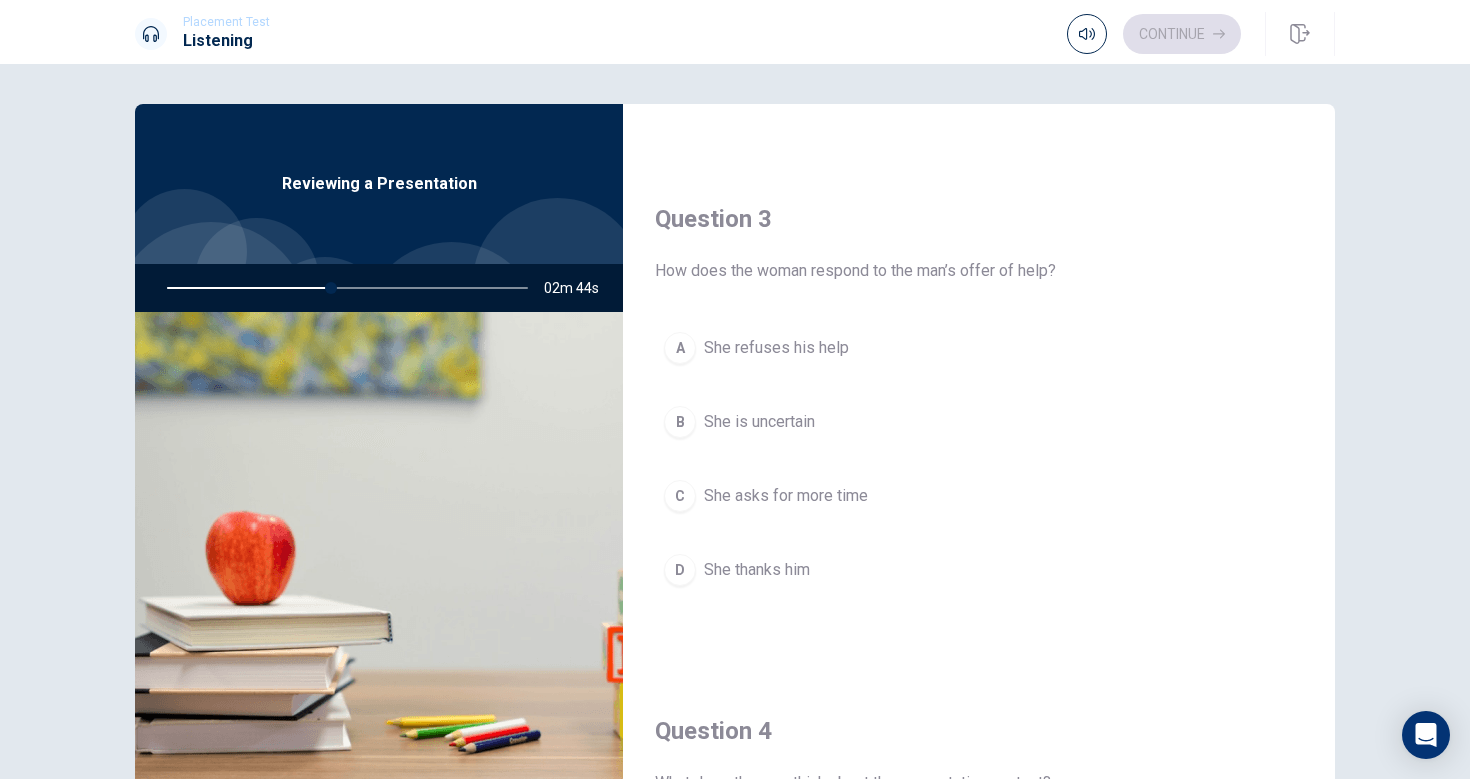 scroll, scrollTop: 977, scrollLeft: 0, axis: vertical 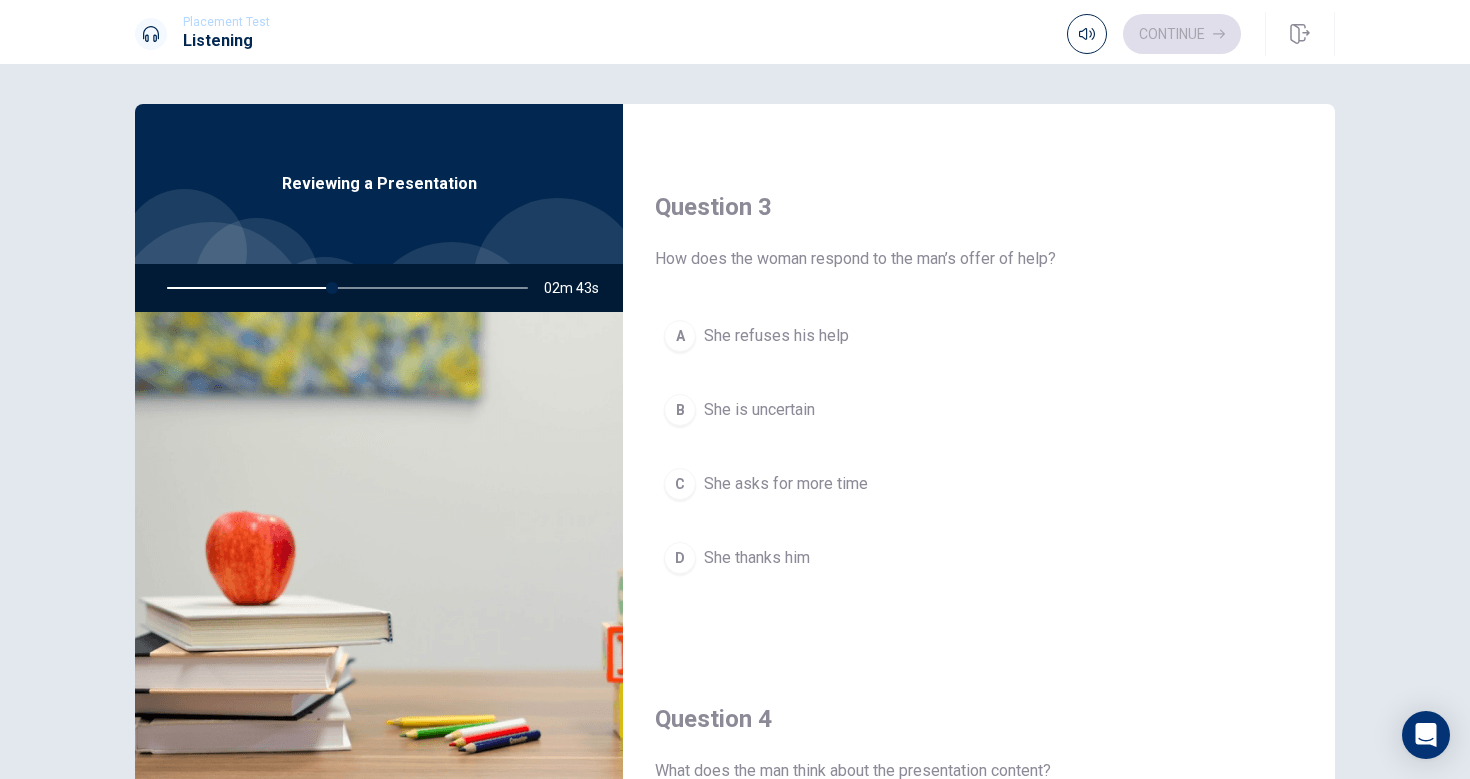click on "She refuses his help" at bounding box center [776, 336] 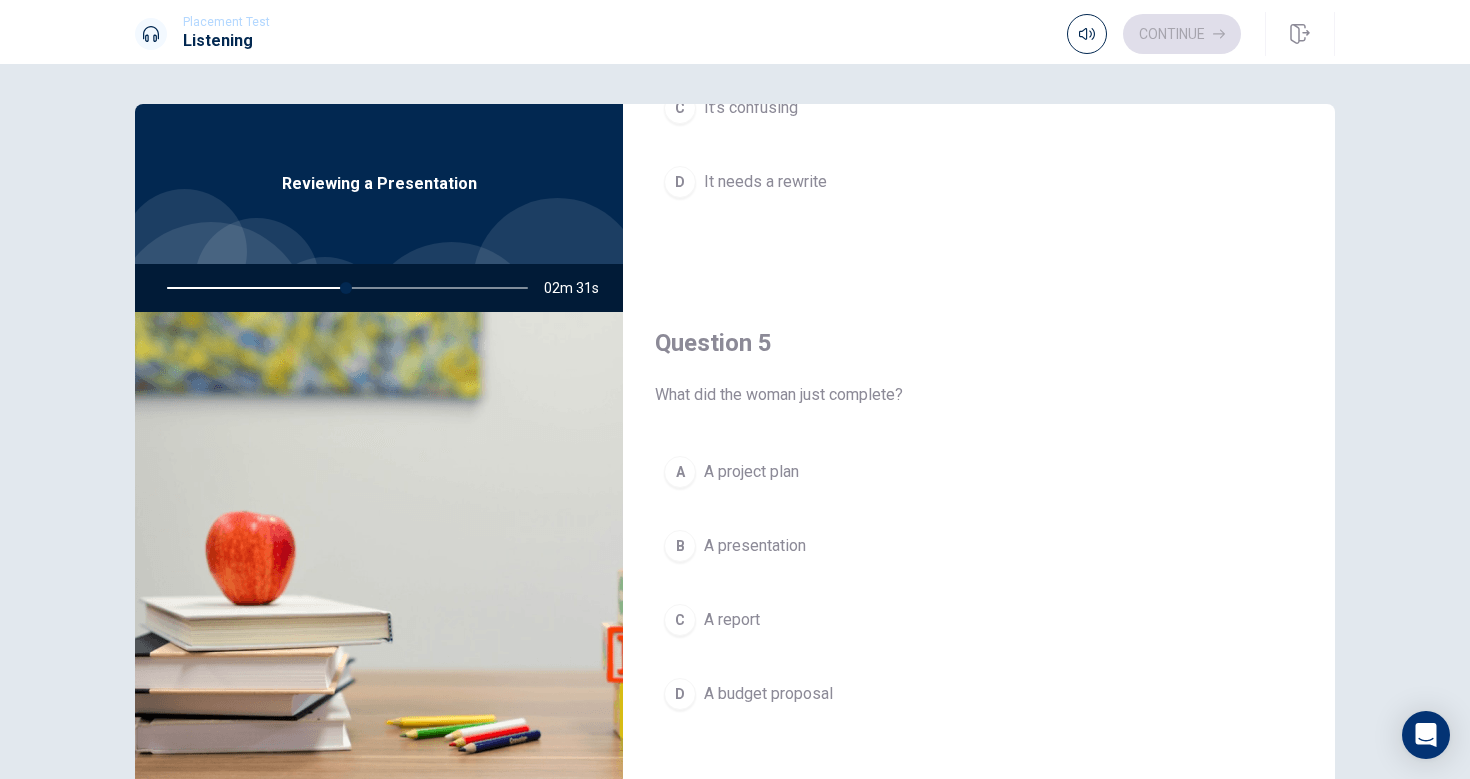 scroll, scrollTop: 1865, scrollLeft: 0, axis: vertical 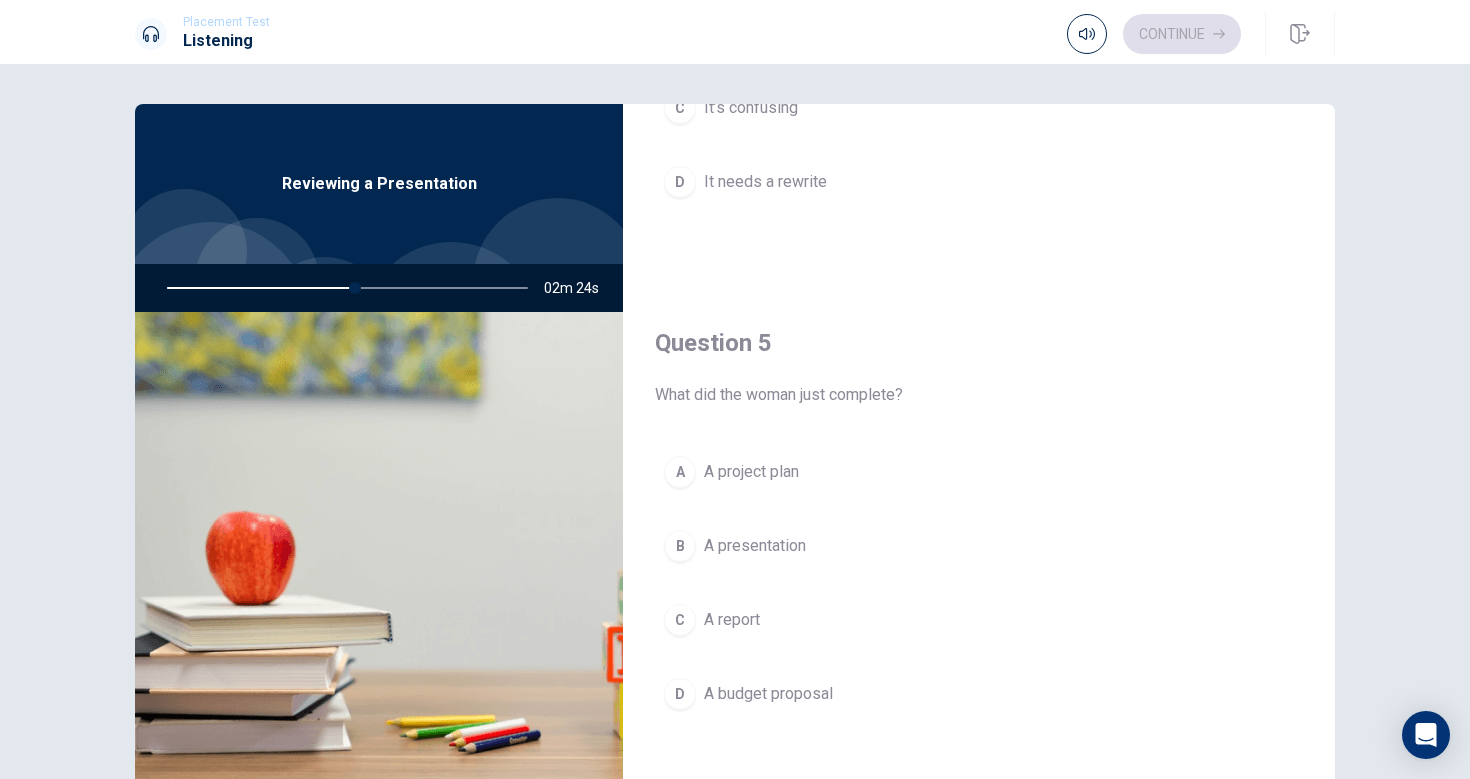 click on "A presentation" at bounding box center [755, 546] 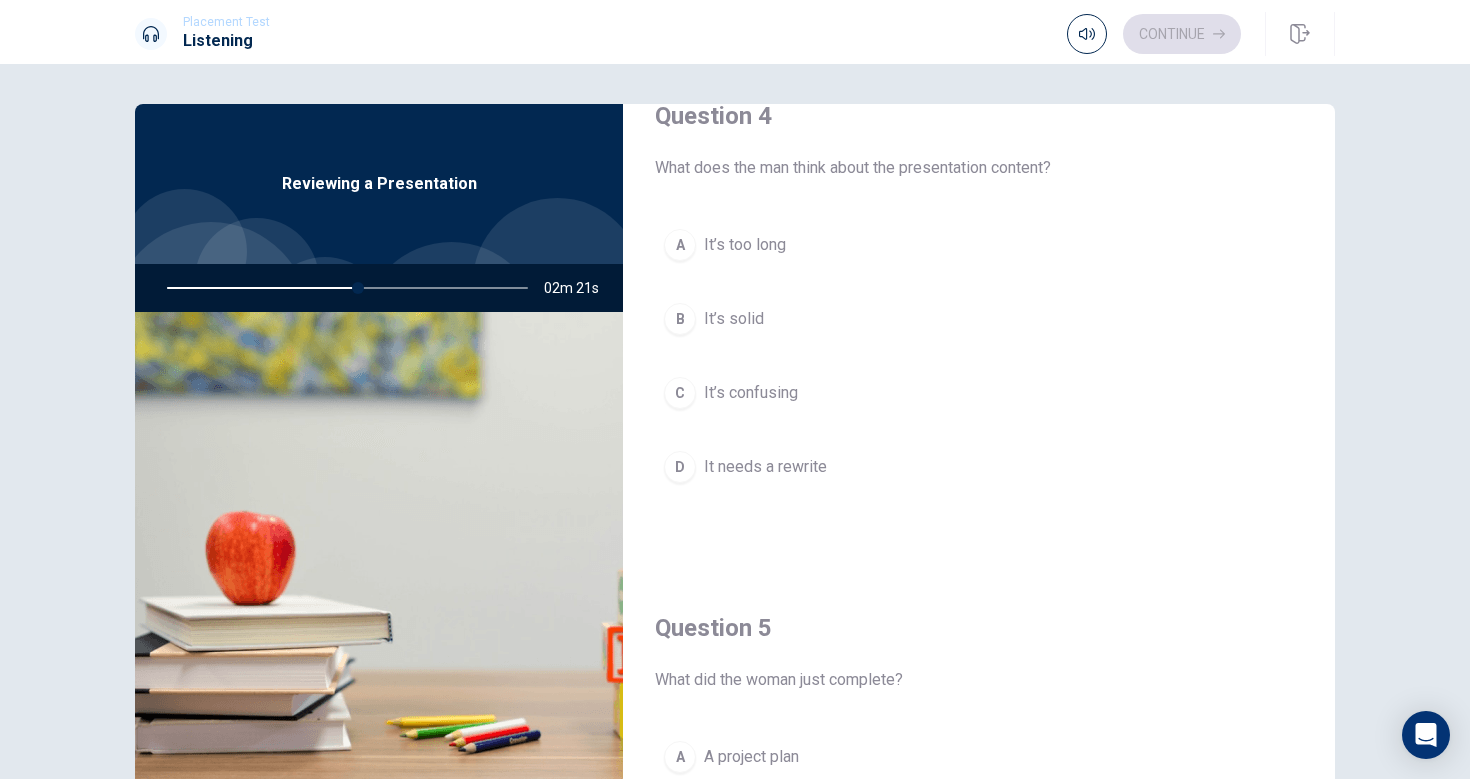 scroll, scrollTop: 1577, scrollLeft: 0, axis: vertical 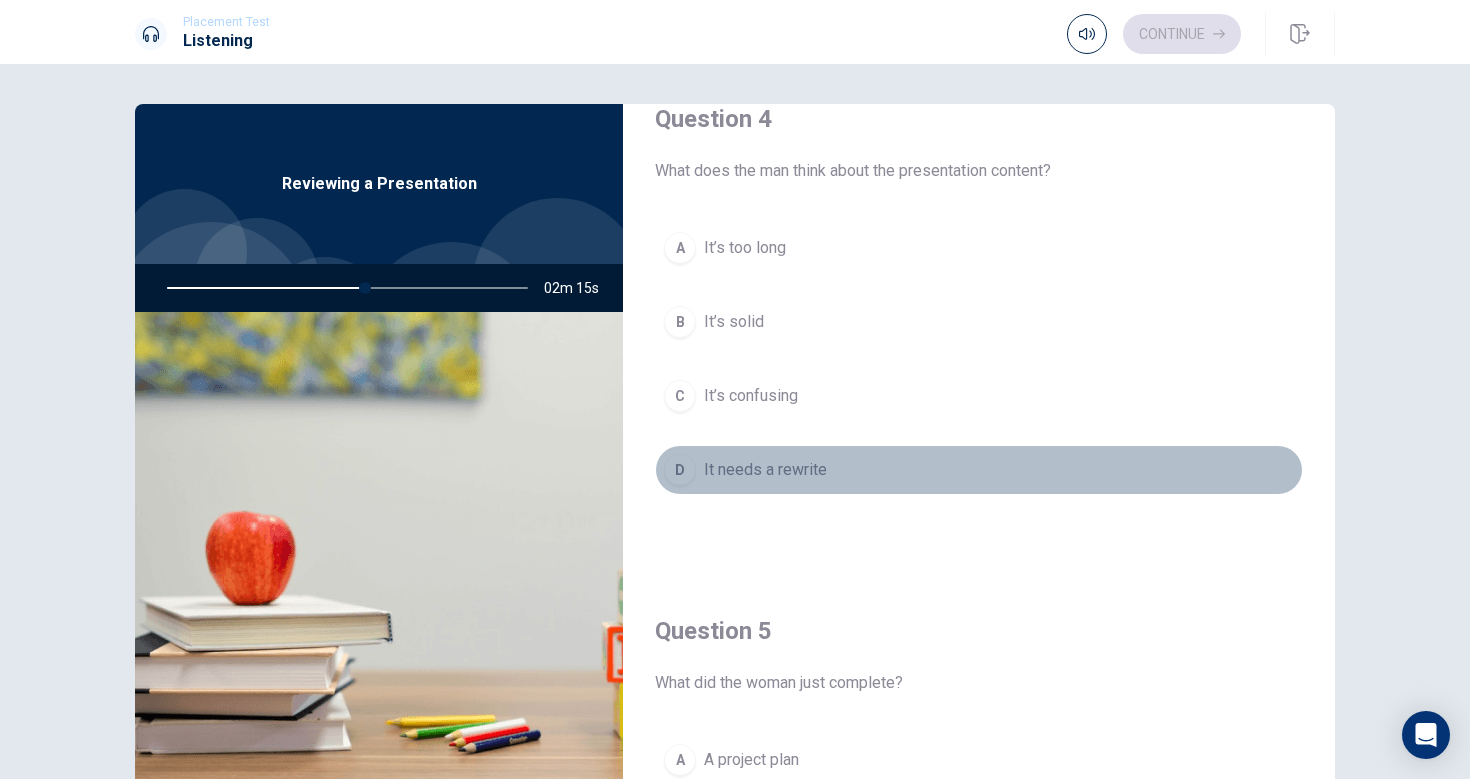 click on "It needs a rewrite" at bounding box center (765, 470) 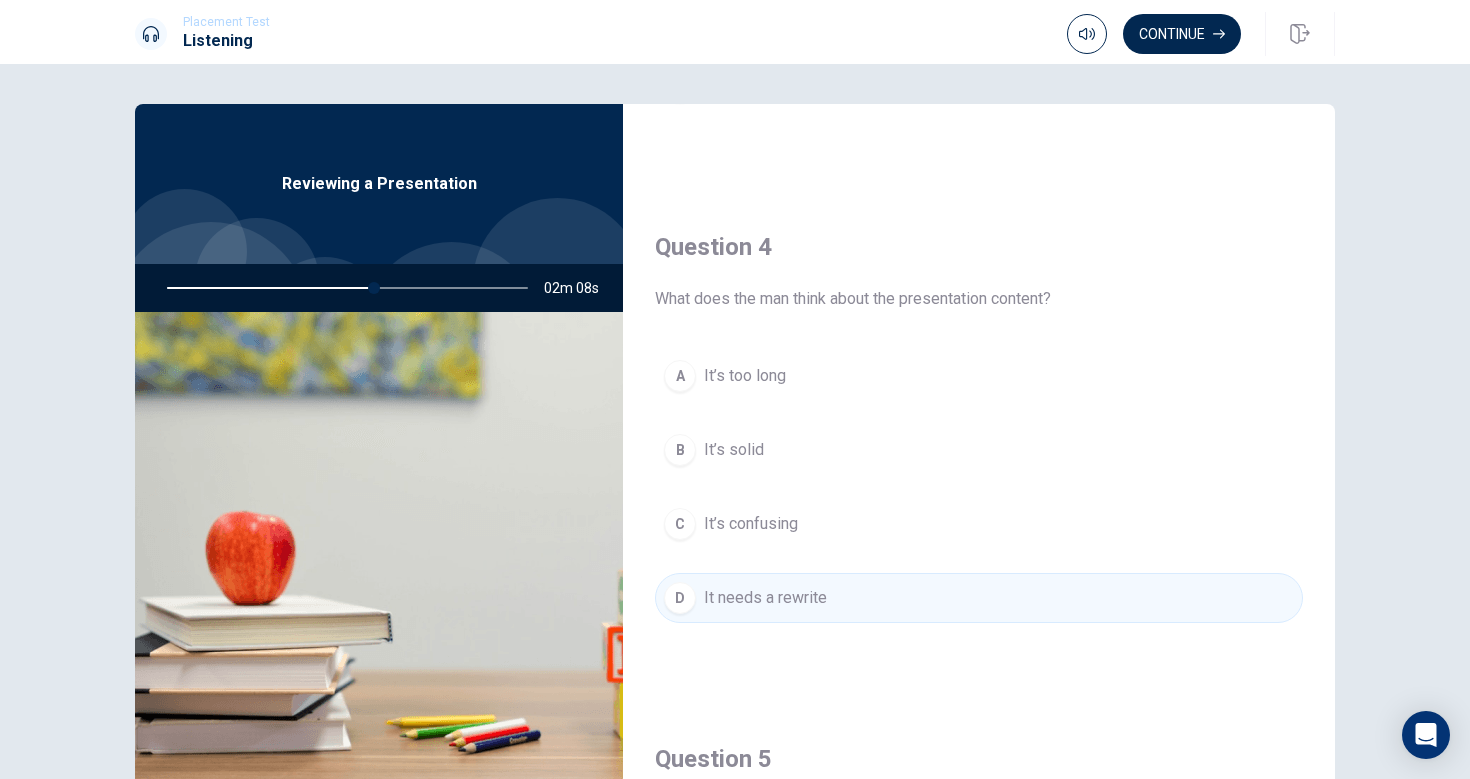 scroll, scrollTop: 1446, scrollLeft: 0, axis: vertical 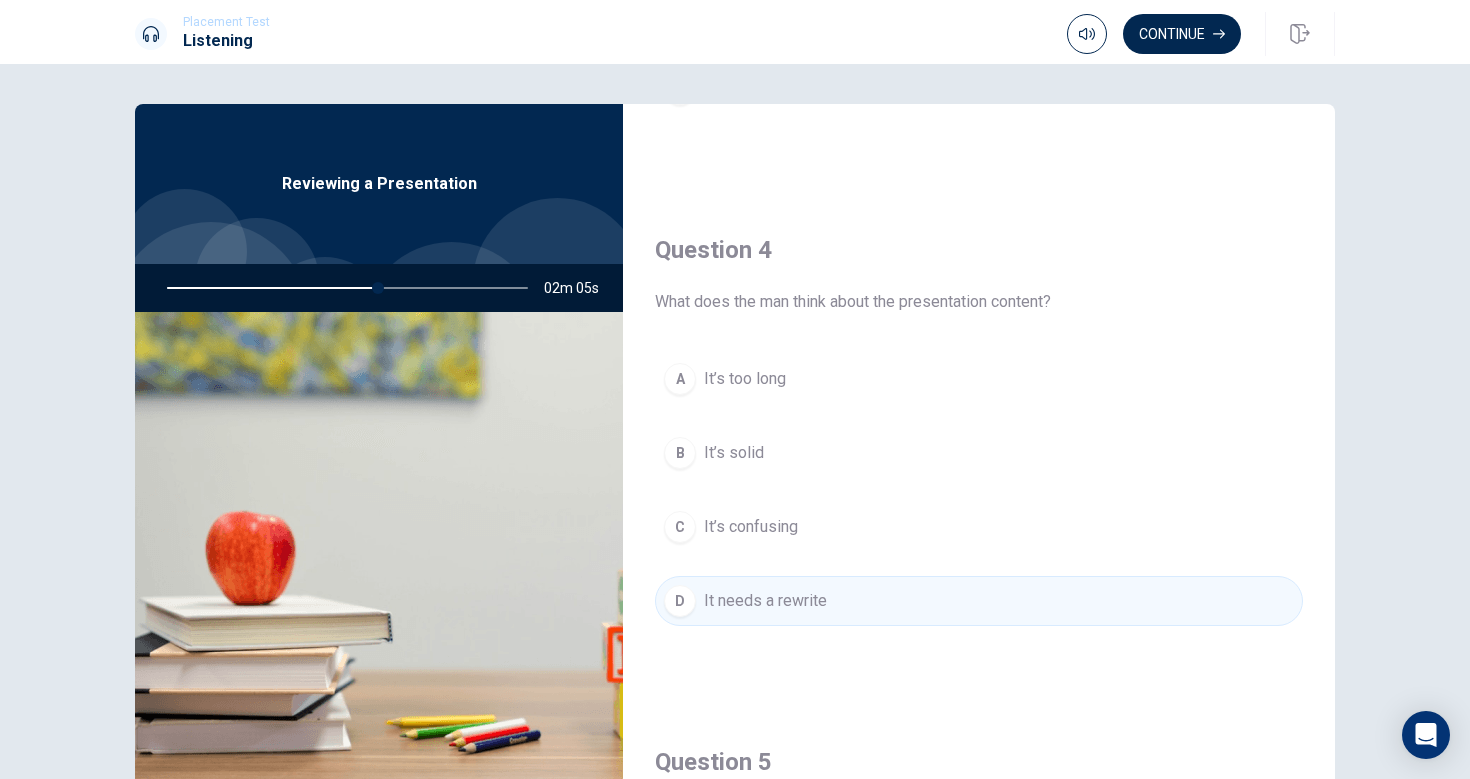 click on "It’s confusing" at bounding box center (751, 527) 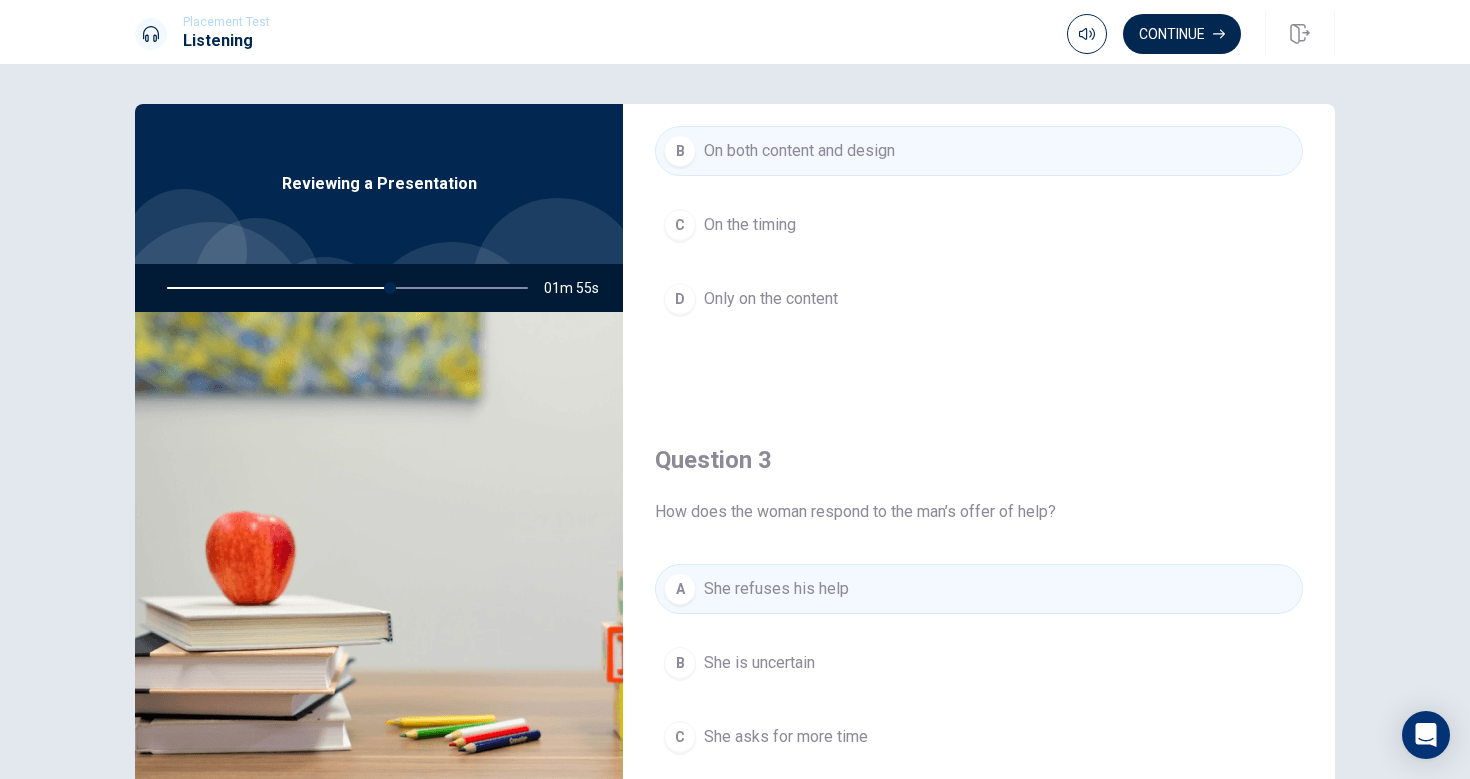 scroll, scrollTop: 1018, scrollLeft: 0, axis: vertical 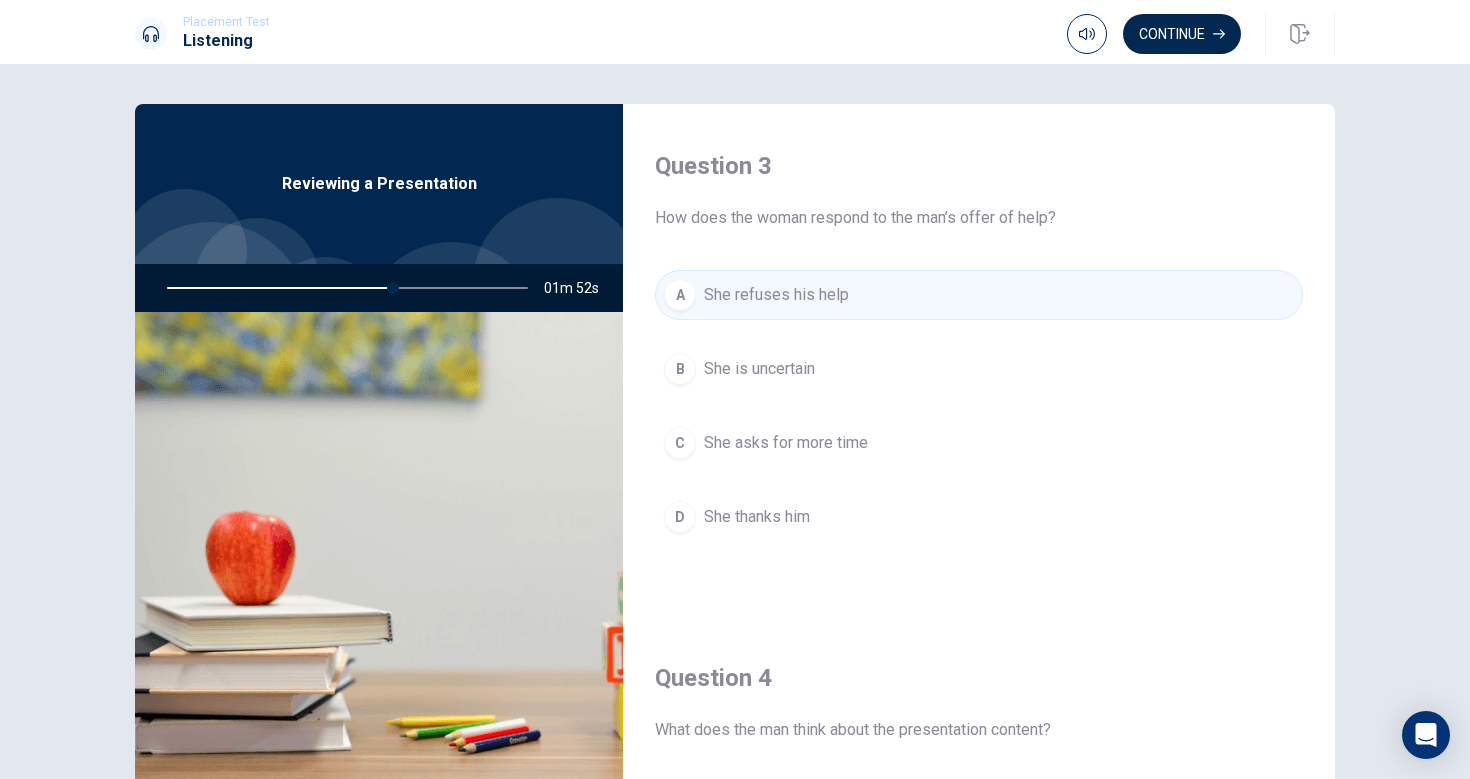 click on "She thanks him" at bounding box center [757, 517] 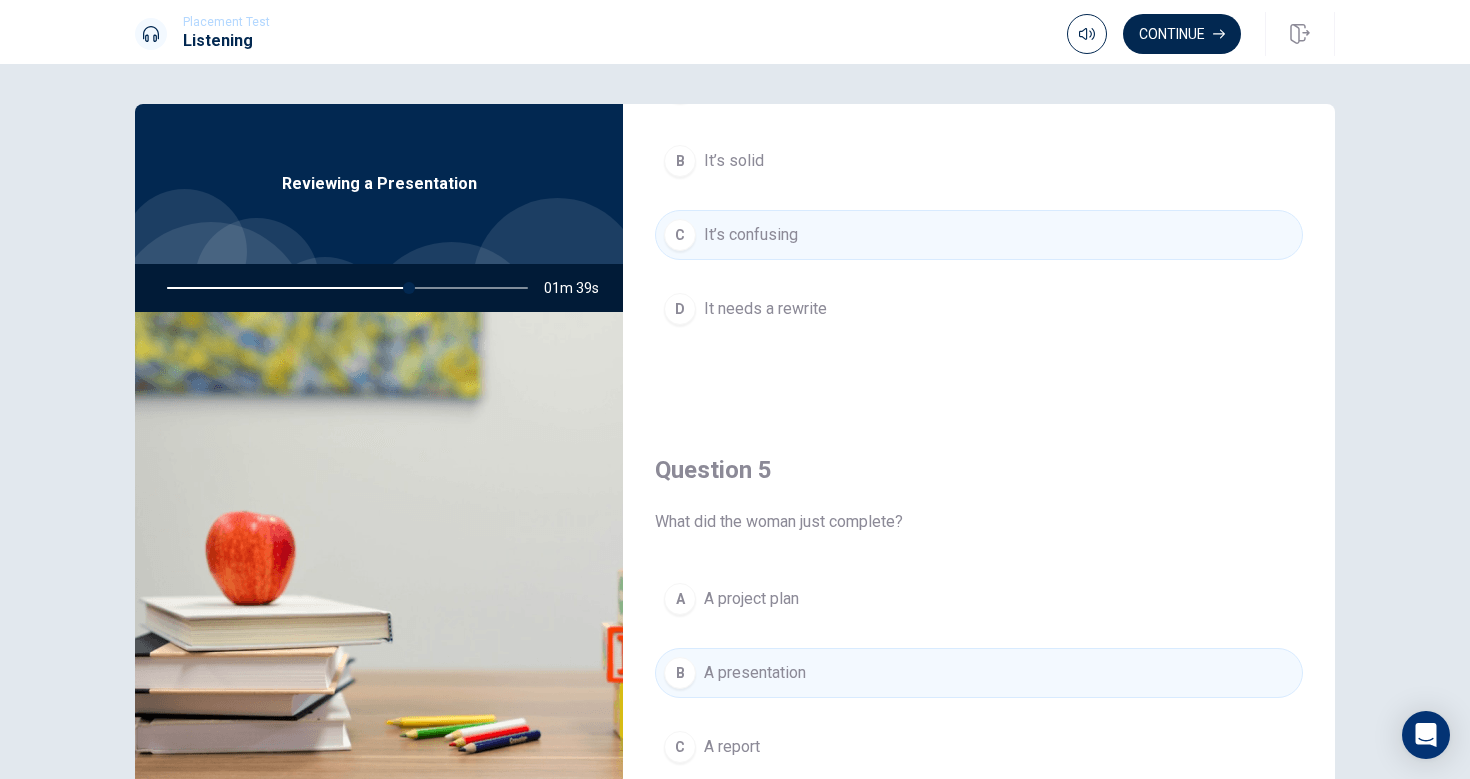 scroll, scrollTop: 1767, scrollLeft: 0, axis: vertical 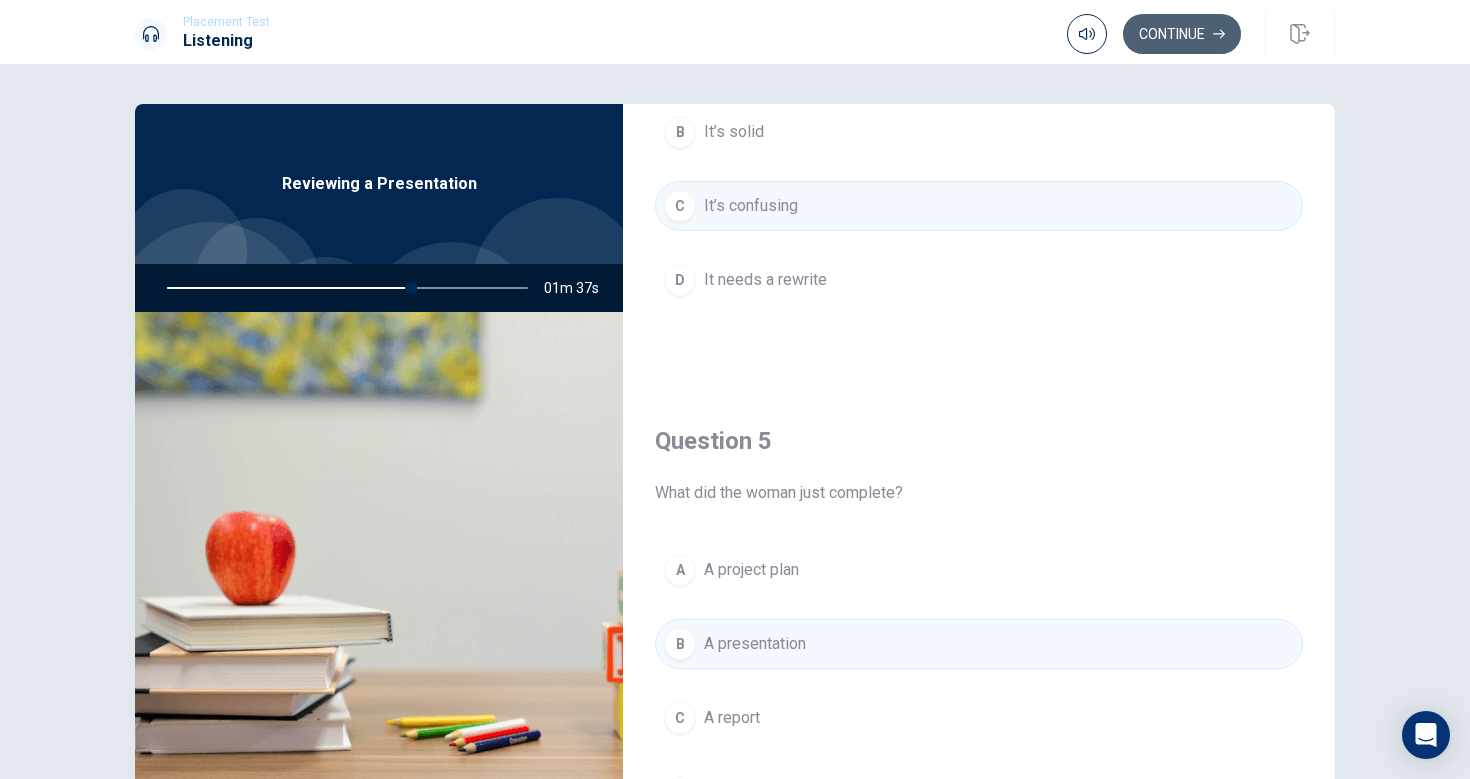 click on "Continue" at bounding box center (1182, 34) 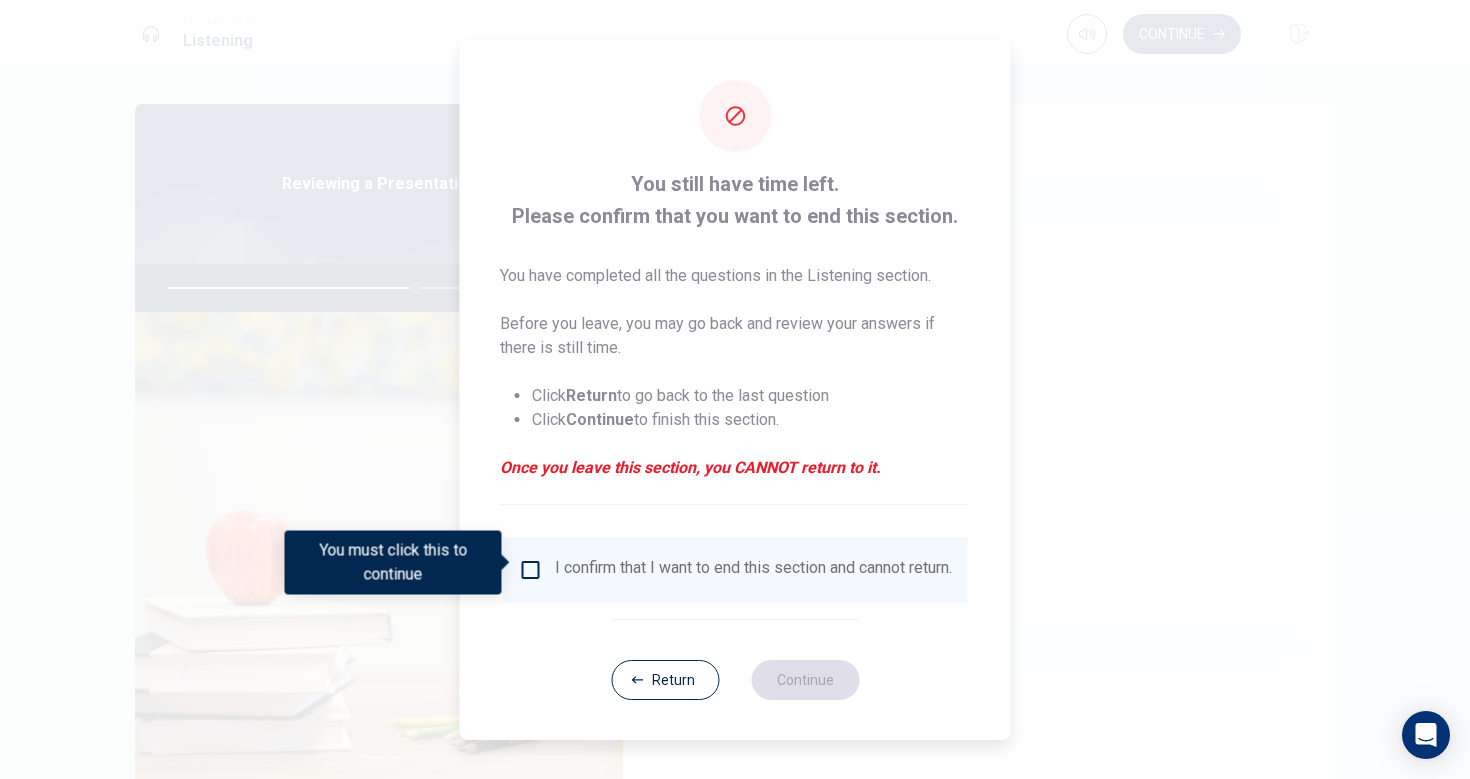 click at bounding box center [531, 570] 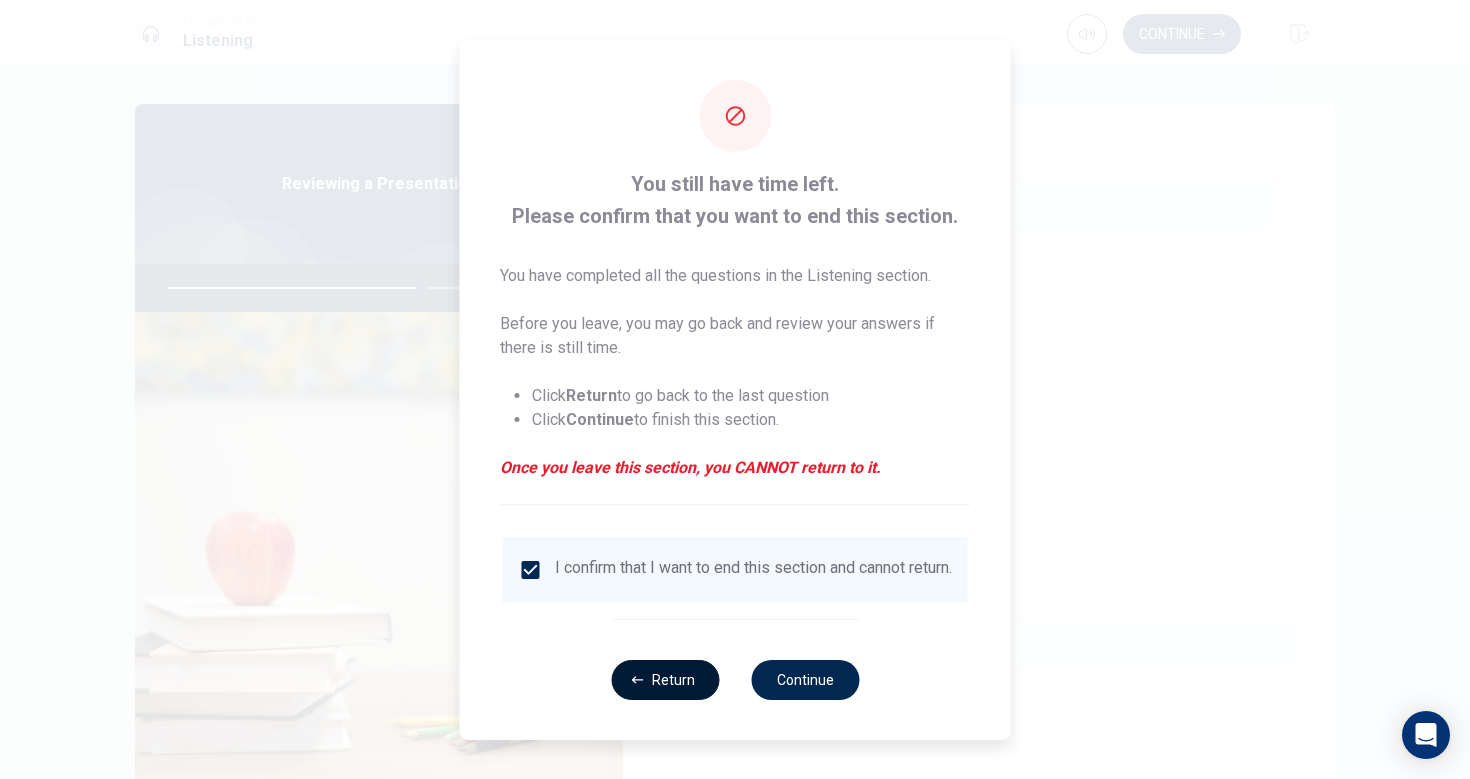 click on "Return" at bounding box center [665, 680] 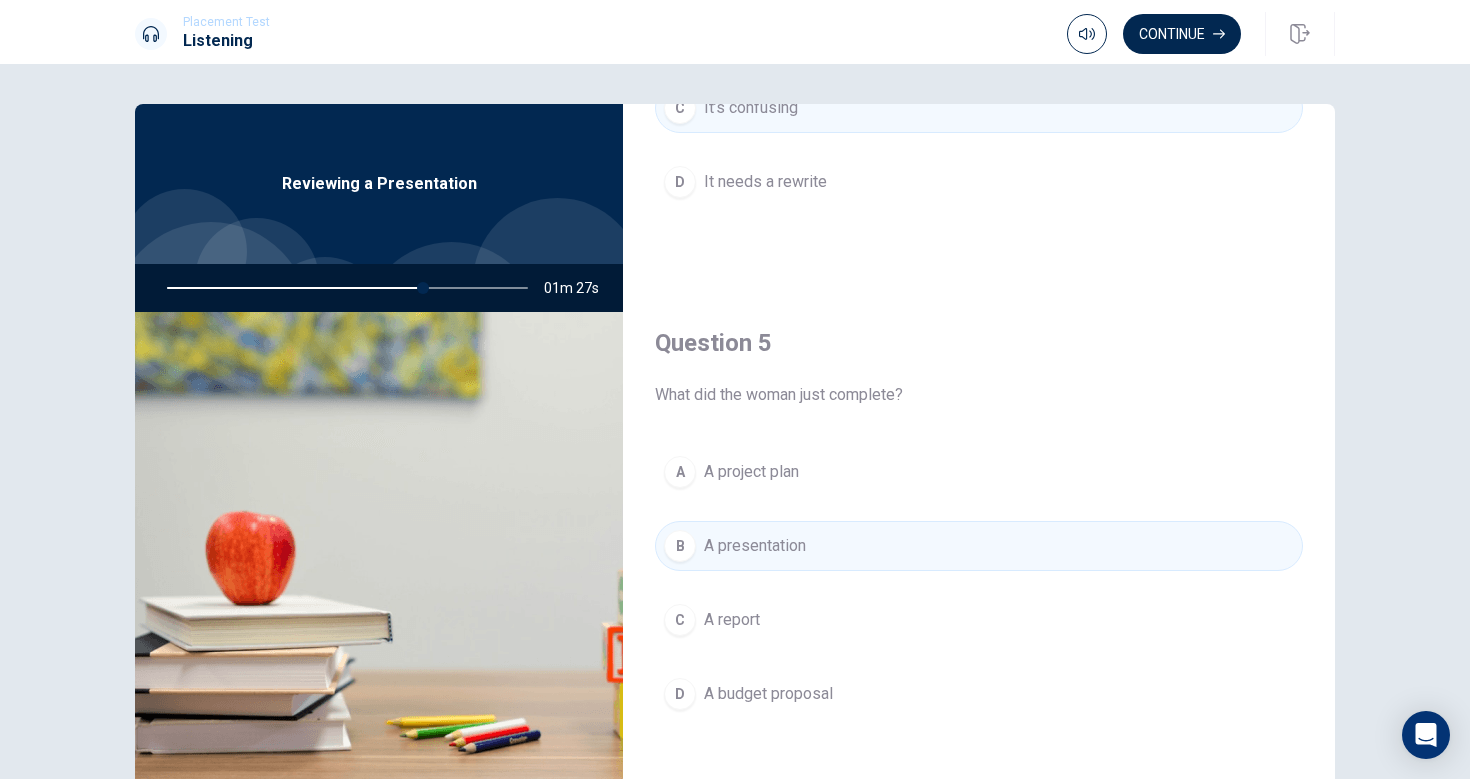 scroll, scrollTop: 1865, scrollLeft: 0, axis: vertical 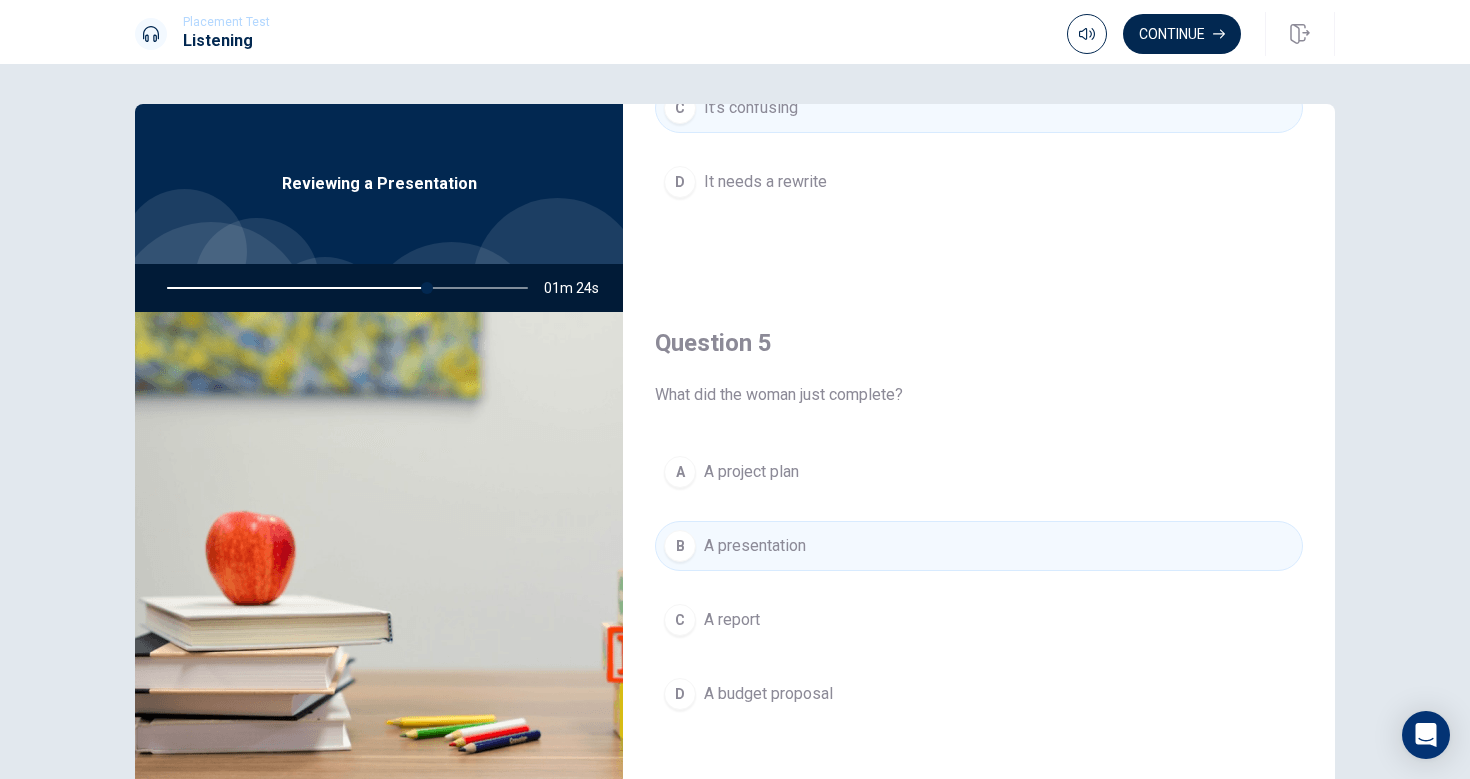 drag, startPoint x: 428, startPoint y: 292, endPoint x: 441, endPoint y: 290, distance: 13.152946 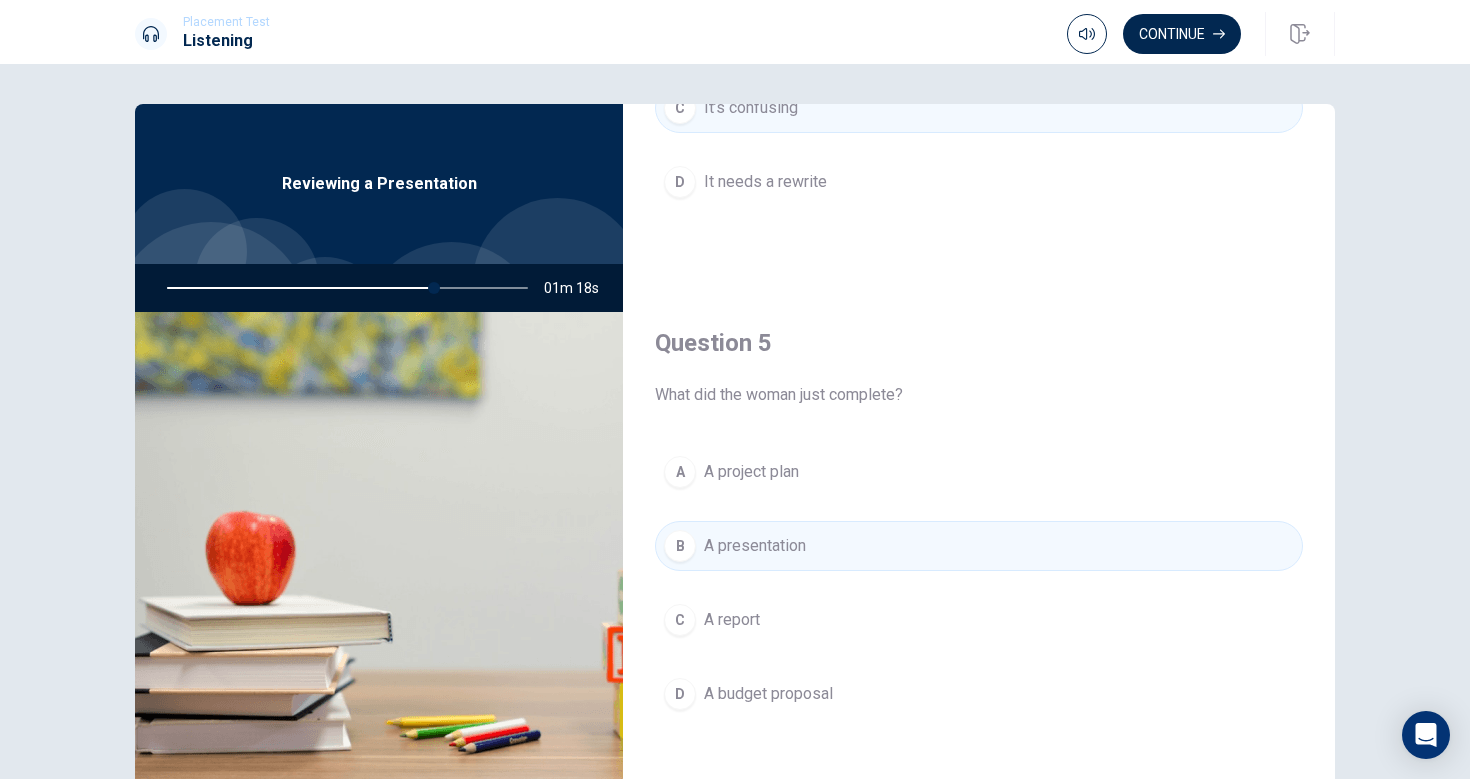 scroll, scrollTop: 1865, scrollLeft: 0, axis: vertical 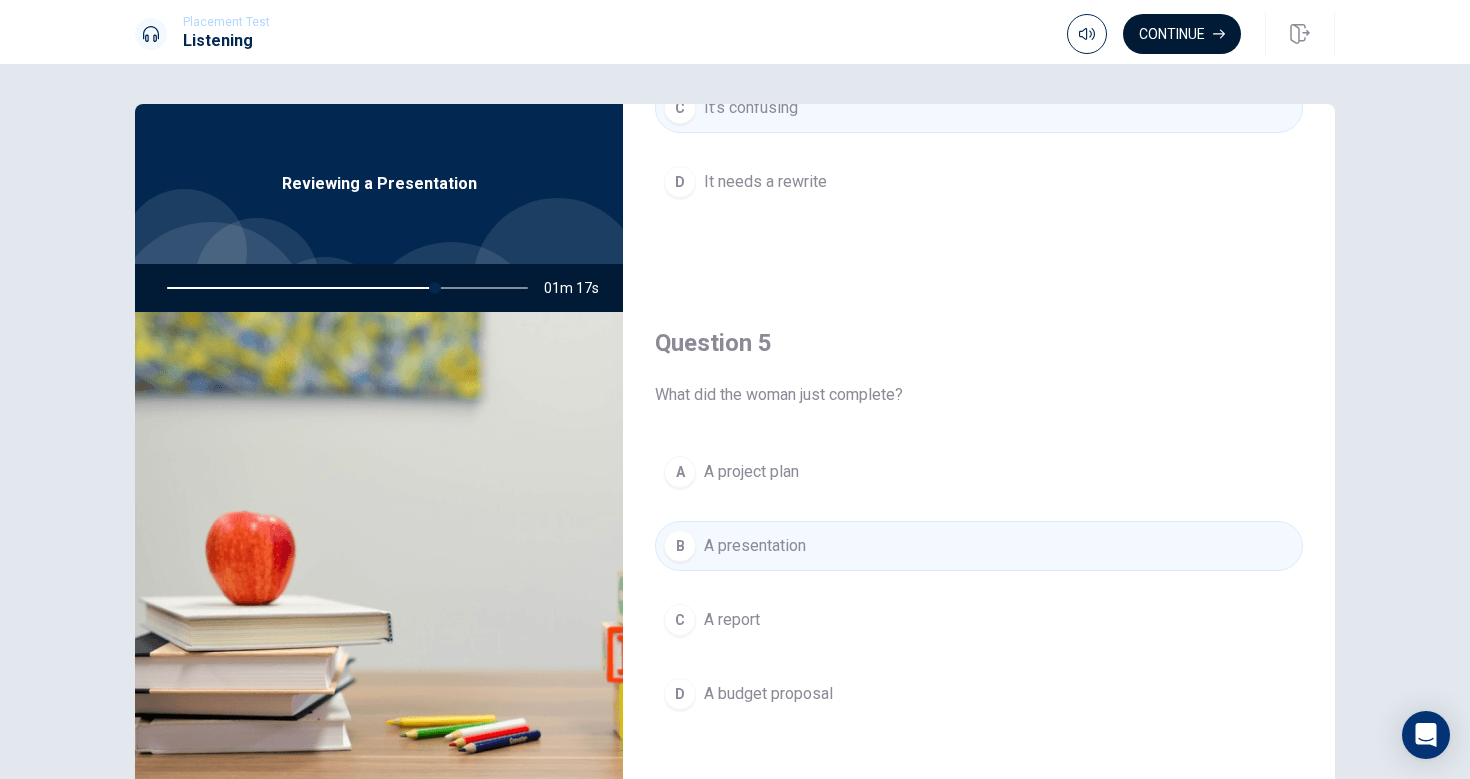 click on "Continue" at bounding box center (1182, 34) 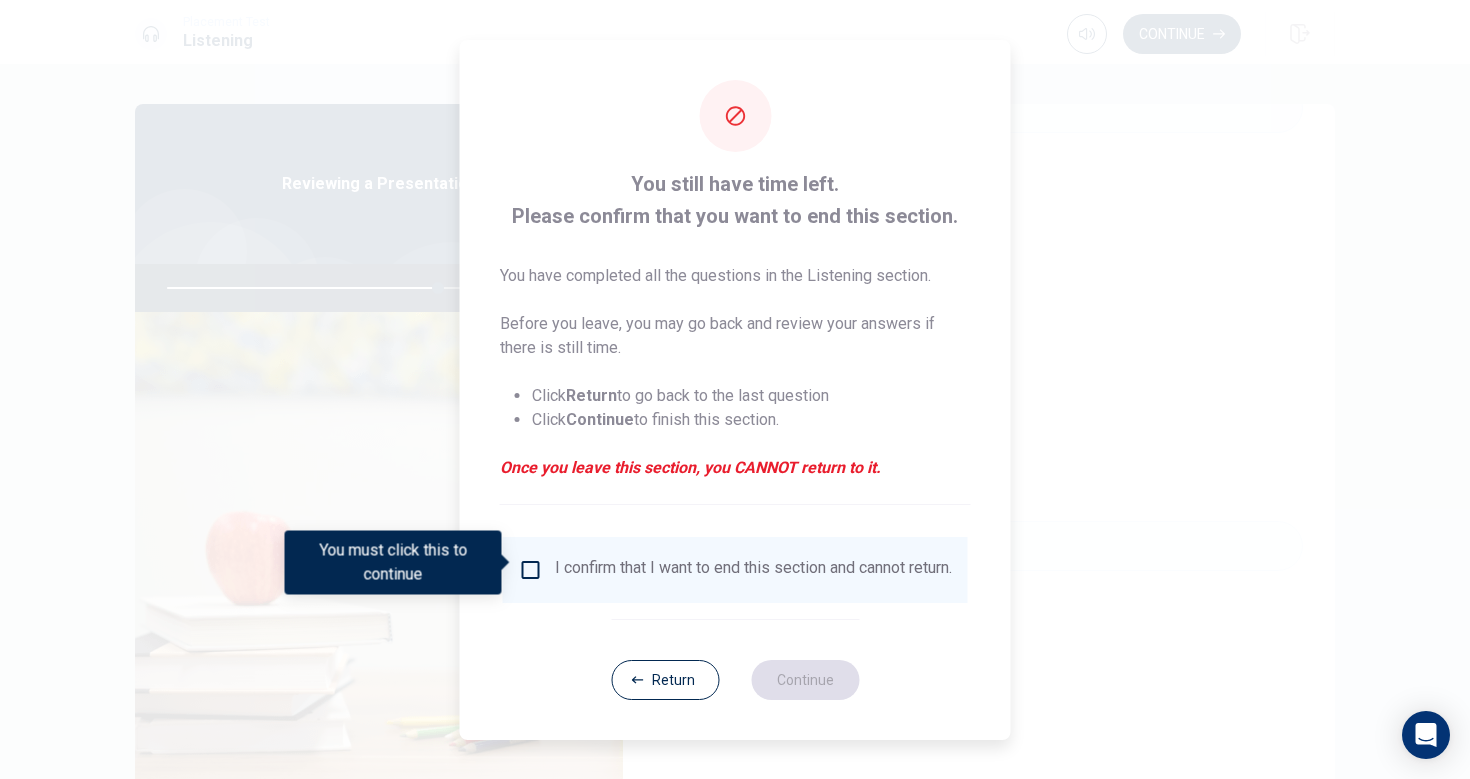 click at bounding box center [531, 570] 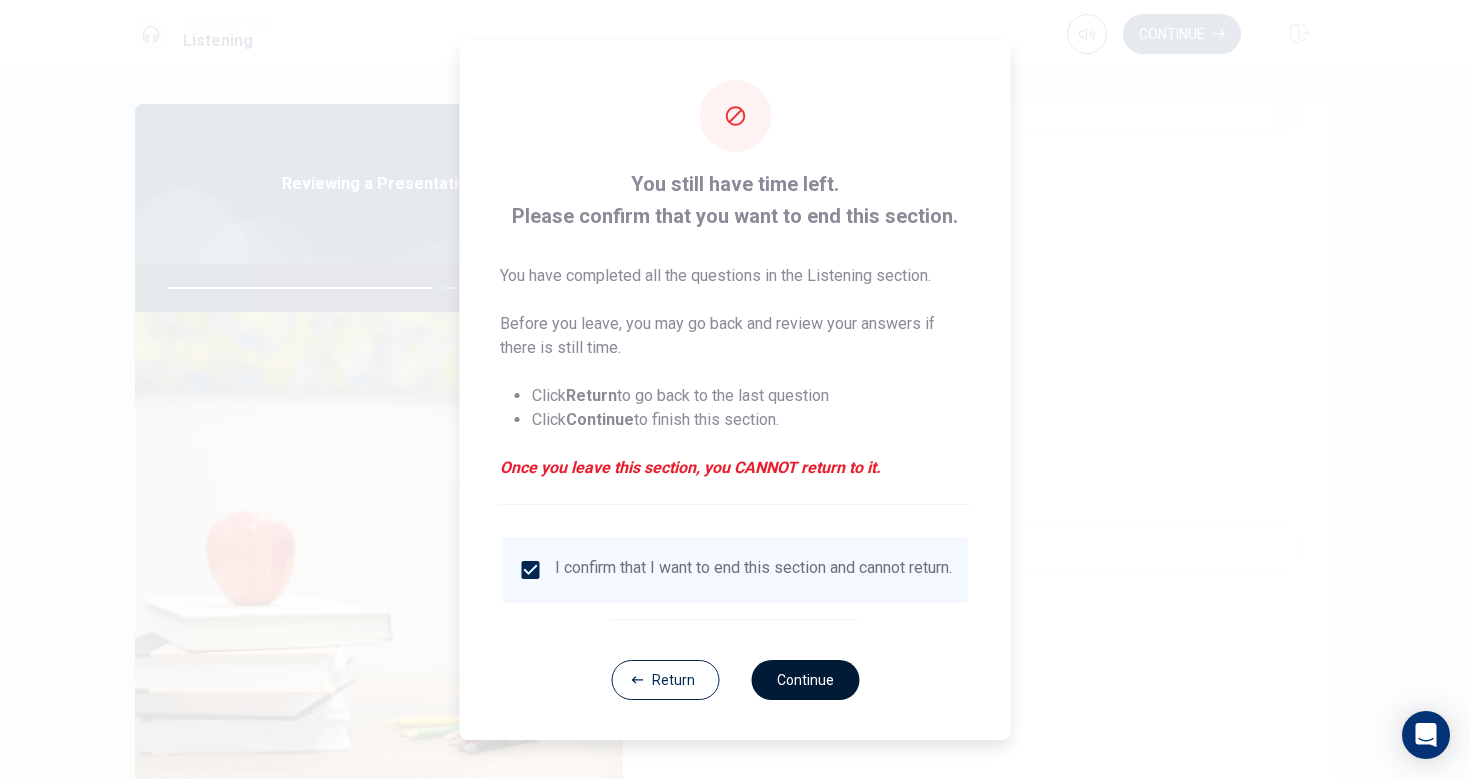 click on "Continue" at bounding box center (805, 680) 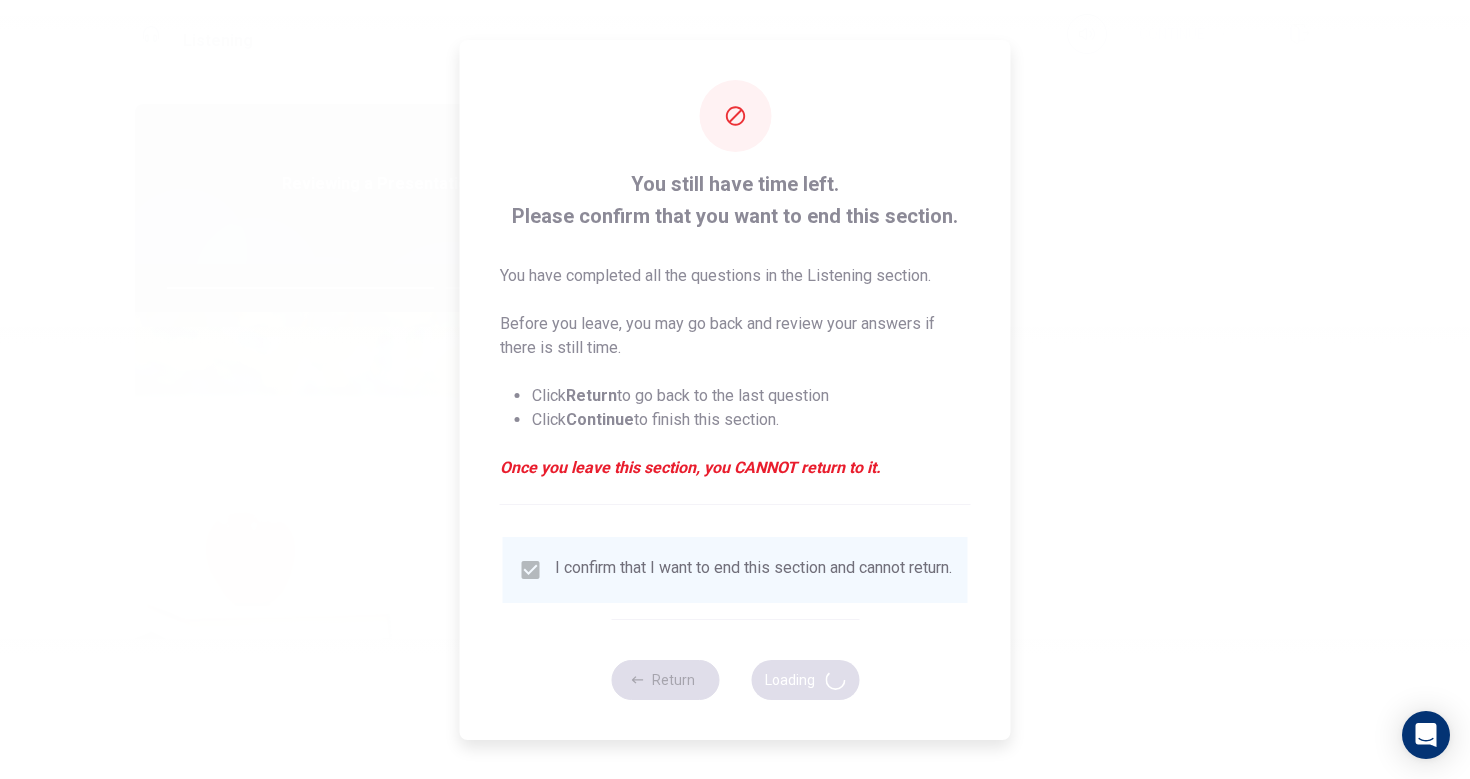 type on "76" 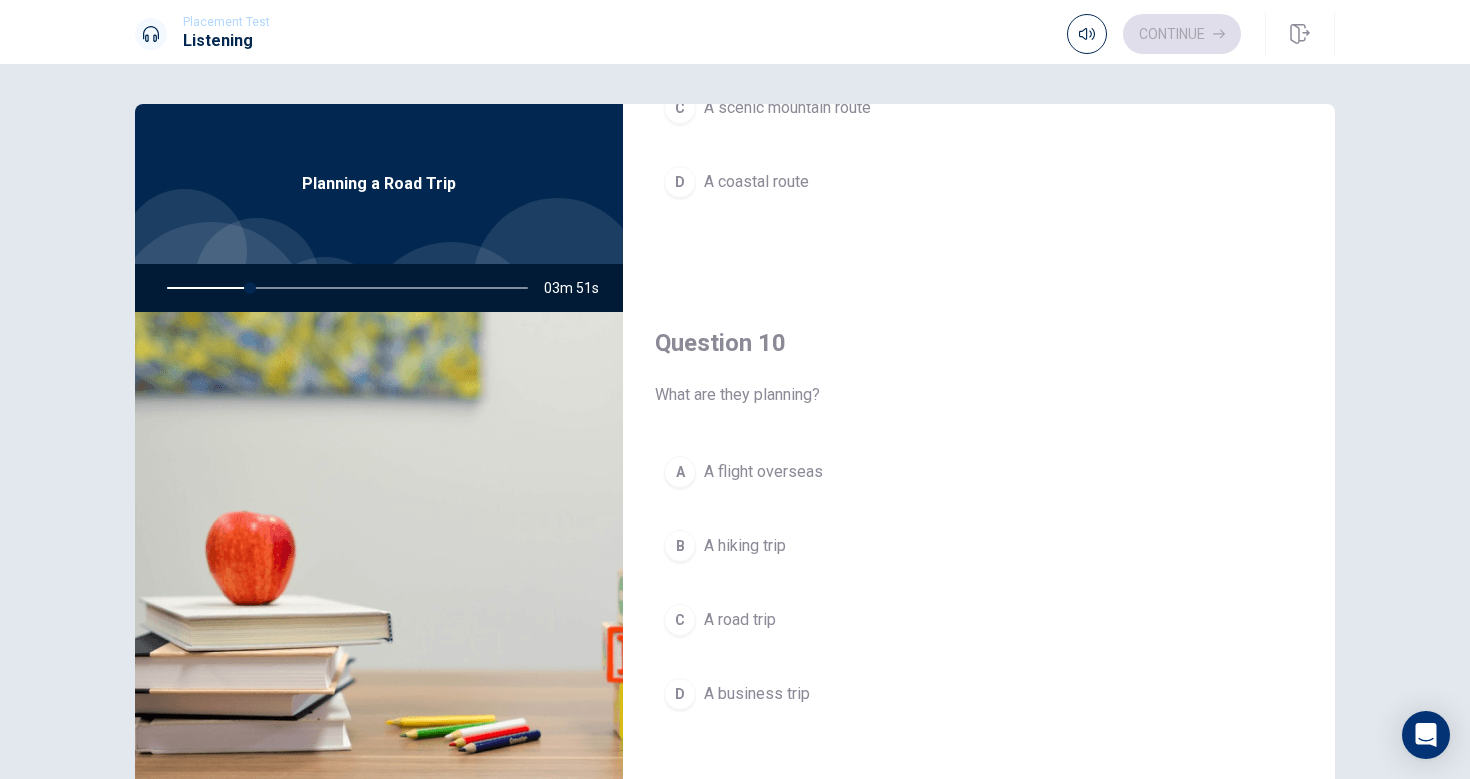scroll, scrollTop: 1865, scrollLeft: 0, axis: vertical 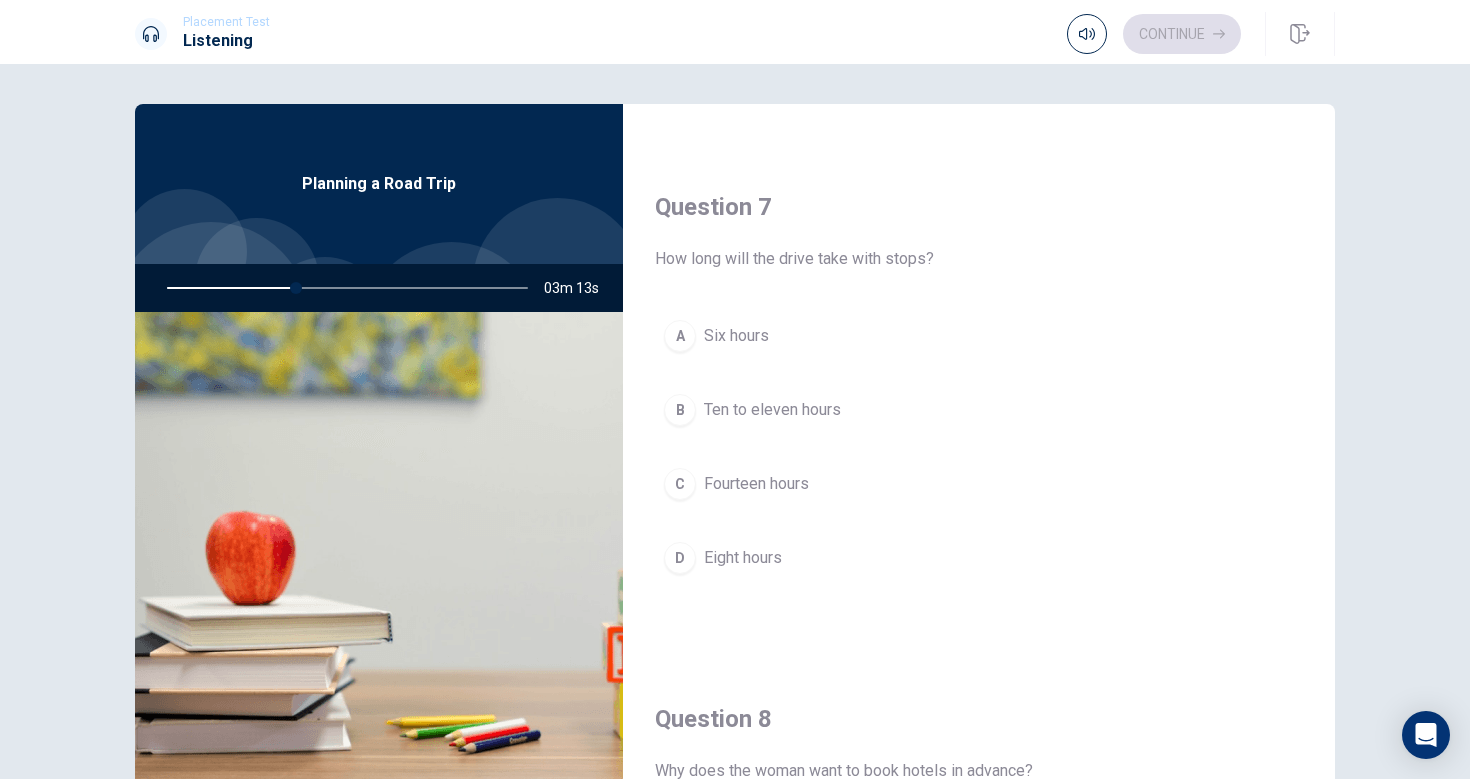 click on "Eight hours" at bounding box center [743, 558] 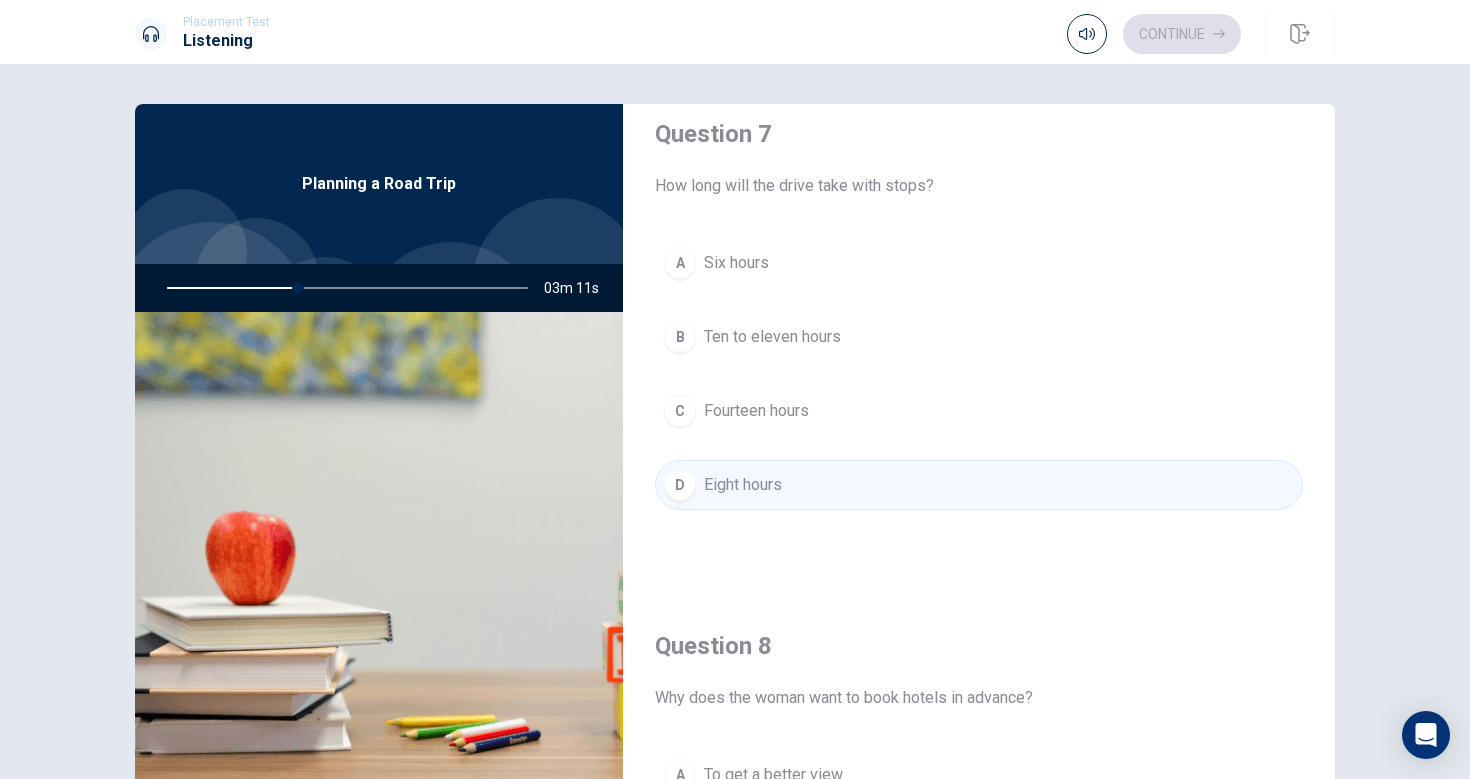 scroll, scrollTop: 539, scrollLeft: 0, axis: vertical 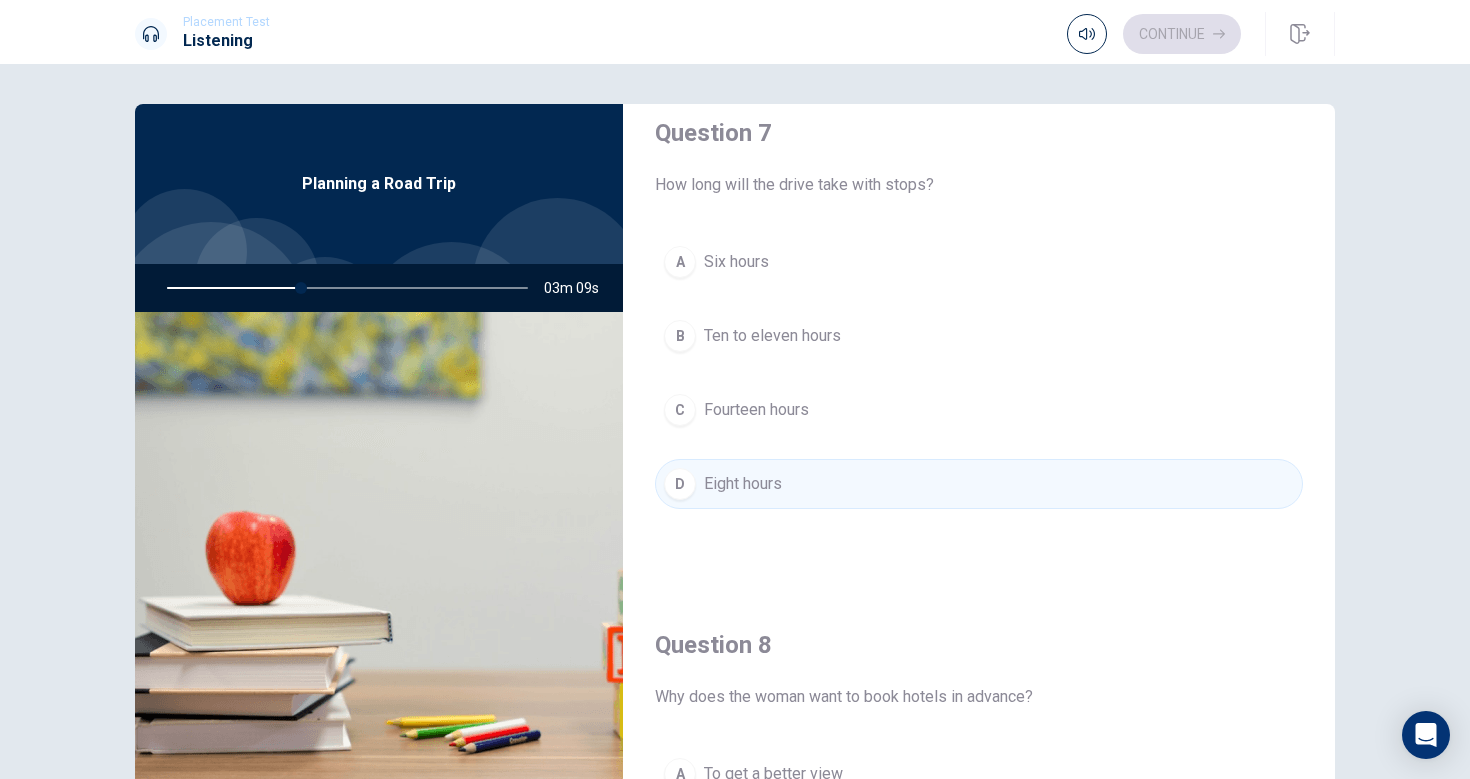 click on "Ten to eleven hours" at bounding box center (772, 336) 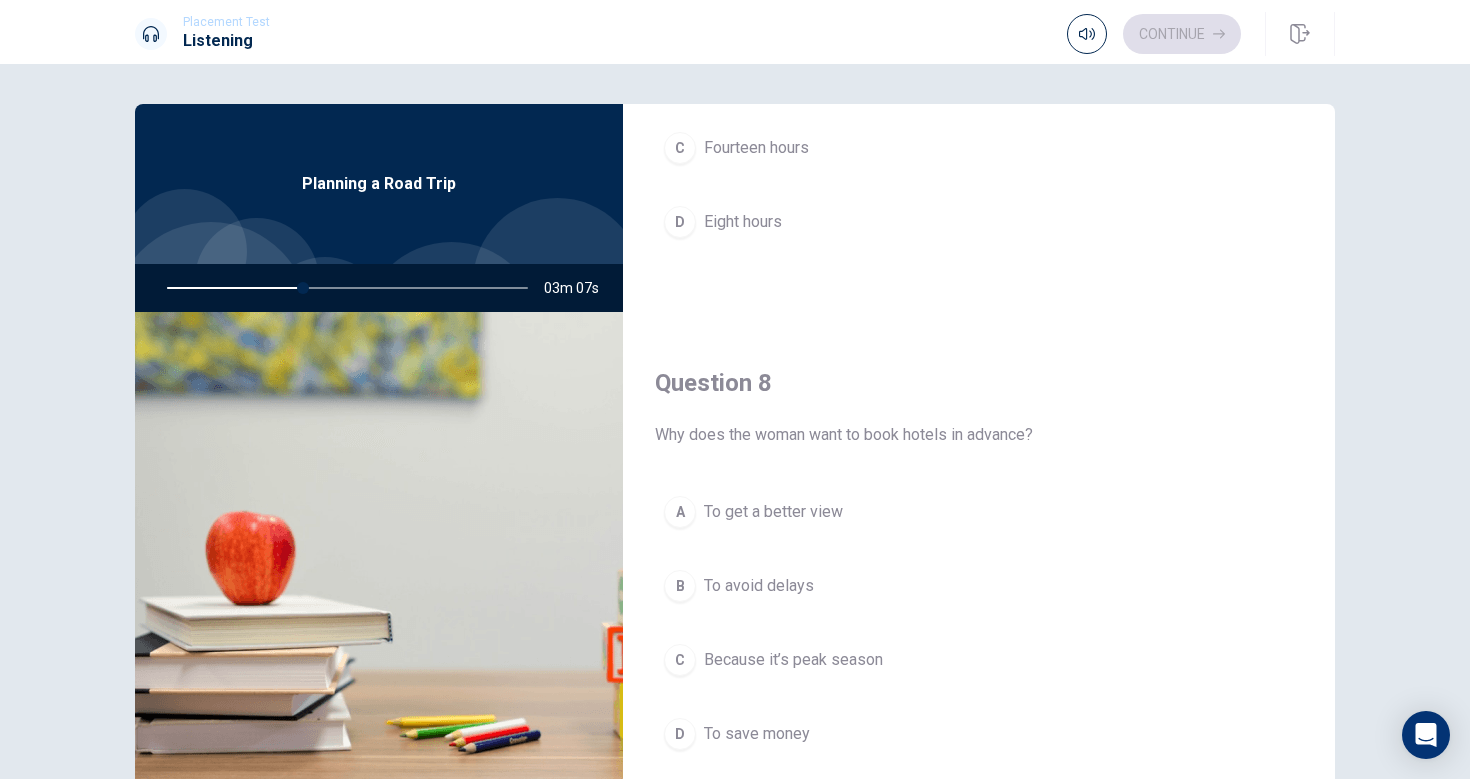 scroll, scrollTop: 933, scrollLeft: 0, axis: vertical 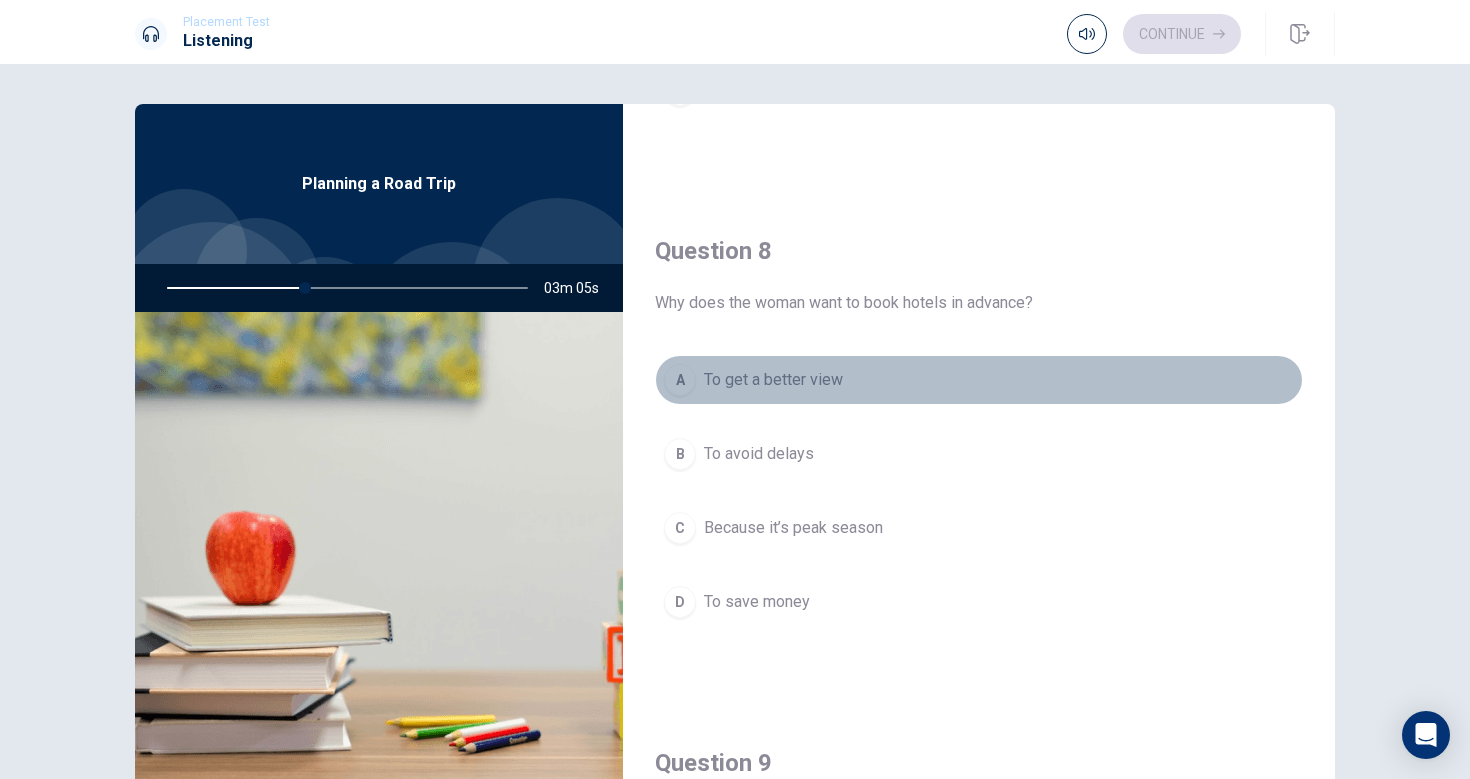 click on "To get a better view" at bounding box center [773, 380] 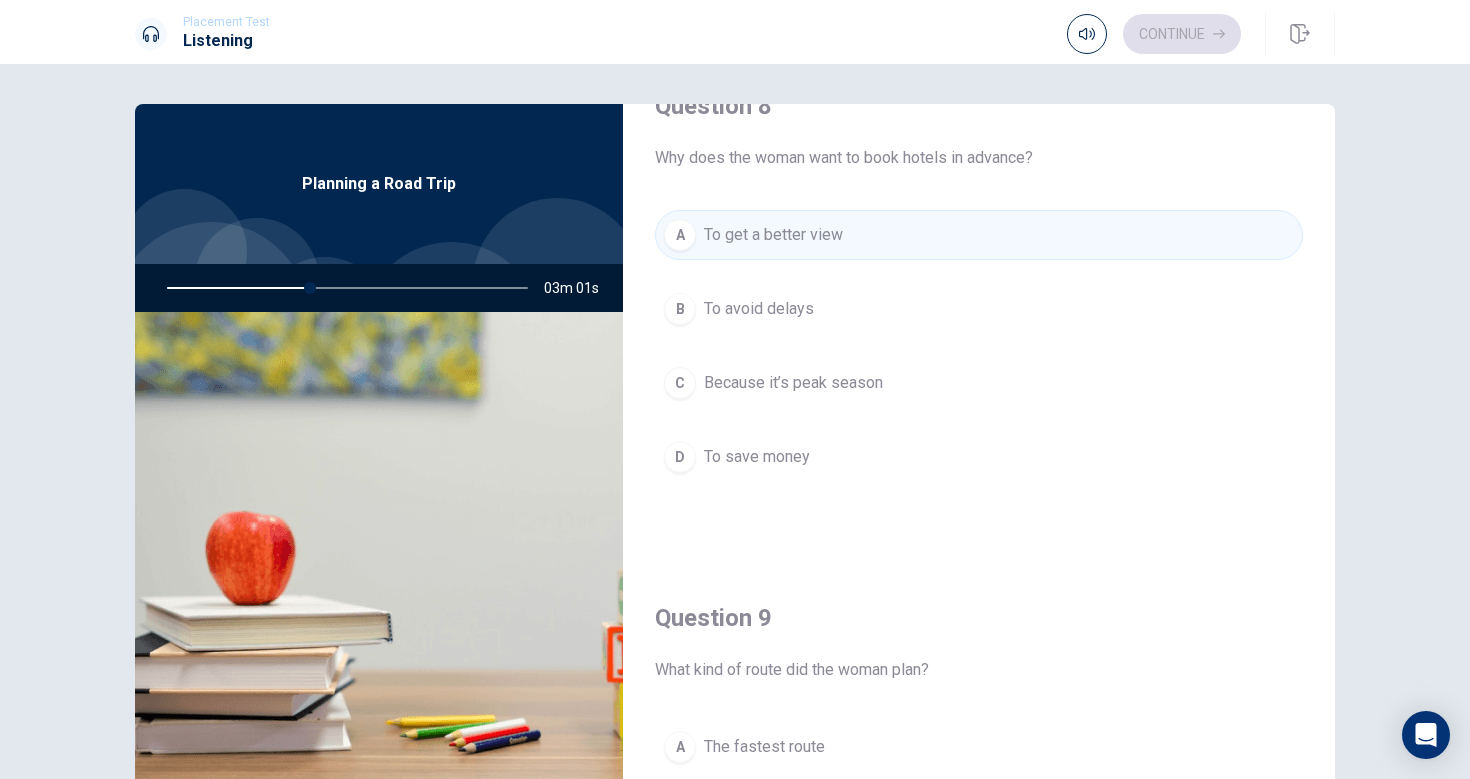 scroll, scrollTop: 1074, scrollLeft: 0, axis: vertical 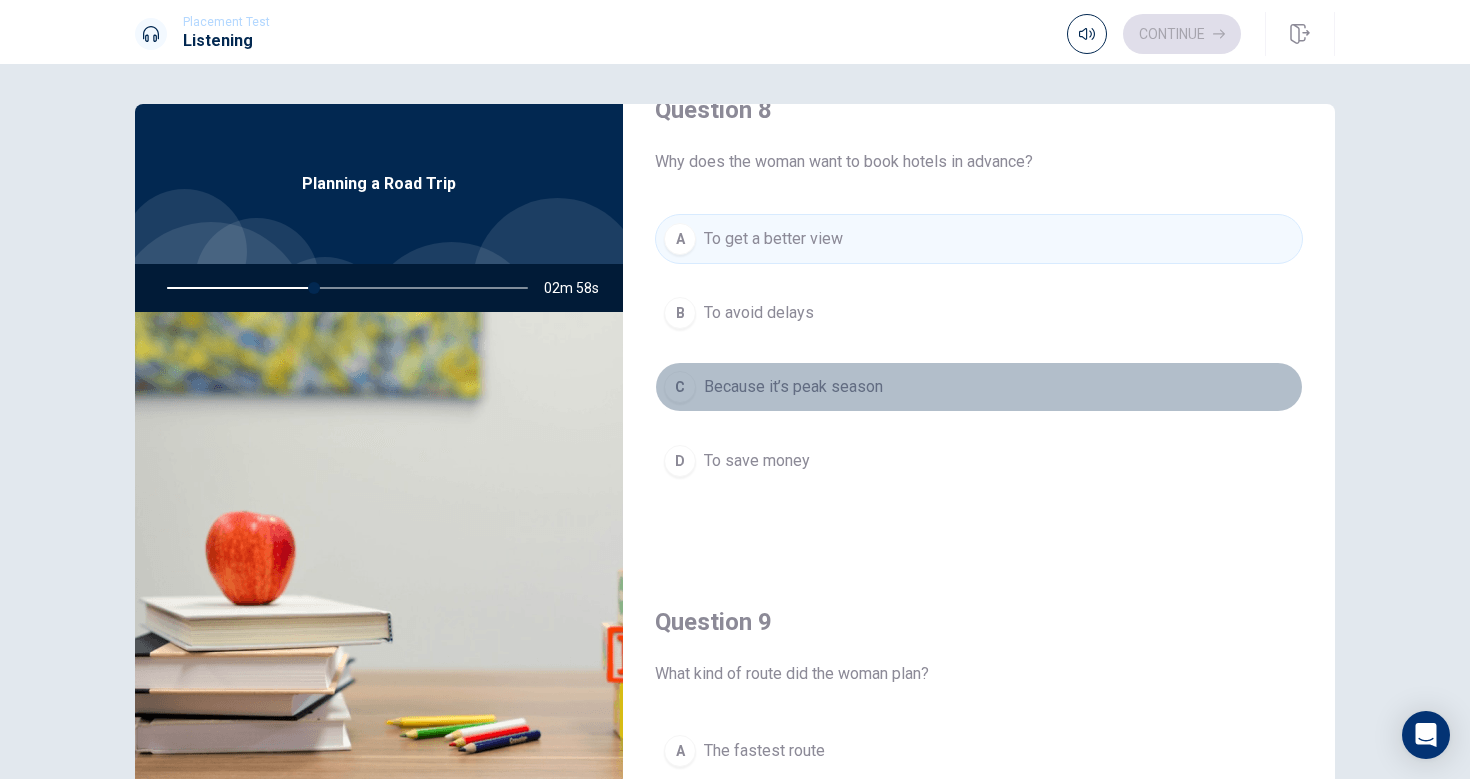 click on "Because it’s peak season" at bounding box center [793, 387] 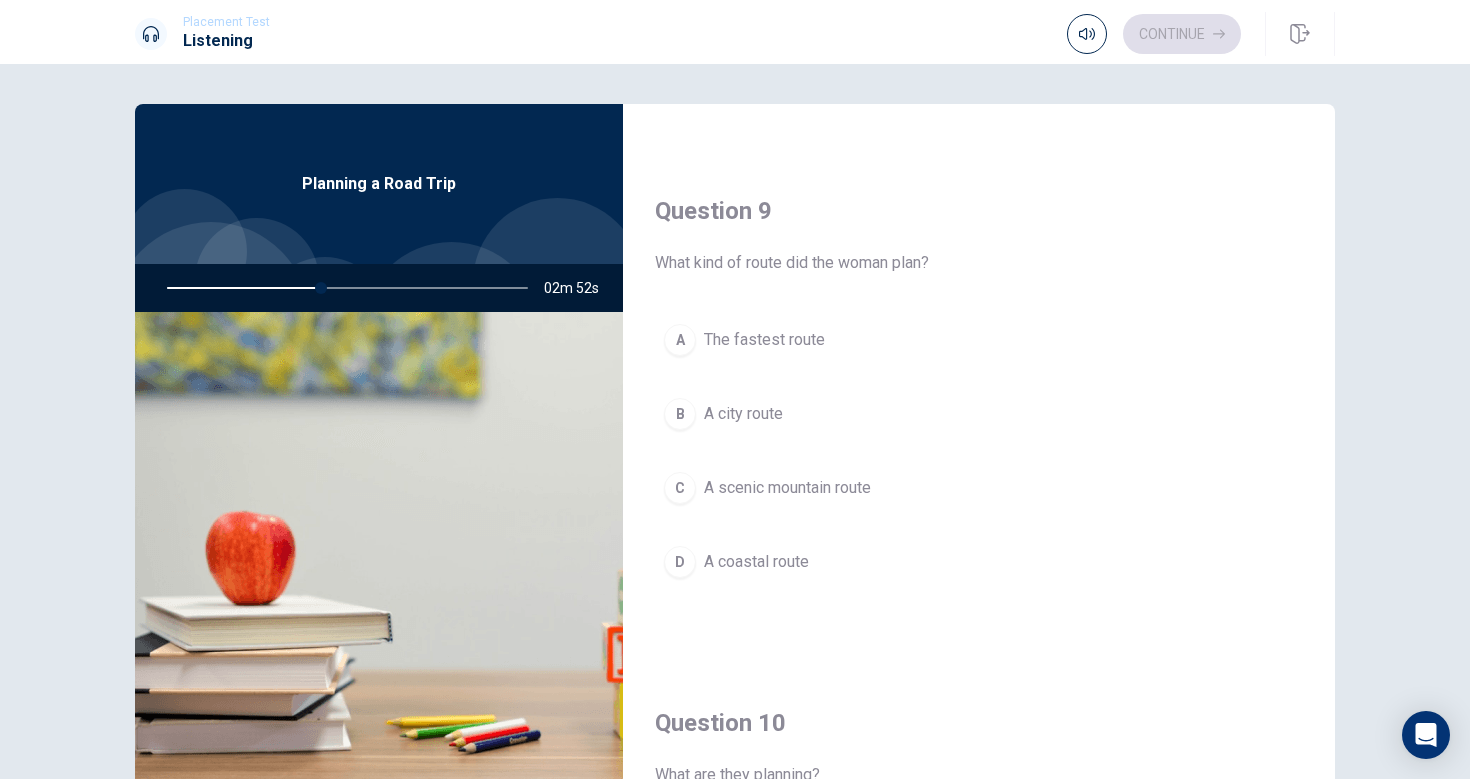scroll, scrollTop: 1490, scrollLeft: 0, axis: vertical 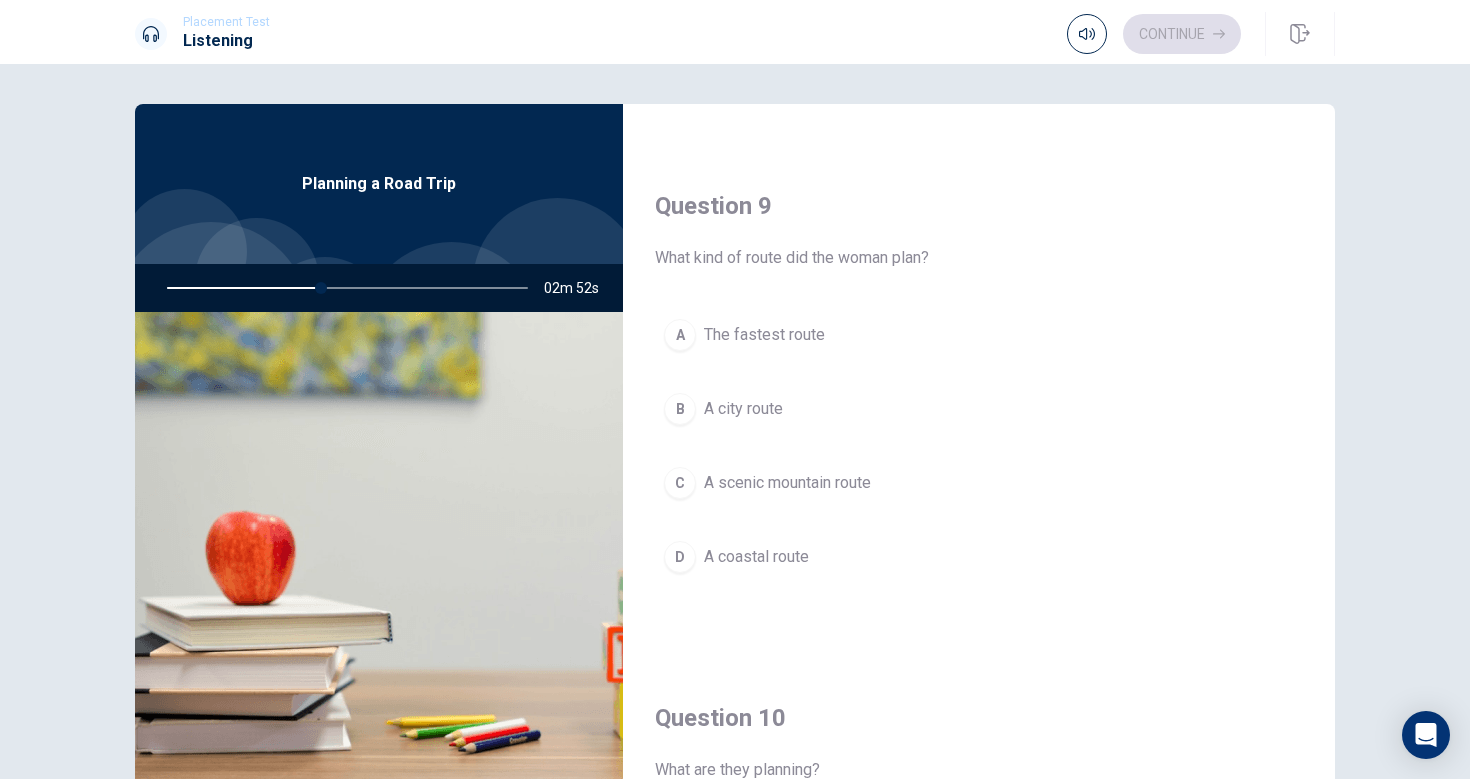 click on "A scenic mountain route" at bounding box center (787, 483) 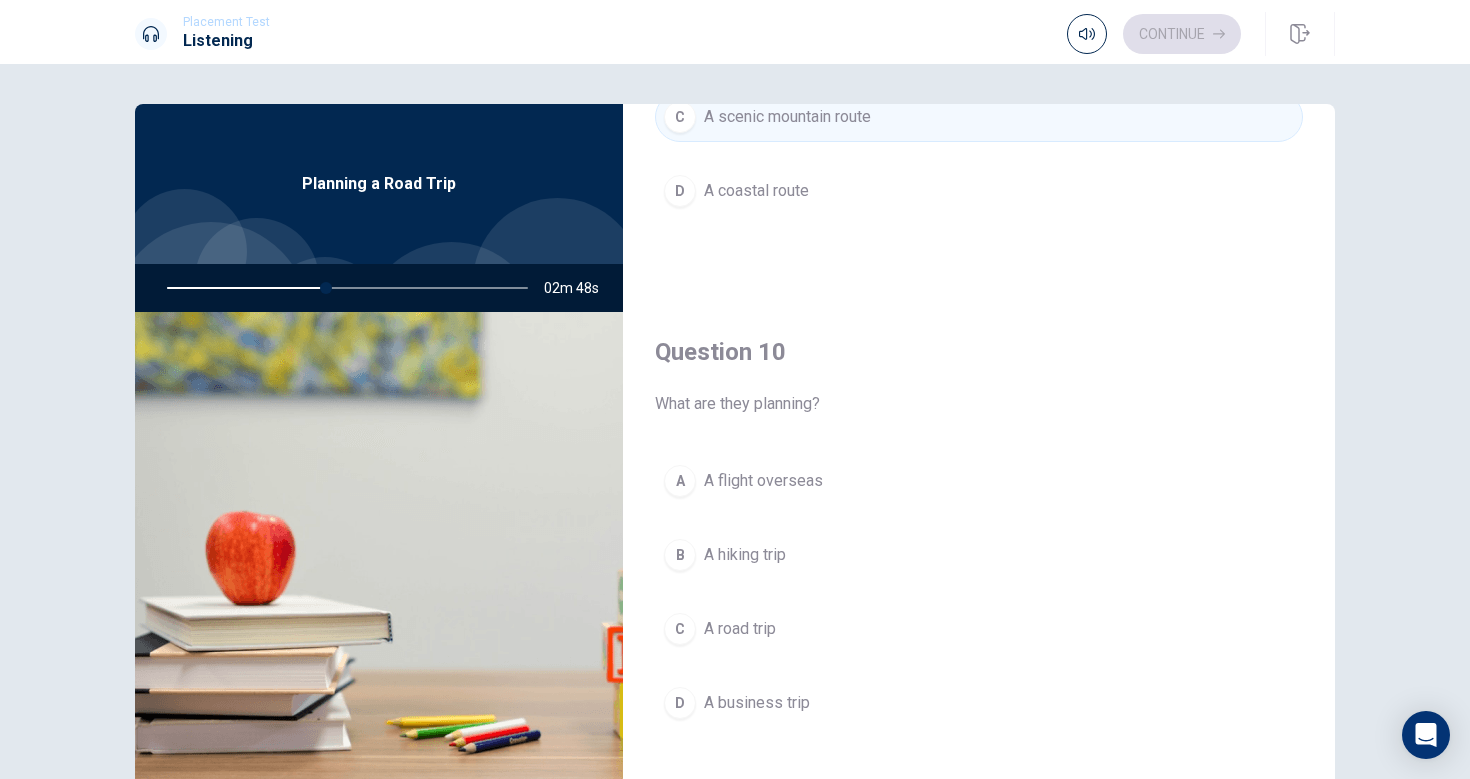 scroll, scrollTop: 1859, scrollLeft: 0, axis: vertical 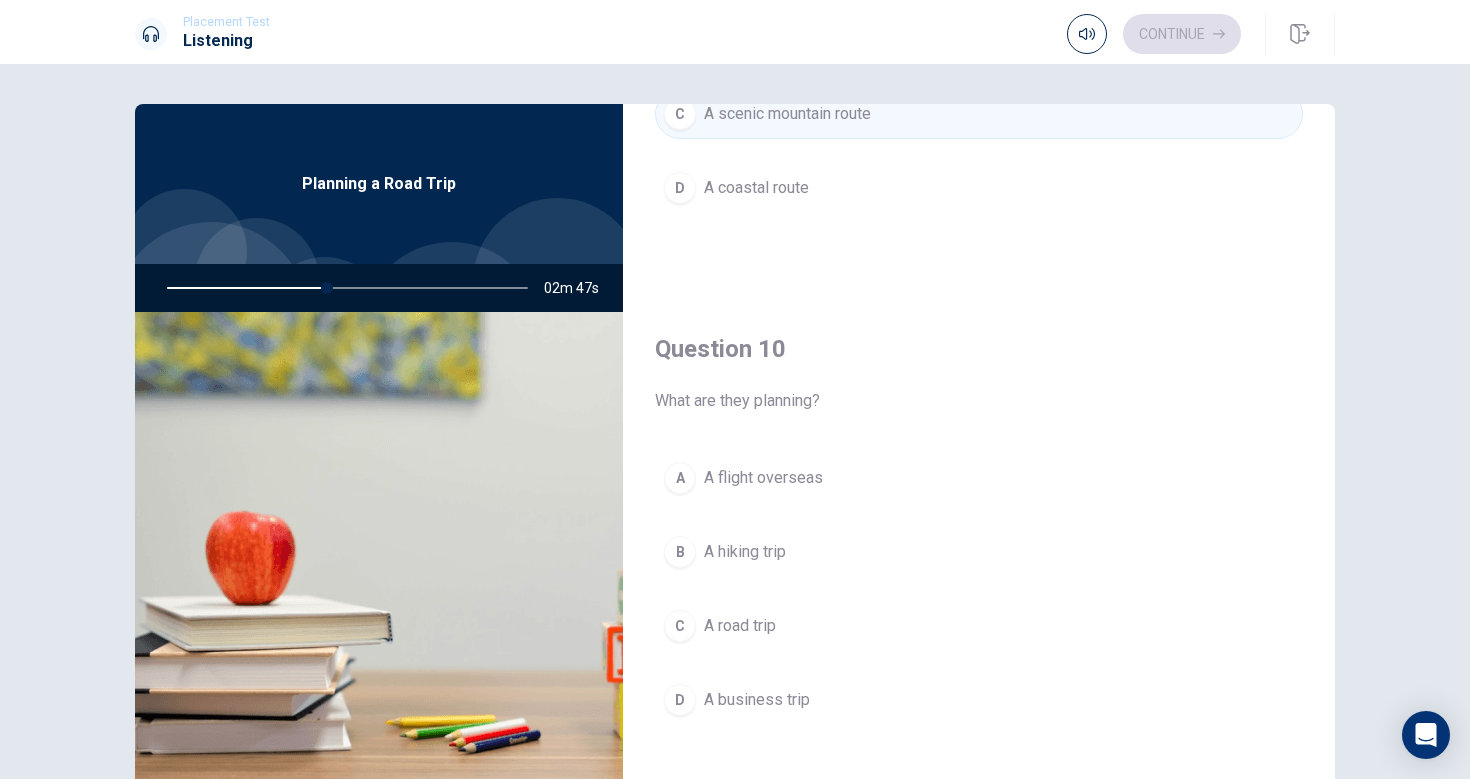 click on "A hiking trip" at bounding box center [745, 552] 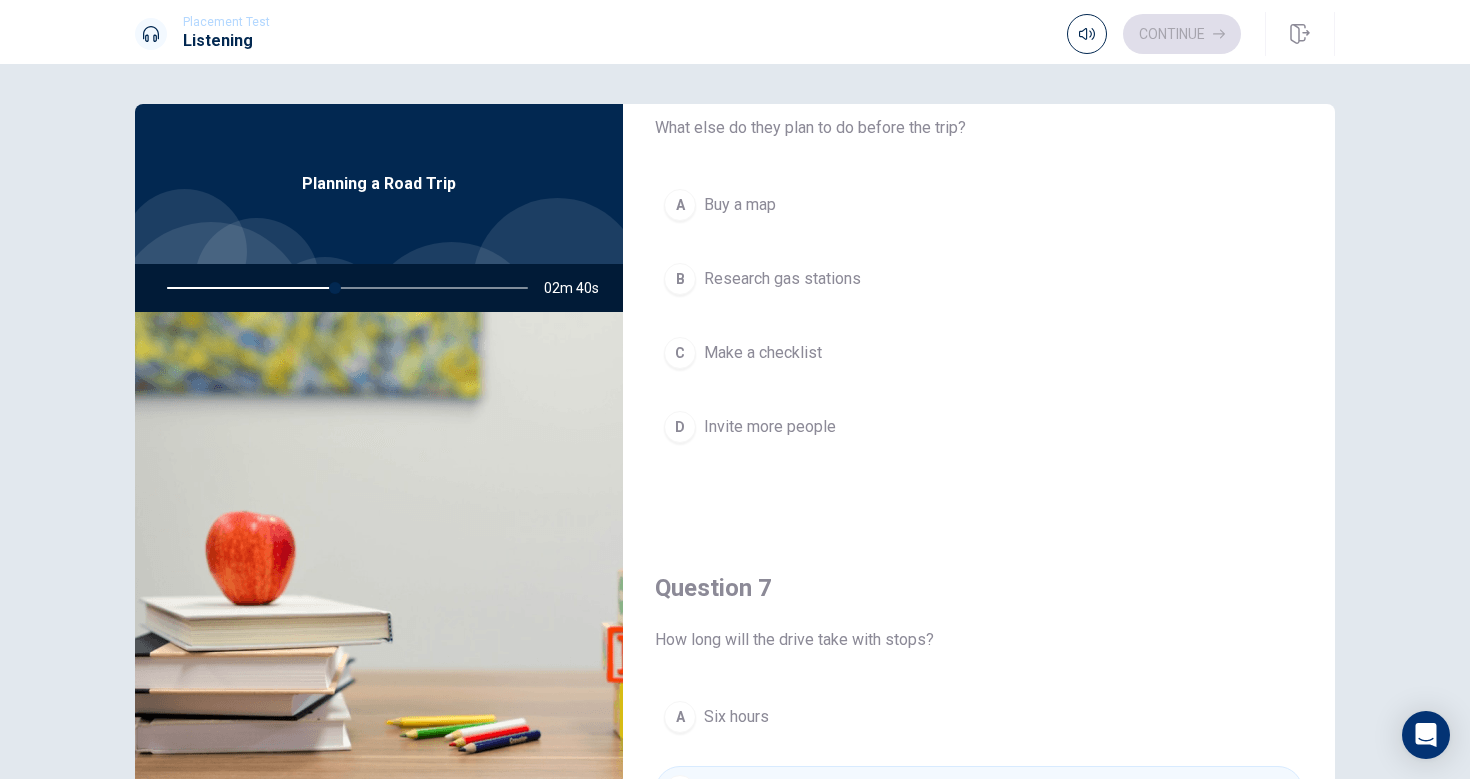 scroll, scrollTop: 85, scrollLeft: 0, axis: vertical 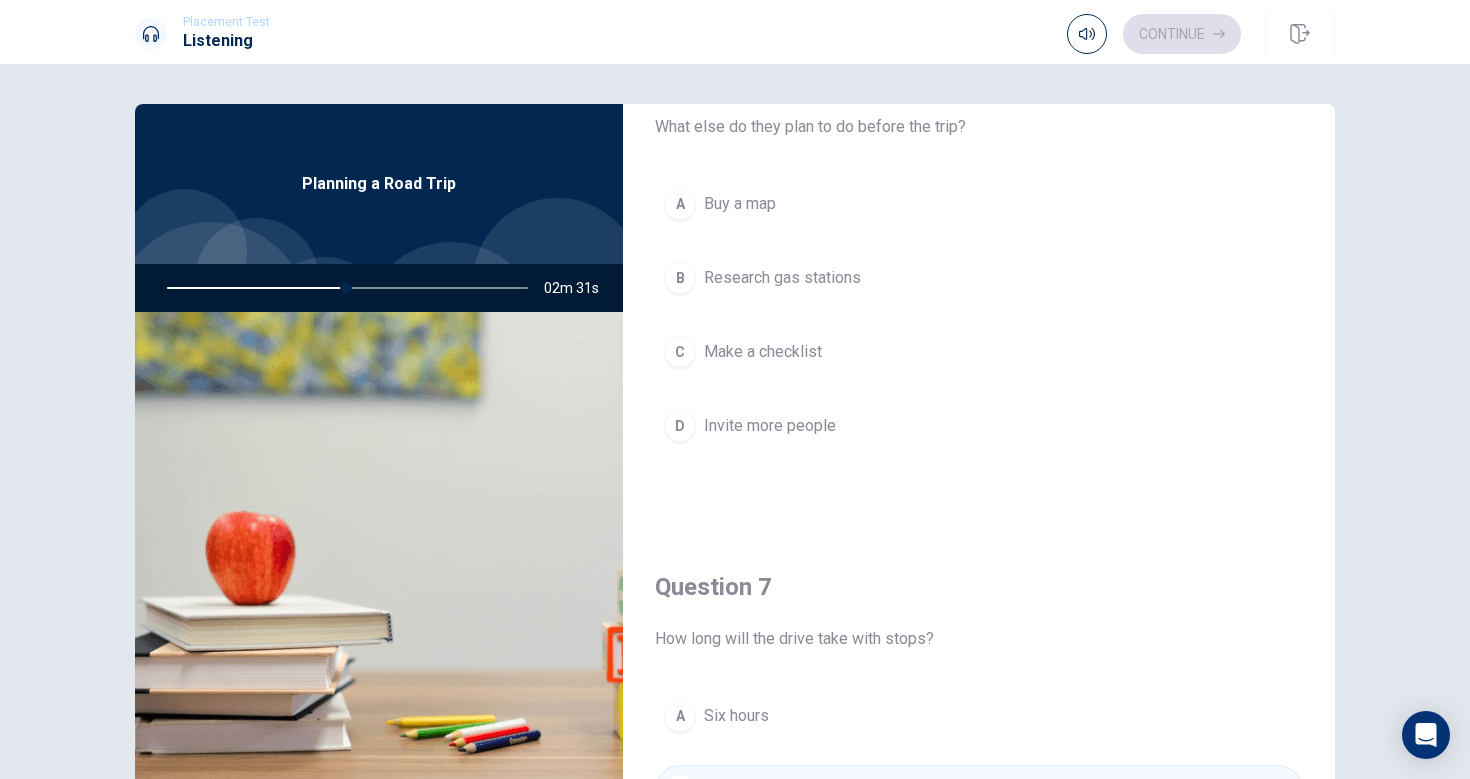 click on "Buy a map" at bounding box center [740, 204] 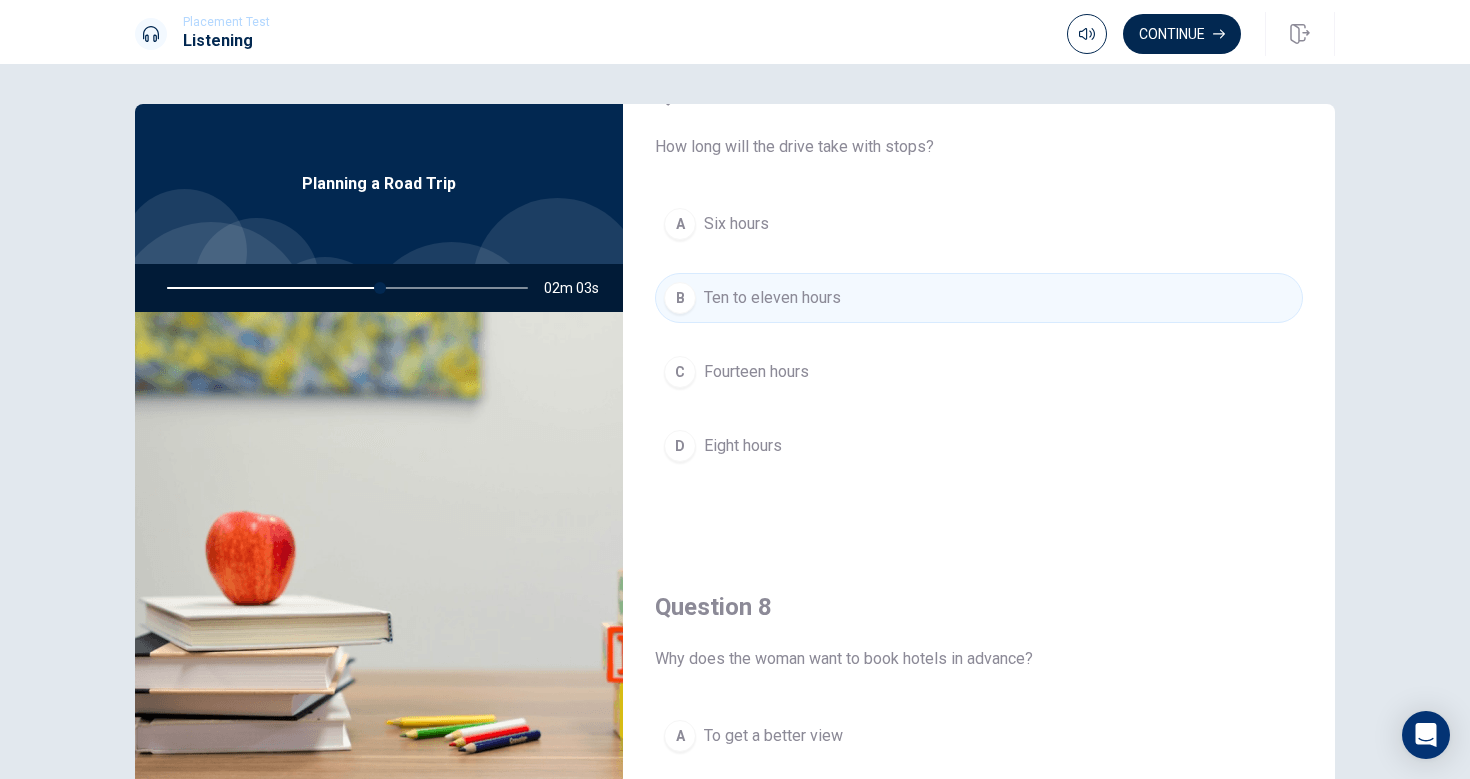 scroll, scrollTop: 558, scrollLeft: 0, axis: vertical 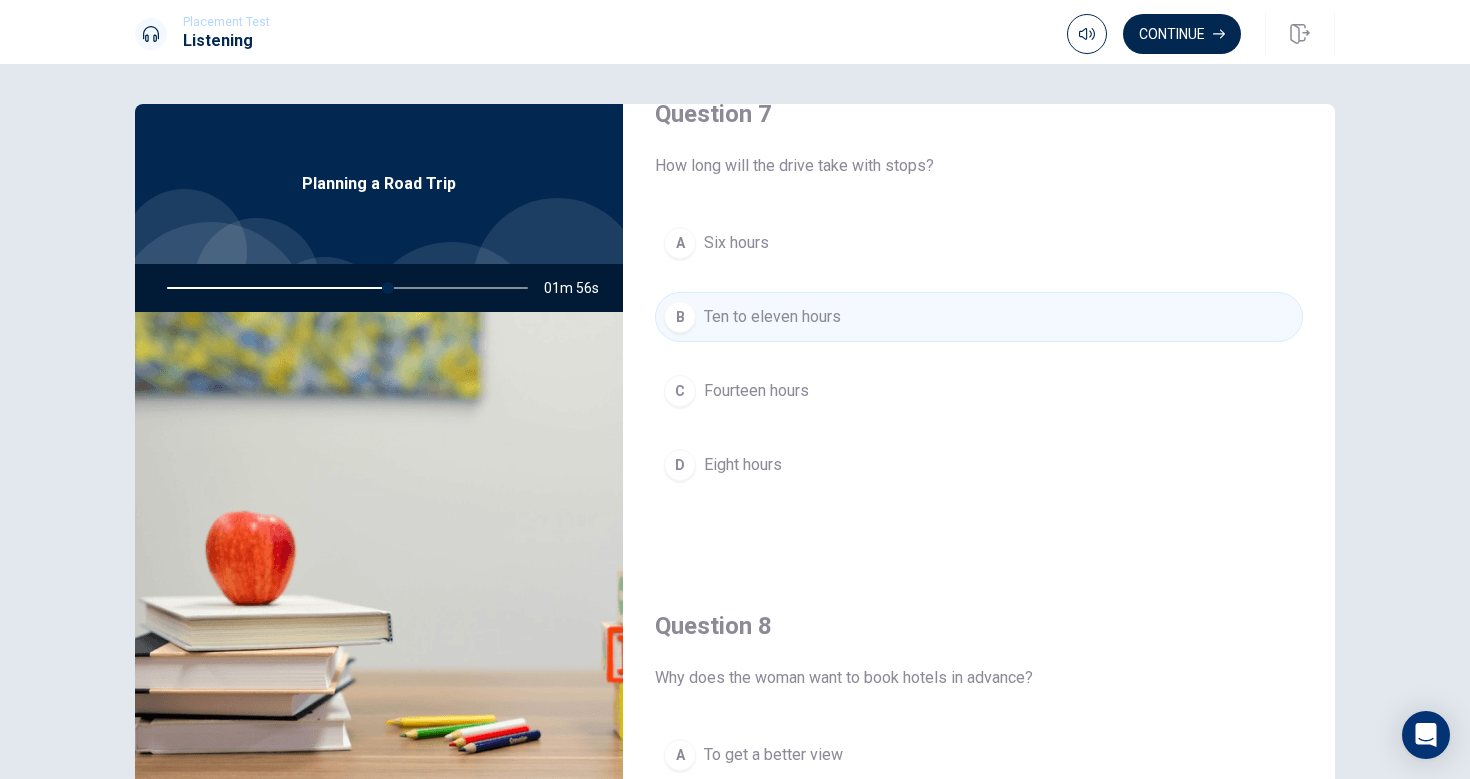 click on "D Eight hours" at bounding box center (979, 465) 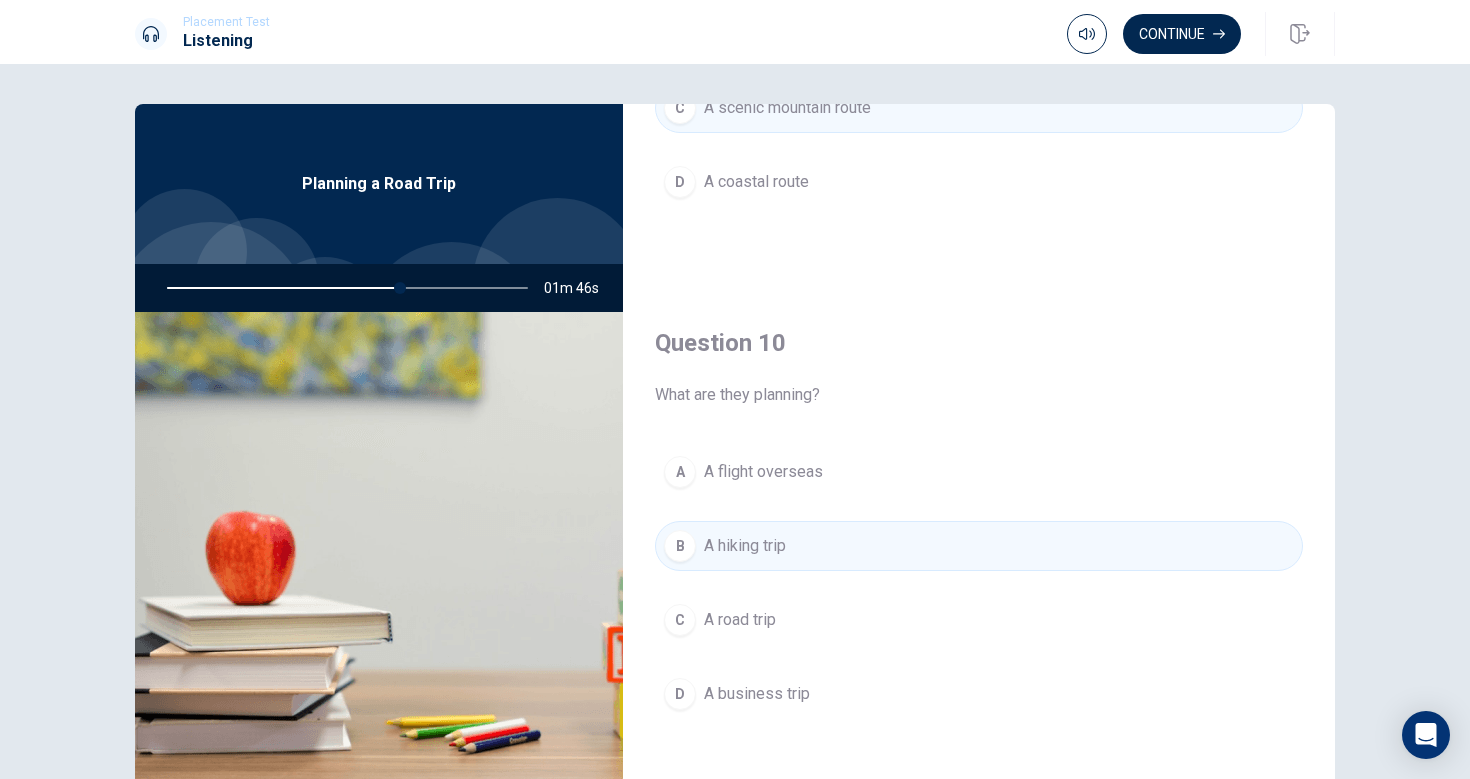 scroll, scrollTop: 1865, scrollLeft: 0, axis: vertical 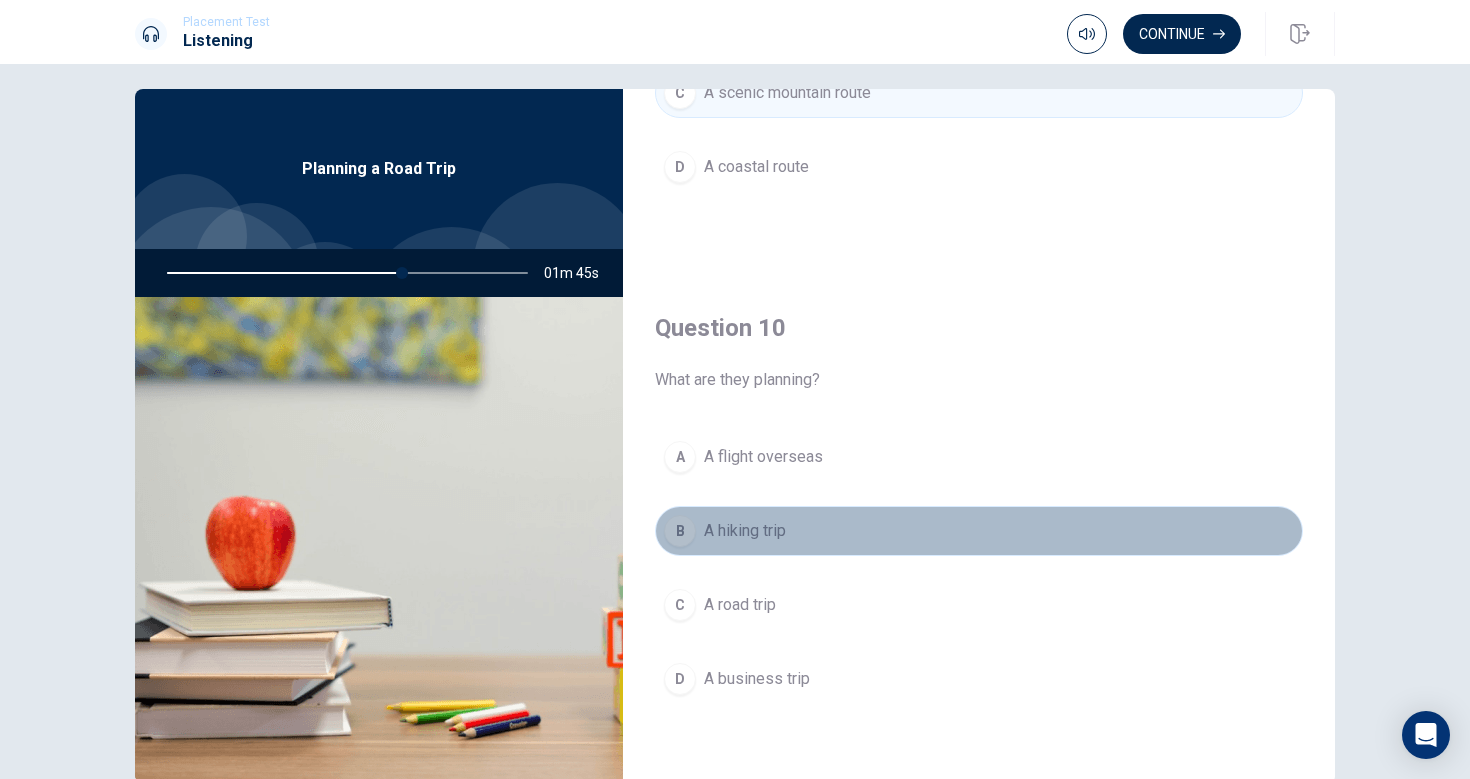 click on "B A hiking trip" at bounding box center (979, 531) 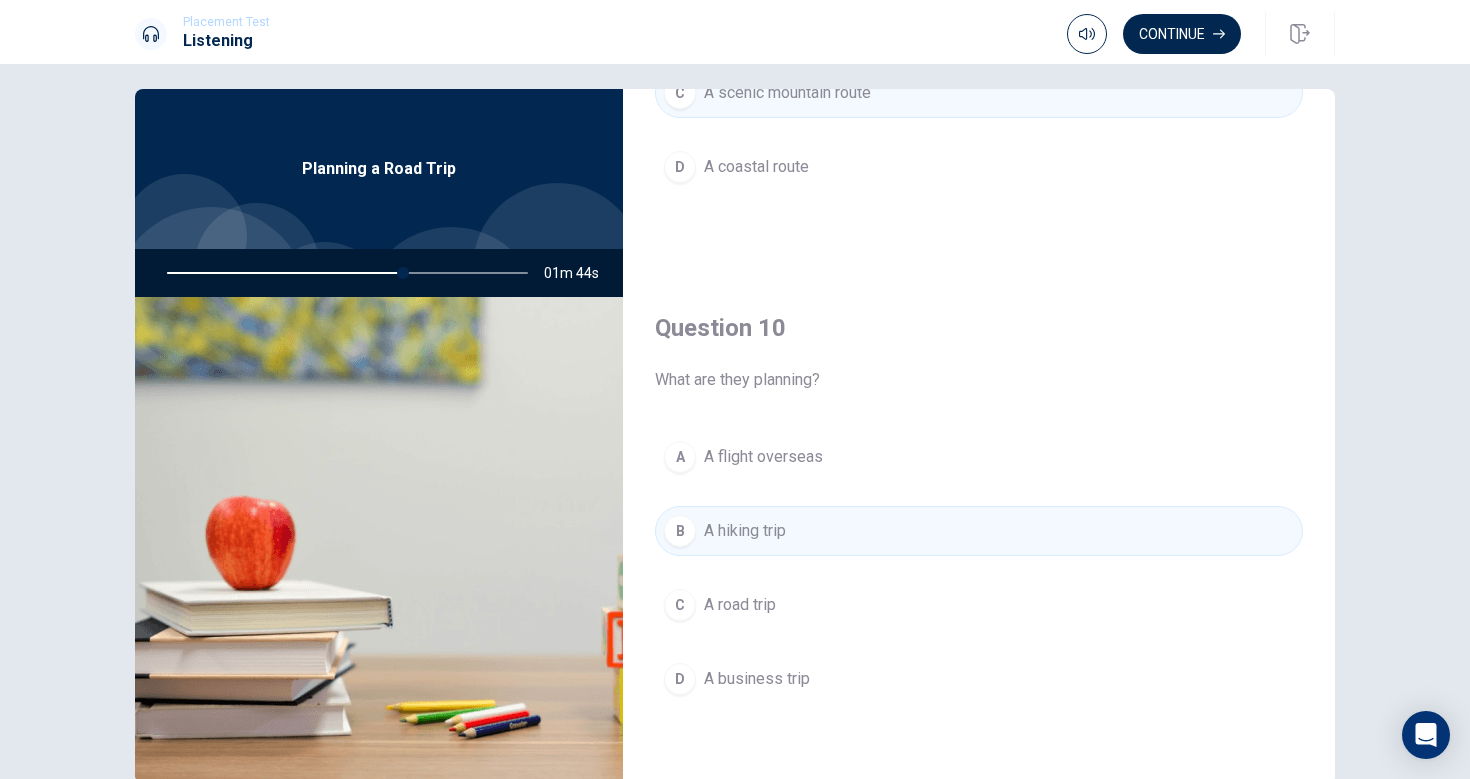 click on "B A hiking trip" at bounding box center (979, 531) 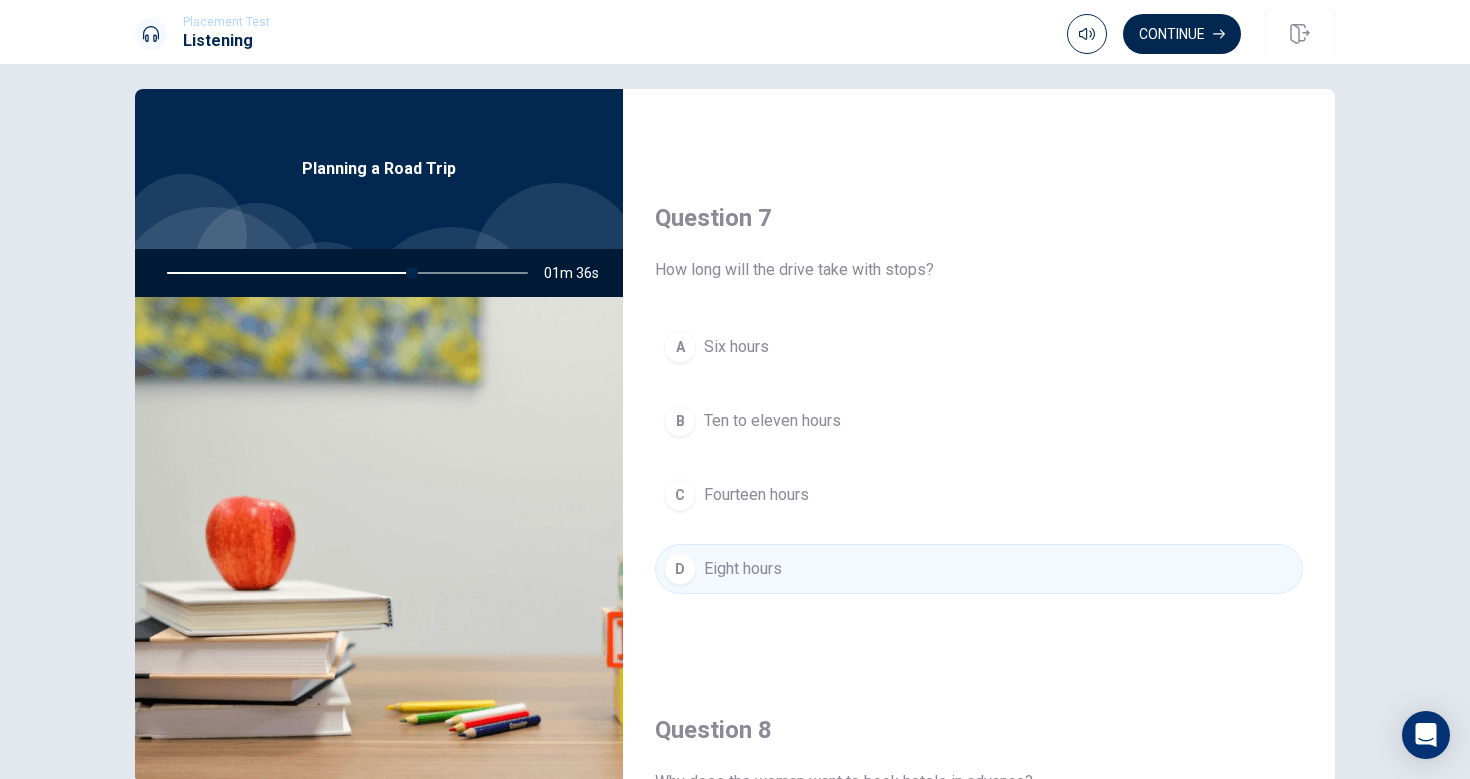 scroll, scrollTop: 437, scrollLeft: 0, axis: vertical 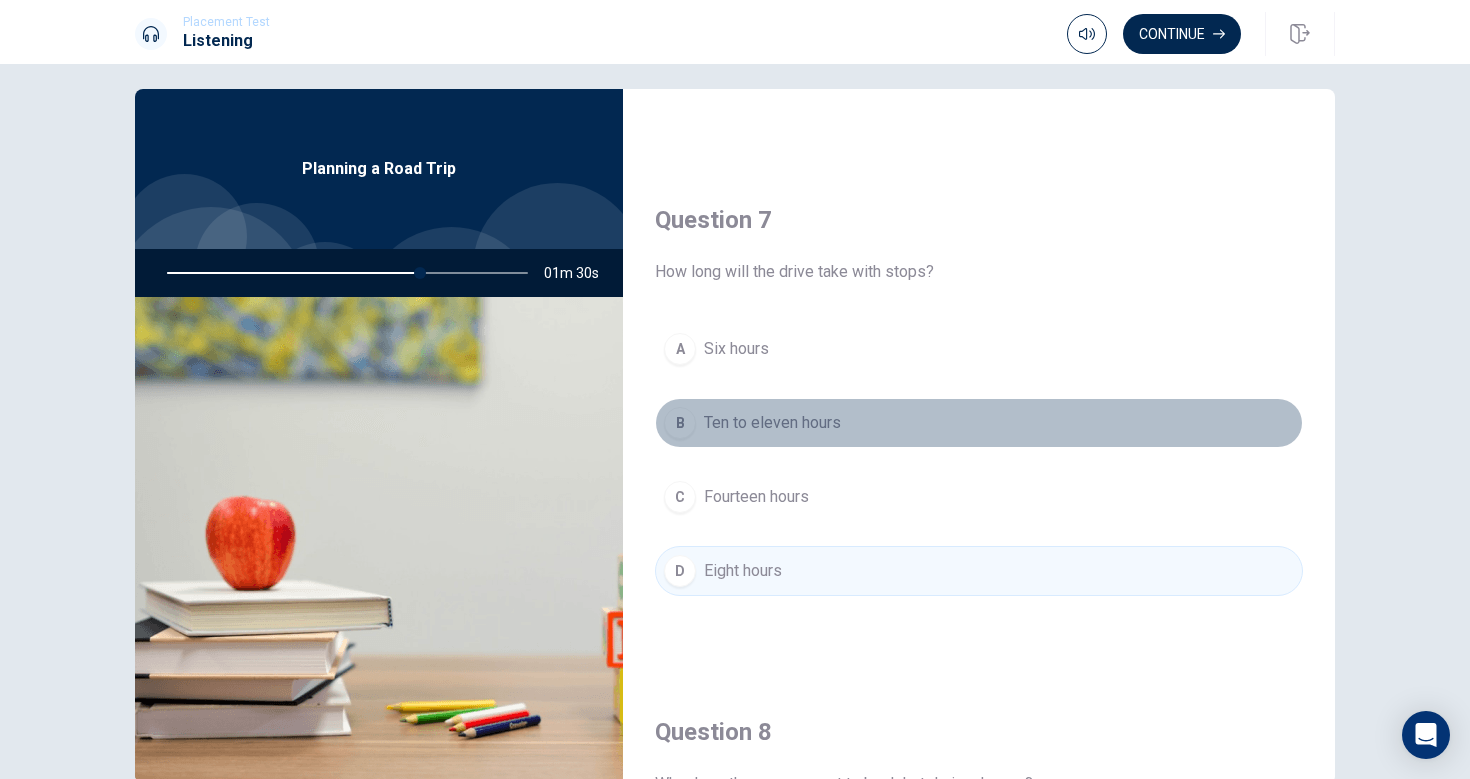 click on "B Ten to eleven hours" at bounding box center (979, 423) 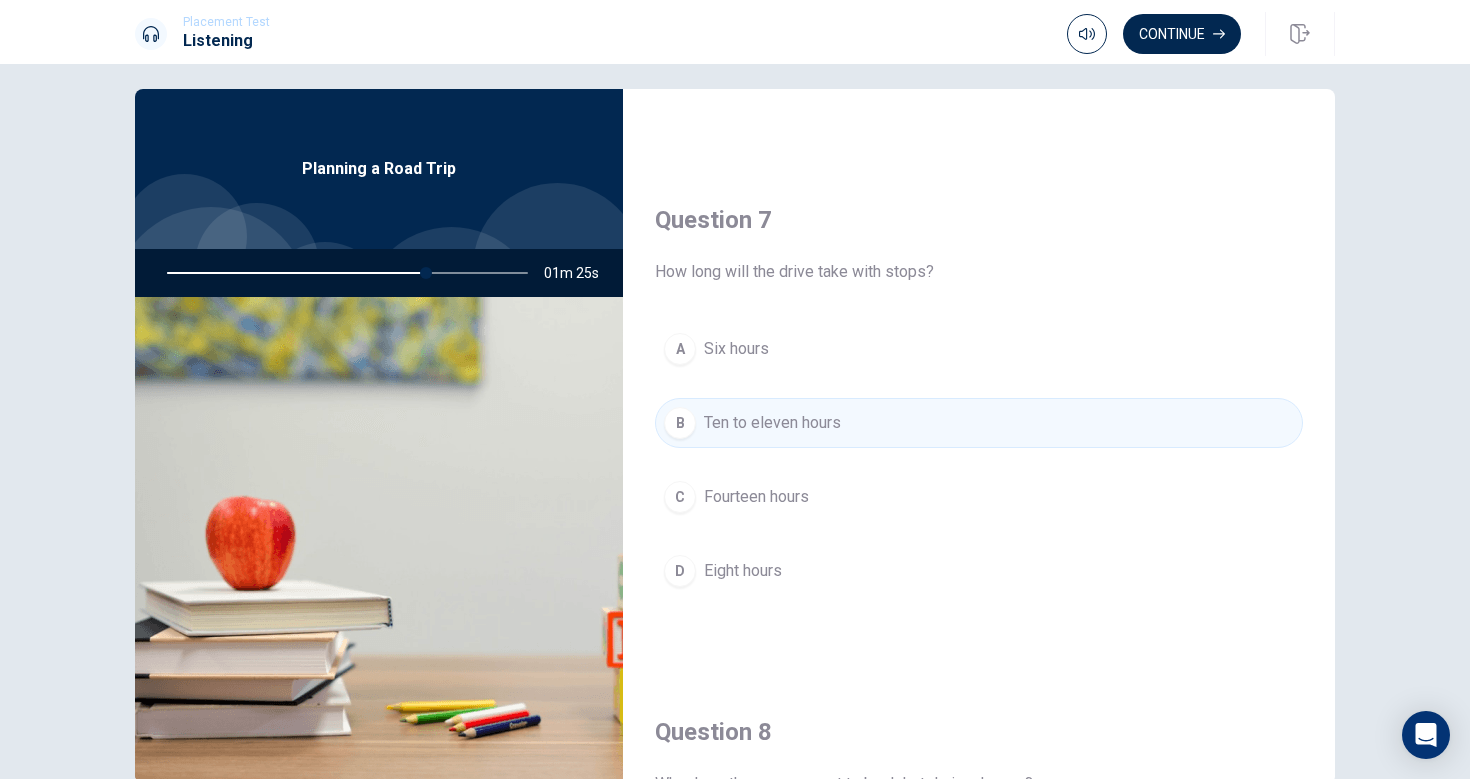 click on "D Eight hours" at bounding box center (979, 571) 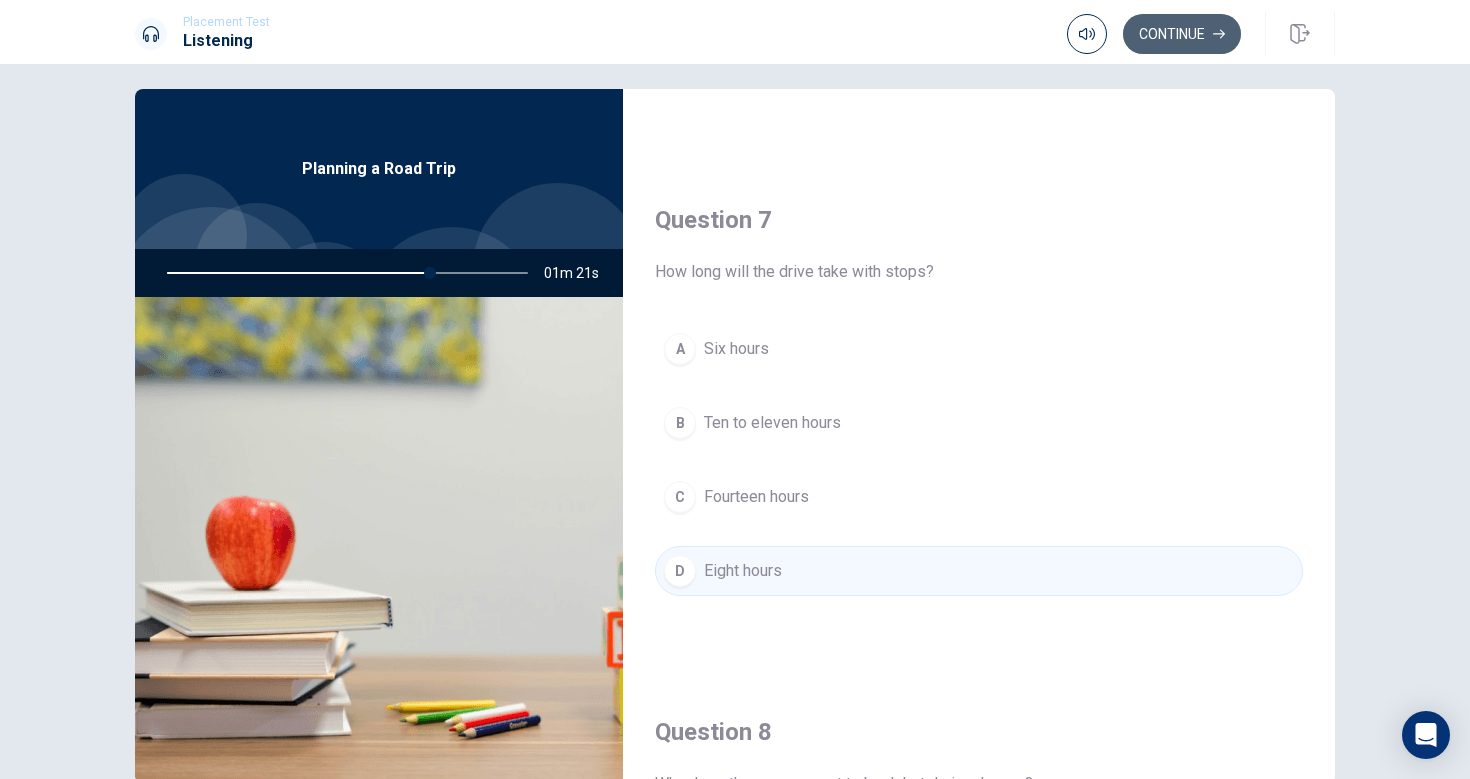 click on "Continue" at bounding box center (1182, 34) 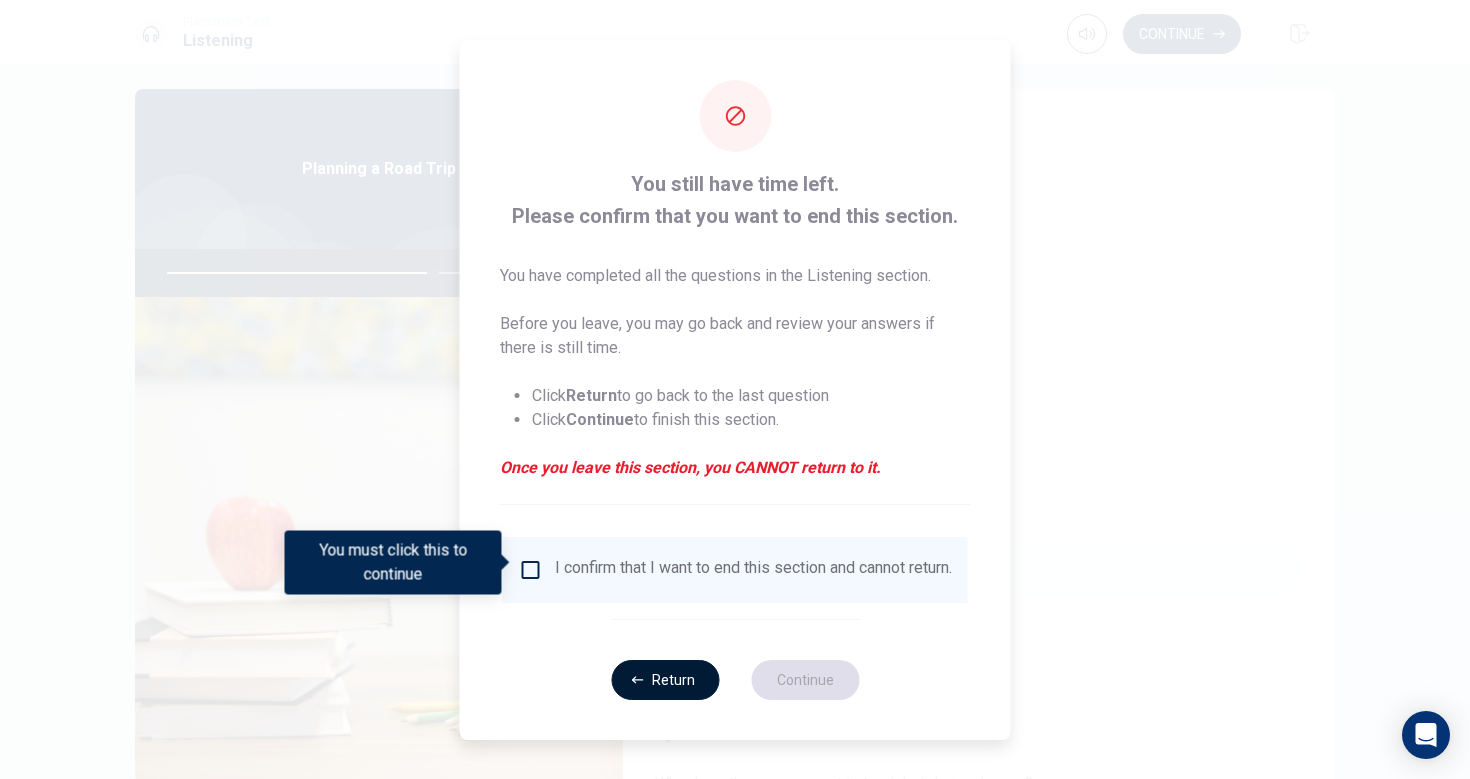 click on "Return" at bounding box center [665, 680] 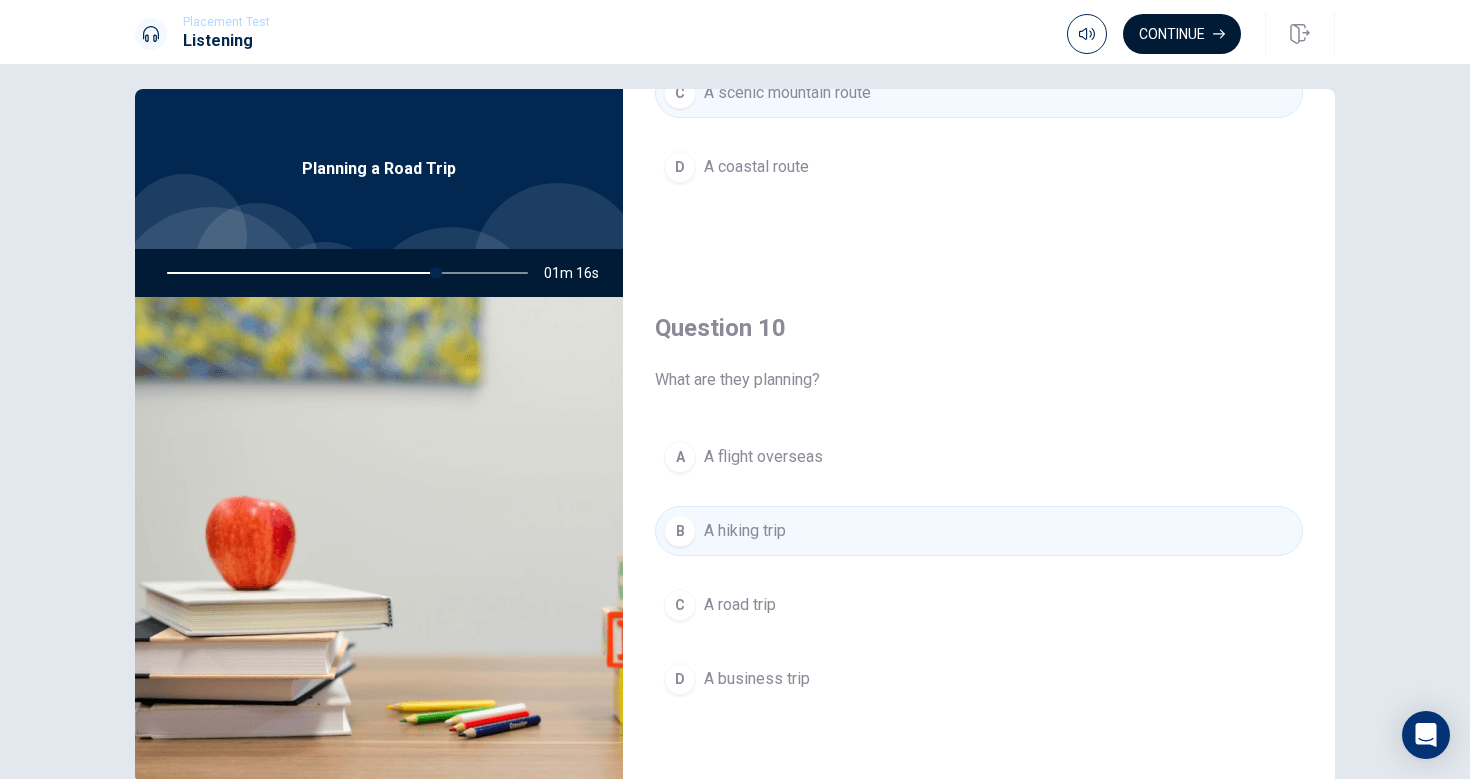 scroll, scrollTop: 1865, scrollLeft: 0, axis: vertical 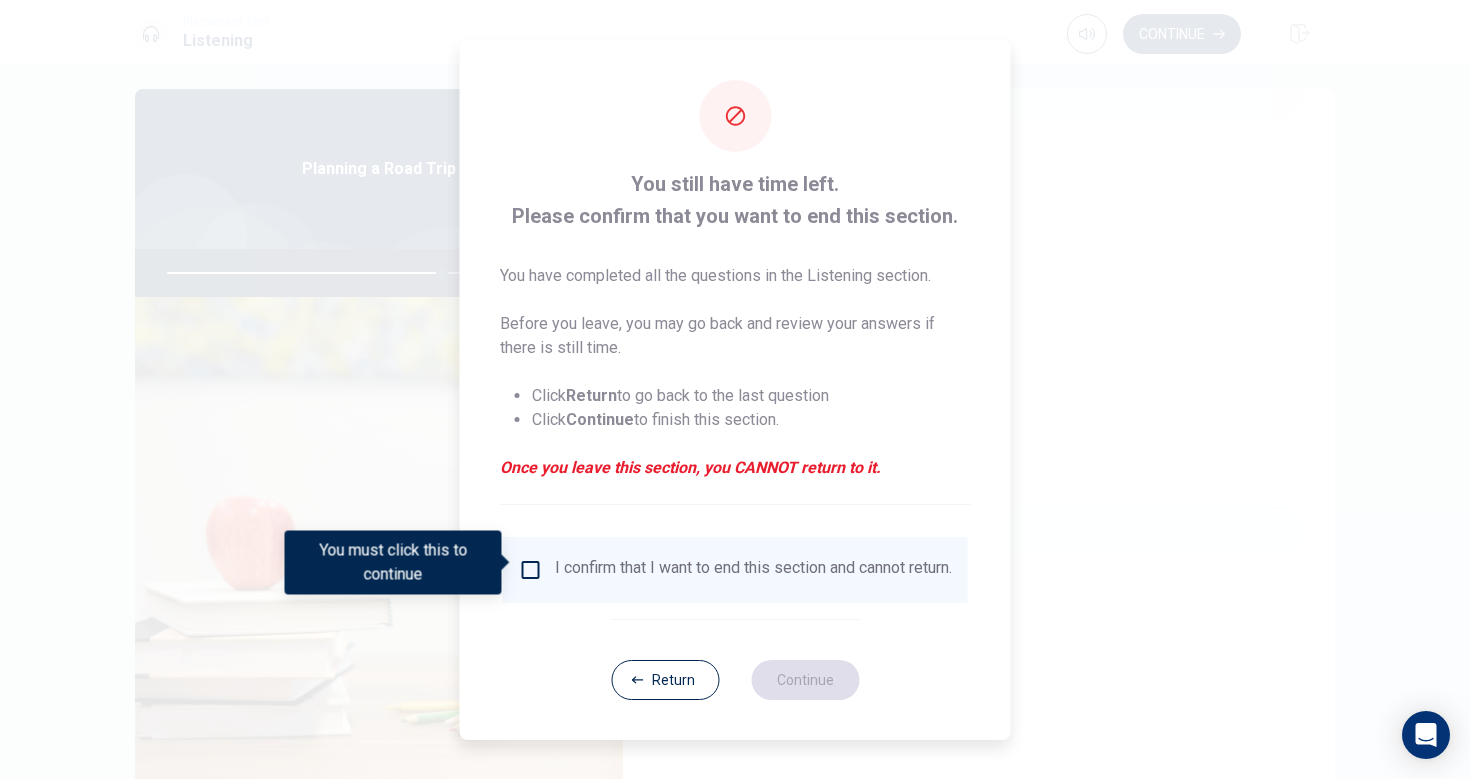 click at bounding box center [531, 570] 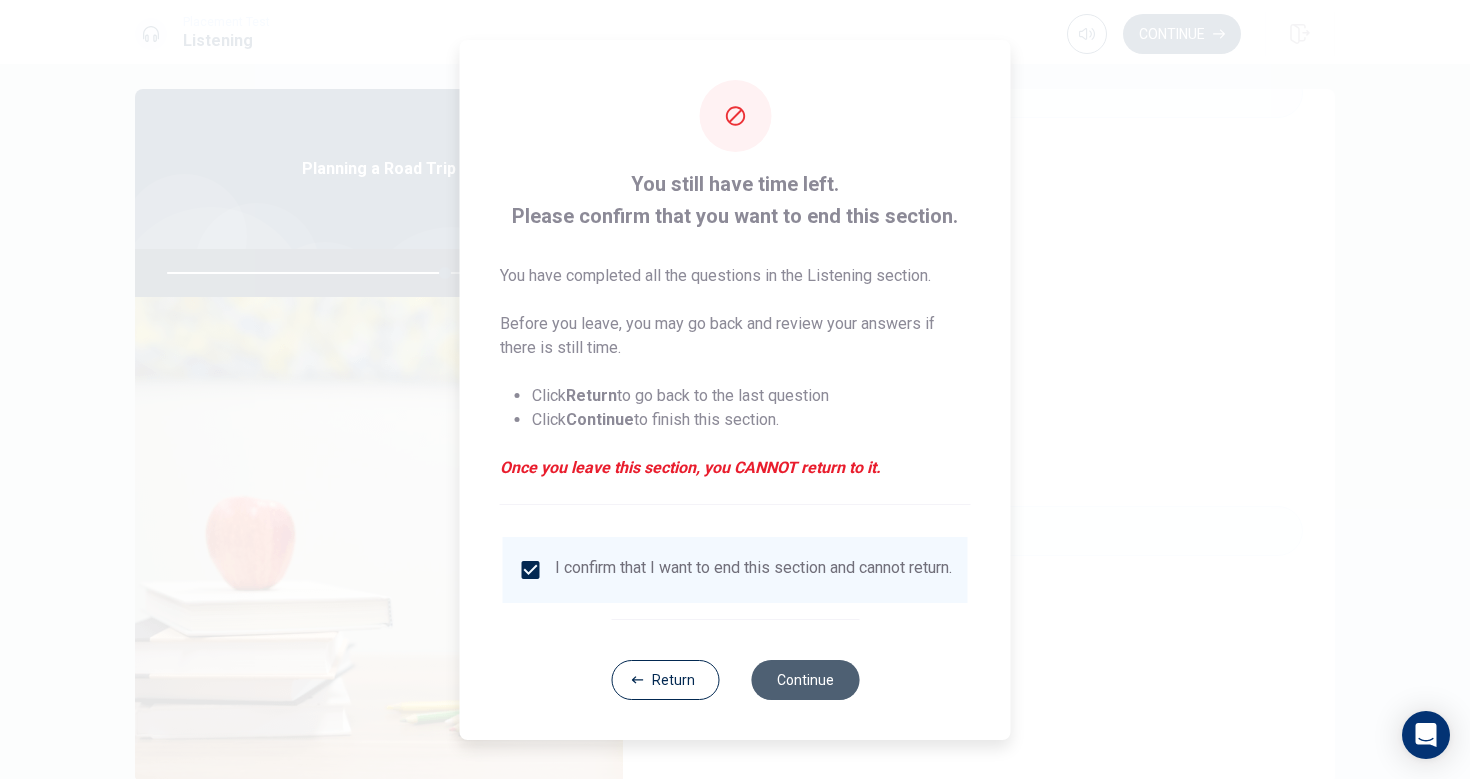 click on "Continue" at bounding box center [805, 680] 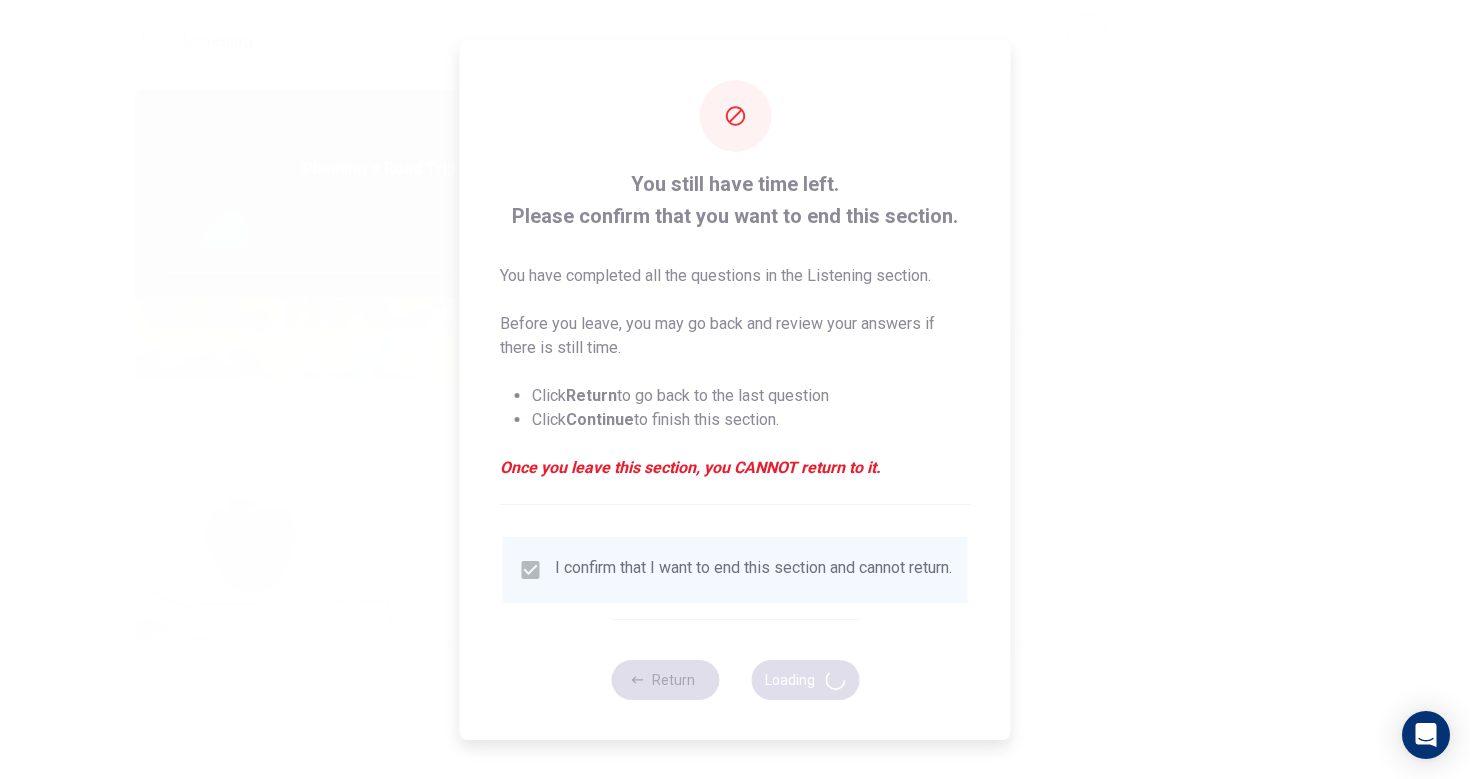 type on "78" 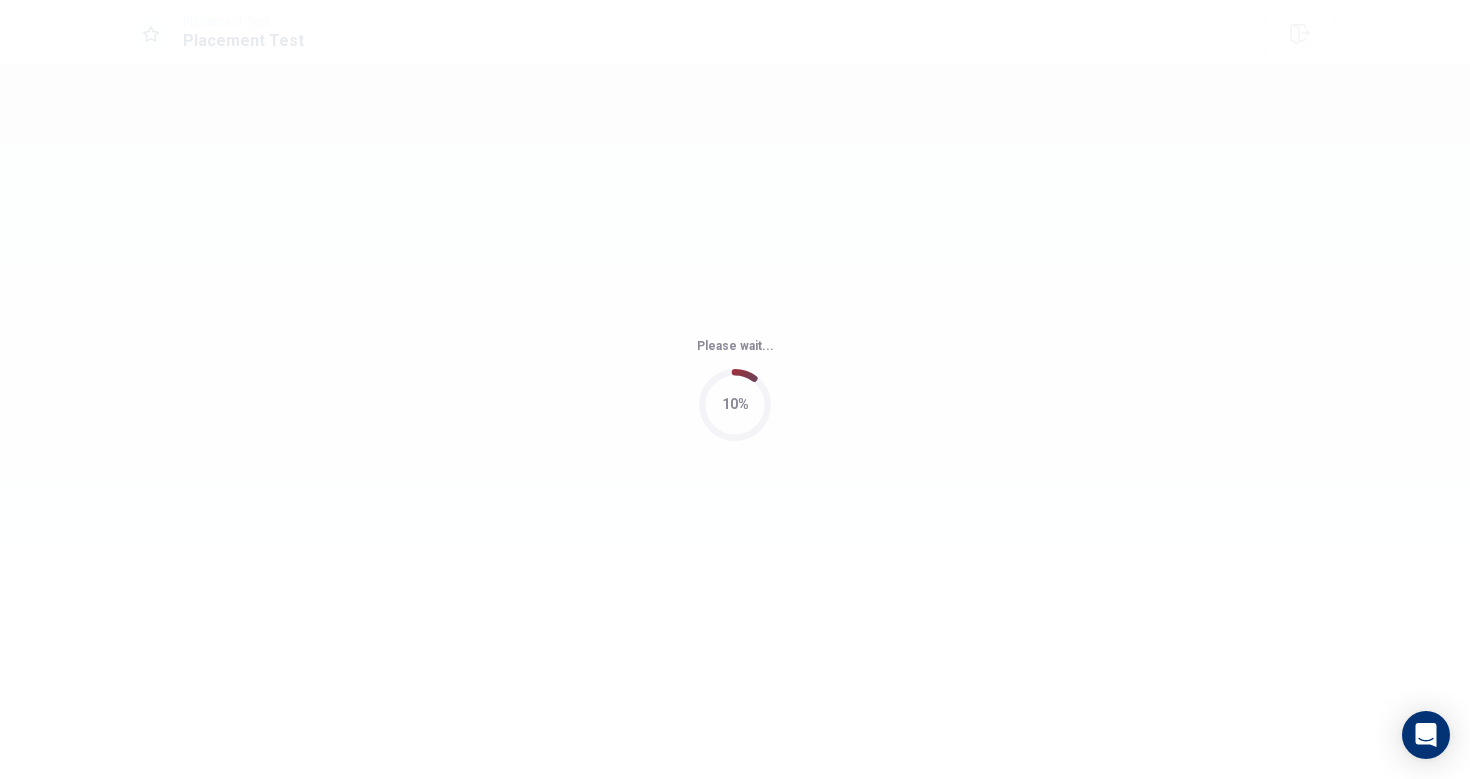 scroll, scrollTop: 0, scrollLeft: 0, axis: both 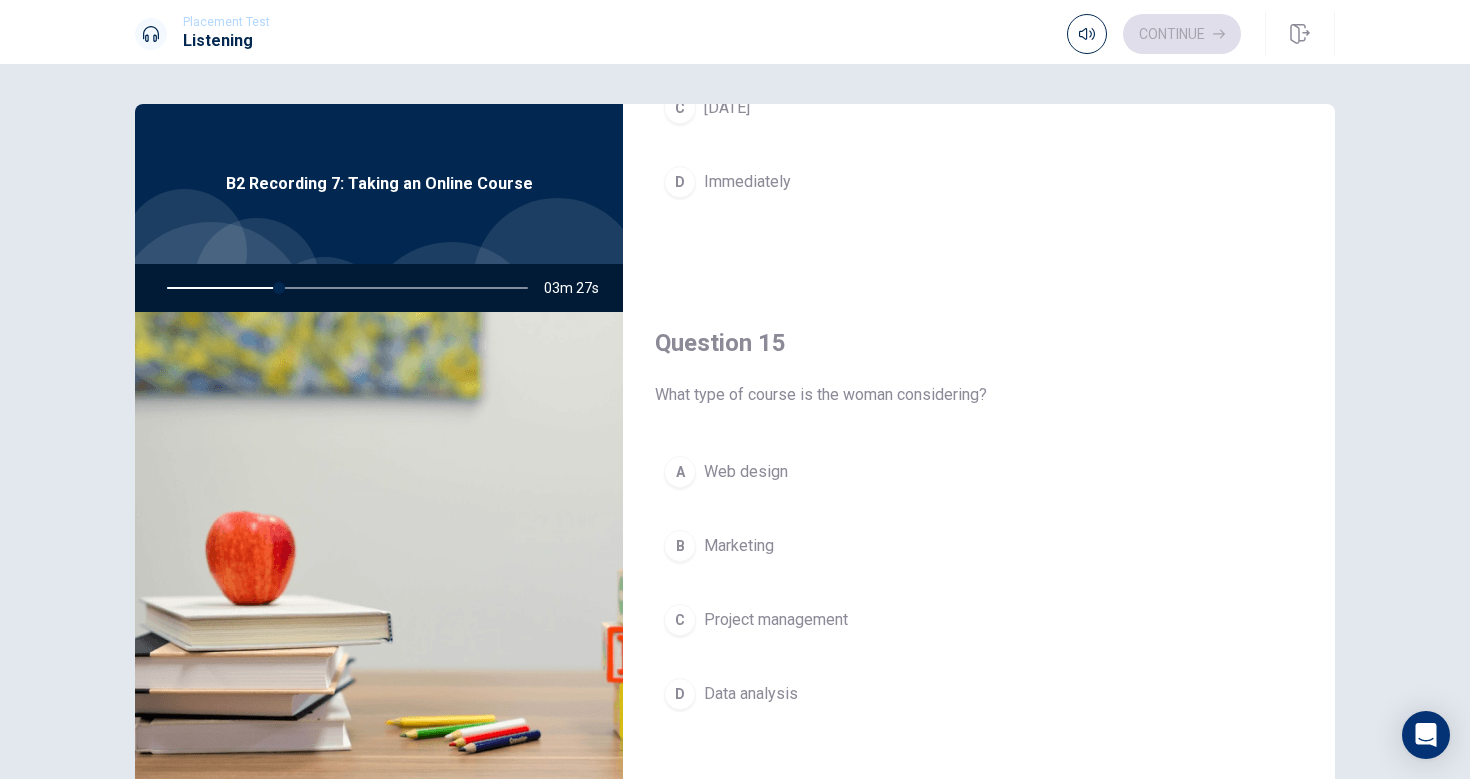 click on "Data analysis" at bounding box center [751, 694] 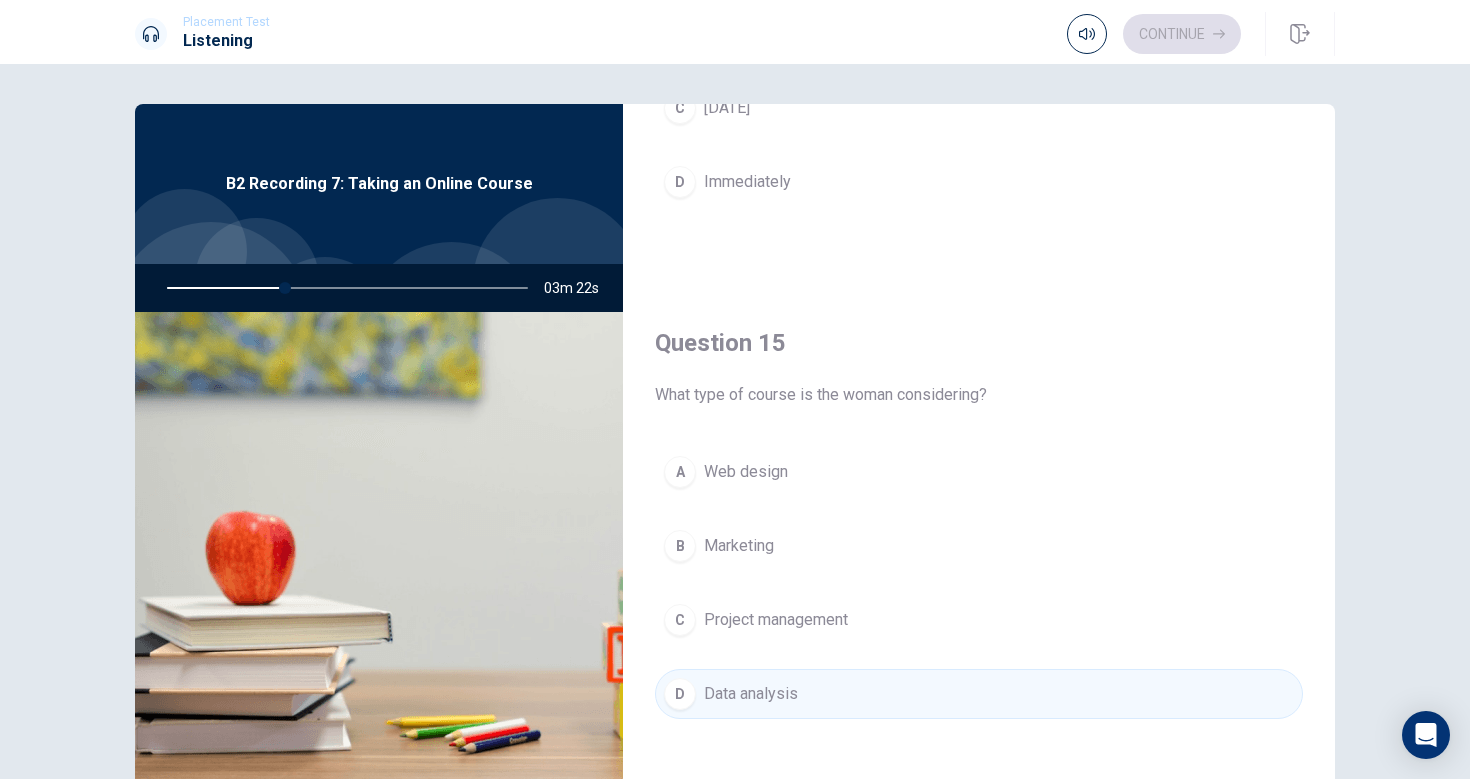 scroll, scrollTop: 1865, scrollLeft: 0, axis: vertical 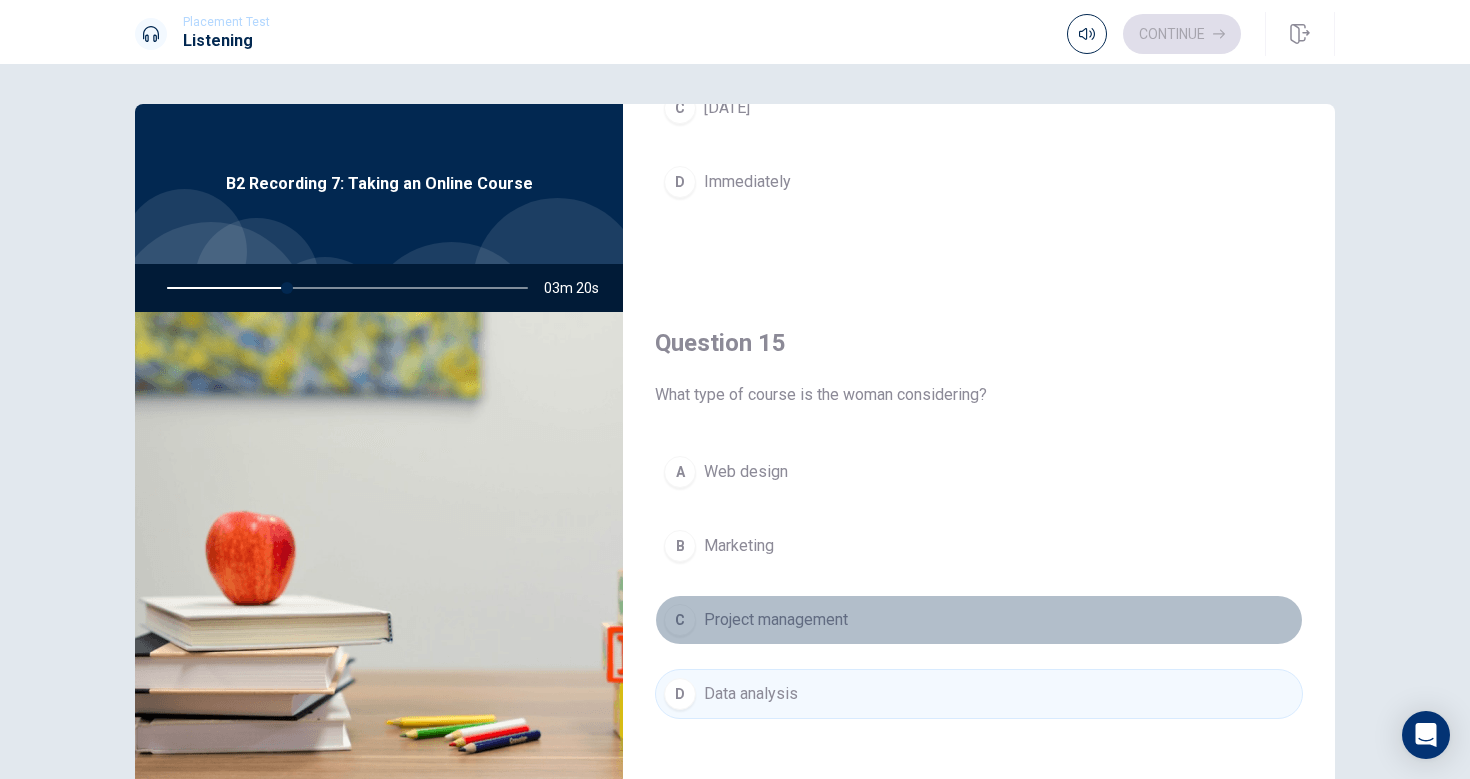 click on "C Project management" at bounding box center [979, 620] 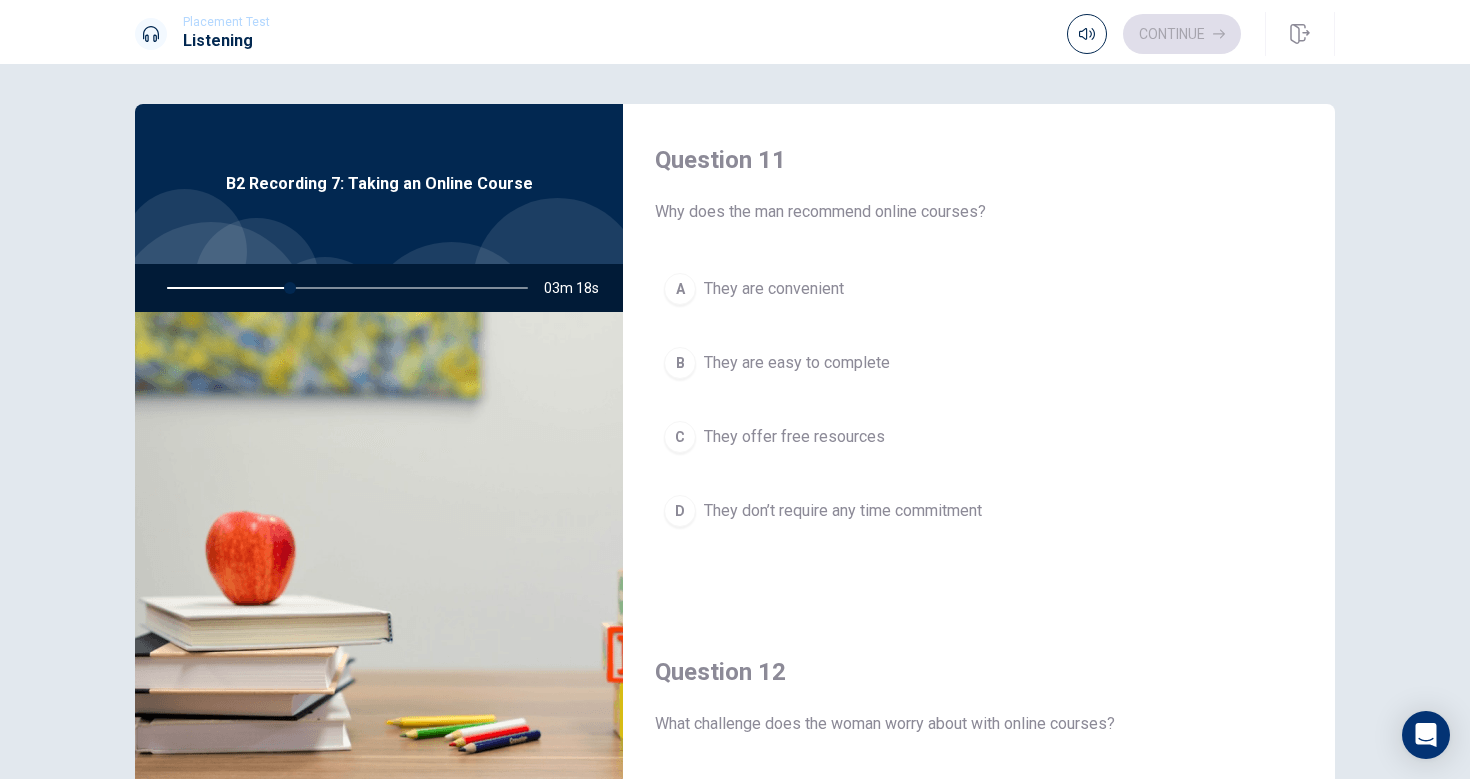 scroll, scrollTop: 0, scrollLeft: 0, axis: both 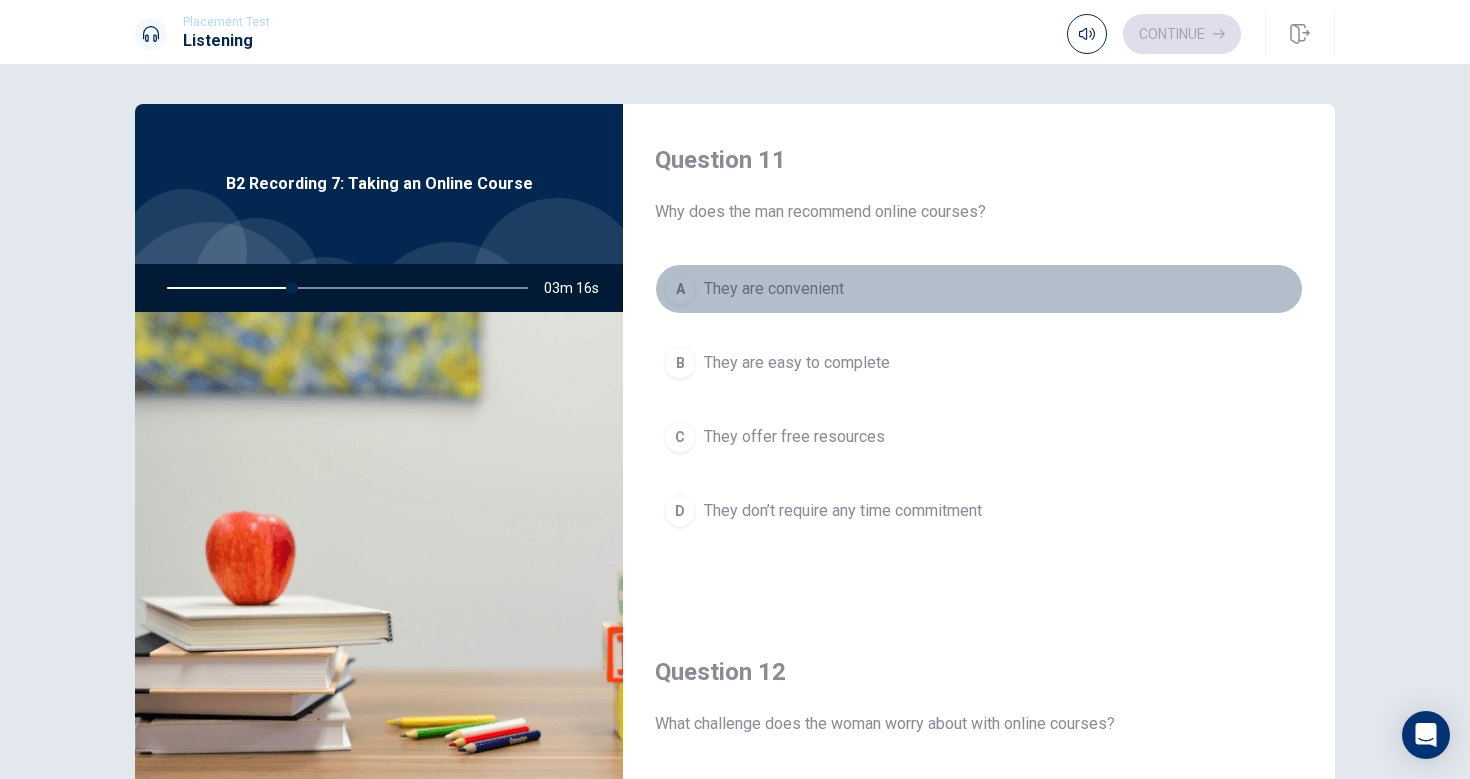 click on "They are convenient" at bounding box center (774, 289) 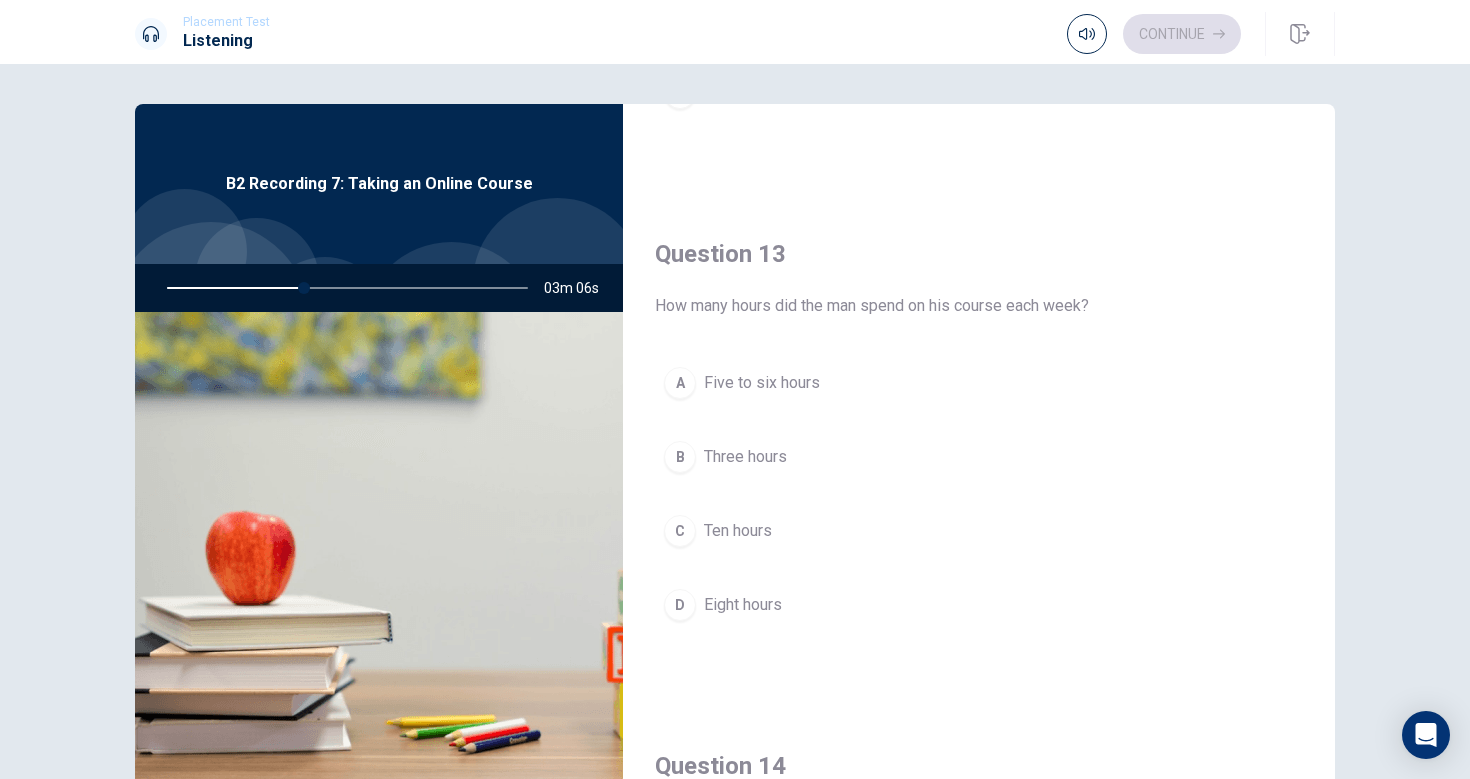 scroll, scrollTop: 947, scrollLeft: 0, axis: vertical 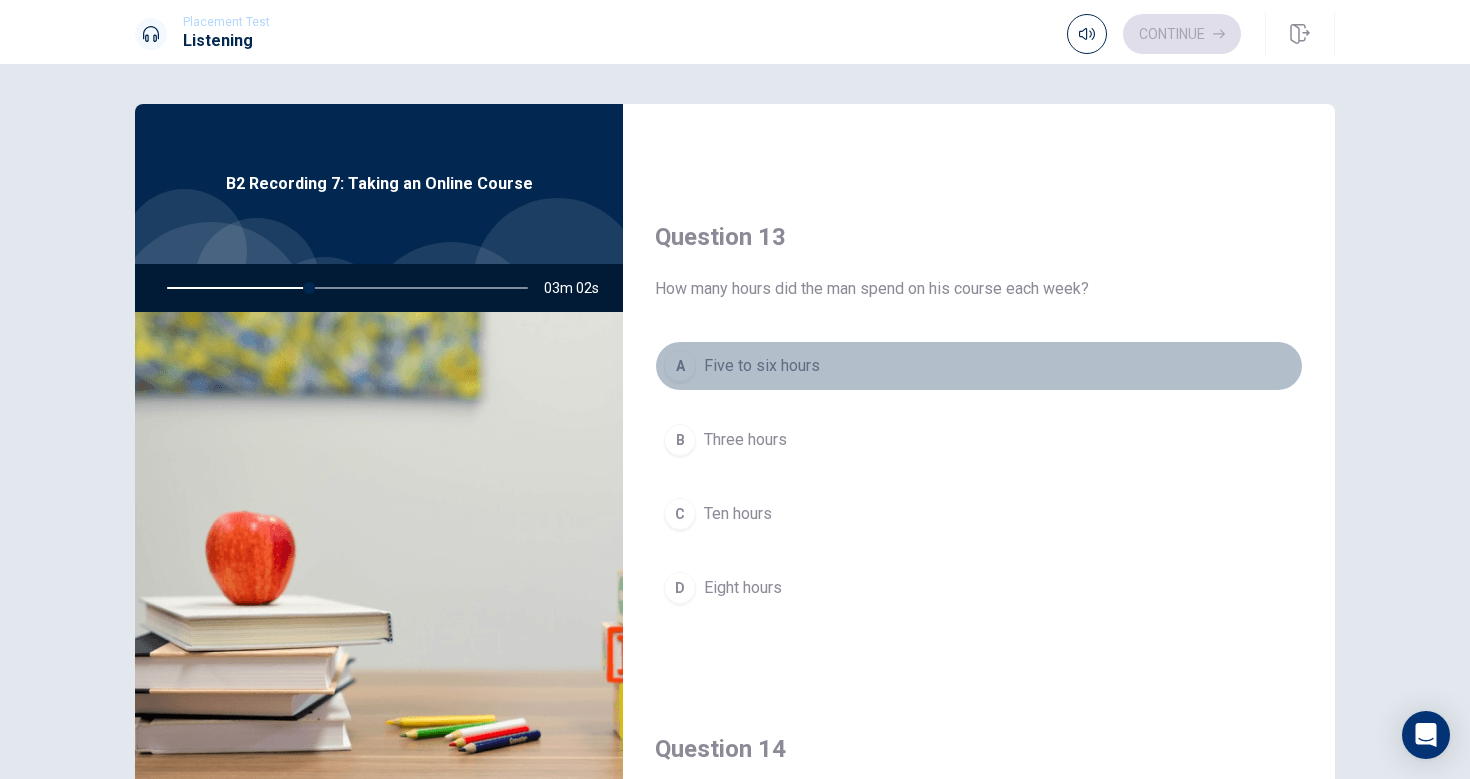 click on "Five to six hours" at bounding box center [762, 366] 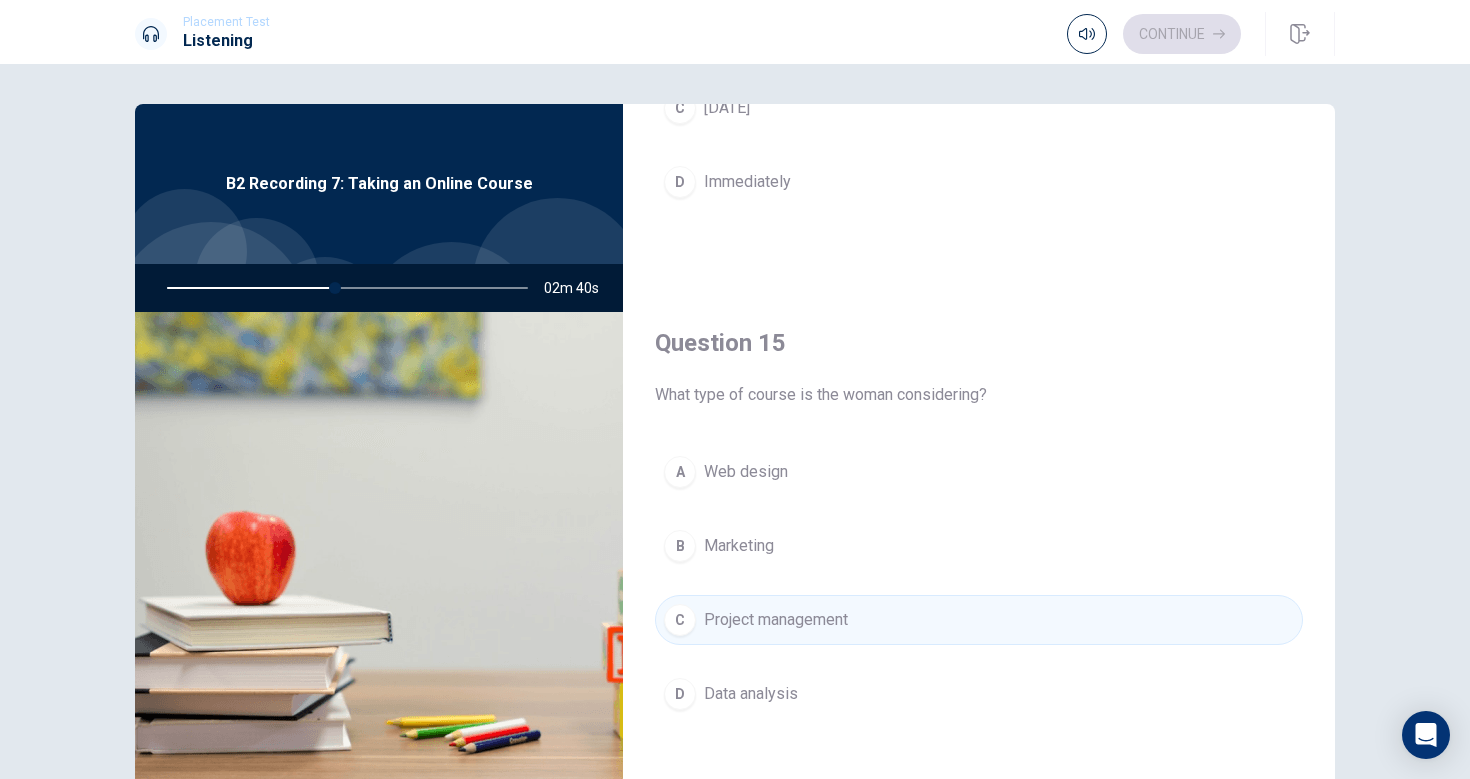 scroll, scrollTop: 1865, scrollLeft: 0, axis: vertical 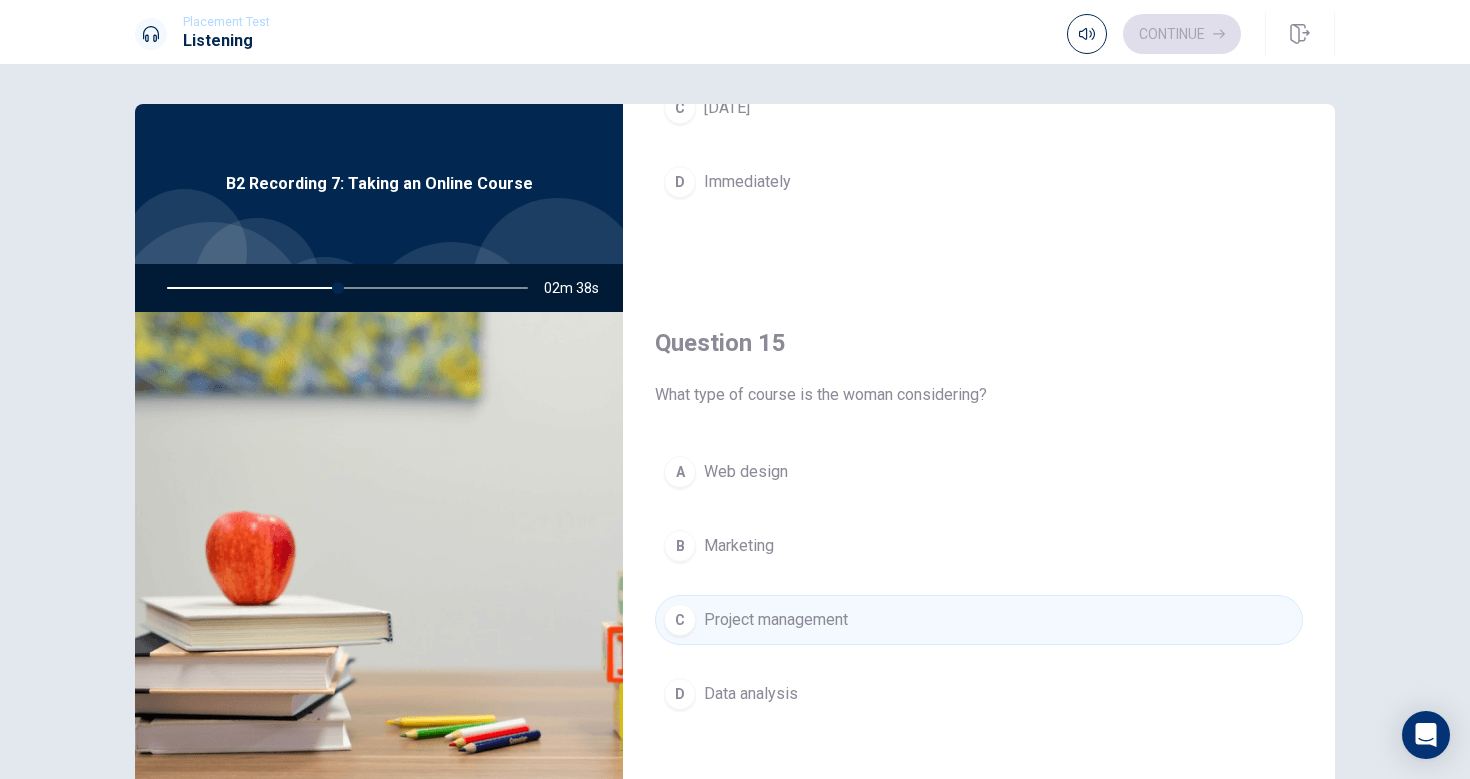 click on "Data analysis" at bounding box center (751, 694) 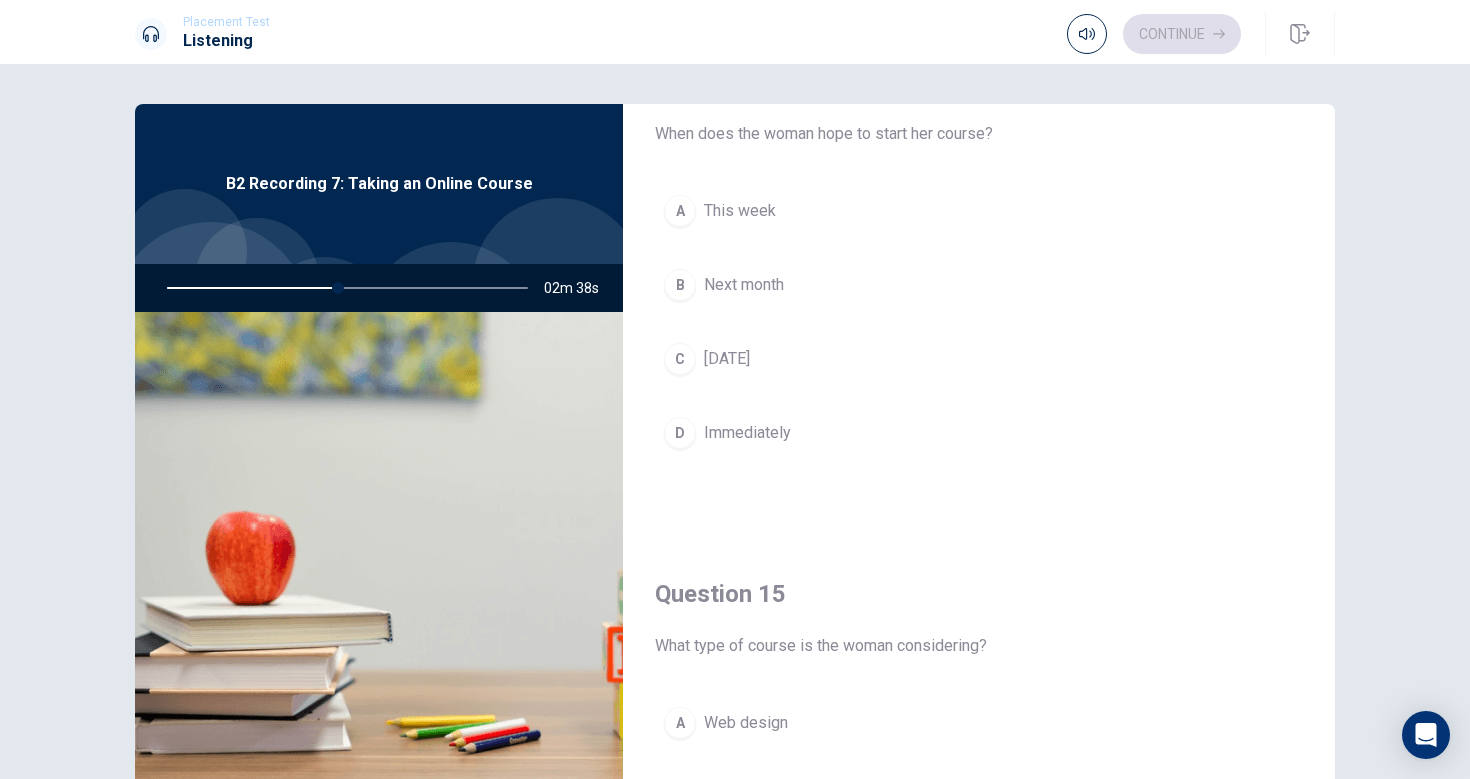 scroll, scrollTop: 1573, scrollLeft: 0, axis: vertical 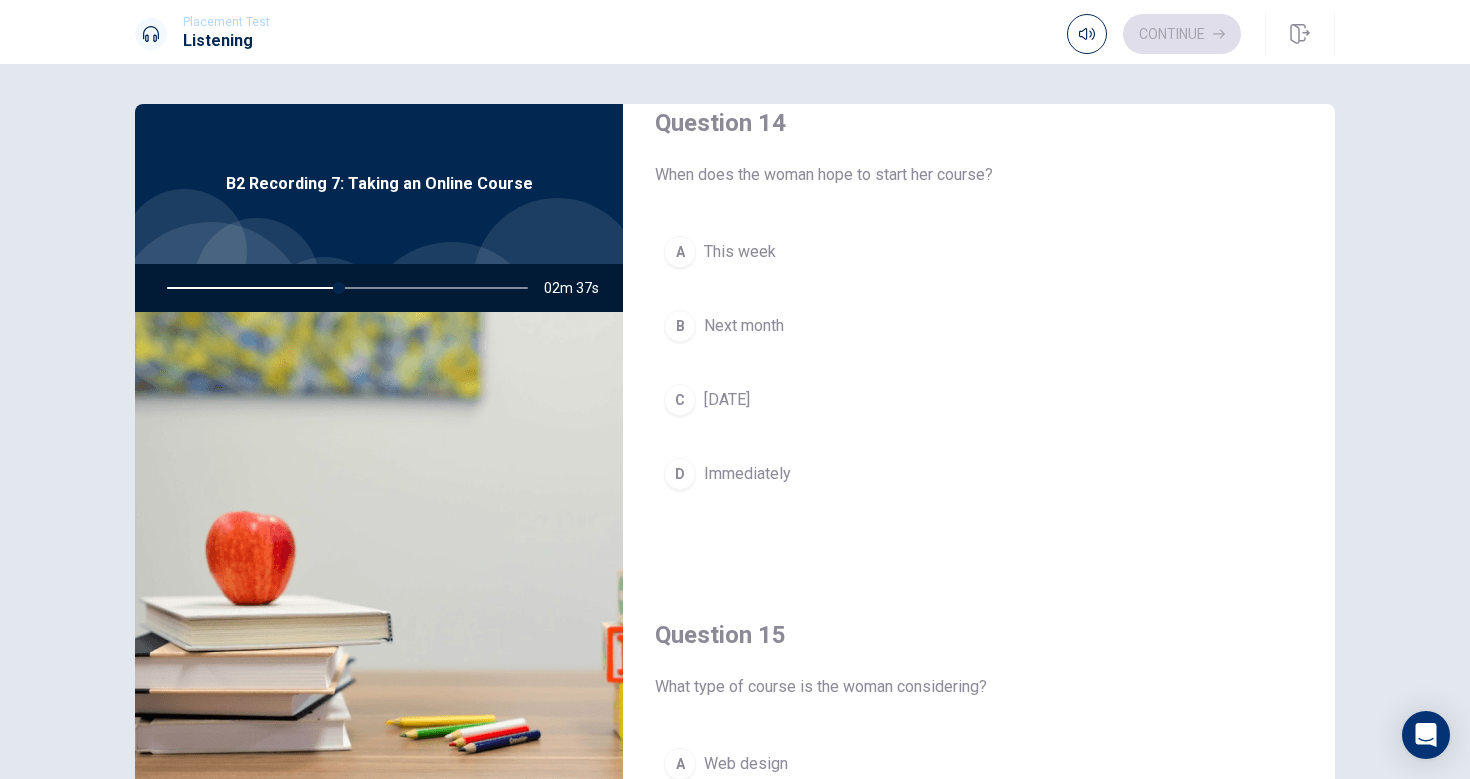 click on "Next month" at bounding box center (744, 326) 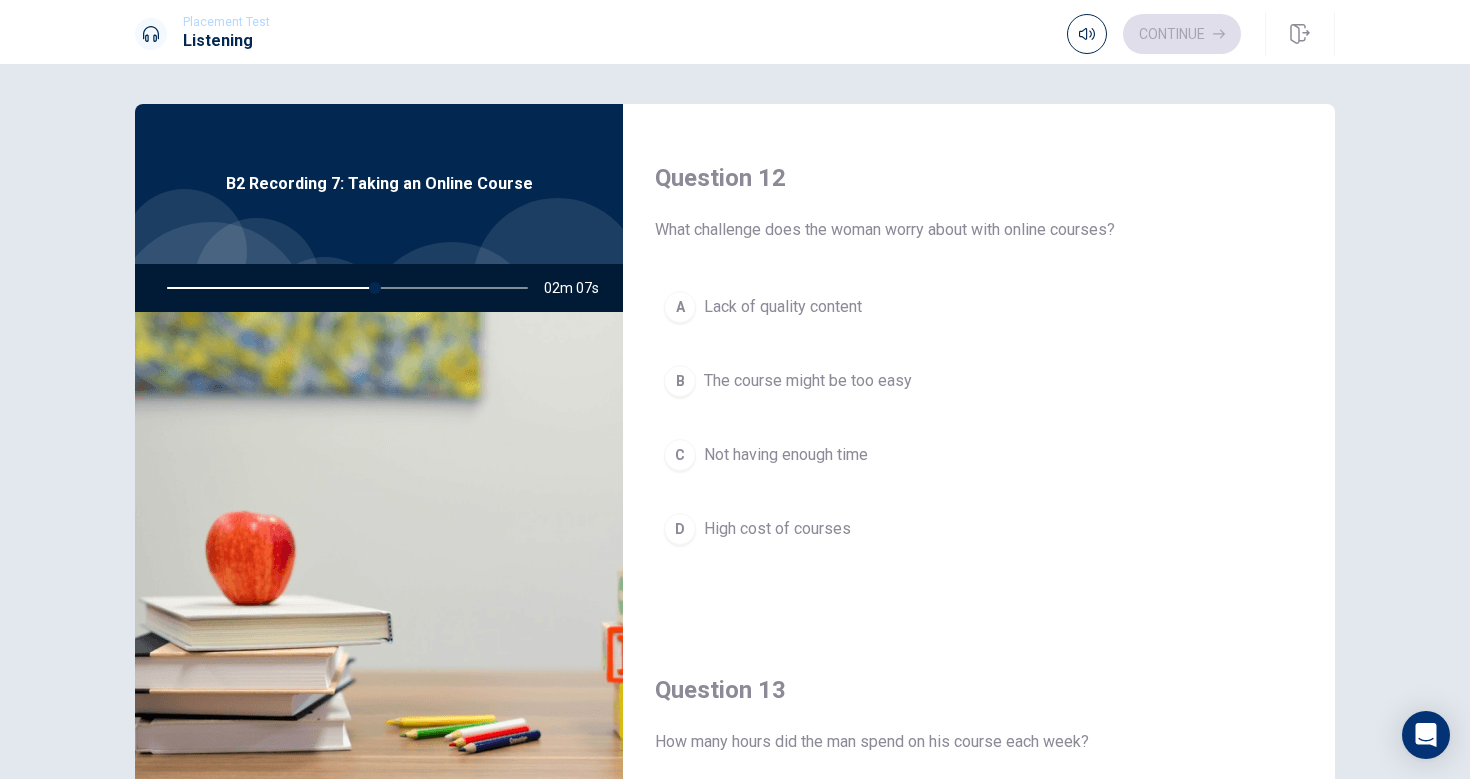 scroll, scrollTop: 498, scrollLeft: 0, axis: vertical 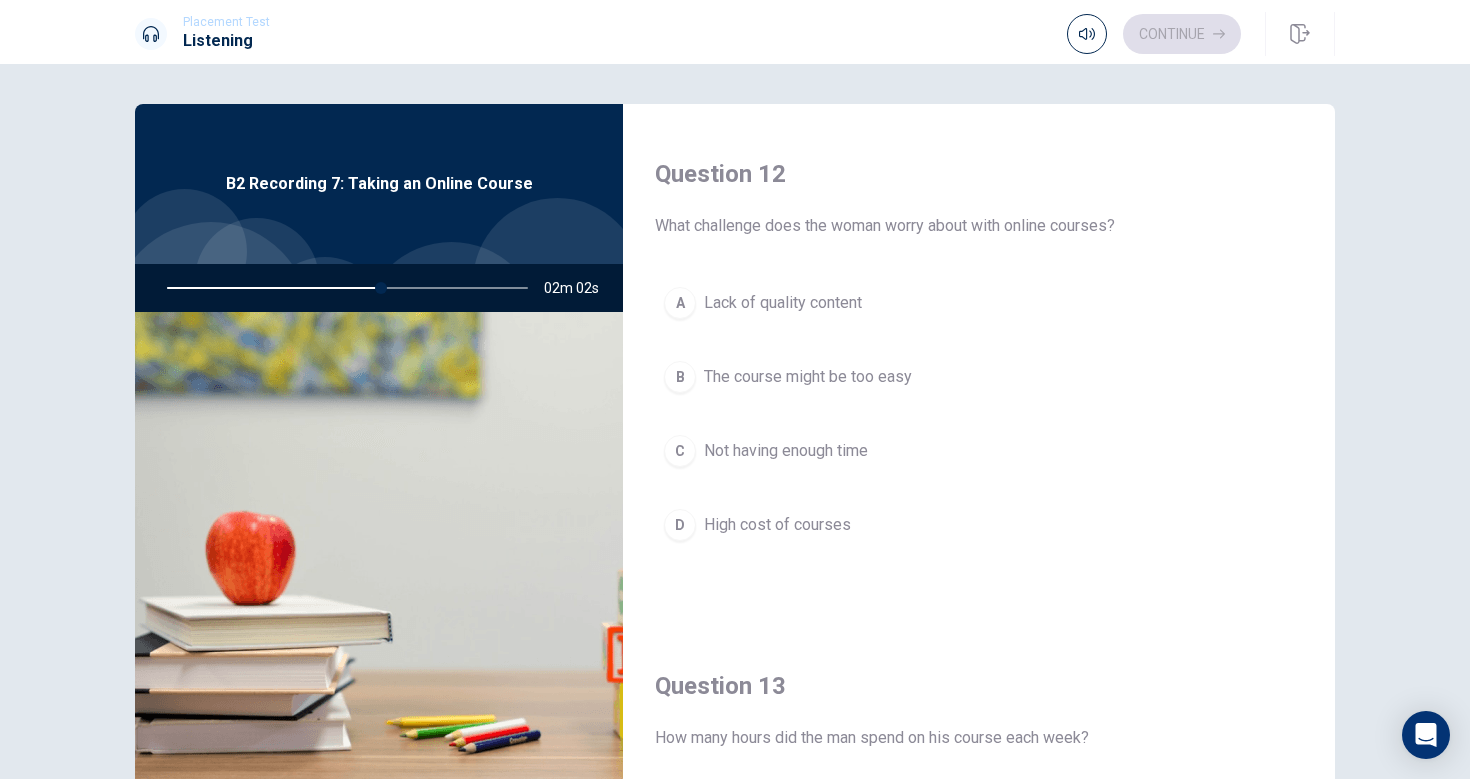 click on "Not having enough time" at bounding box center (786, 451) 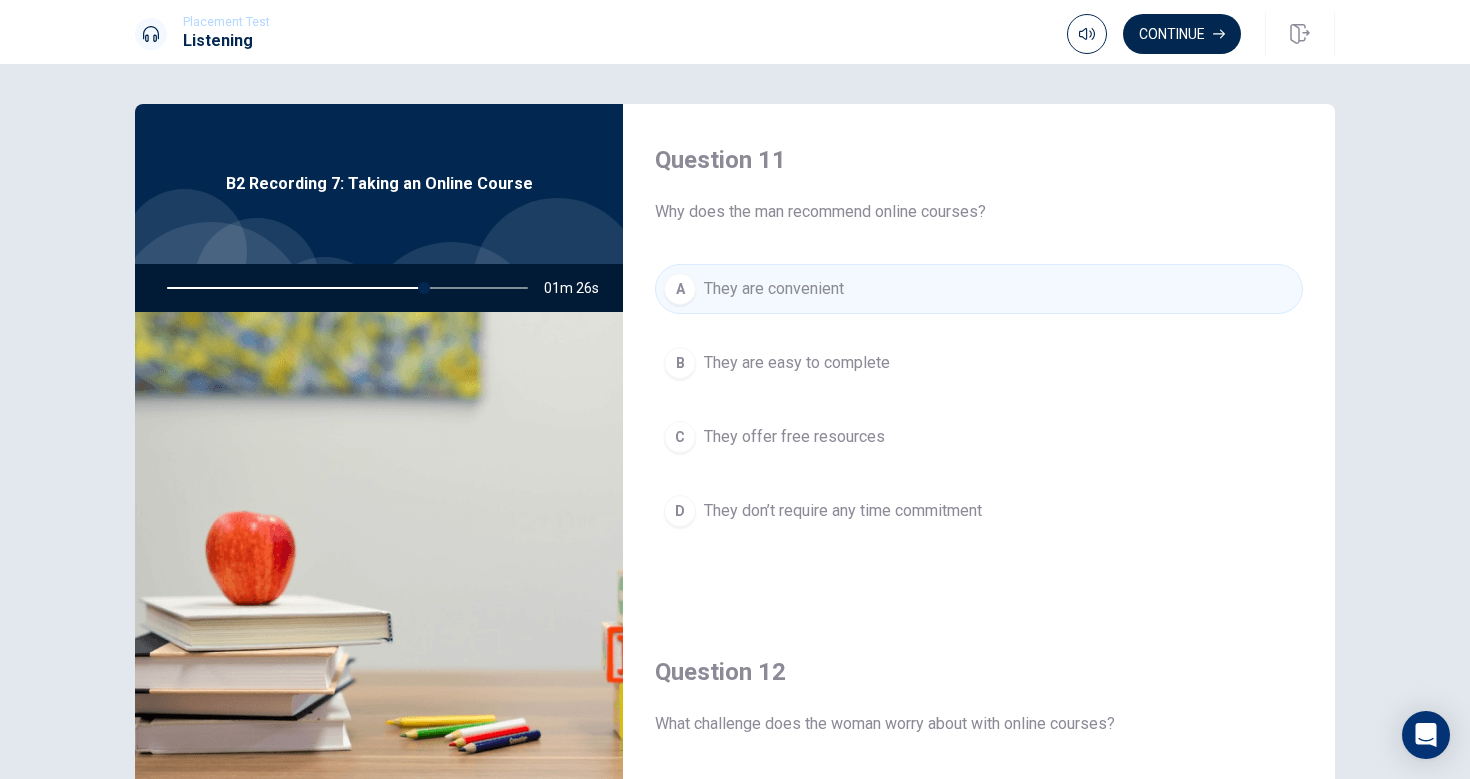 scroll, scrollTop: 0, scrollLeft: 0, axis: both 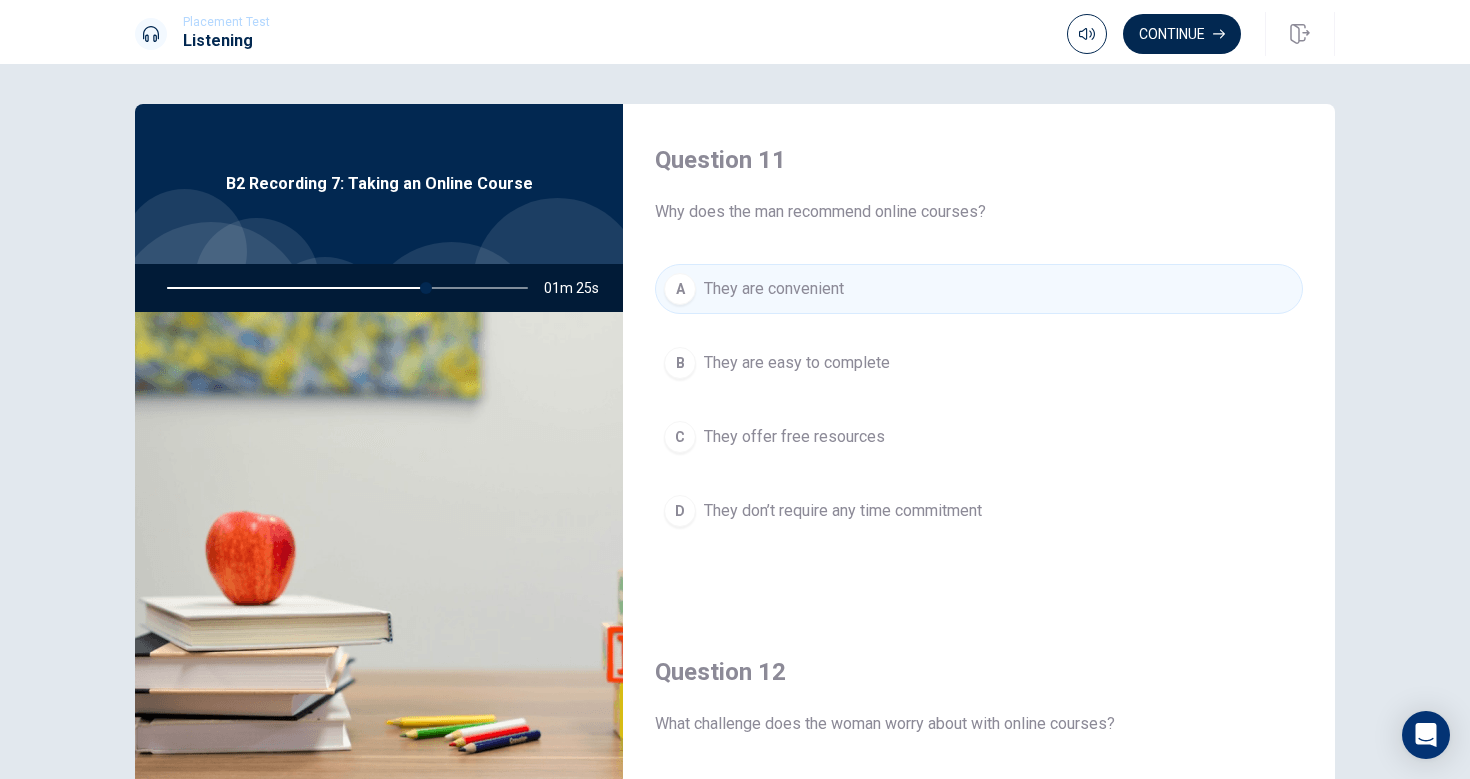 click on "A They are convenient" at bounding box center [979, 289] 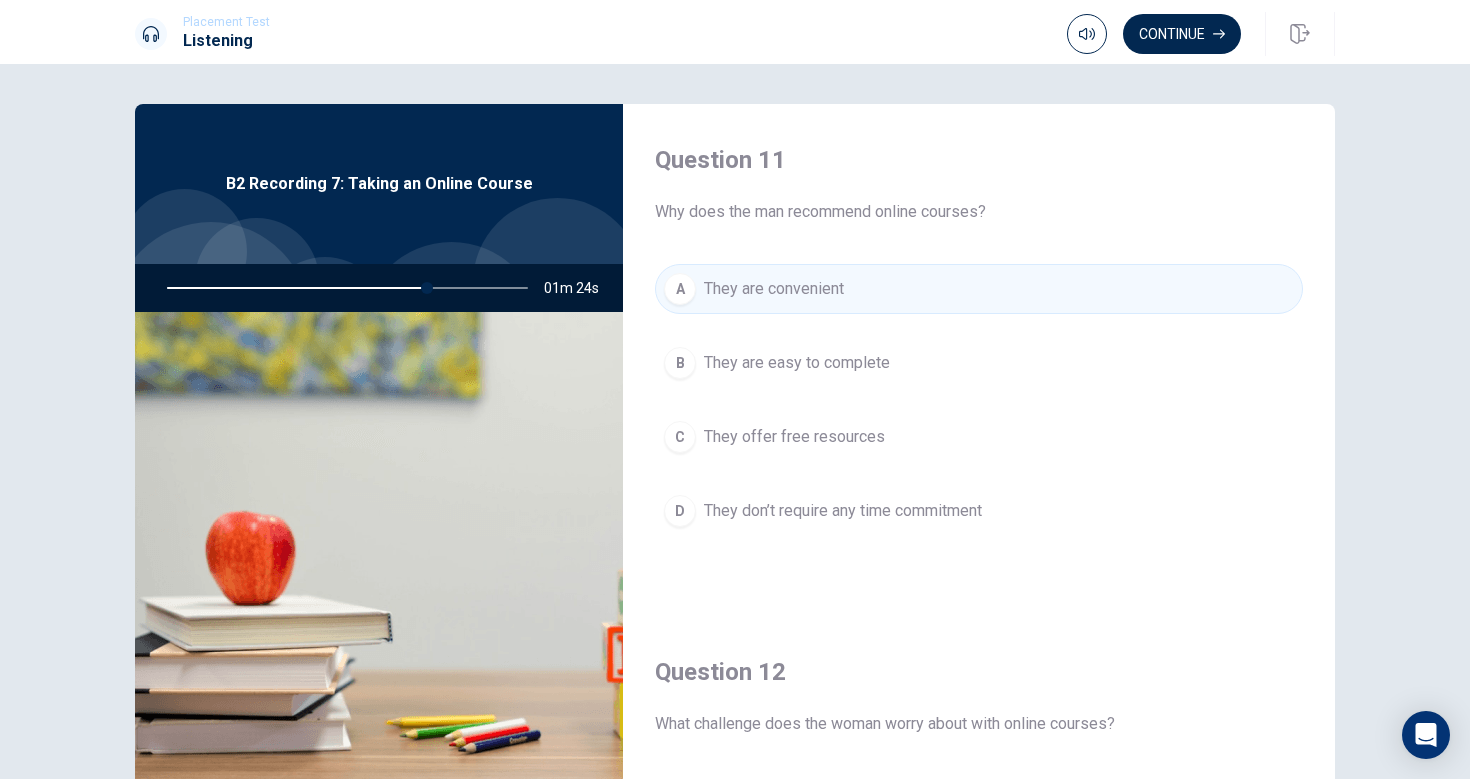 click on "A They are convenient" at bounding box center [979, 289] 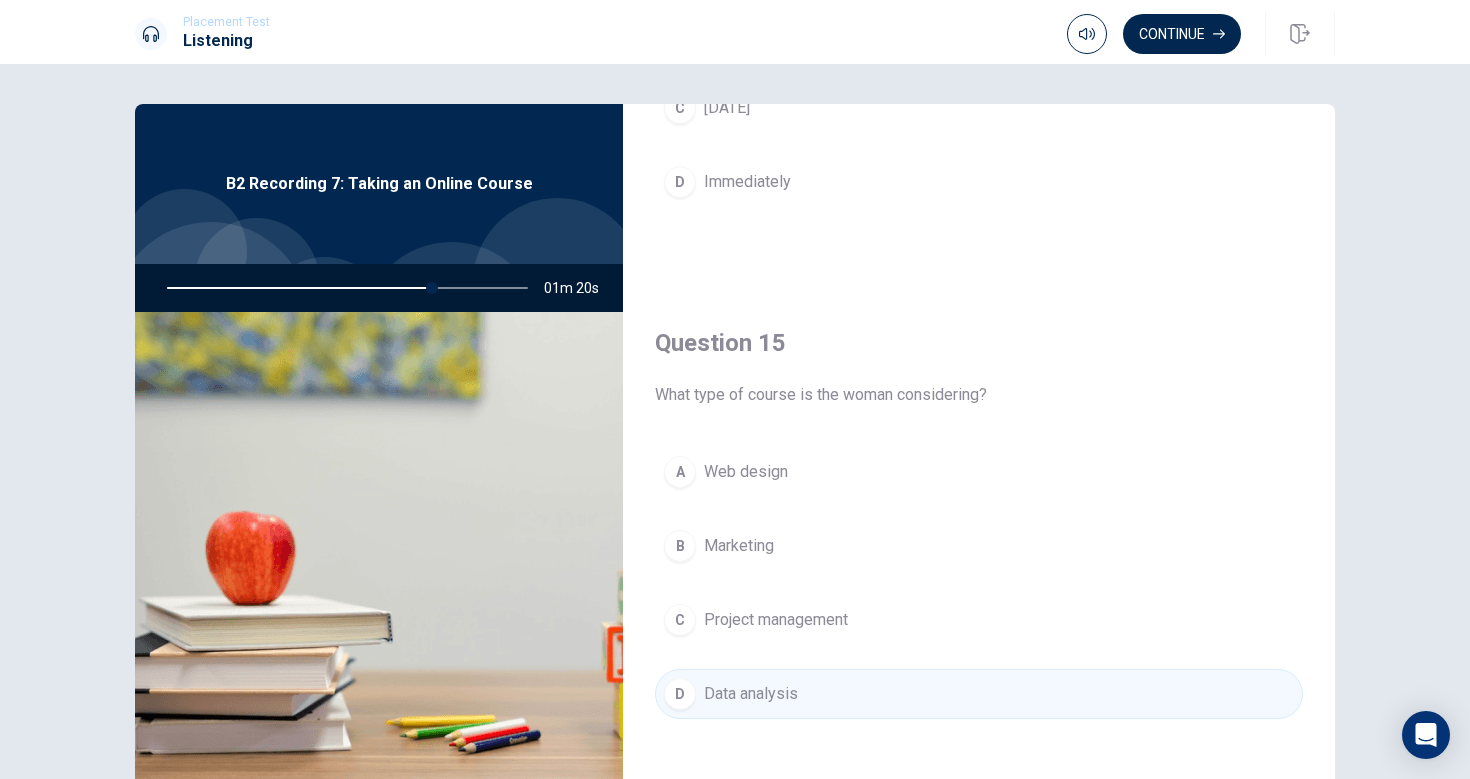 scroll, scrollTop: 1865, scrollLeft: 0, axis: vertical 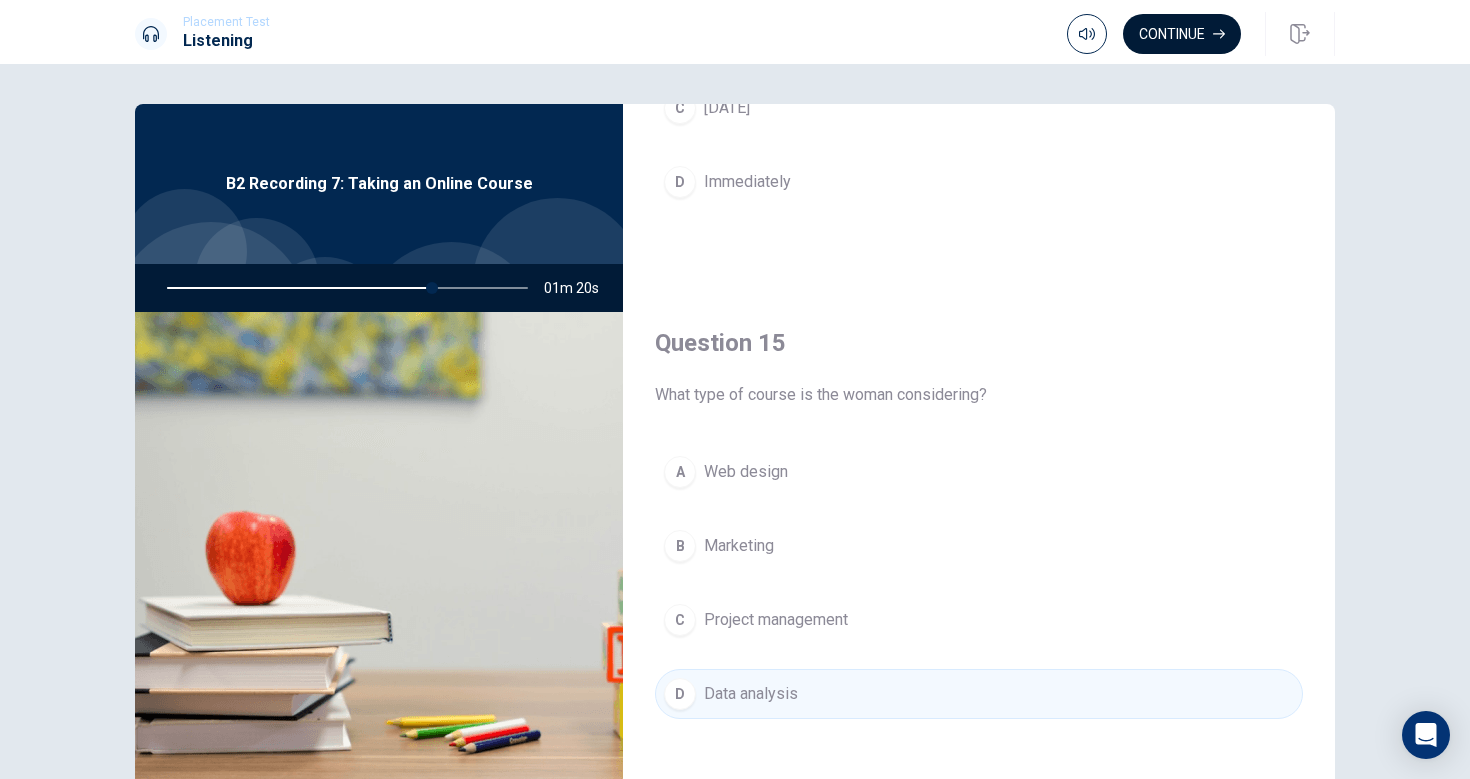 click on "Continue" at bounding box center (1182, 34) 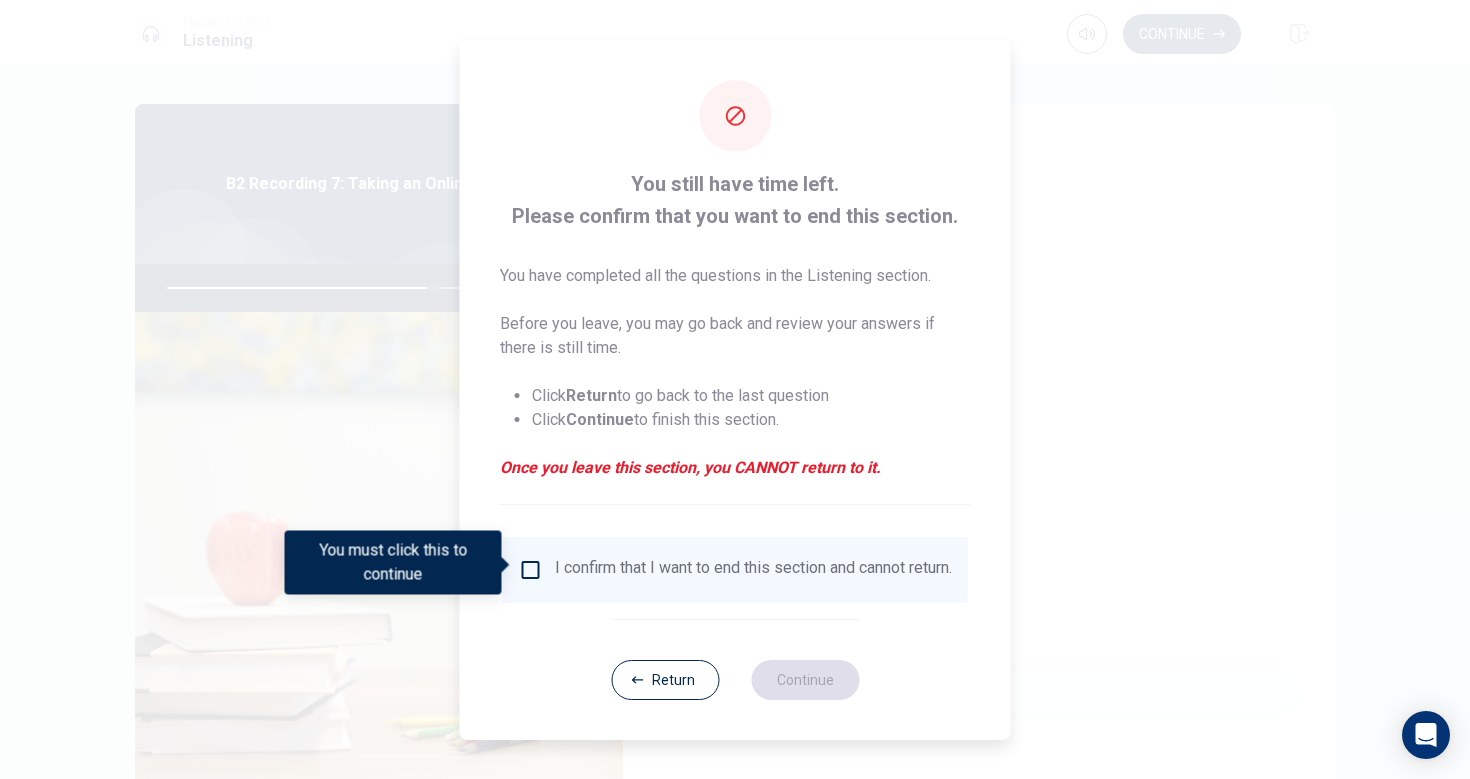 click at bounding box center (531, 570) 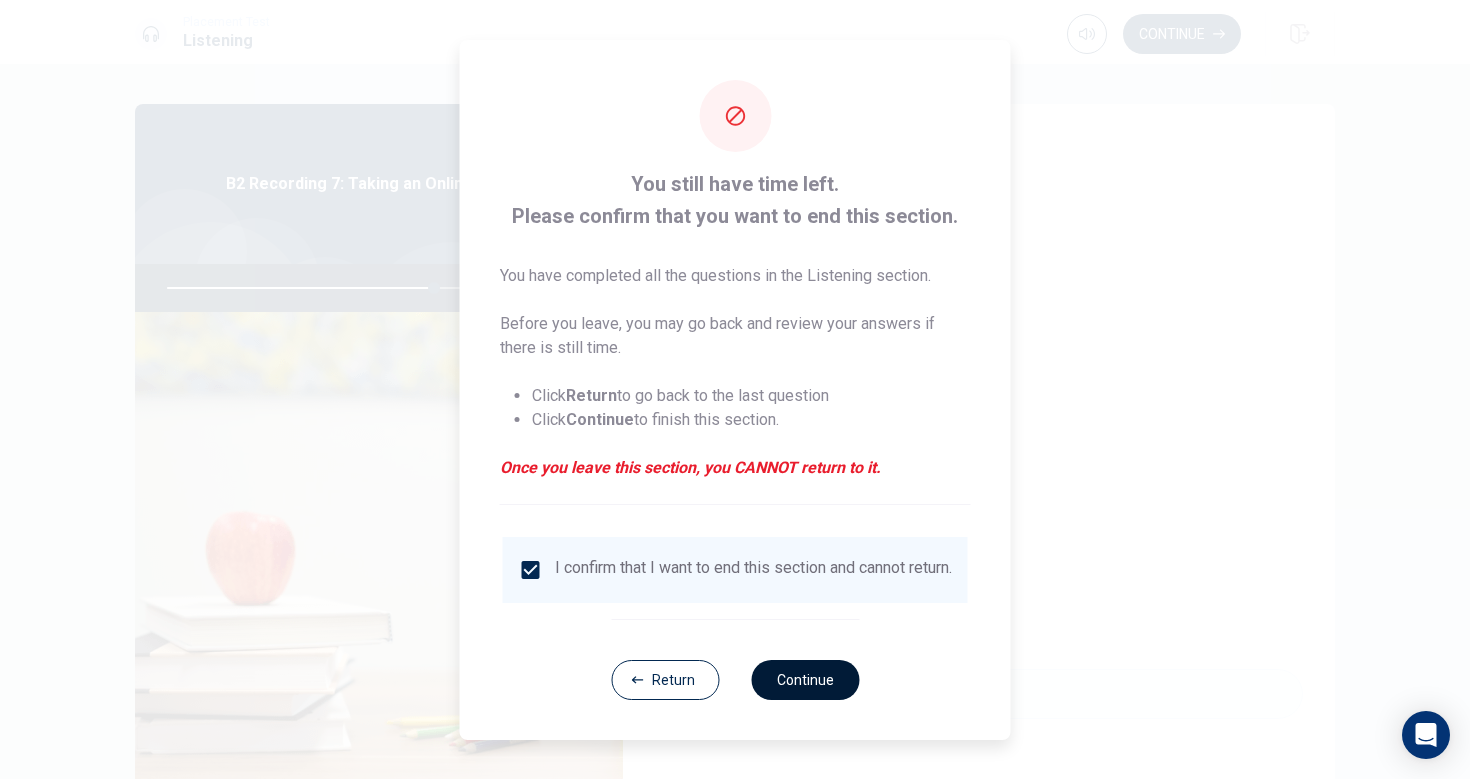 click on "Continue" at bounding box center (805, 680) 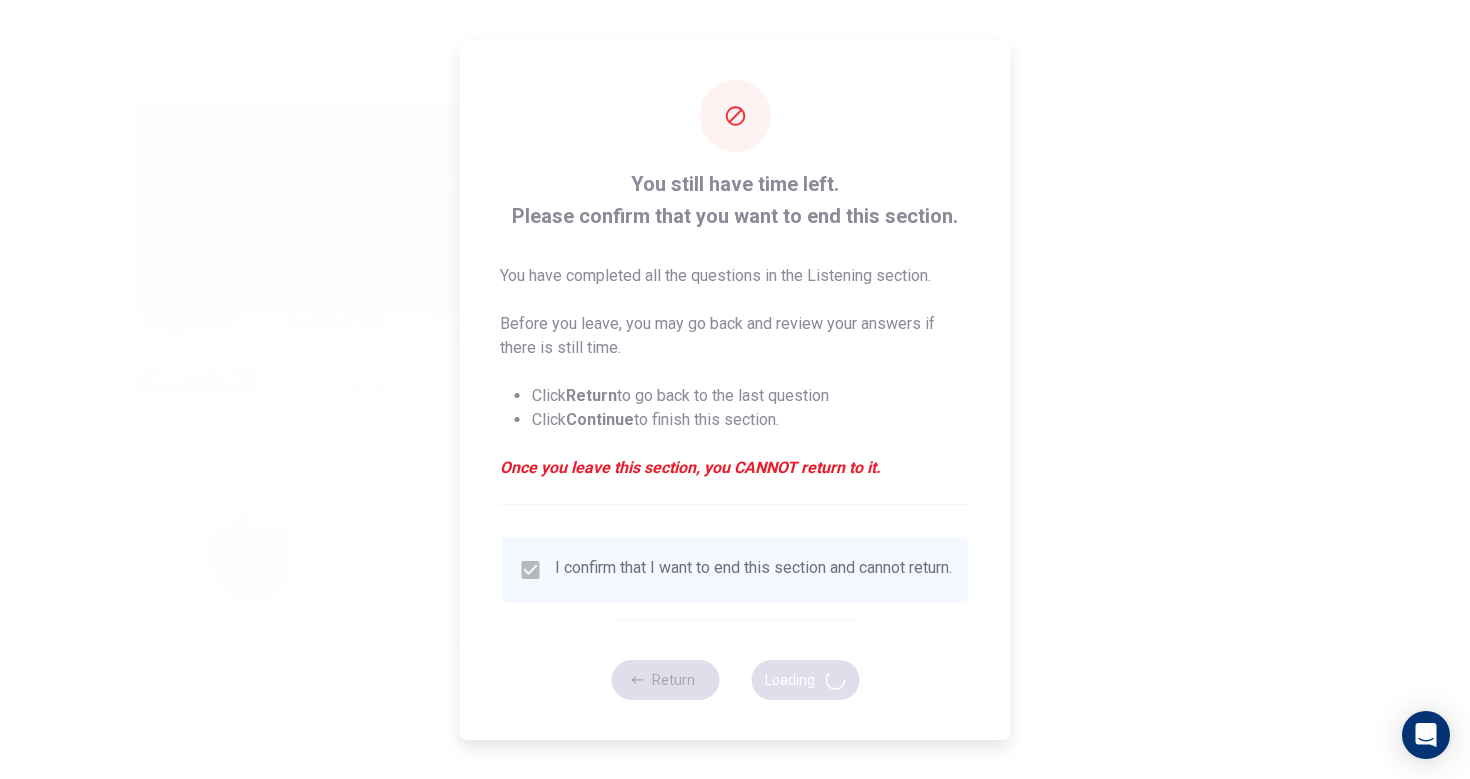 type on "75" 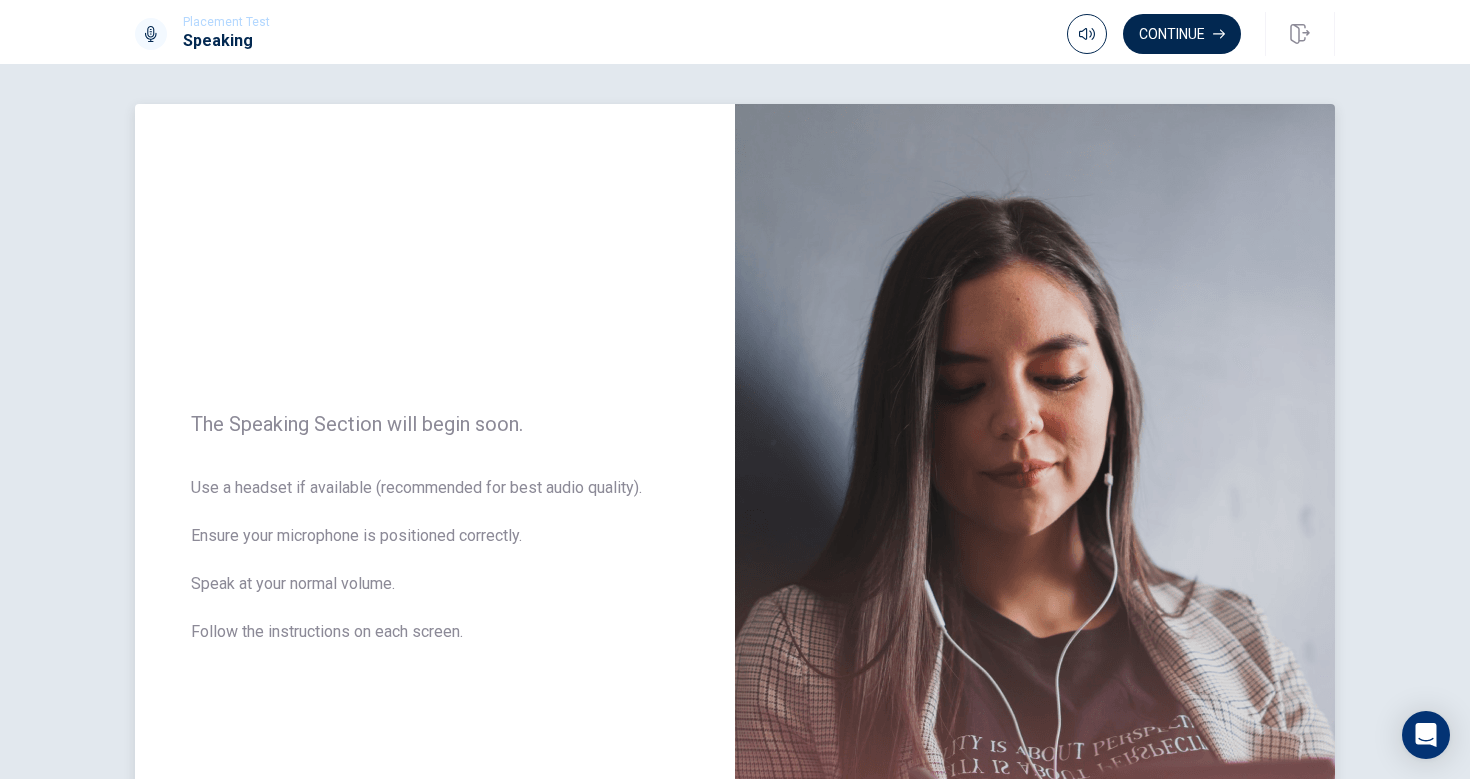 scroll, scrollTop: 0, scrollLeft: 0, axis: both 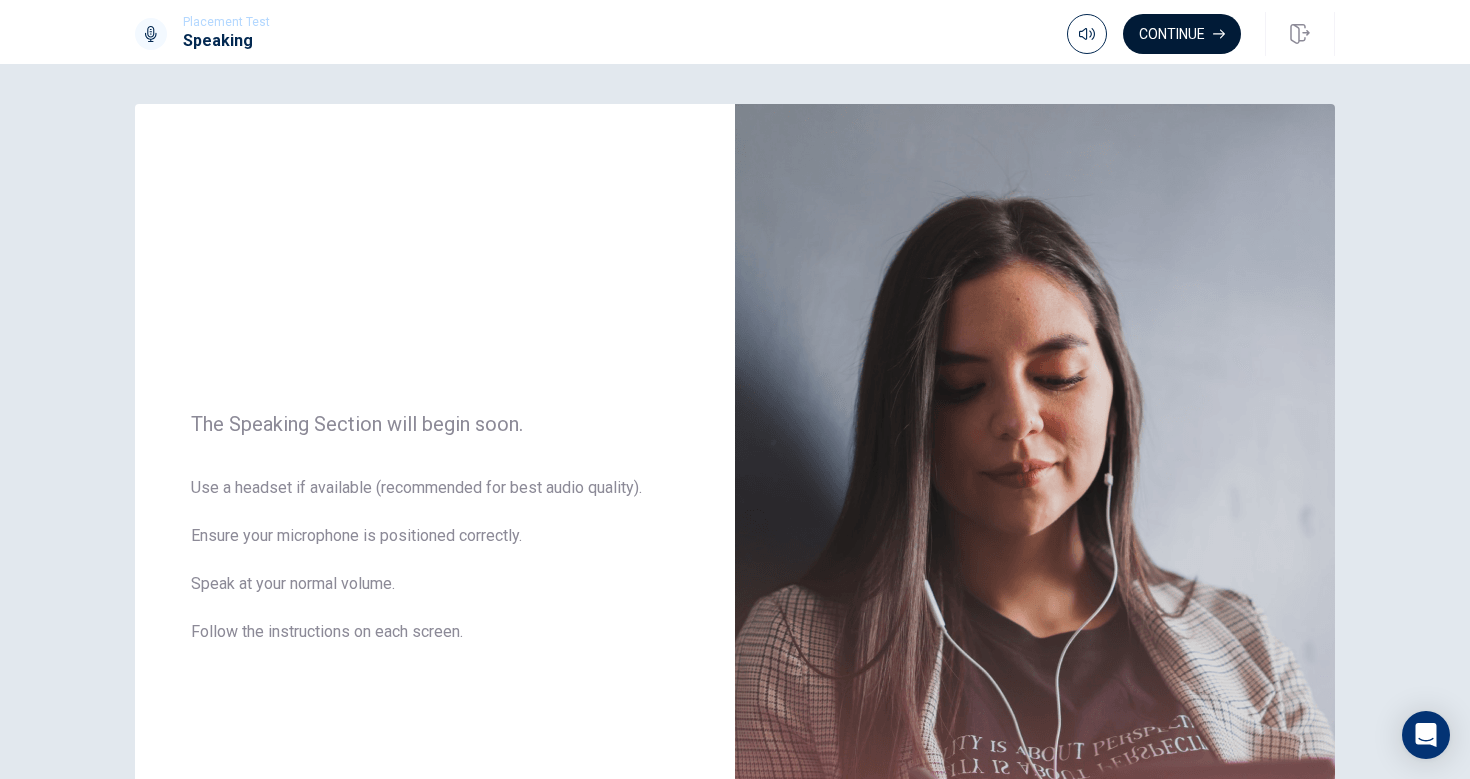 click on "Continue" at bounding box center [1182, 34] 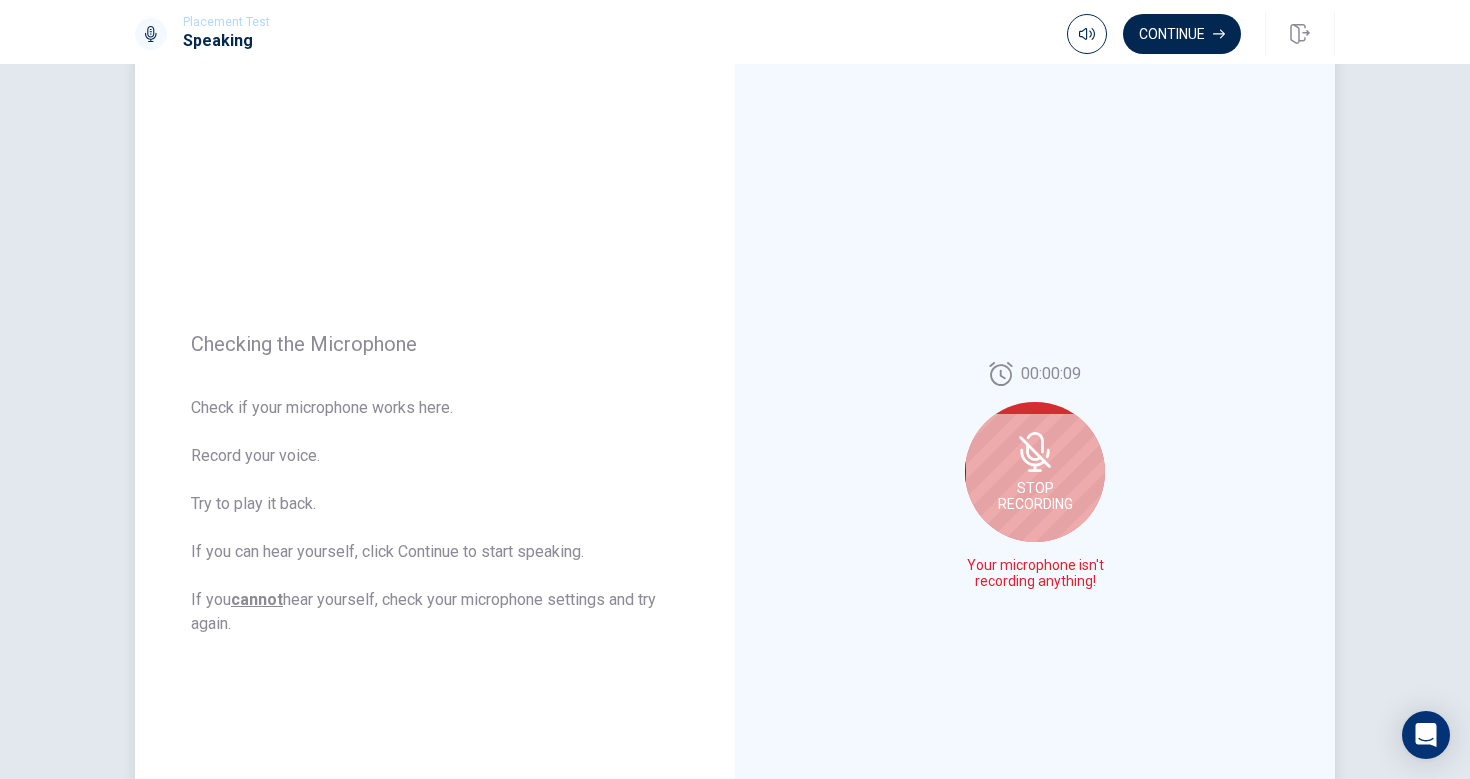scroll, scrollTop: 67, scrollLeft: 0, axis: vertical 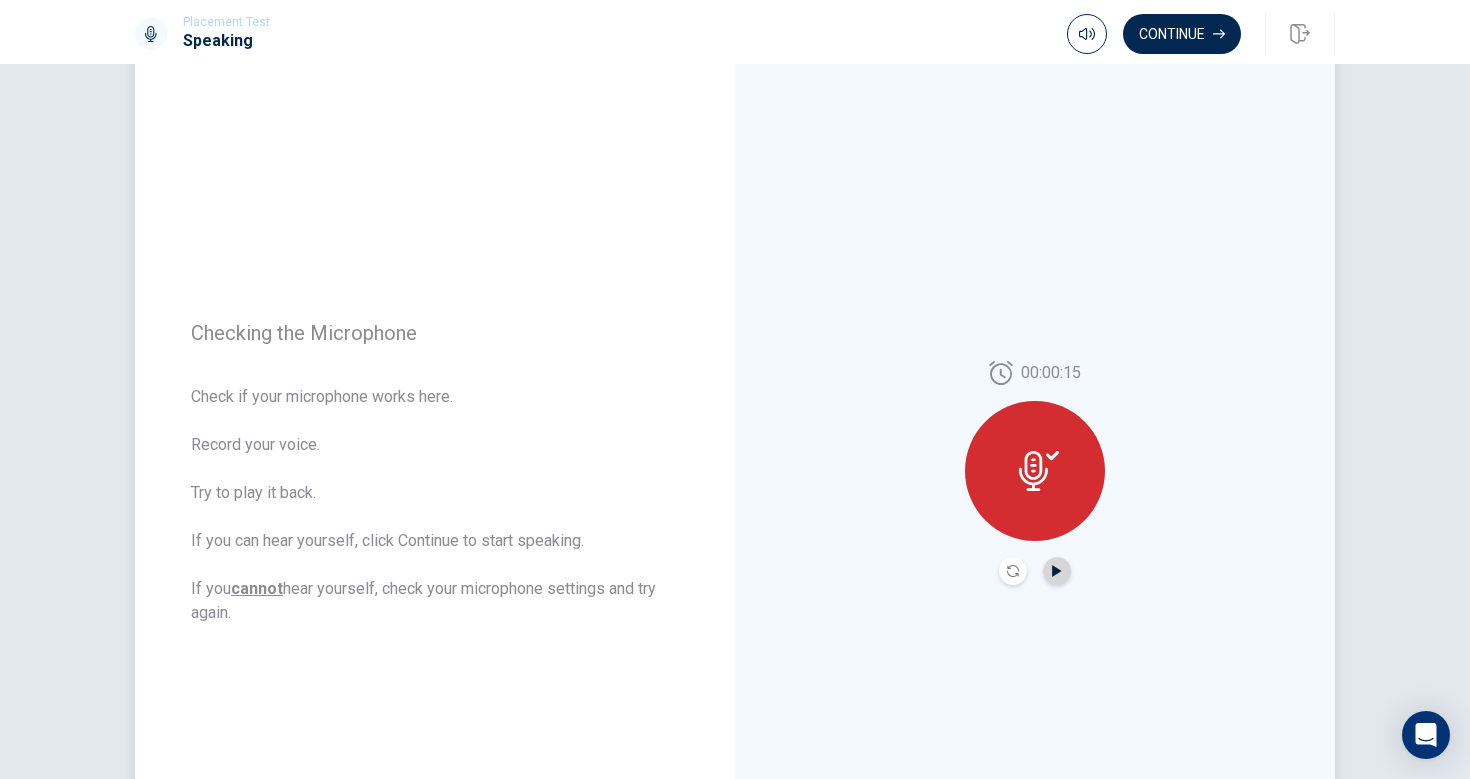 click 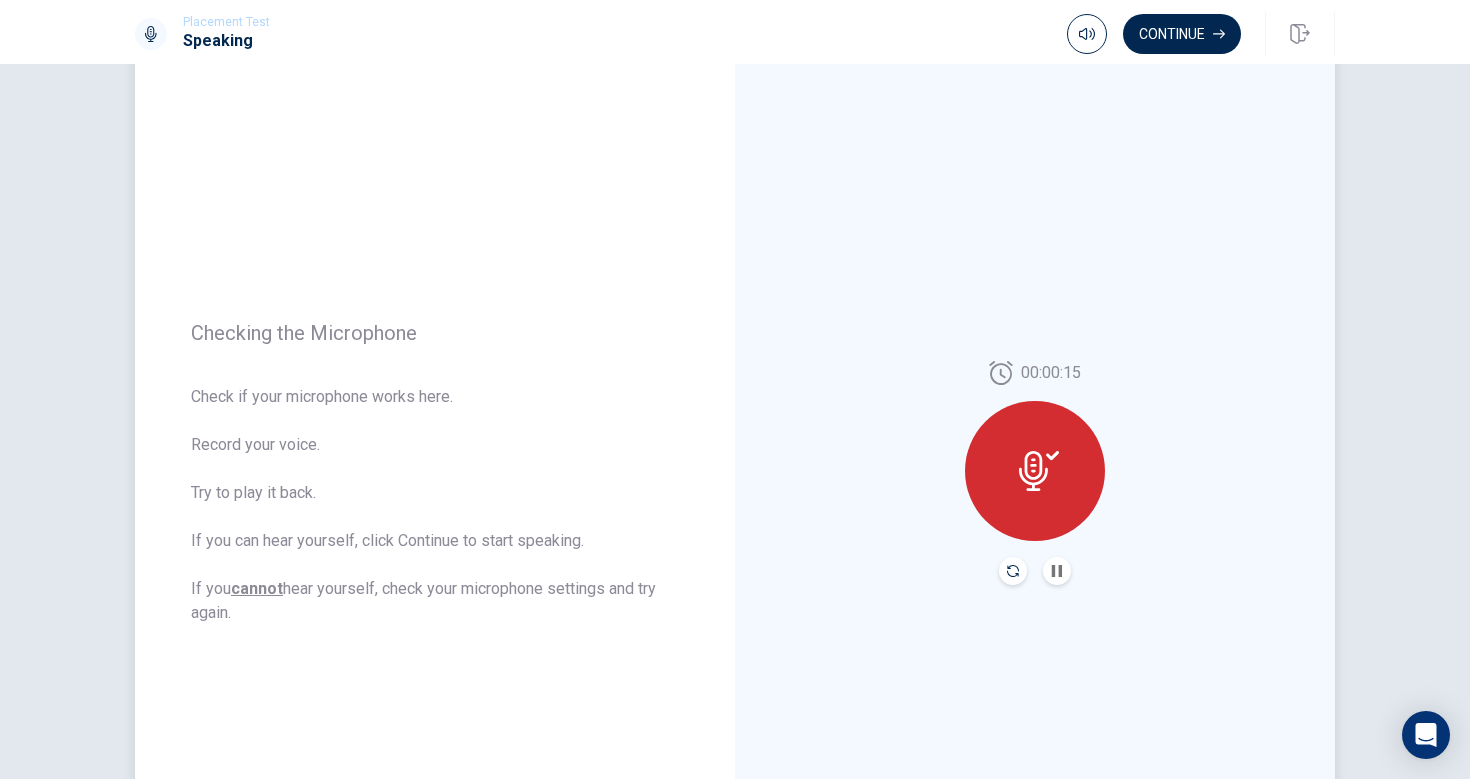 click 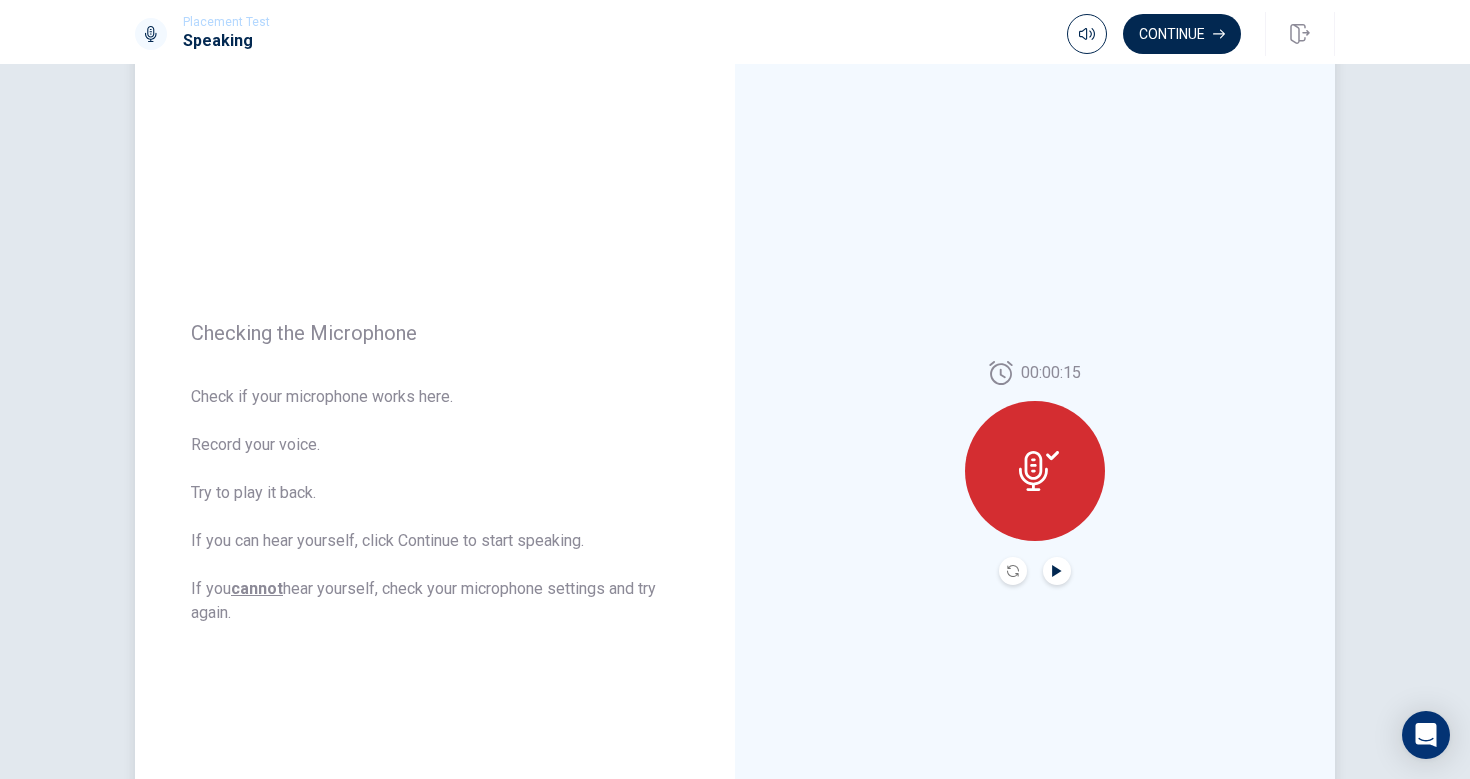 click 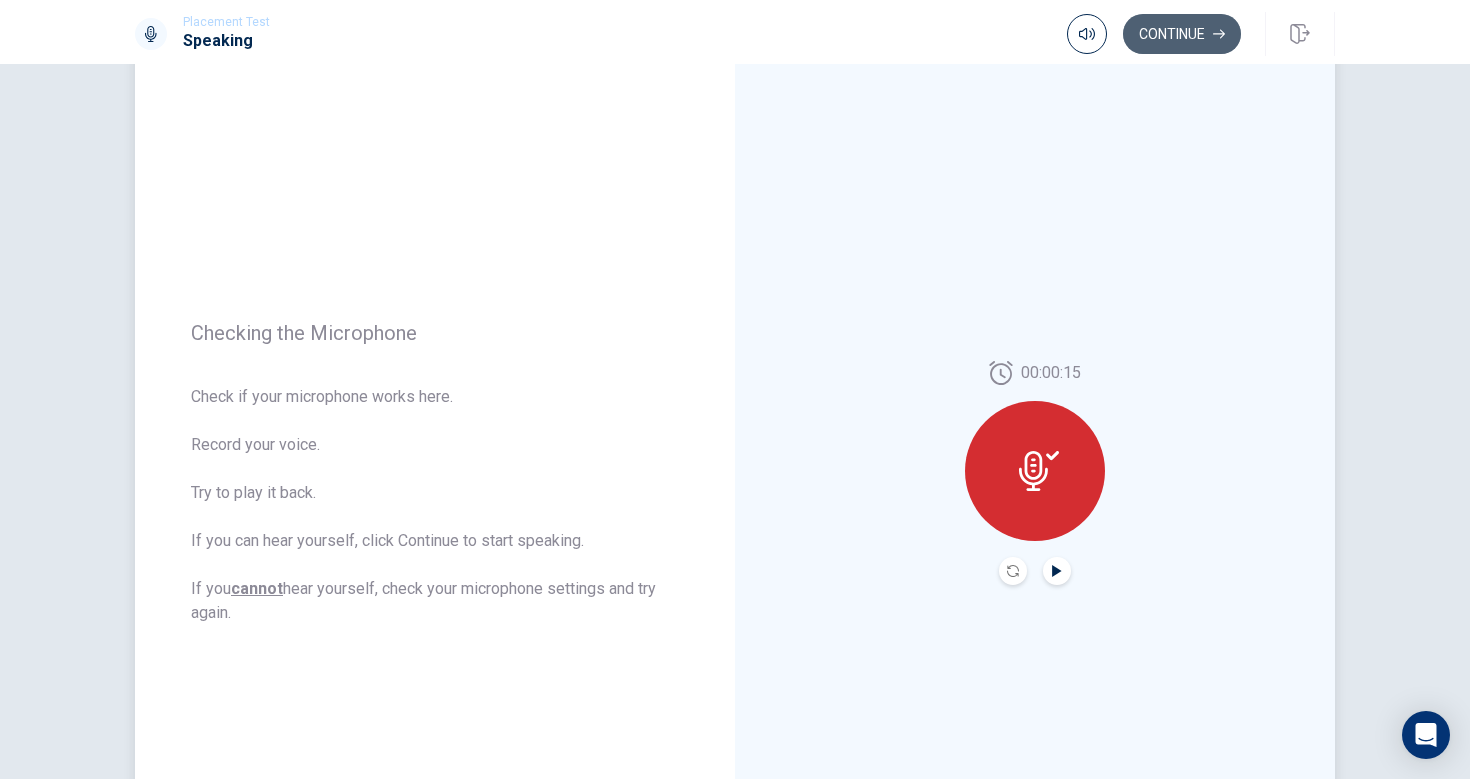 click on "Continue" at bounding box center (1182, 34) 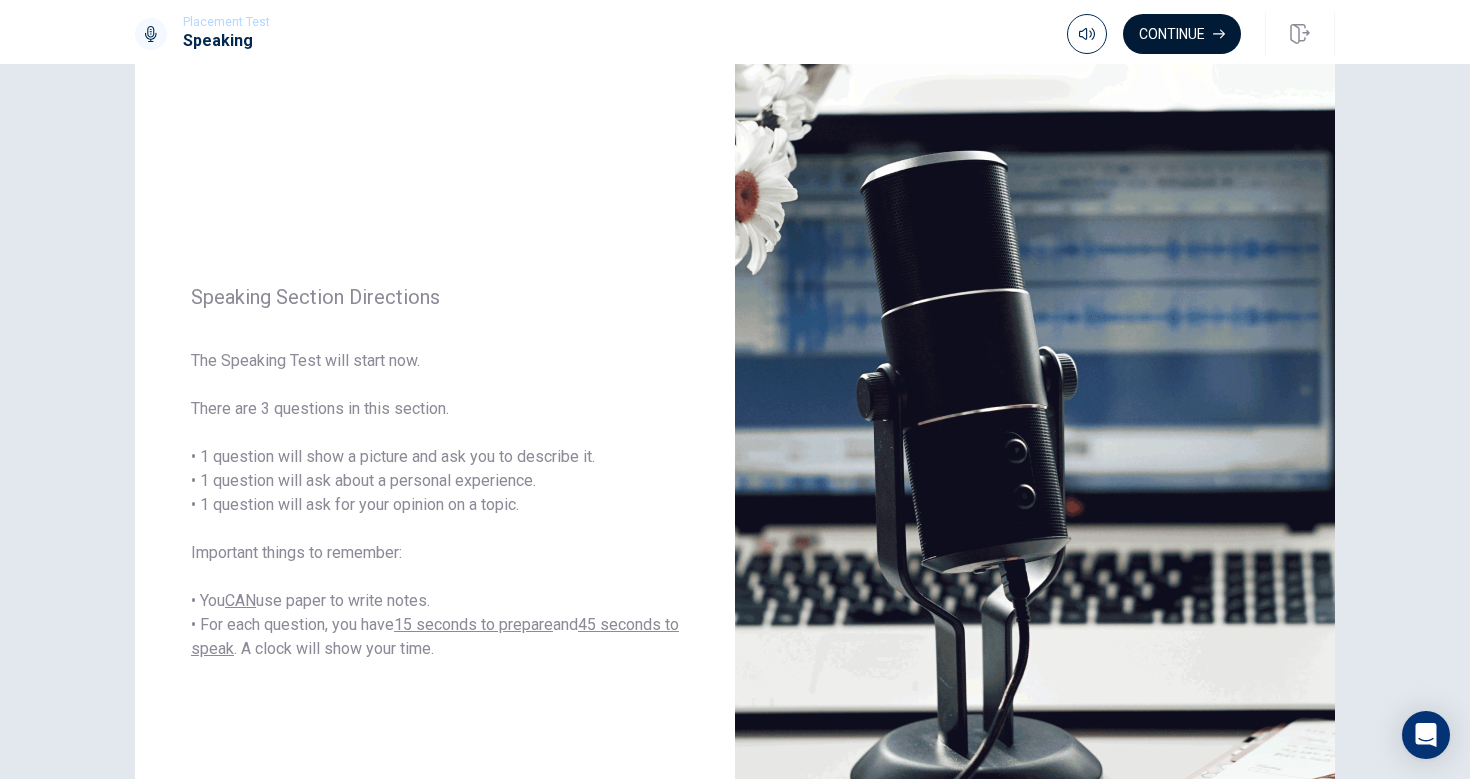 click on "Continue" at bounding box center [1182, 34] 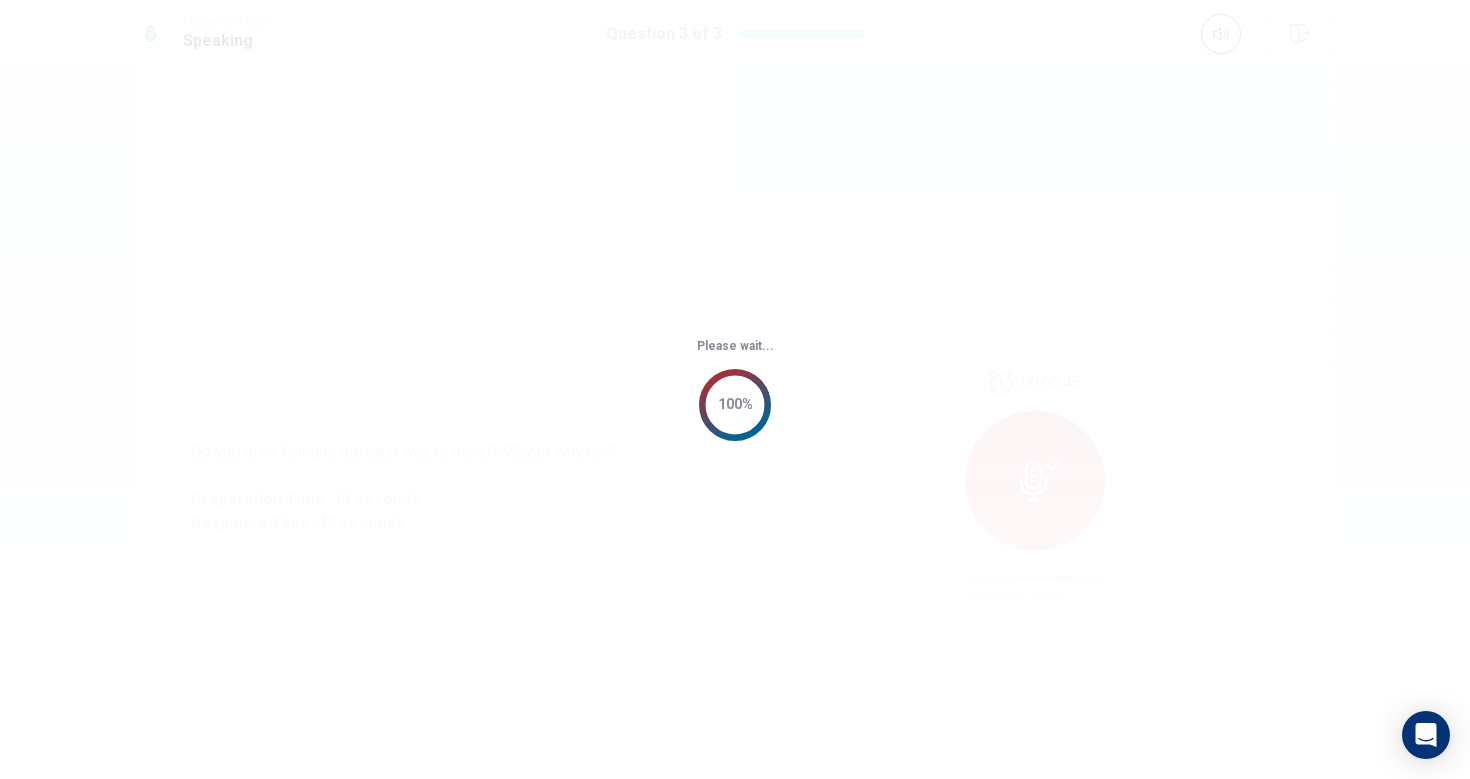 scroll, scrollTop: 0, scrollLeft: 0, axis: both 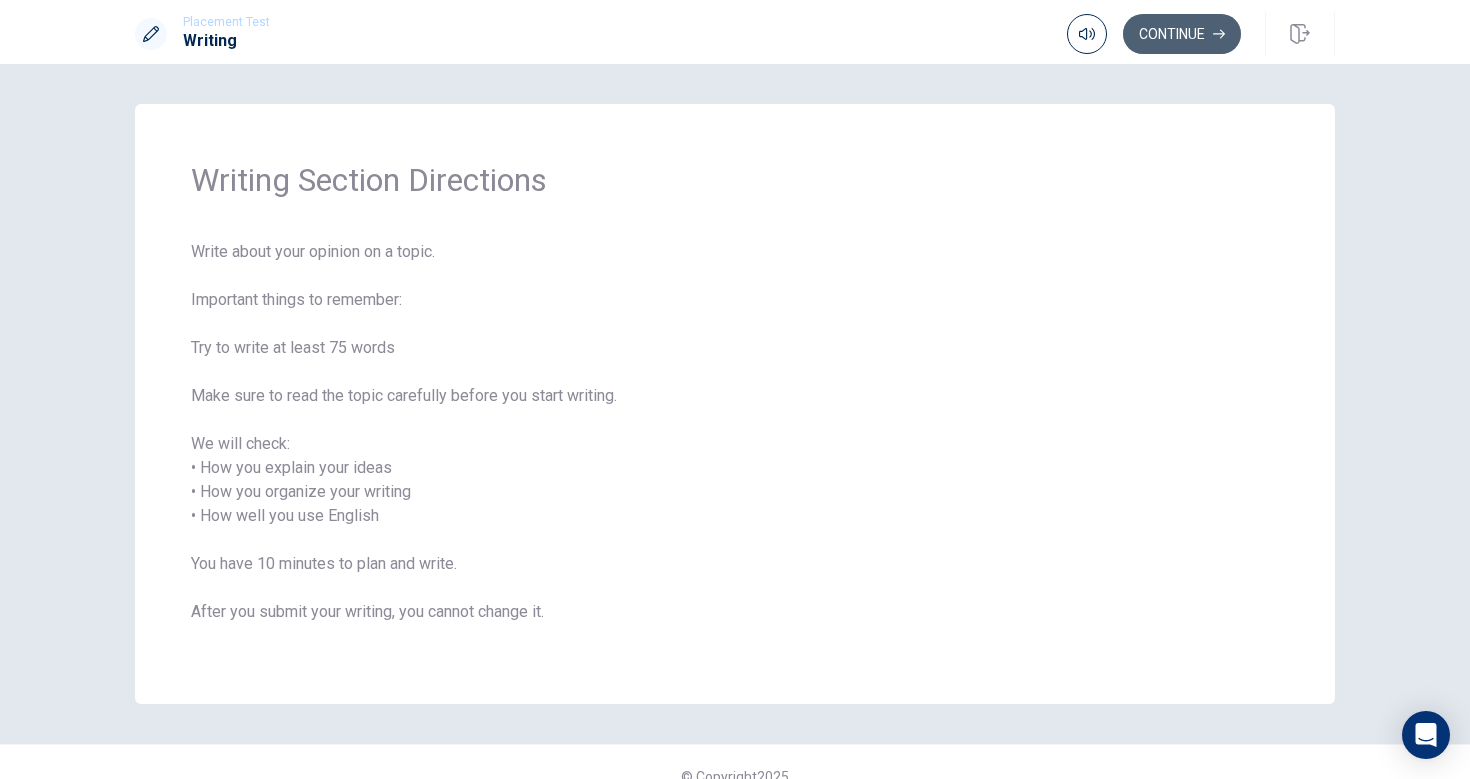 click on "Continue" at bounding box center [1182, 34] 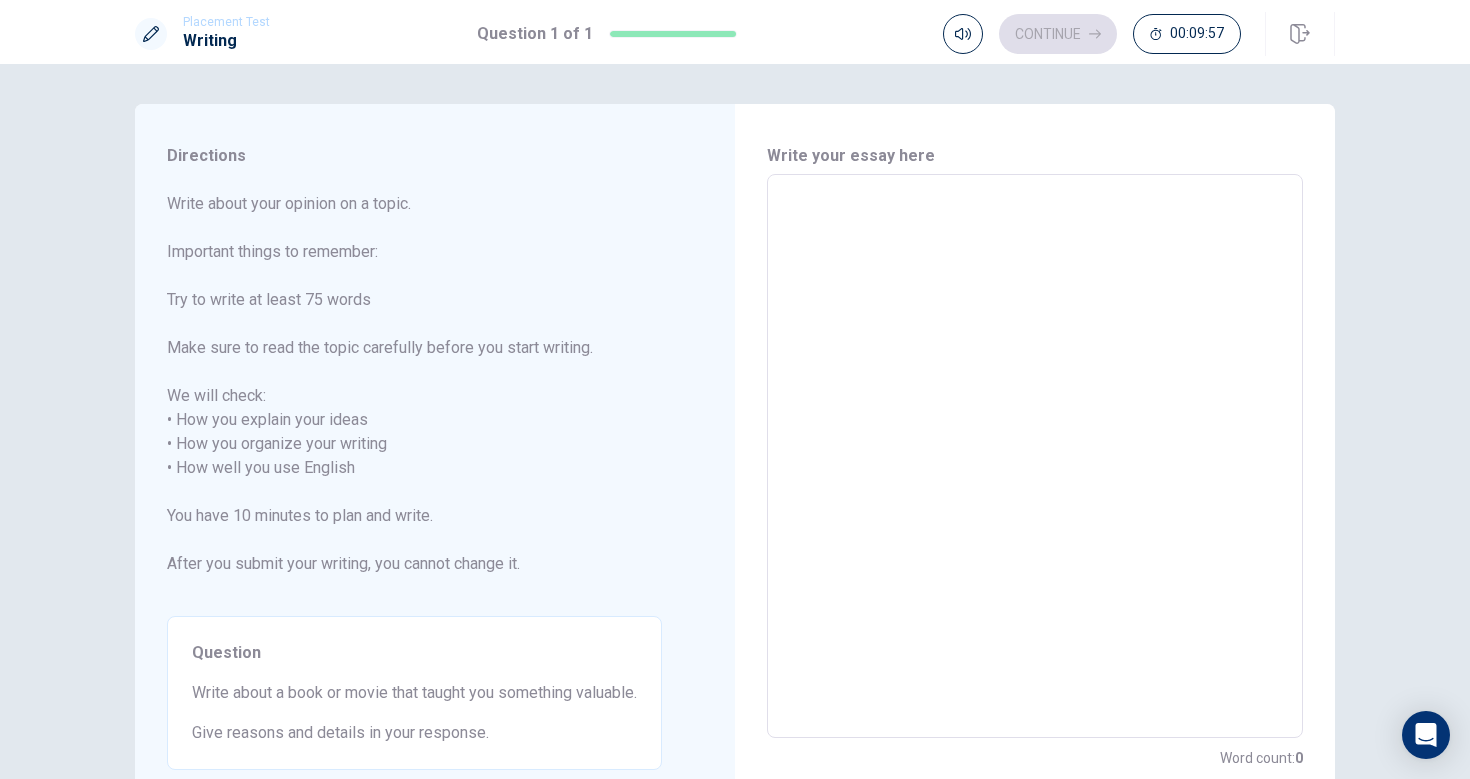 click at bounding box center [1035, 456] 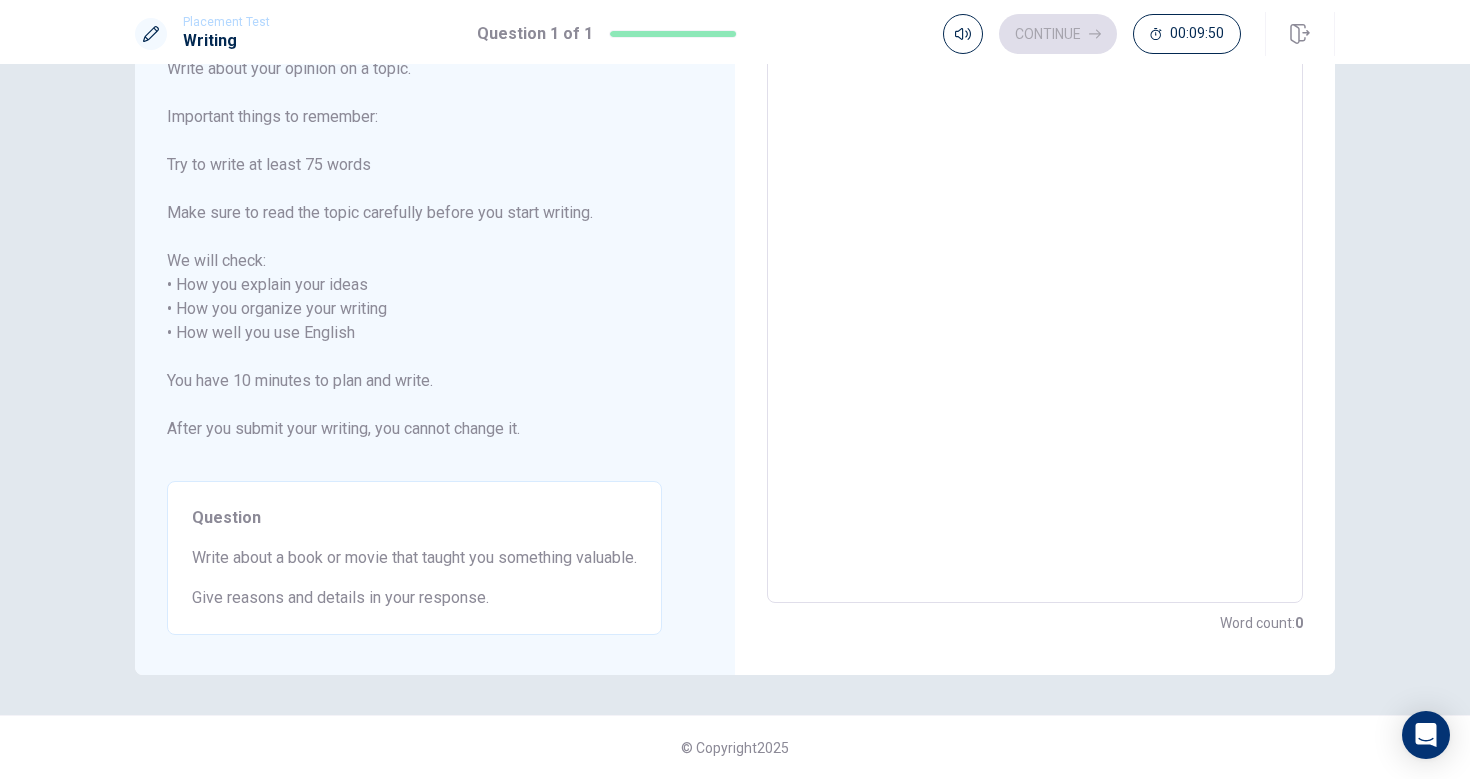 scroll, scrollTop: 135, scrollLeft: 0, axis: vertical 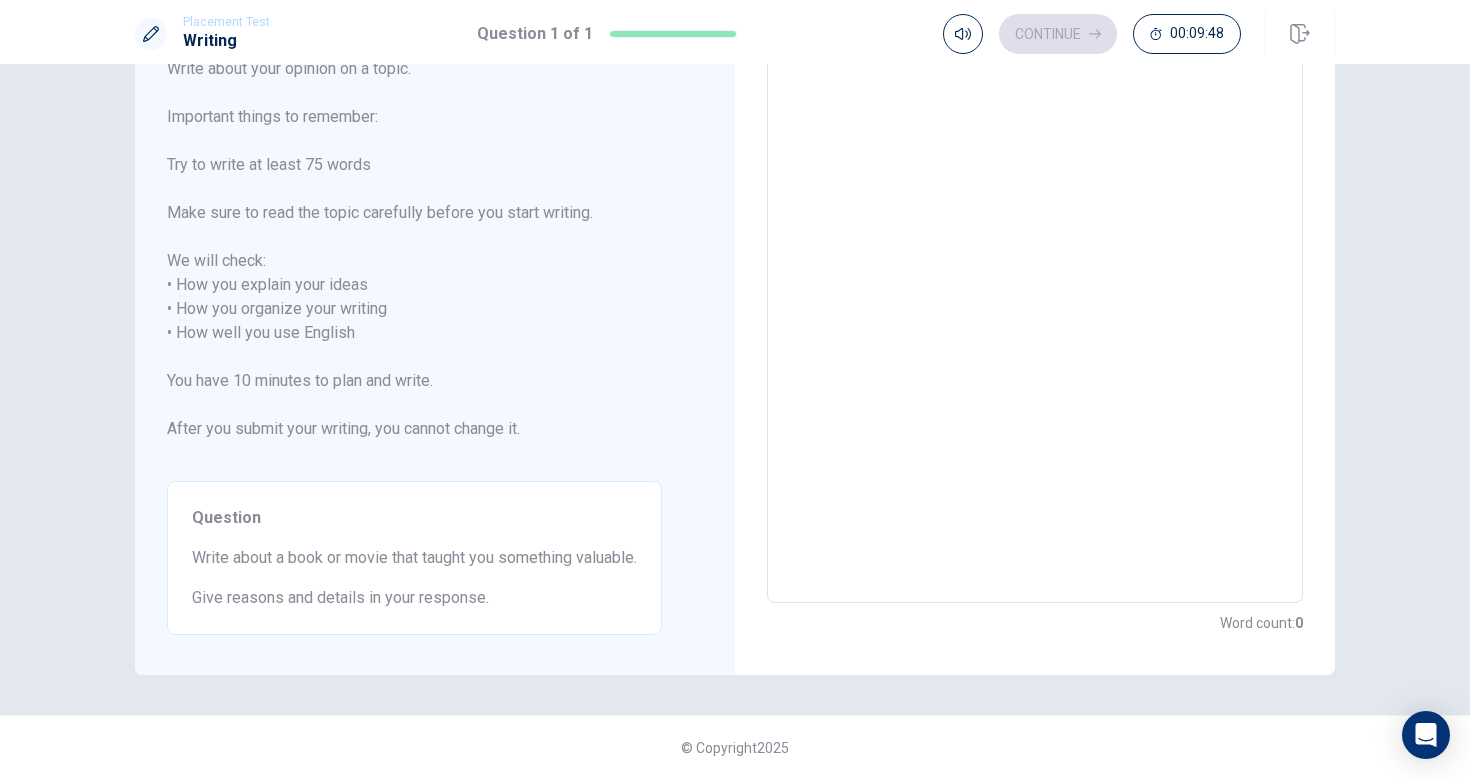 drag, startPoint x: 198, startPoint y: 562, endPoint x: 324, endPoint y: 579, distance: 127.141655 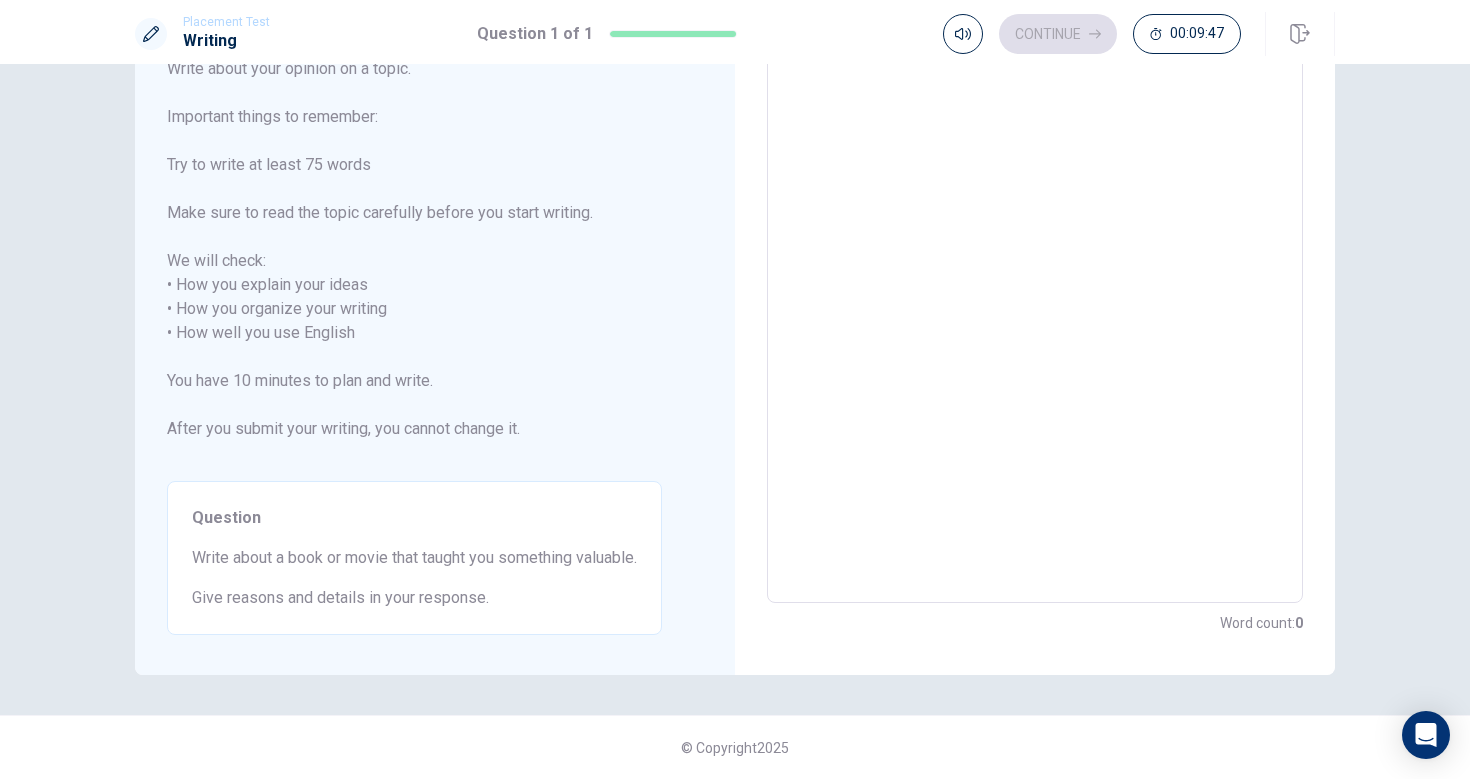 drag, startPoint x: 329, startPoint y: 596, endPoint x: 276, endPoint y: 568, distance: 59.94164 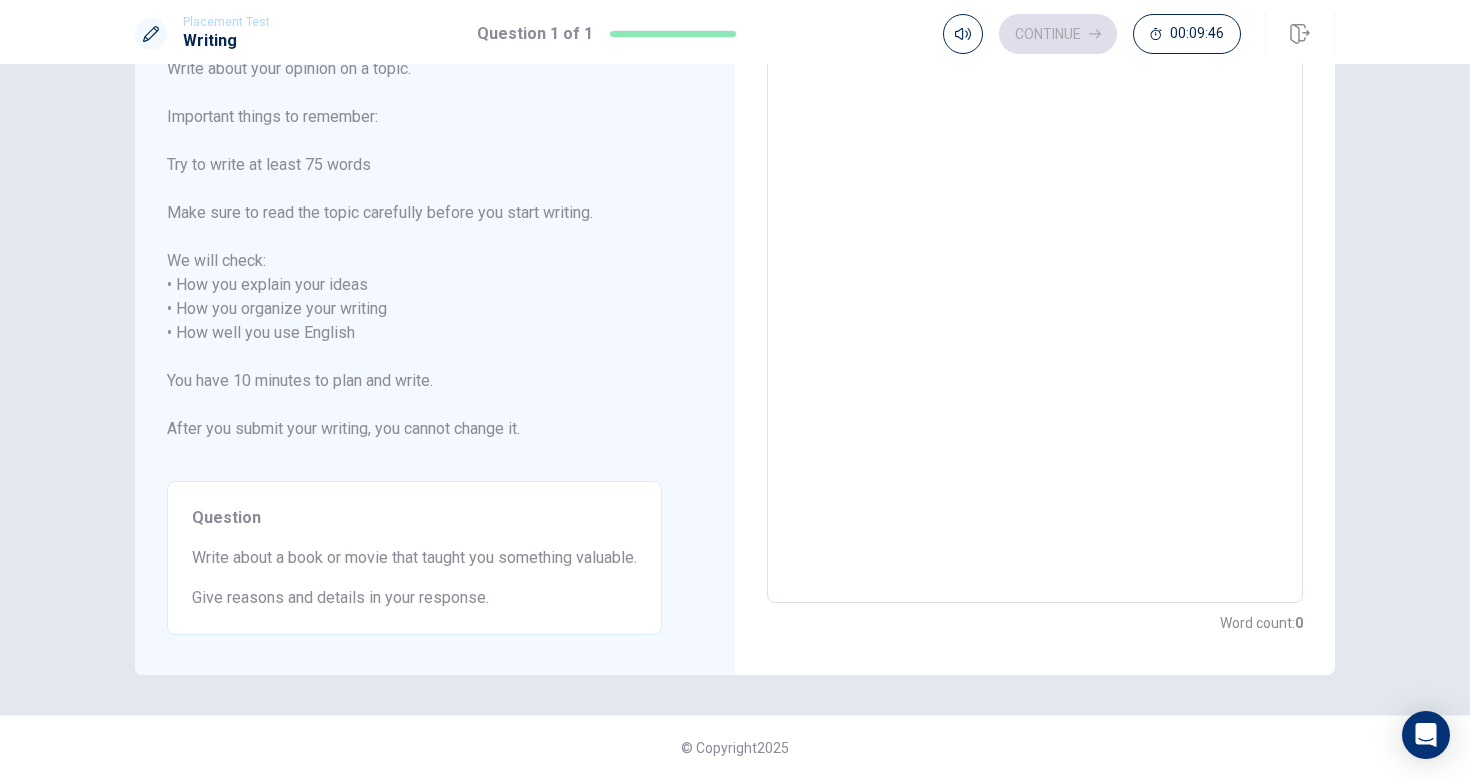 drag, startPoint x: 228, startPoint y: 554, endPoint x: 320, endPoint y: 555, distance: 92.00543 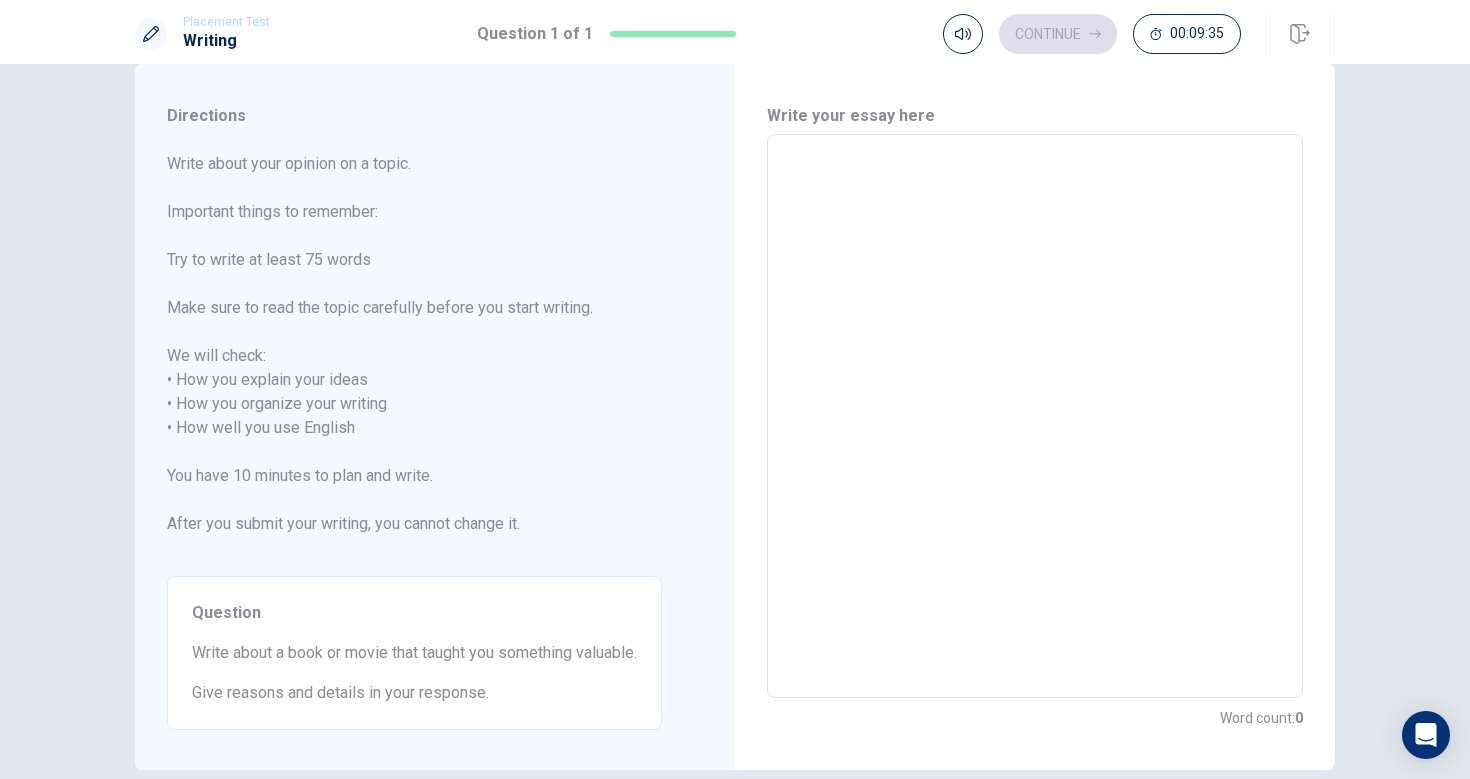 scroll, scrollTop: 39, scrollLeft: 0, axis: vertical 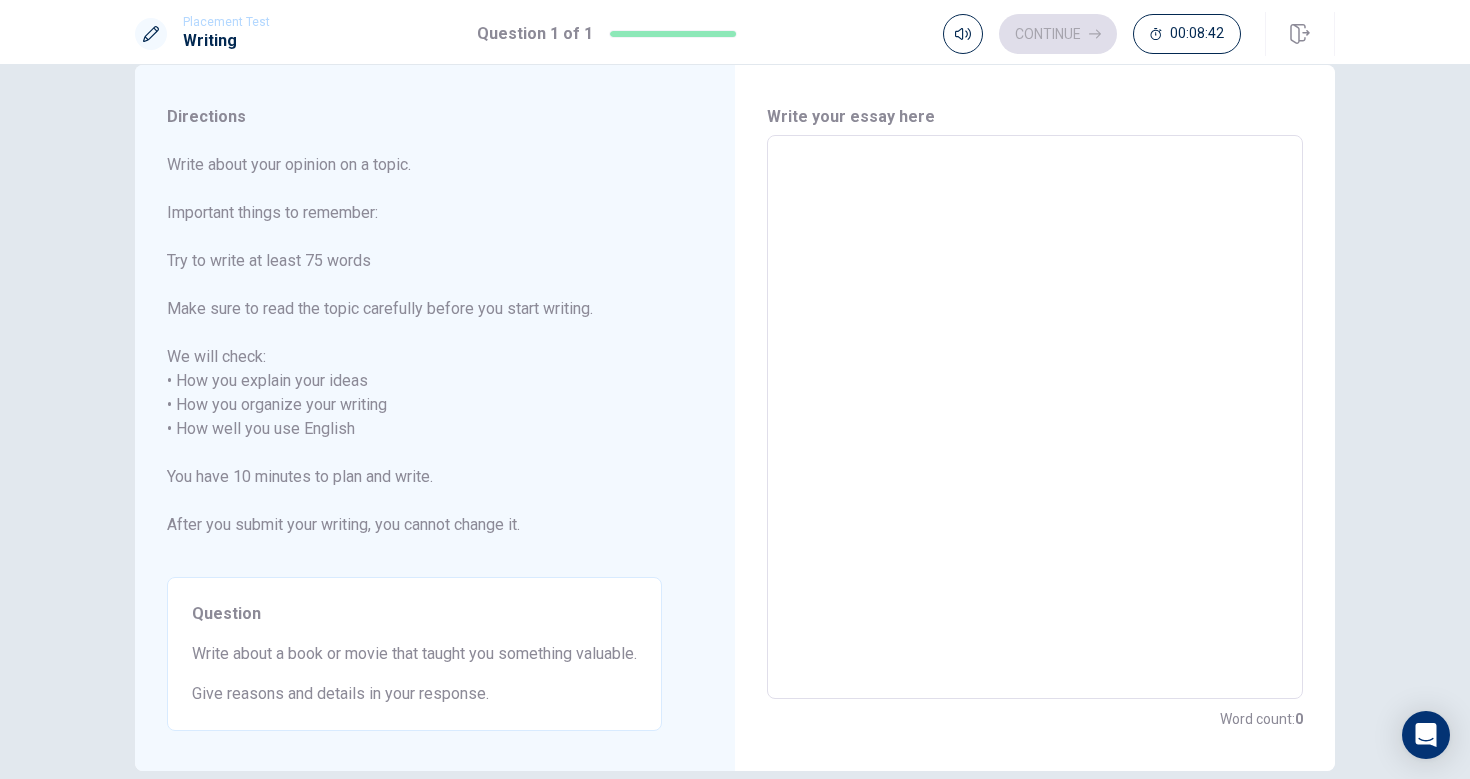 click at bounding box center [1035, 417] 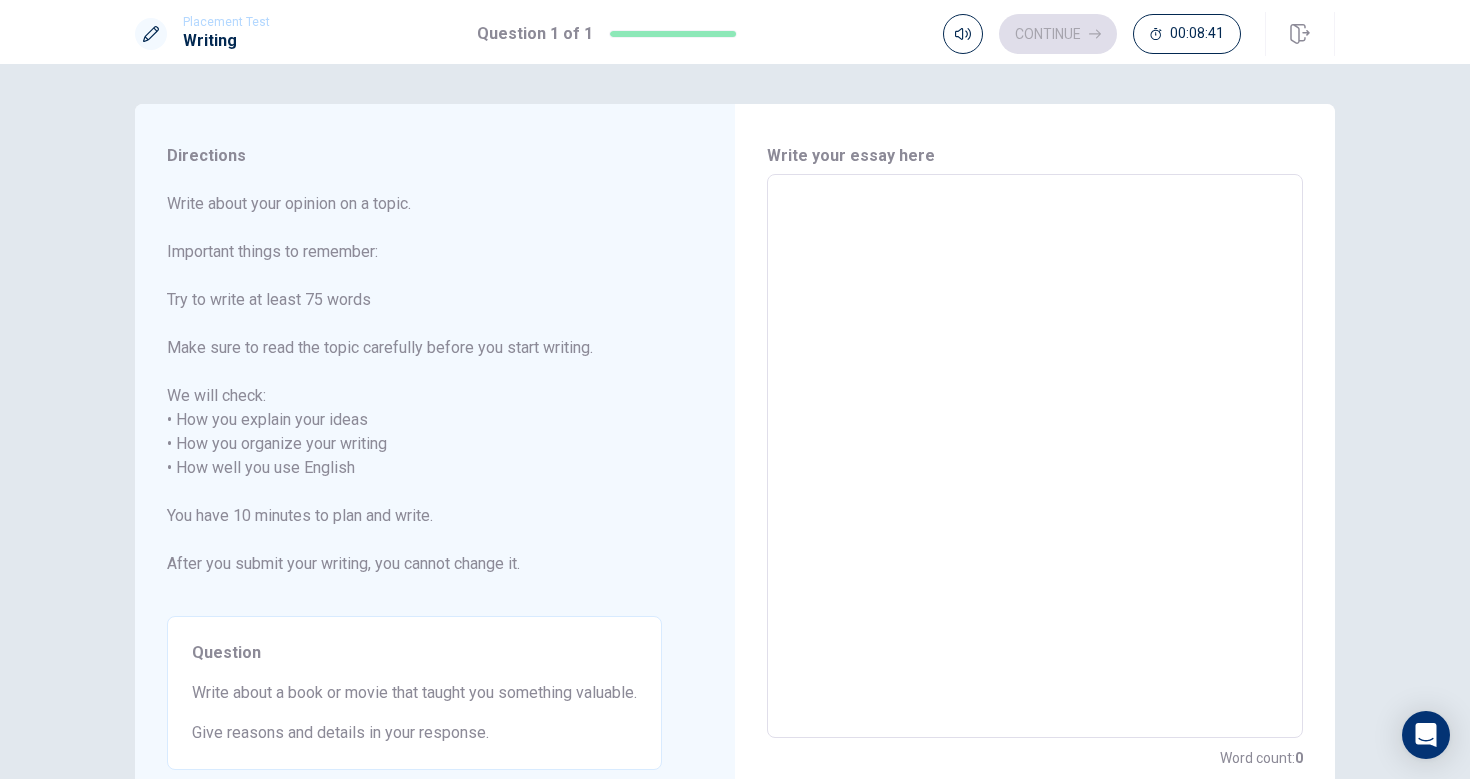 scroll, scrollTop: 0, scrollLeft: 0, axis: both 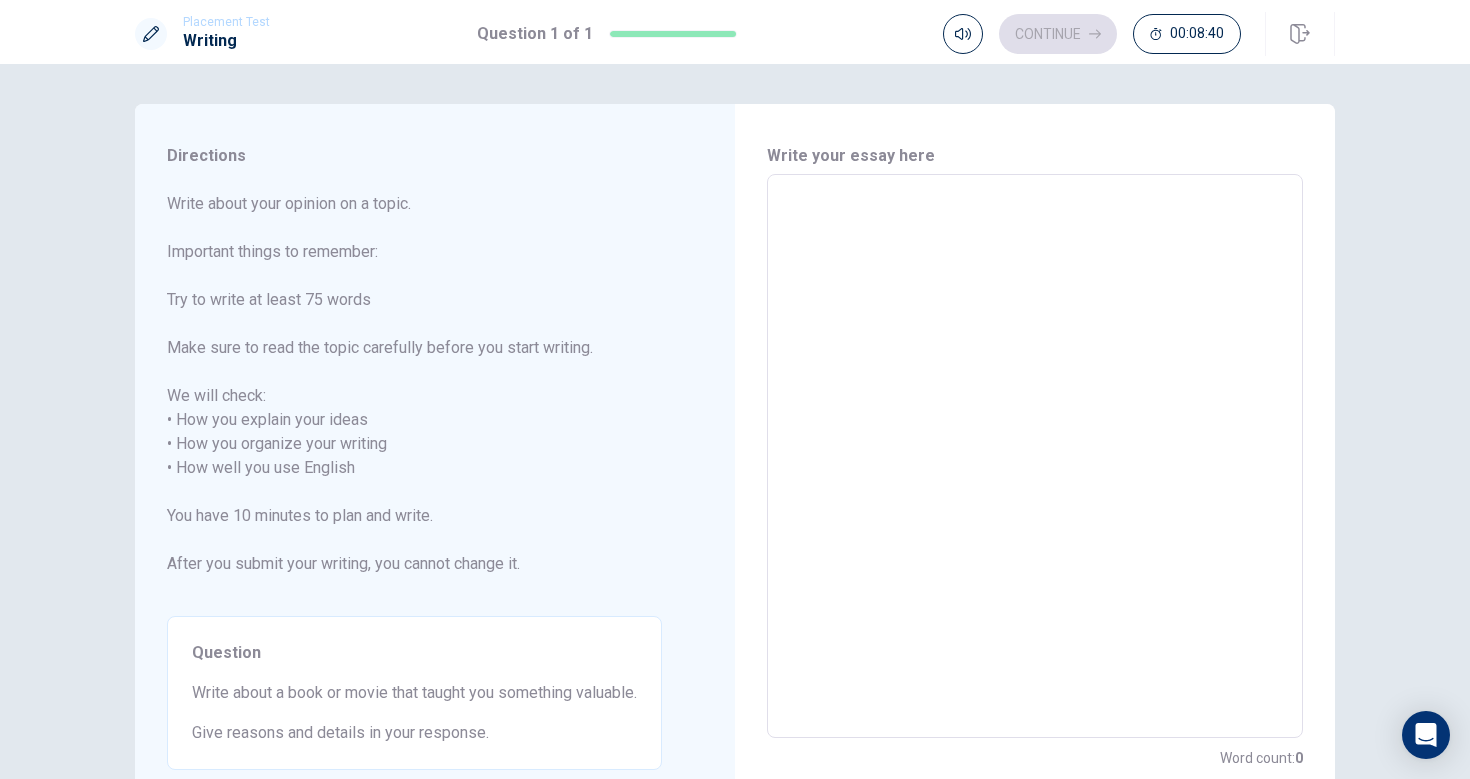 type on "I" 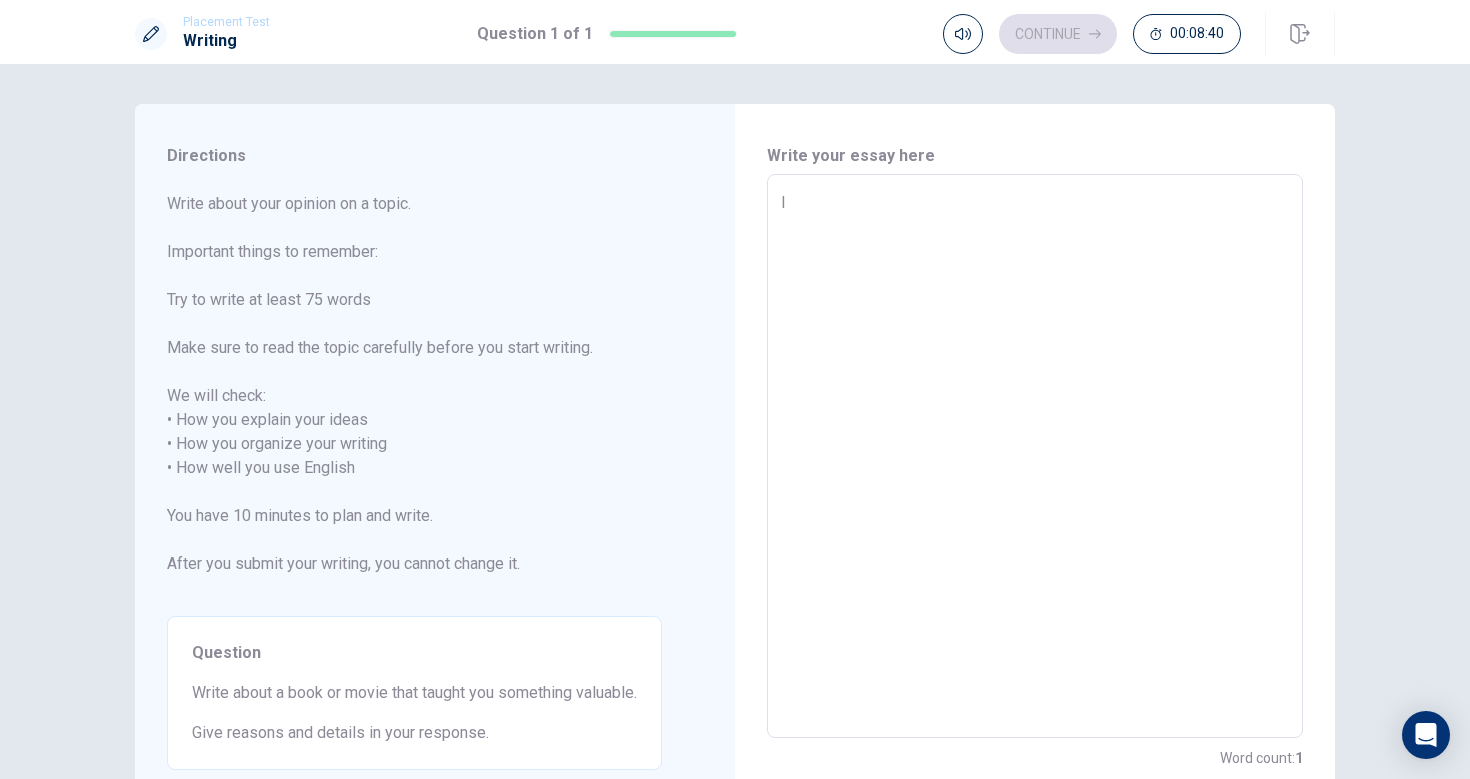 type on "x" 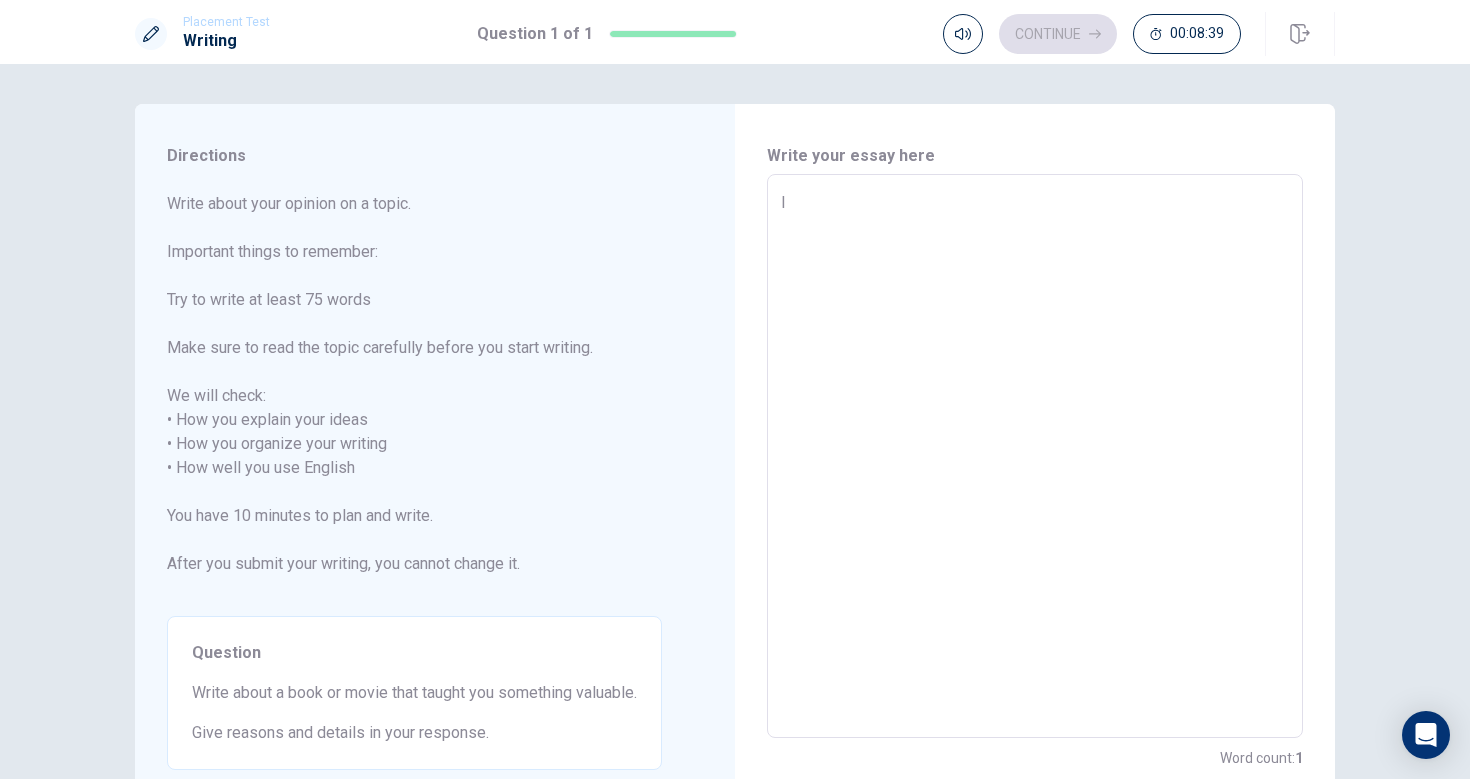 type on "I e" 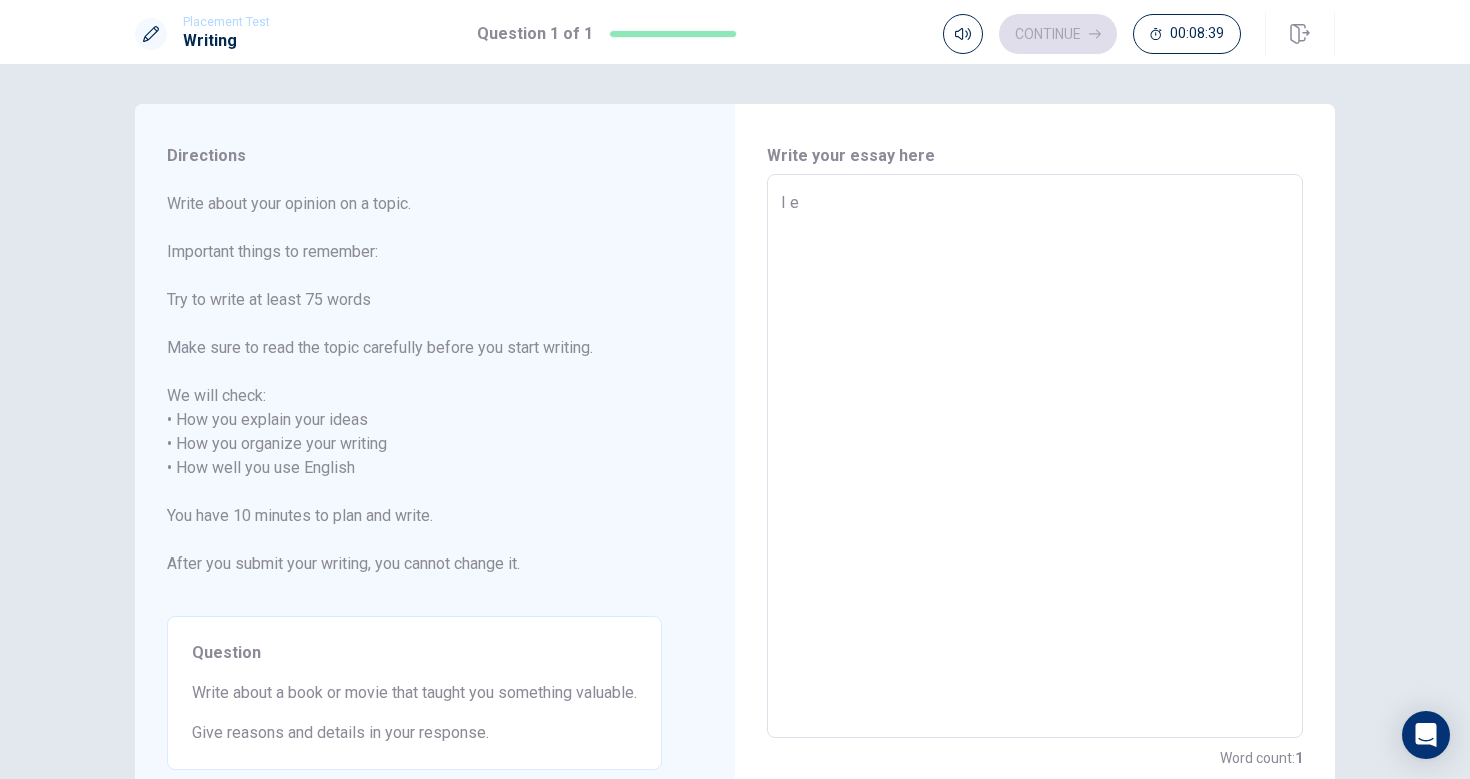 type on "x" 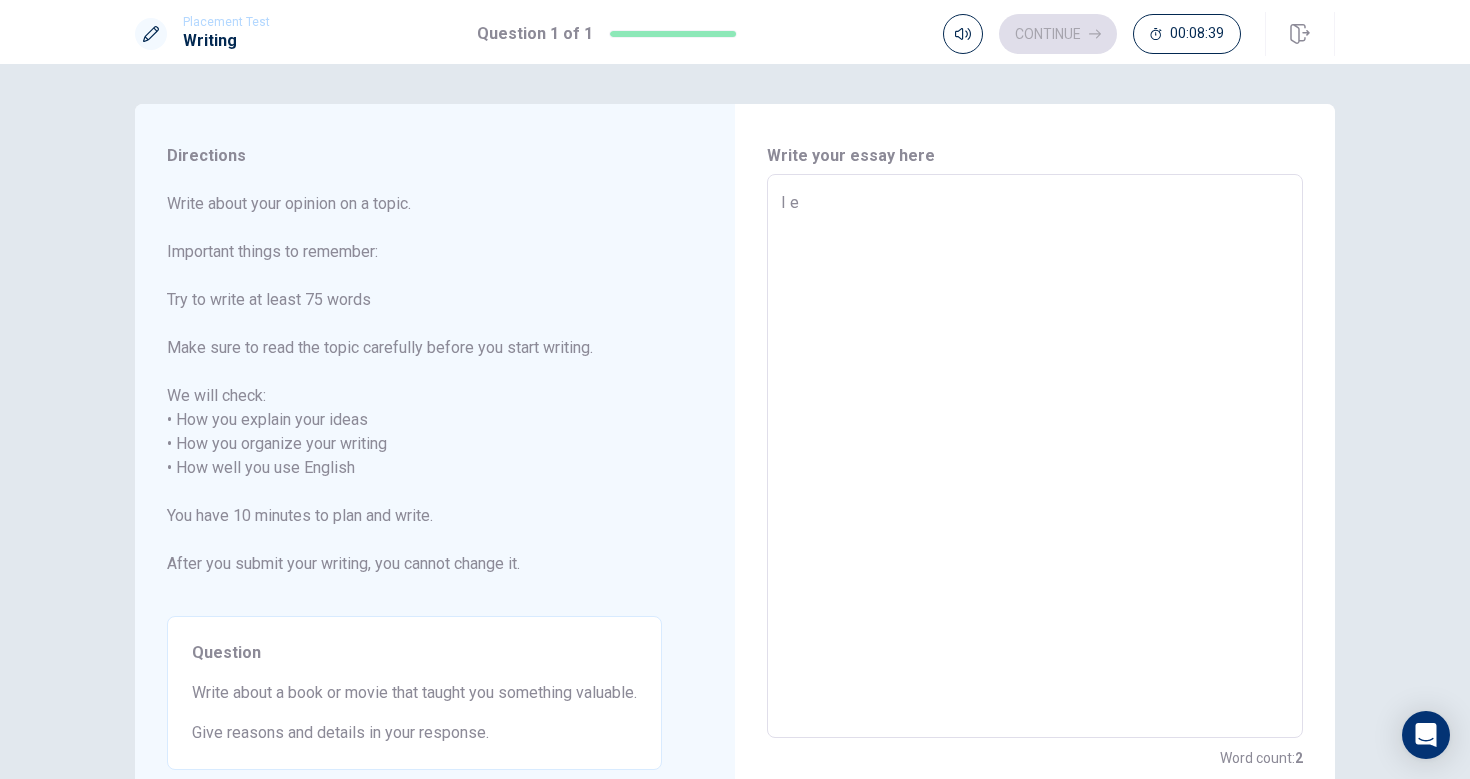 type on "I ex" 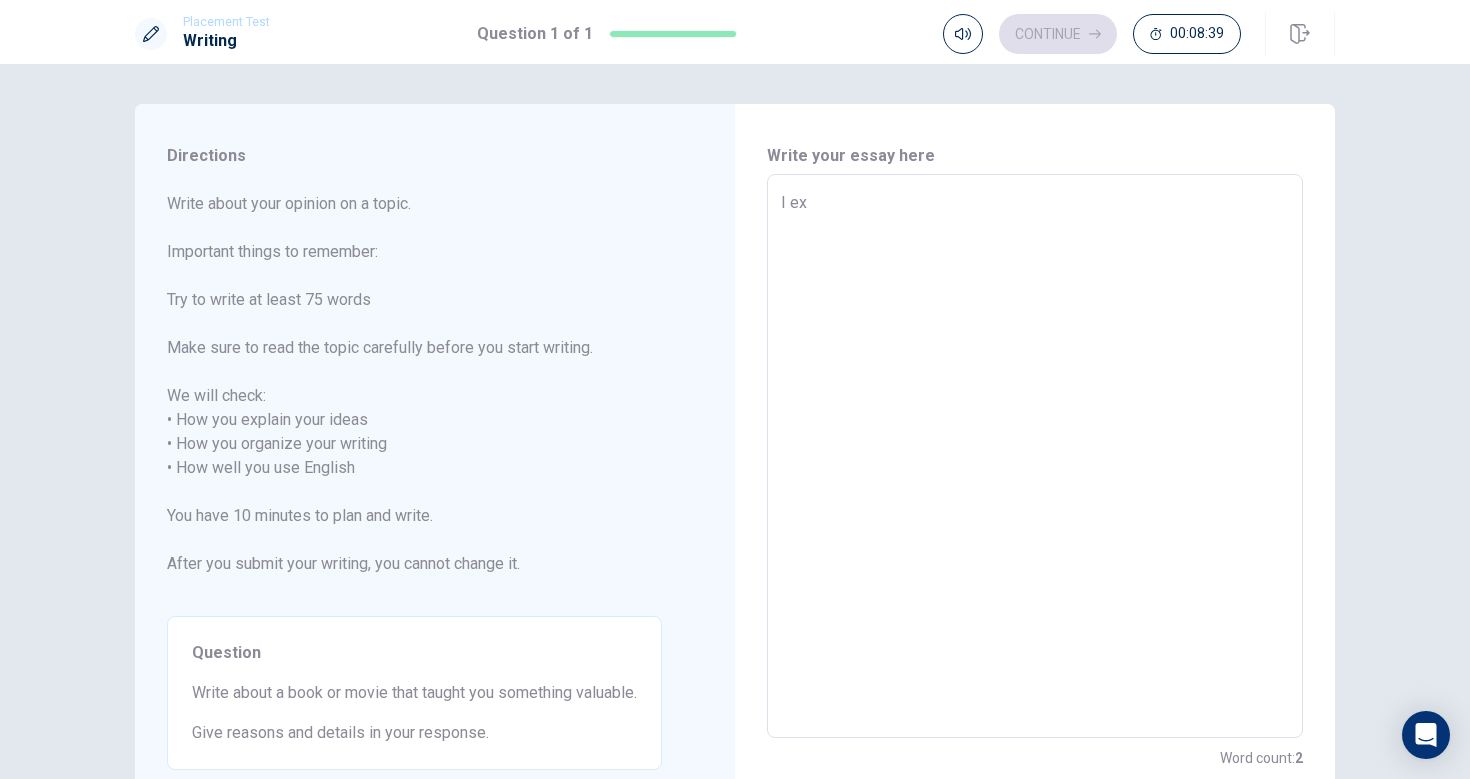 type on "x" 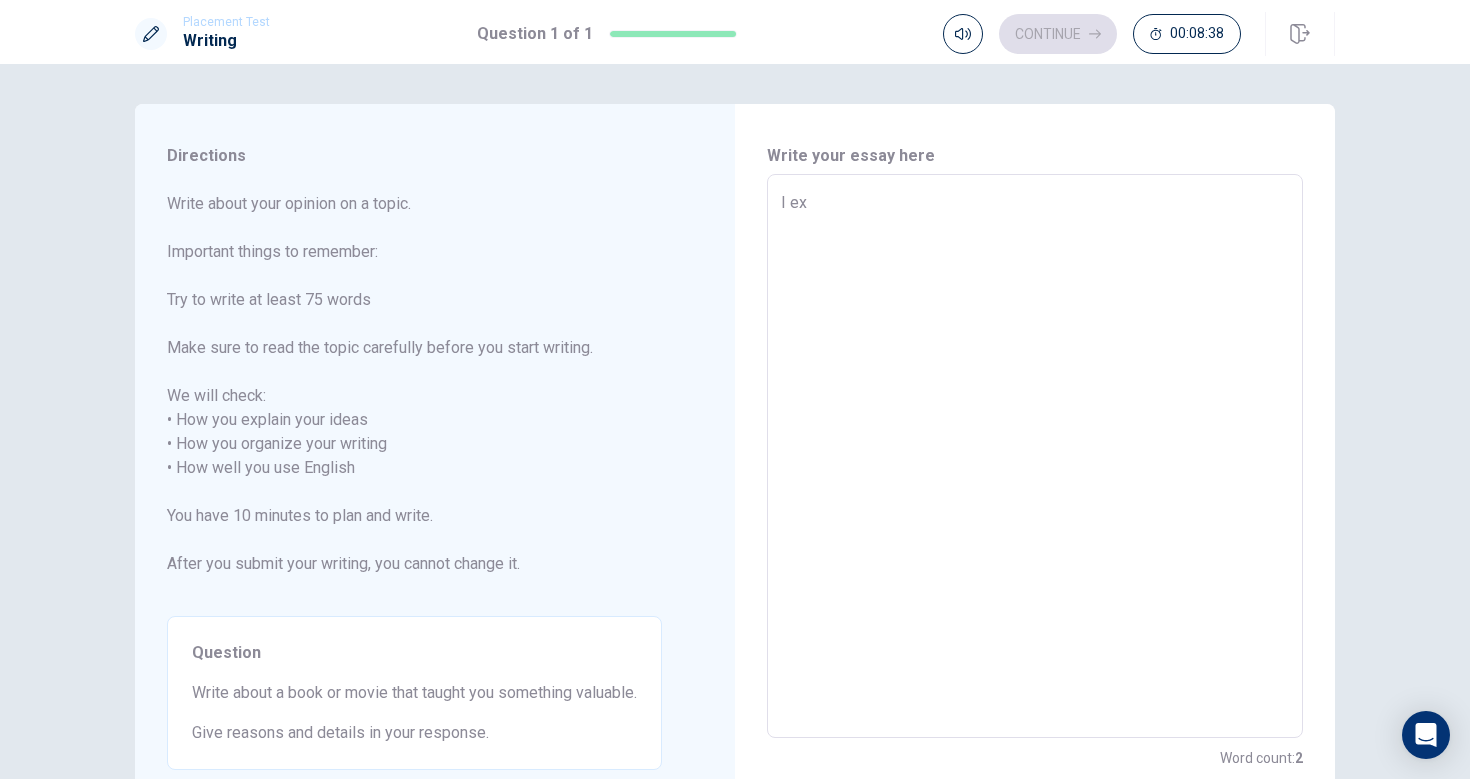 type on "I exp" 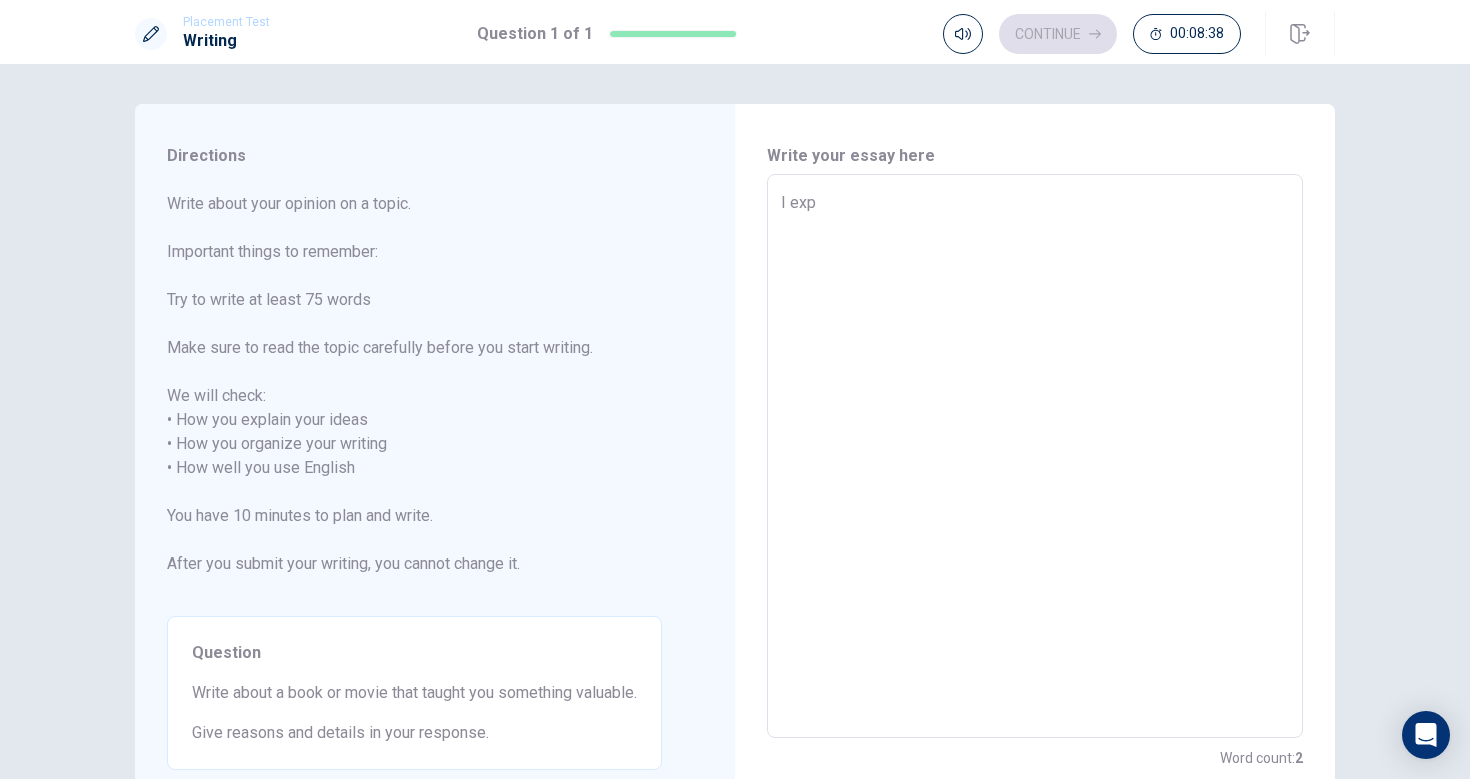 type on "x" 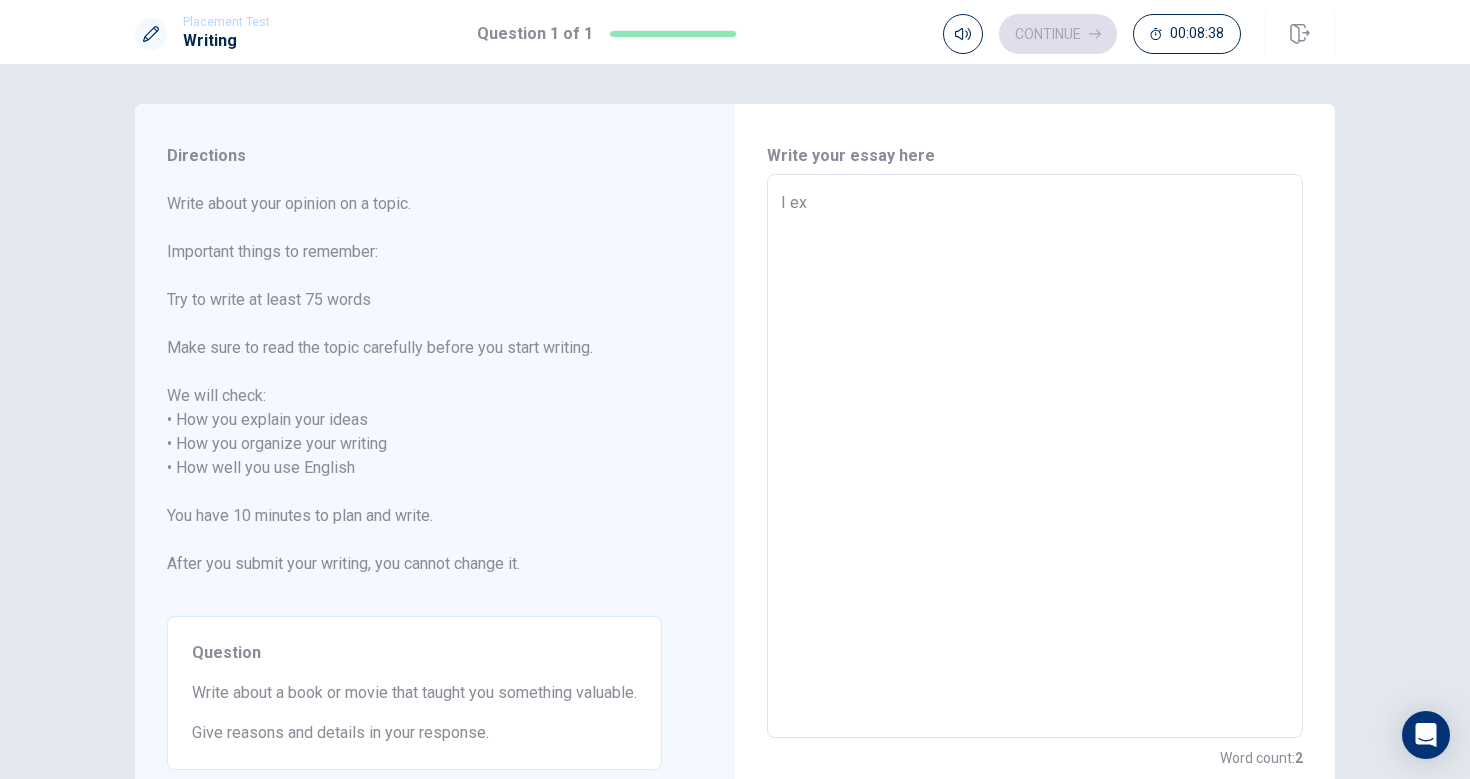 type on "x" 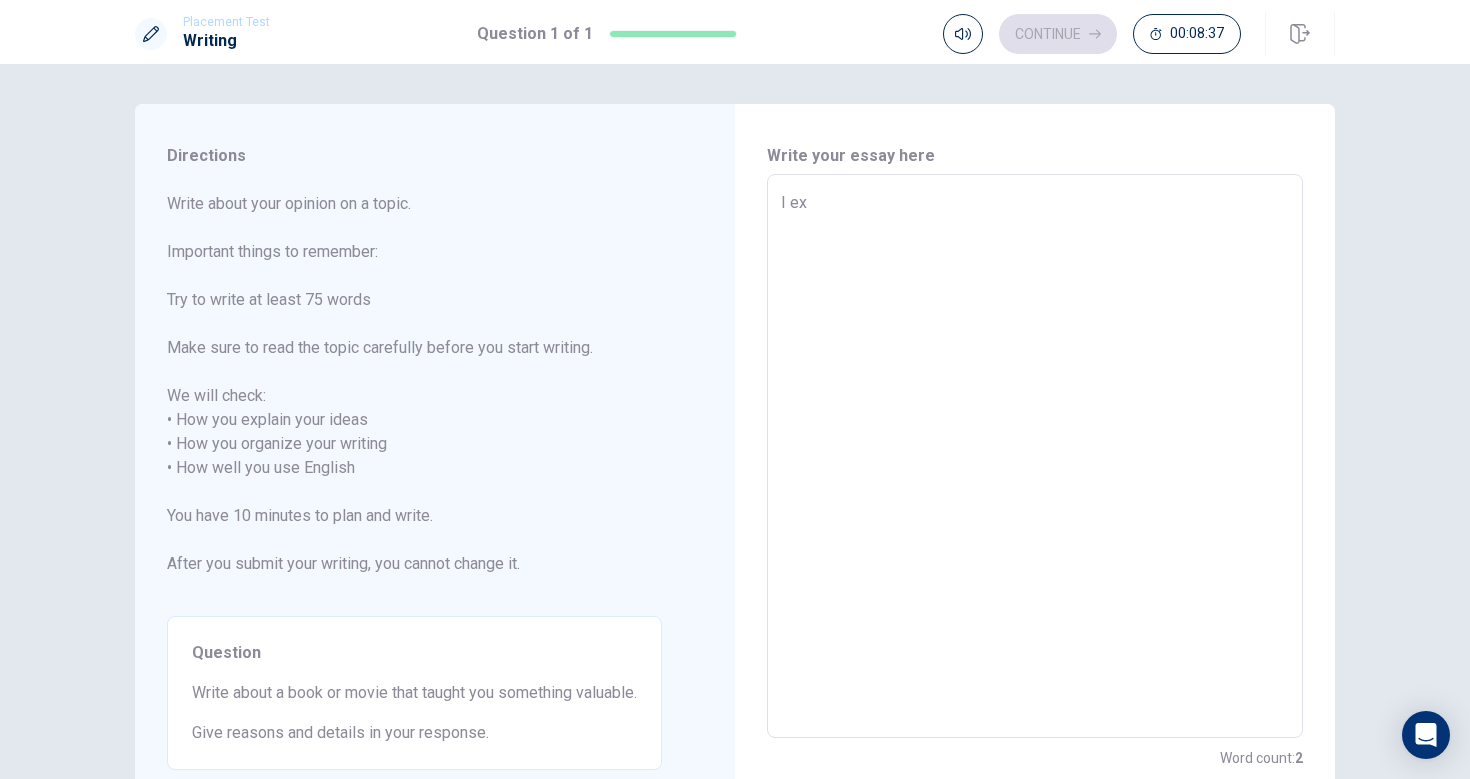 type on "I e" 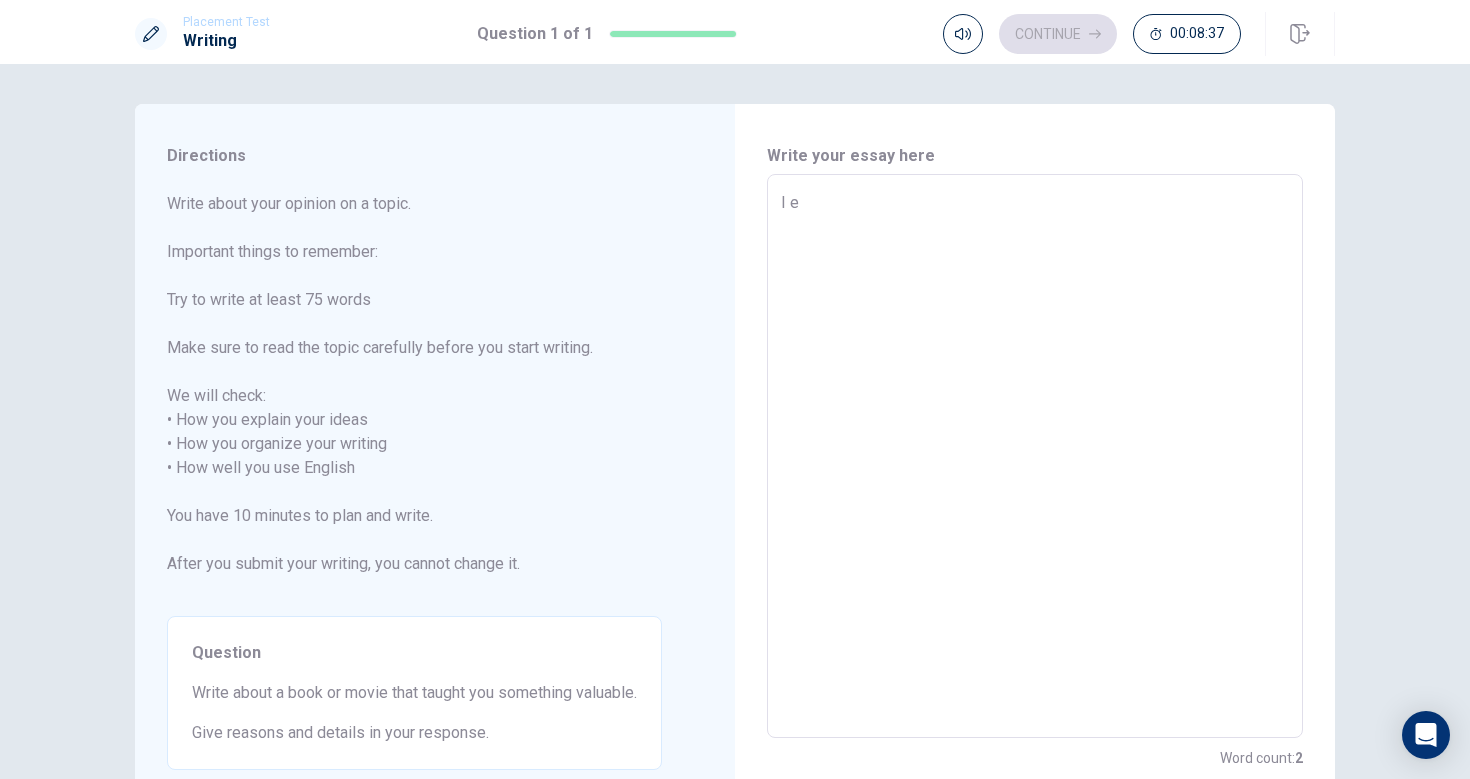 type on "x" 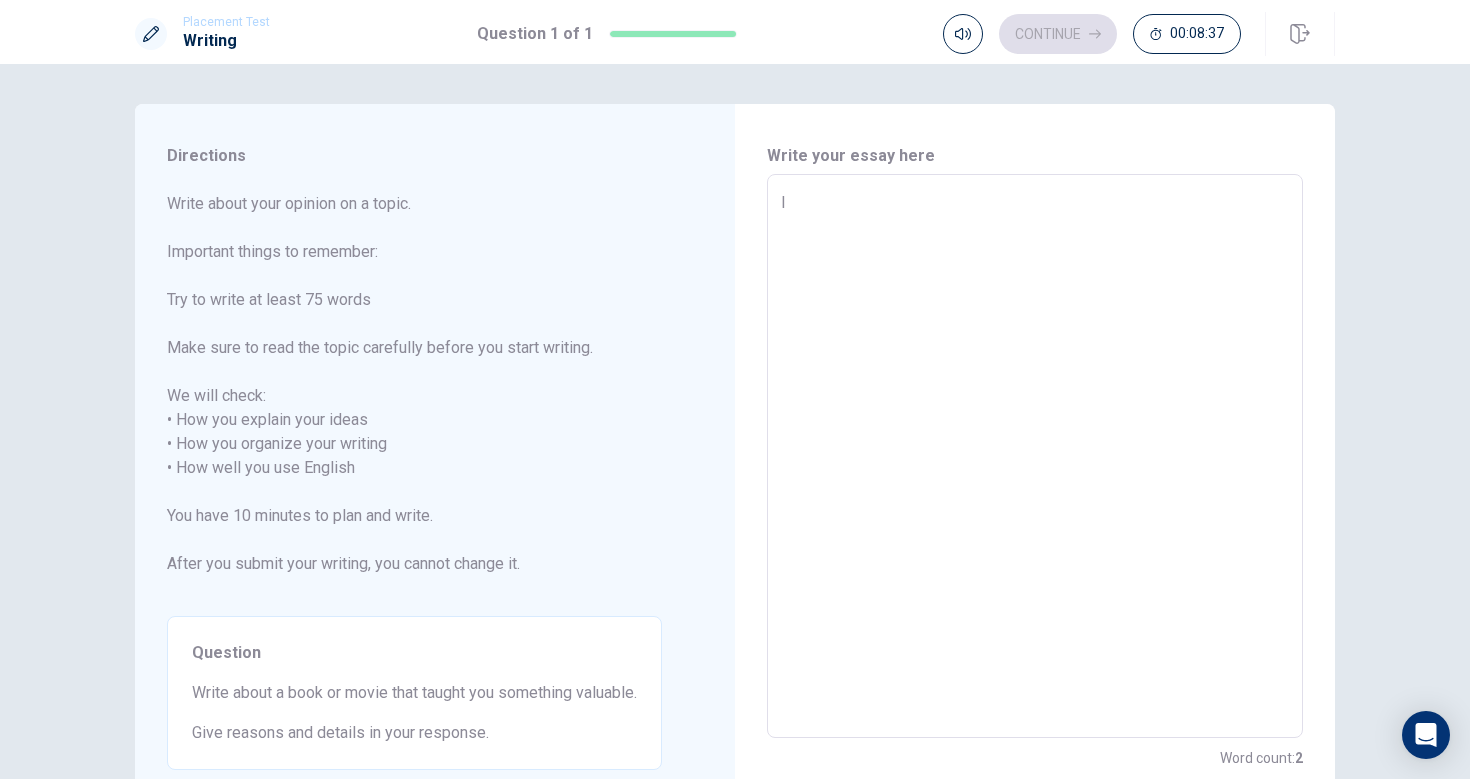 type on "x" 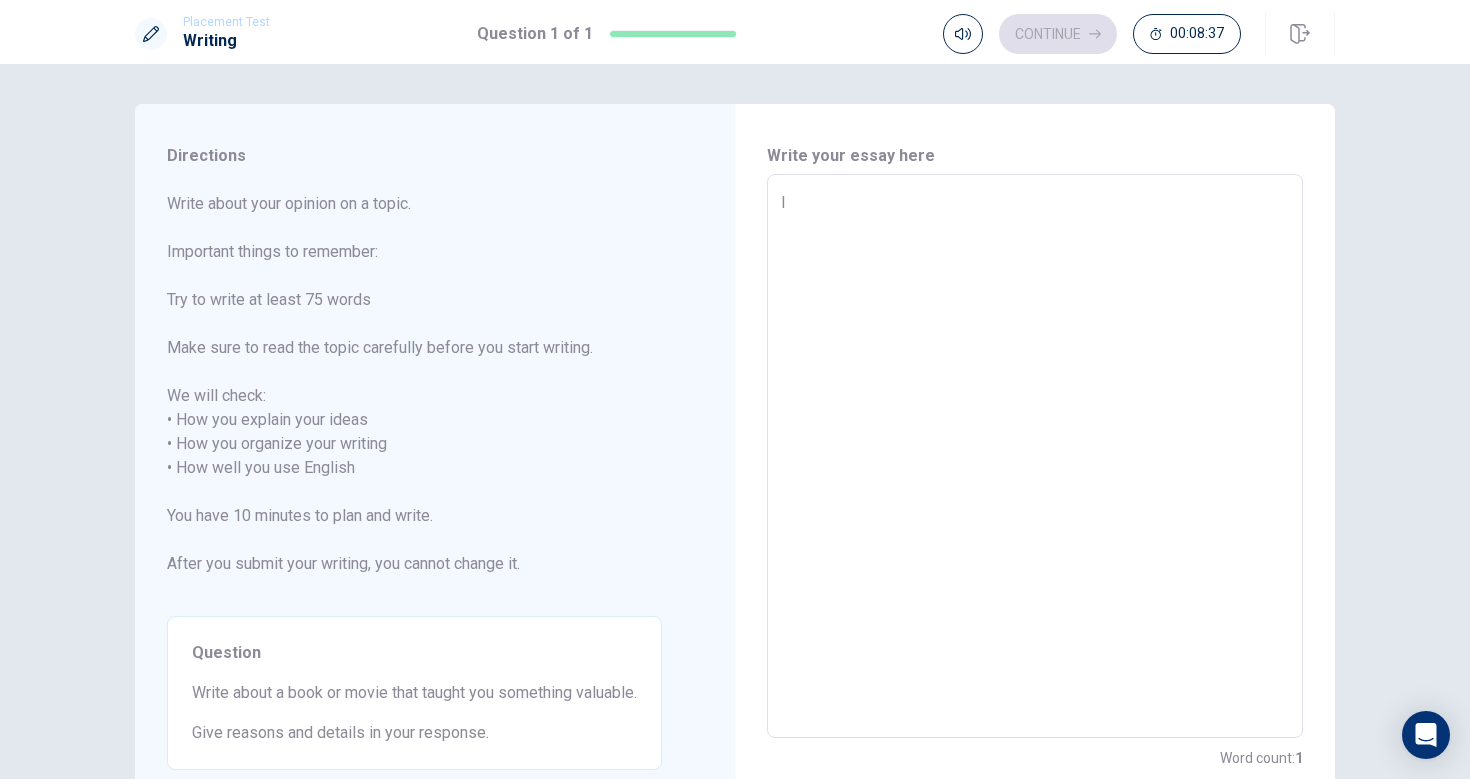 type on "I w" 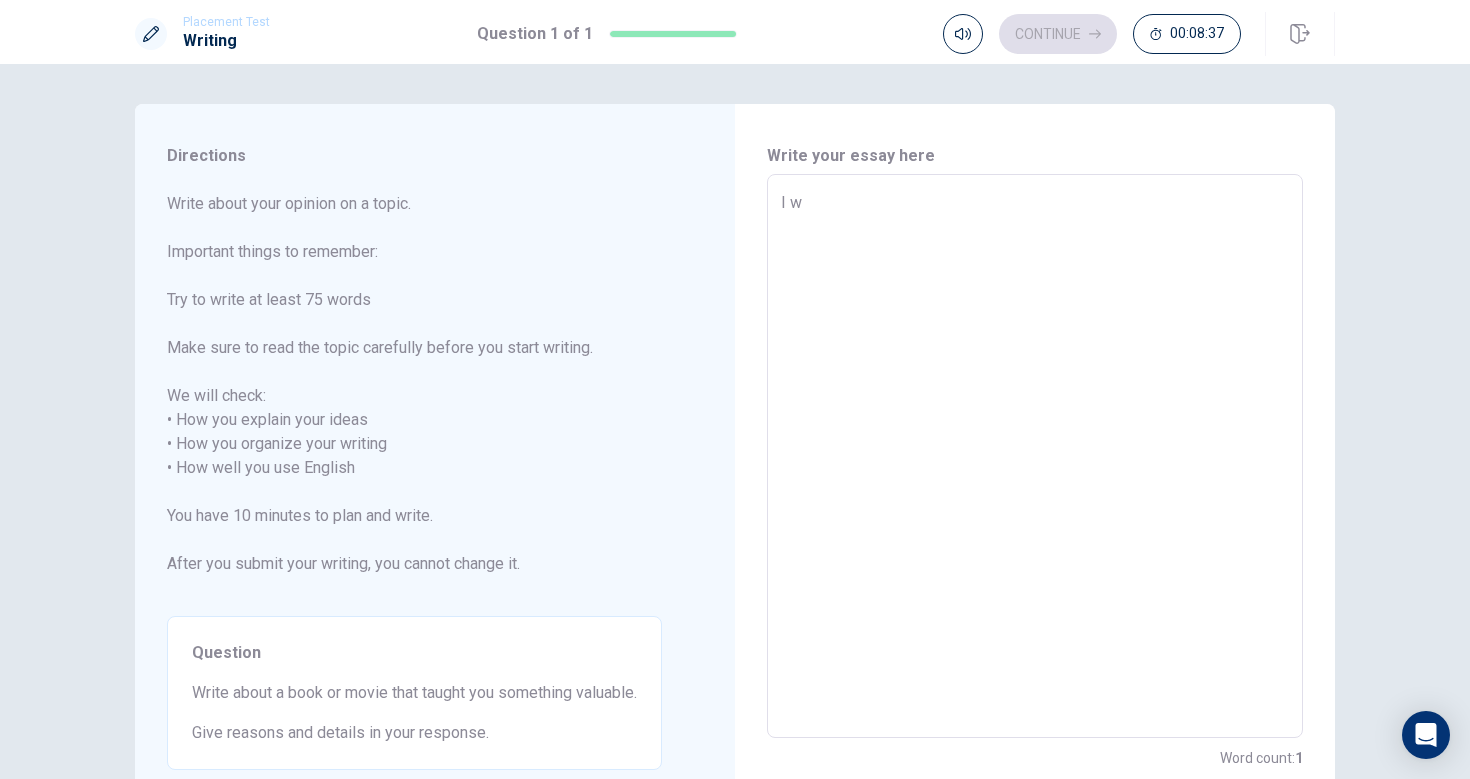 type on "x" 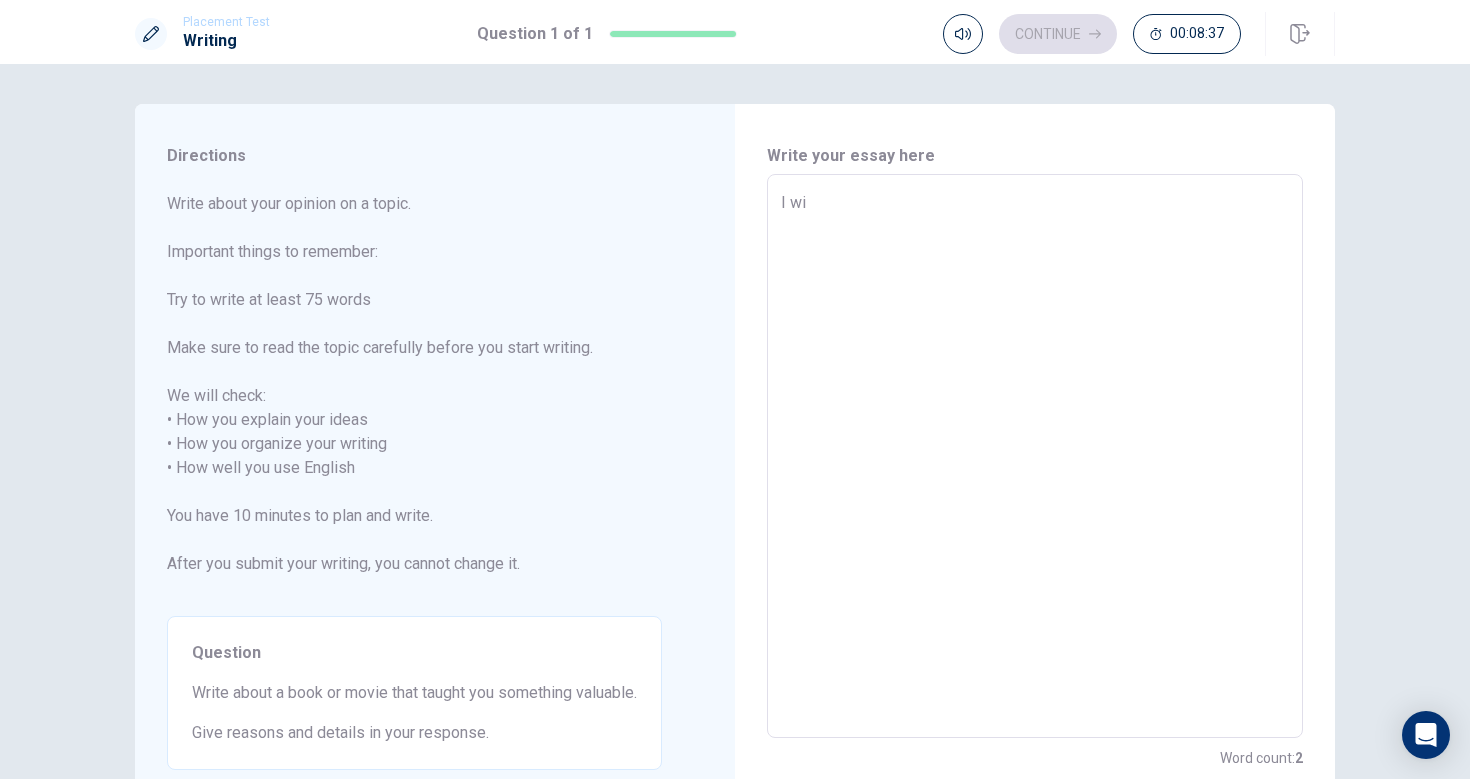 type on "x" 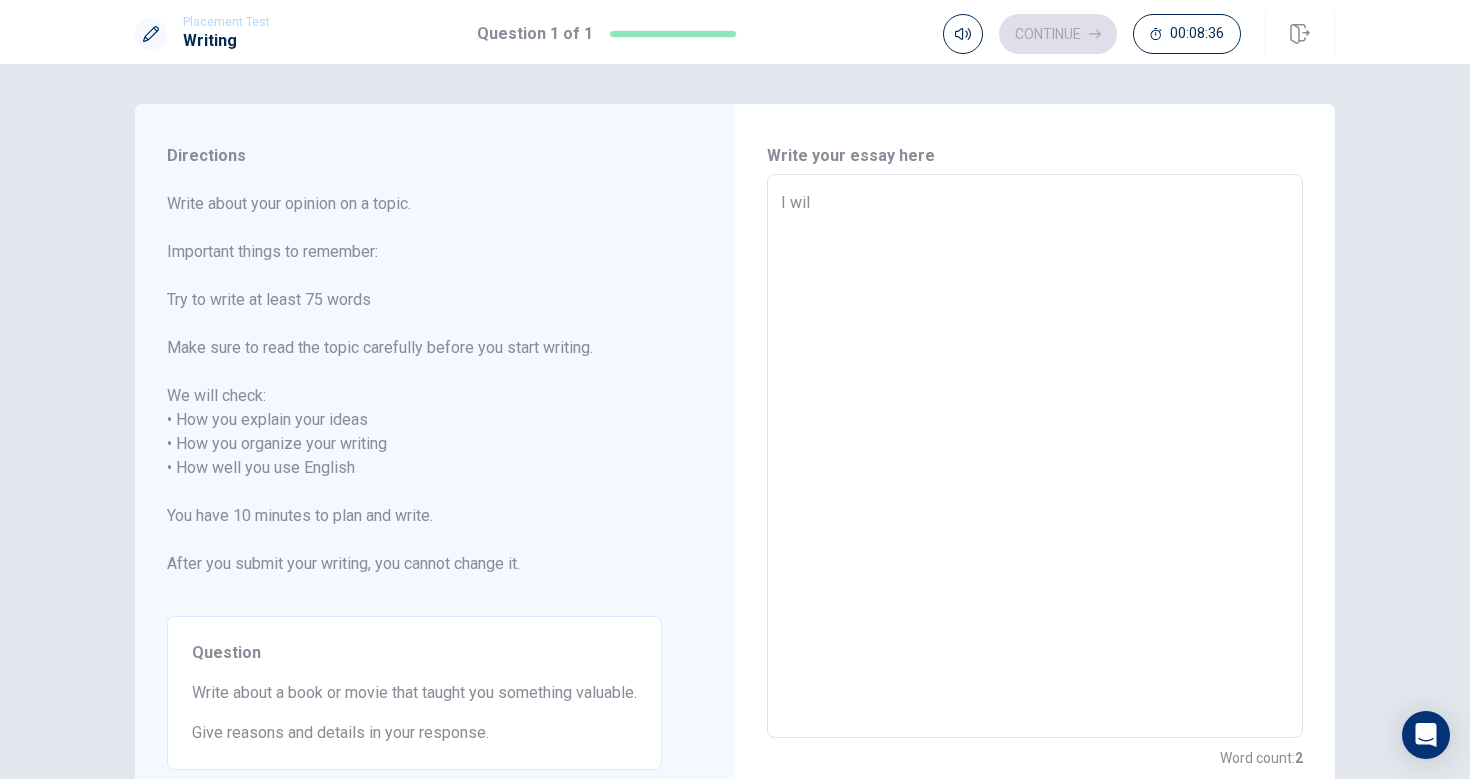 type on "I will" 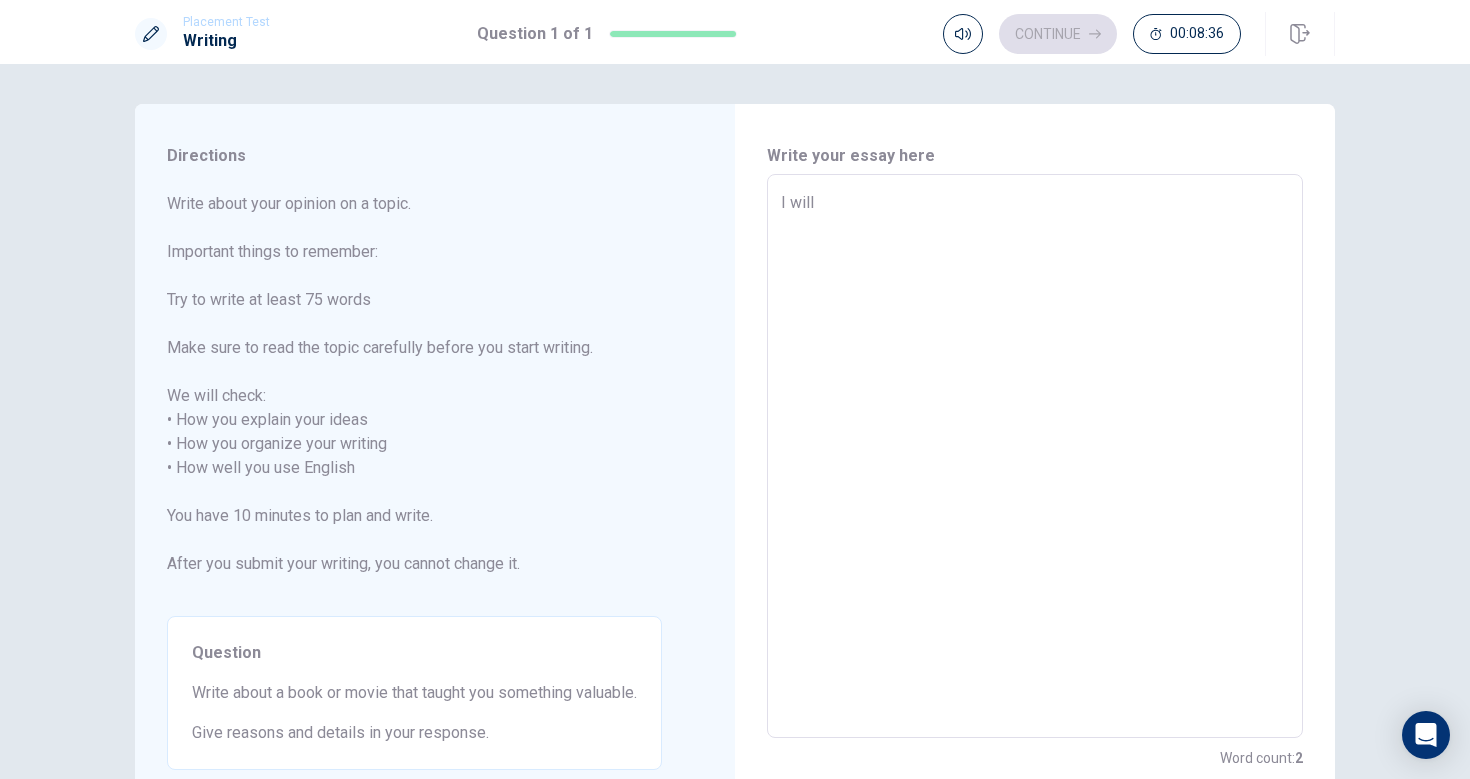 type on "x" 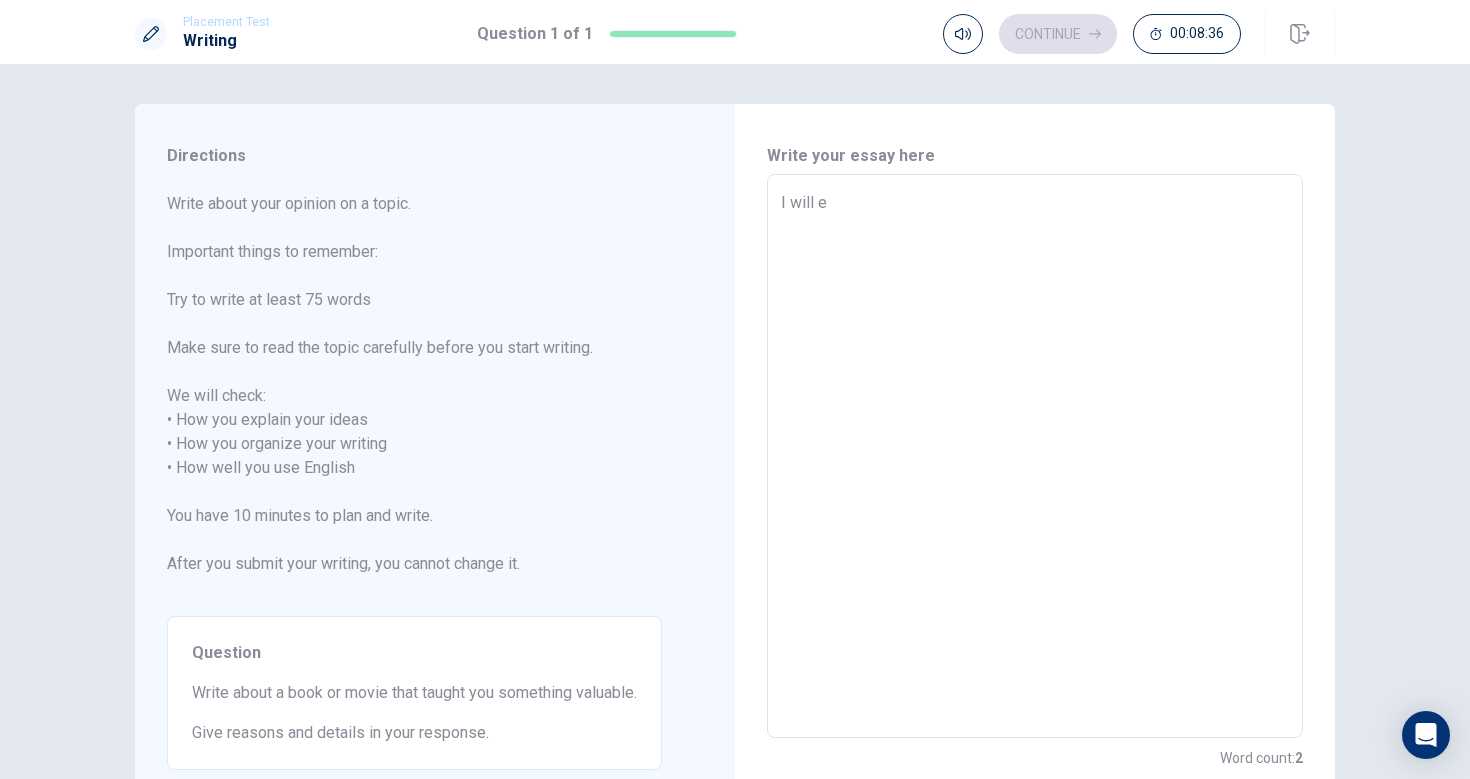 type on "x" 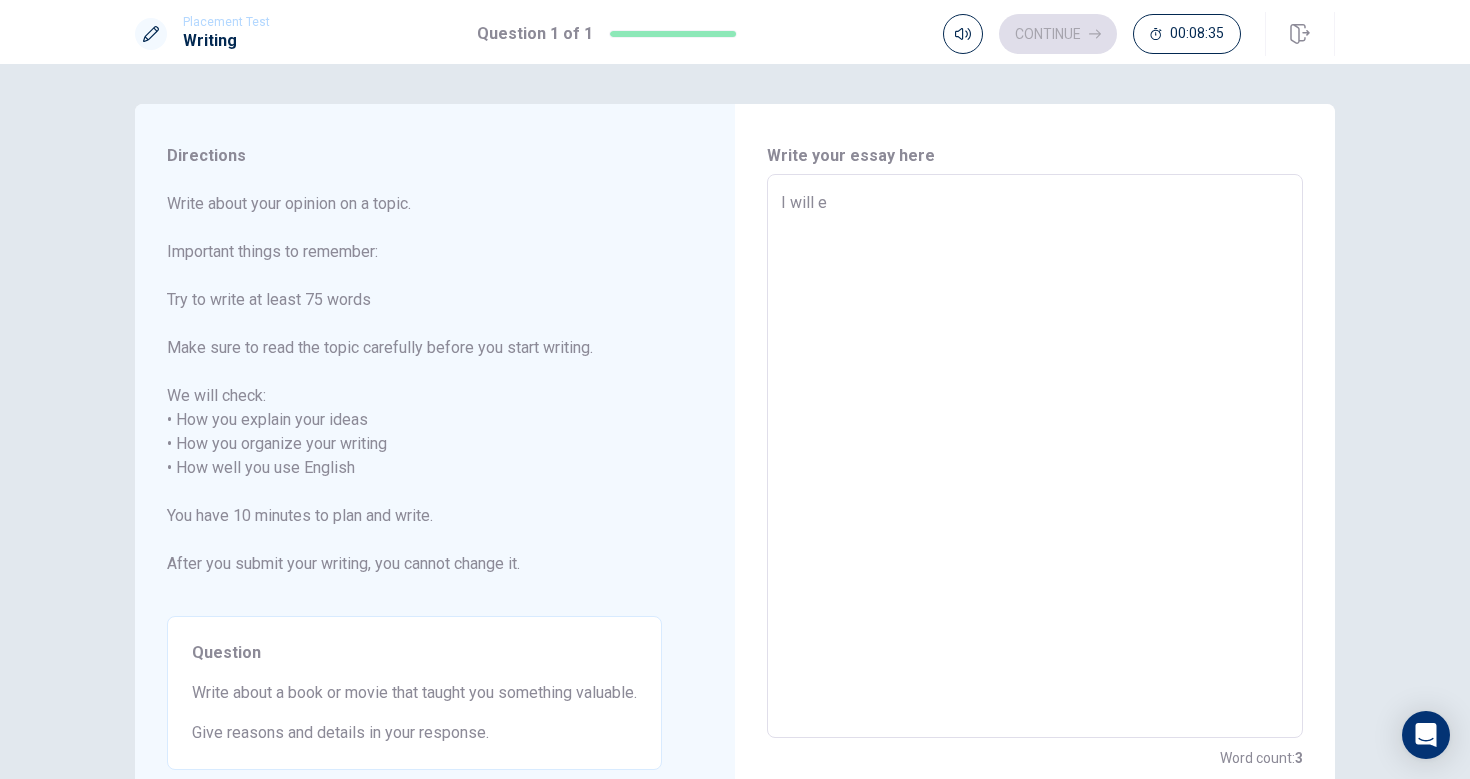 type on "I will ex" 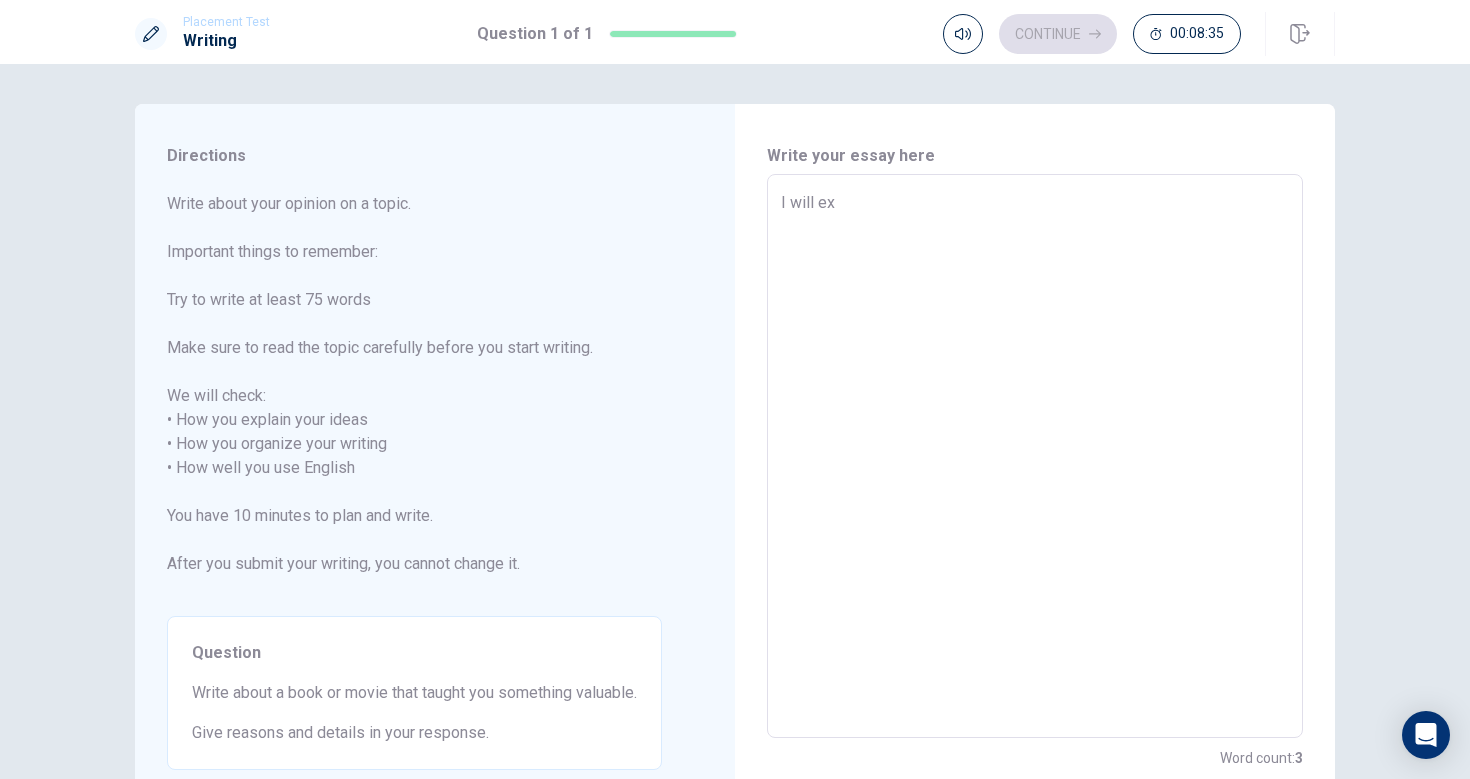 type on "x" 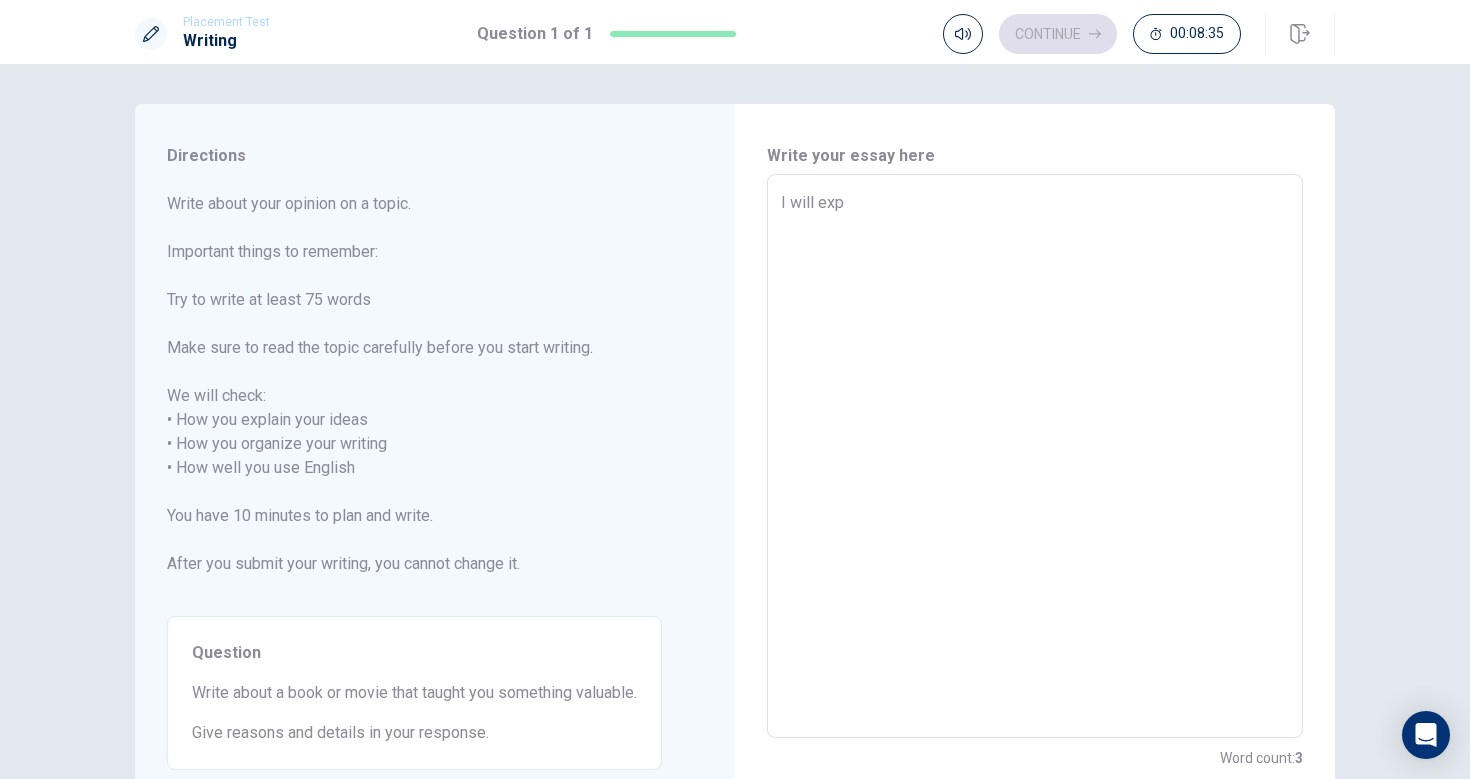 type on "x" 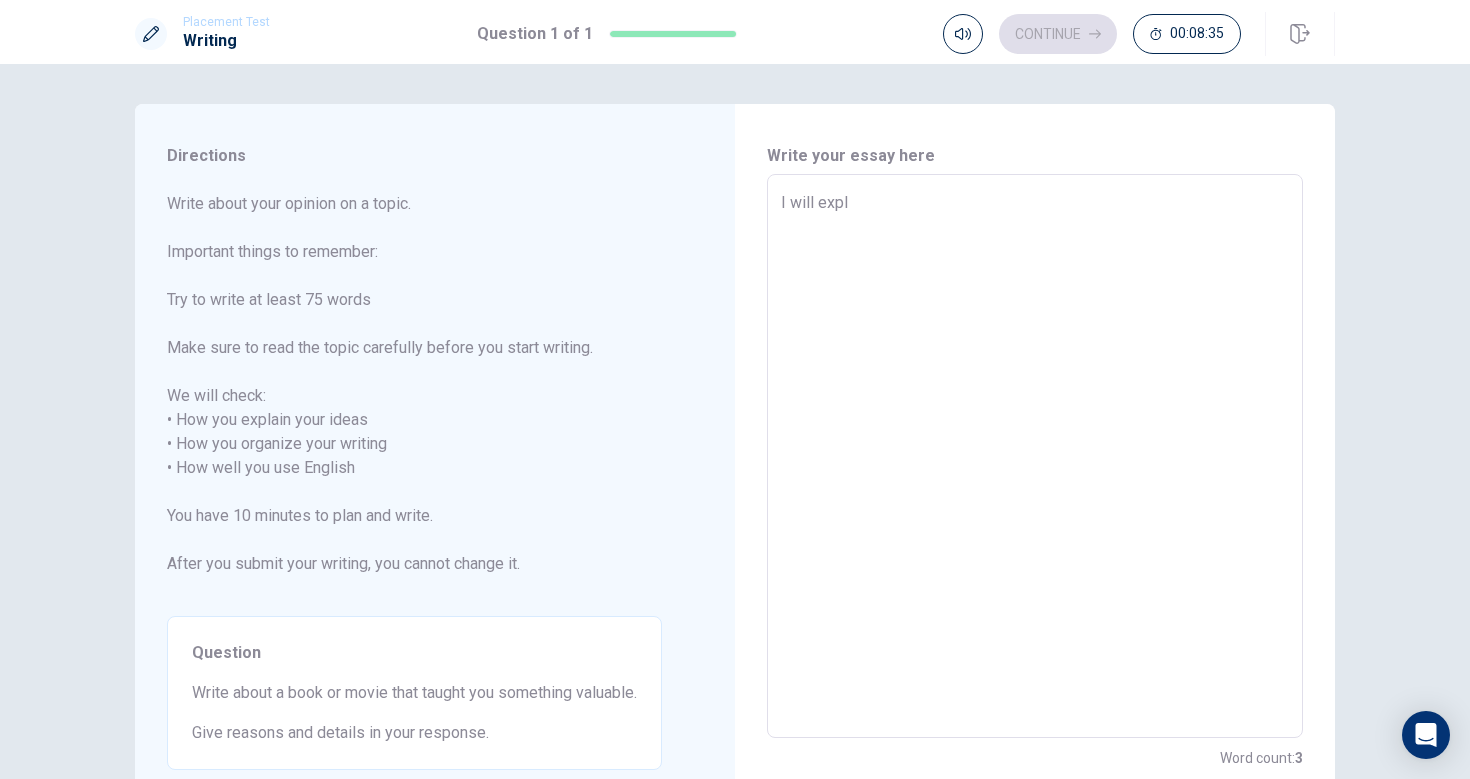 type on "x" 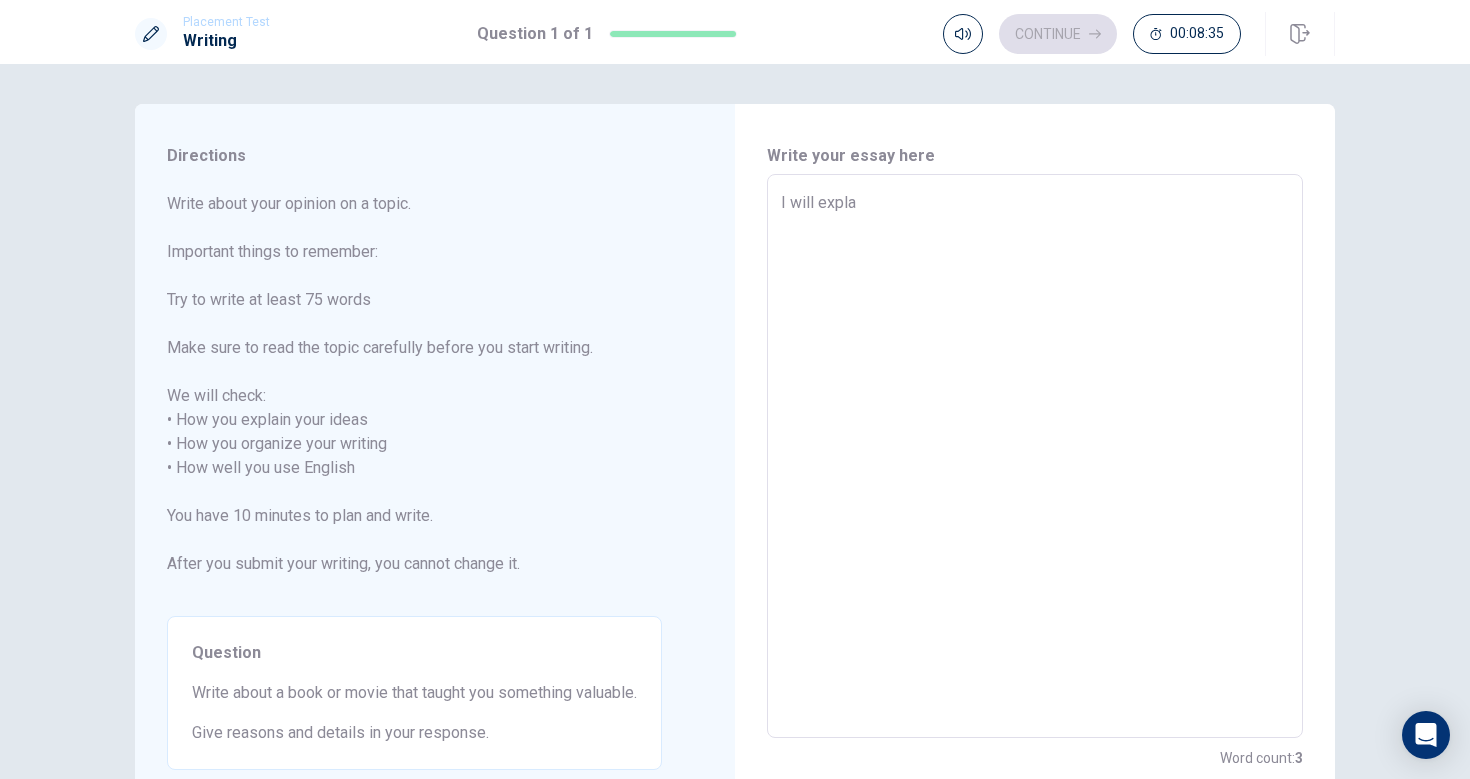 type on "x" 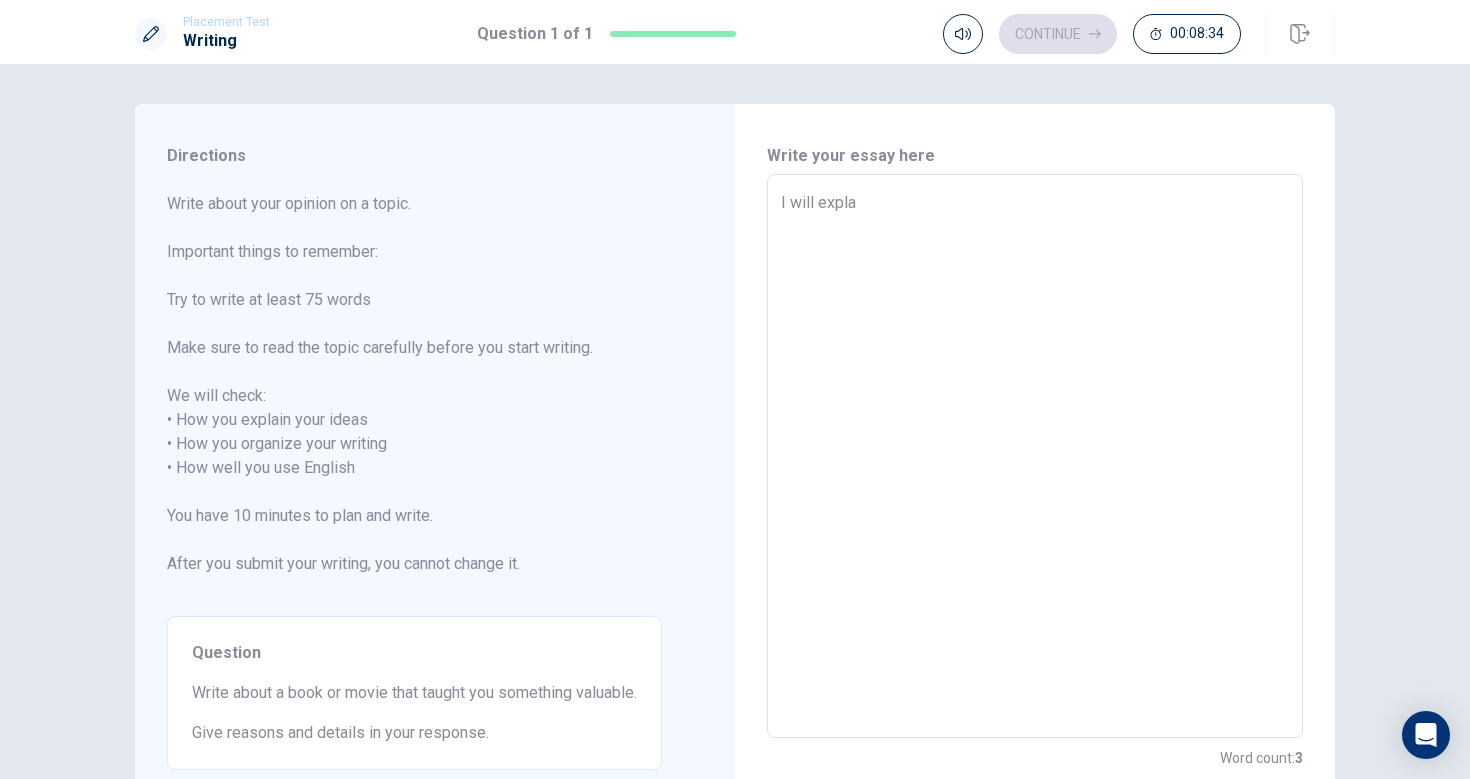 type on "I will explai" 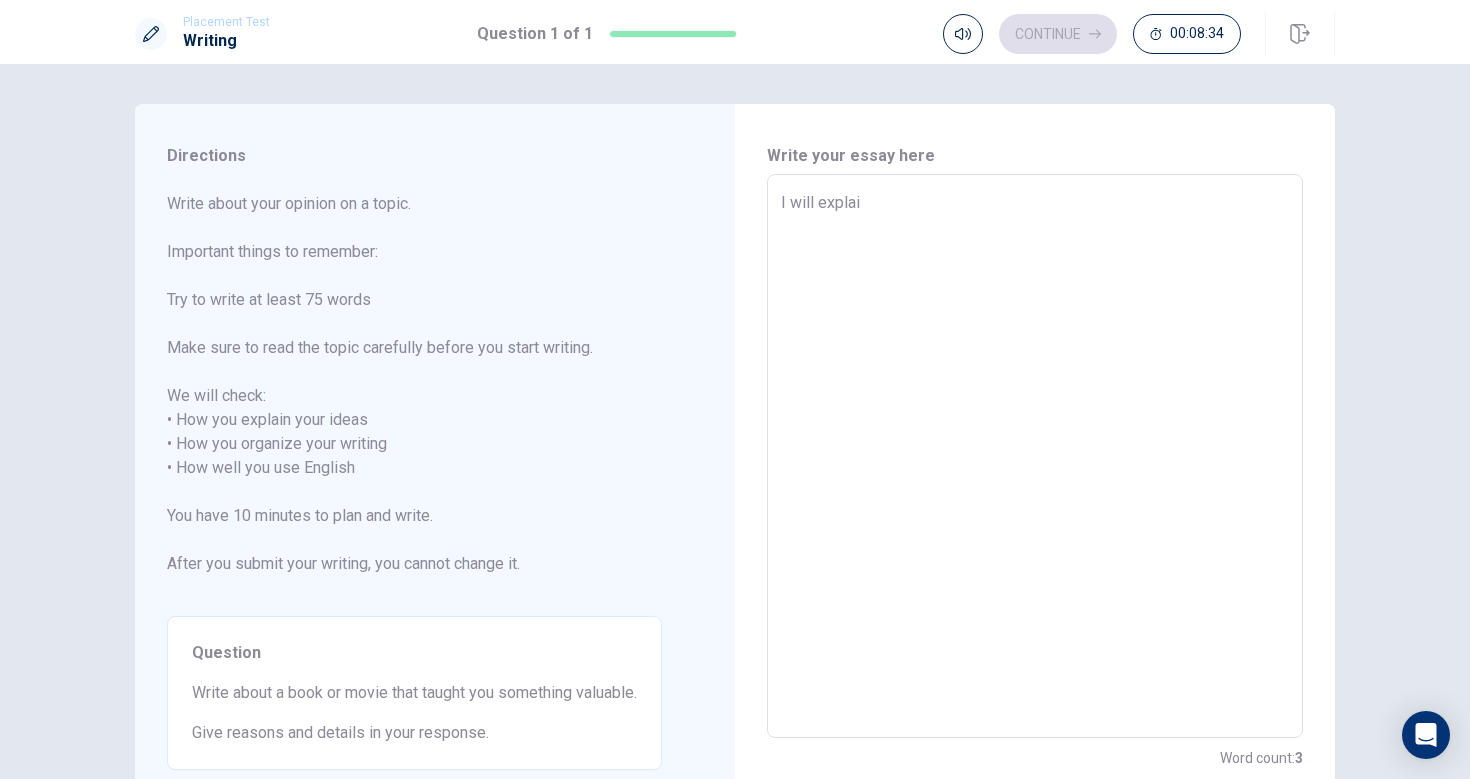 type on "x" 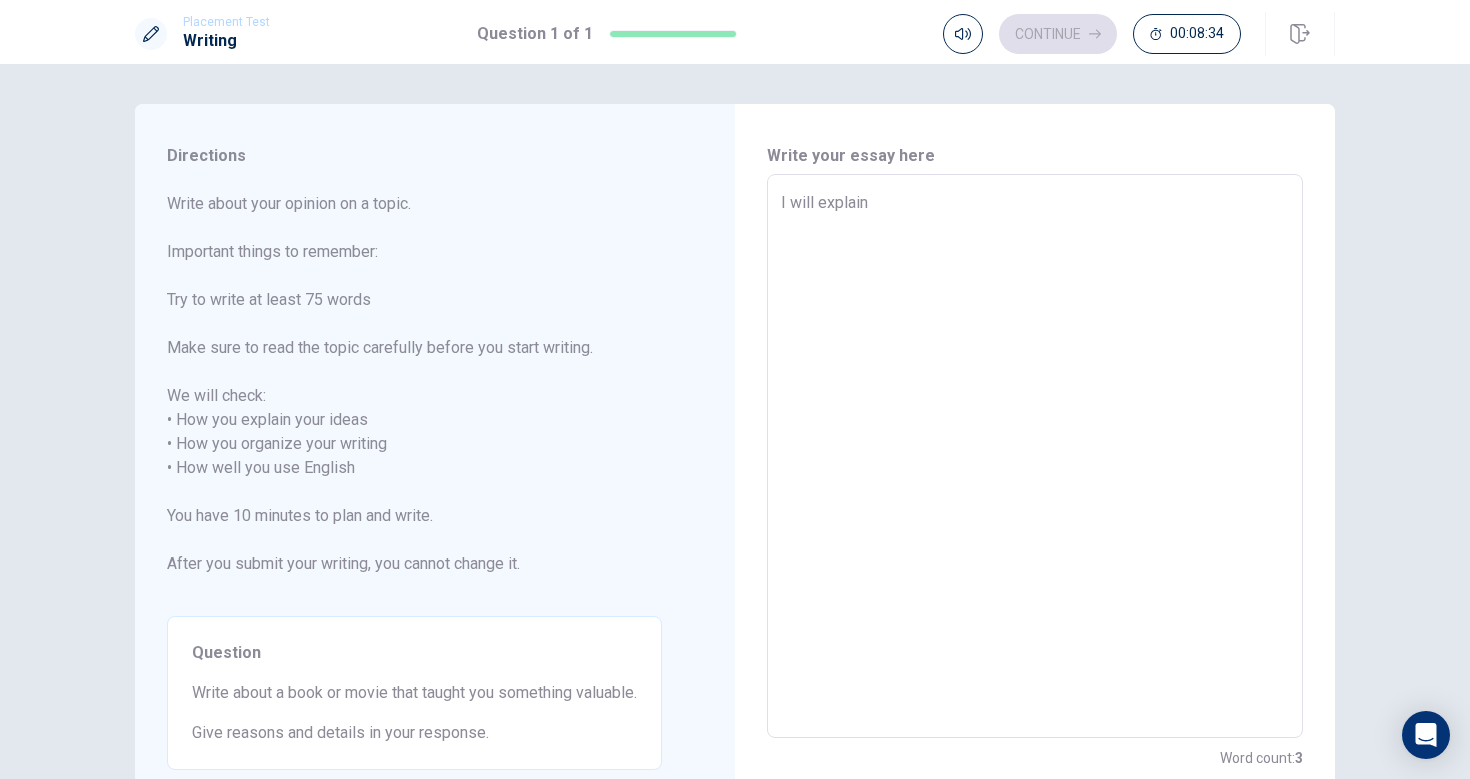 type on "x" 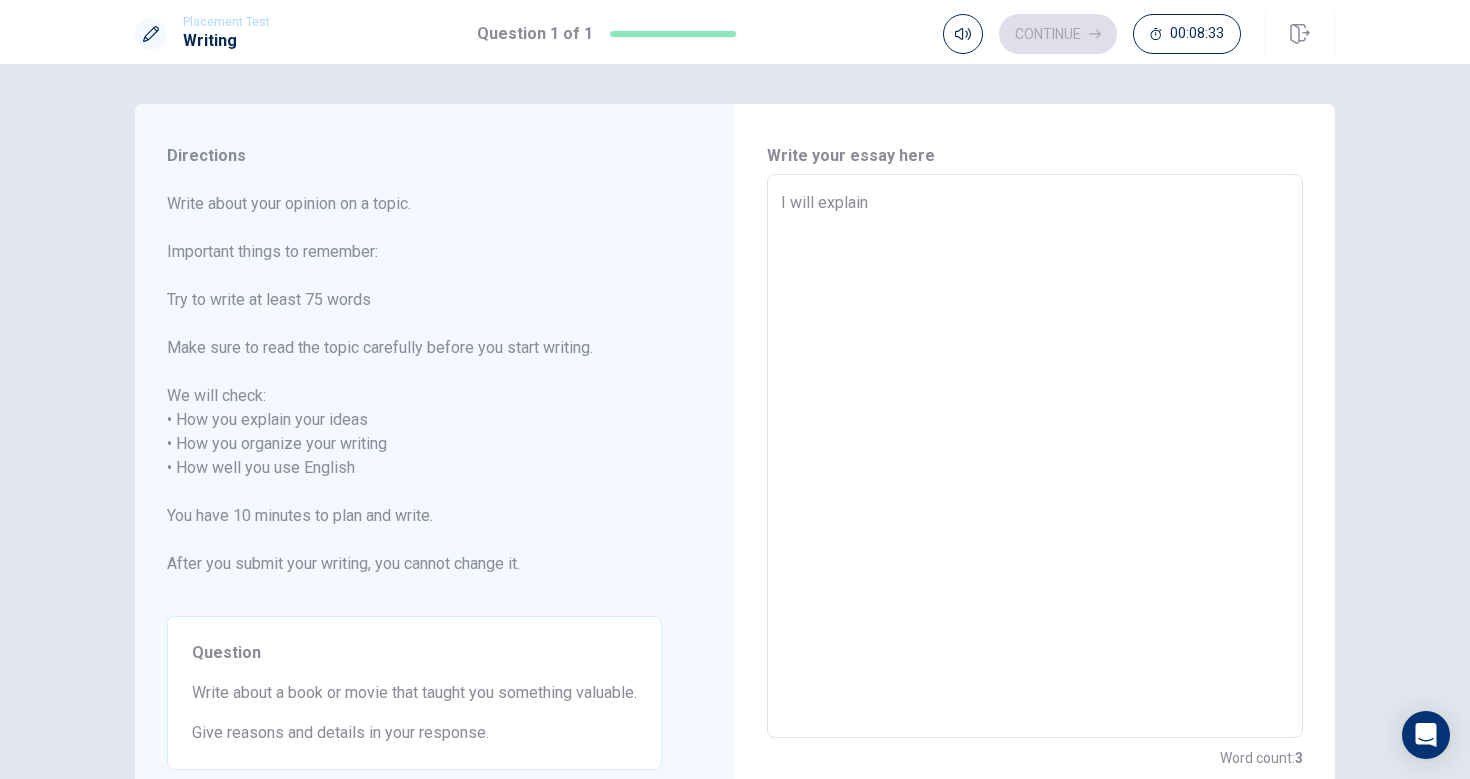 type on "x" 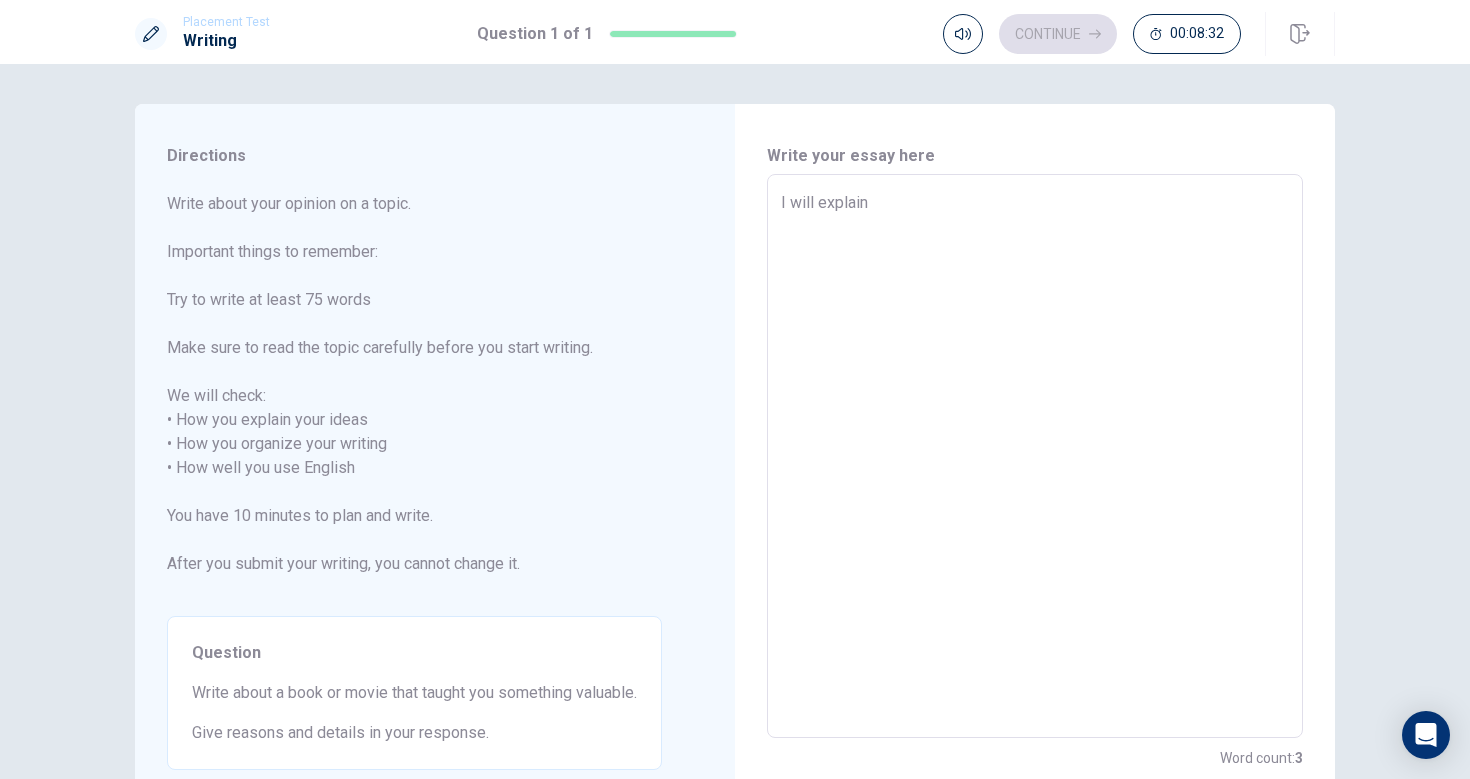 type on "I will explain a" 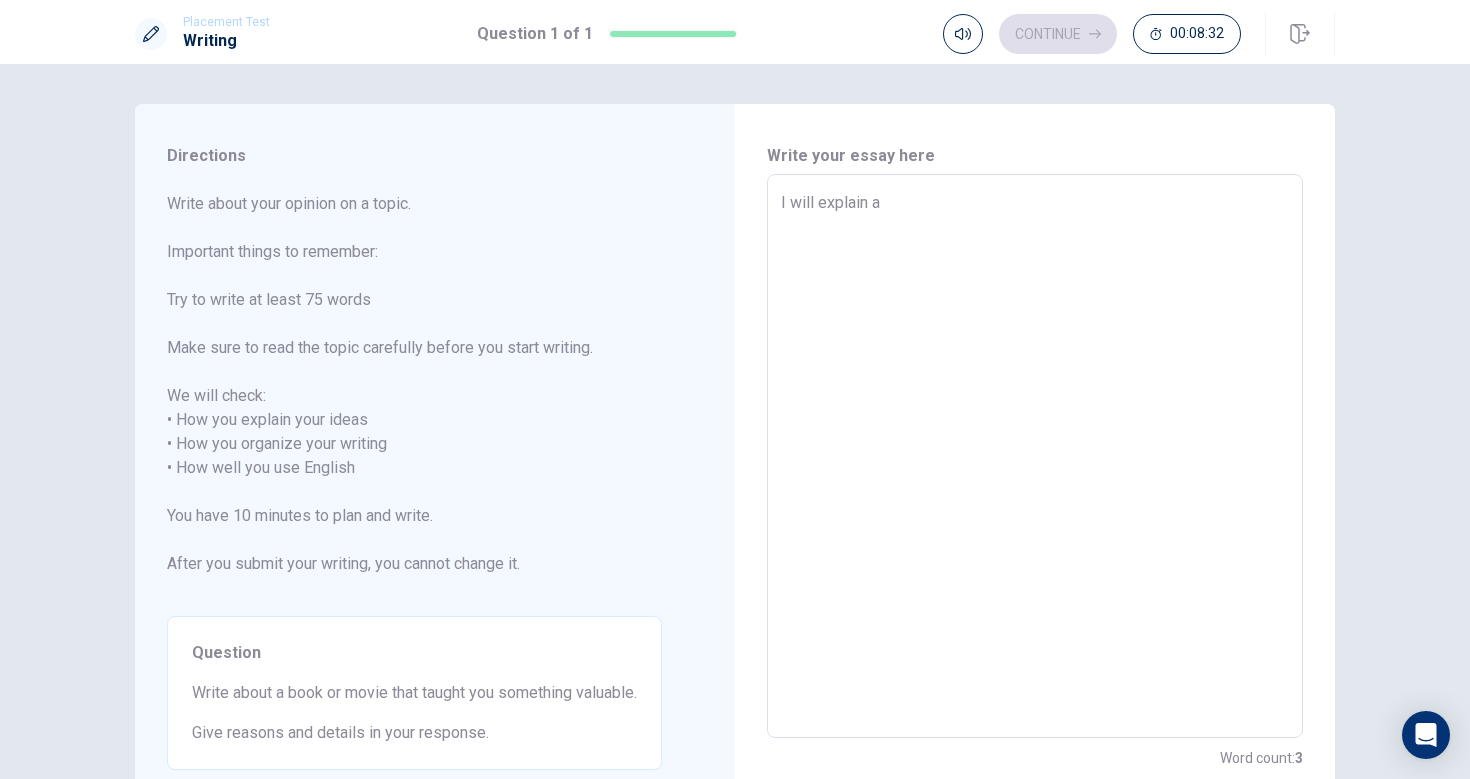 type on "x" 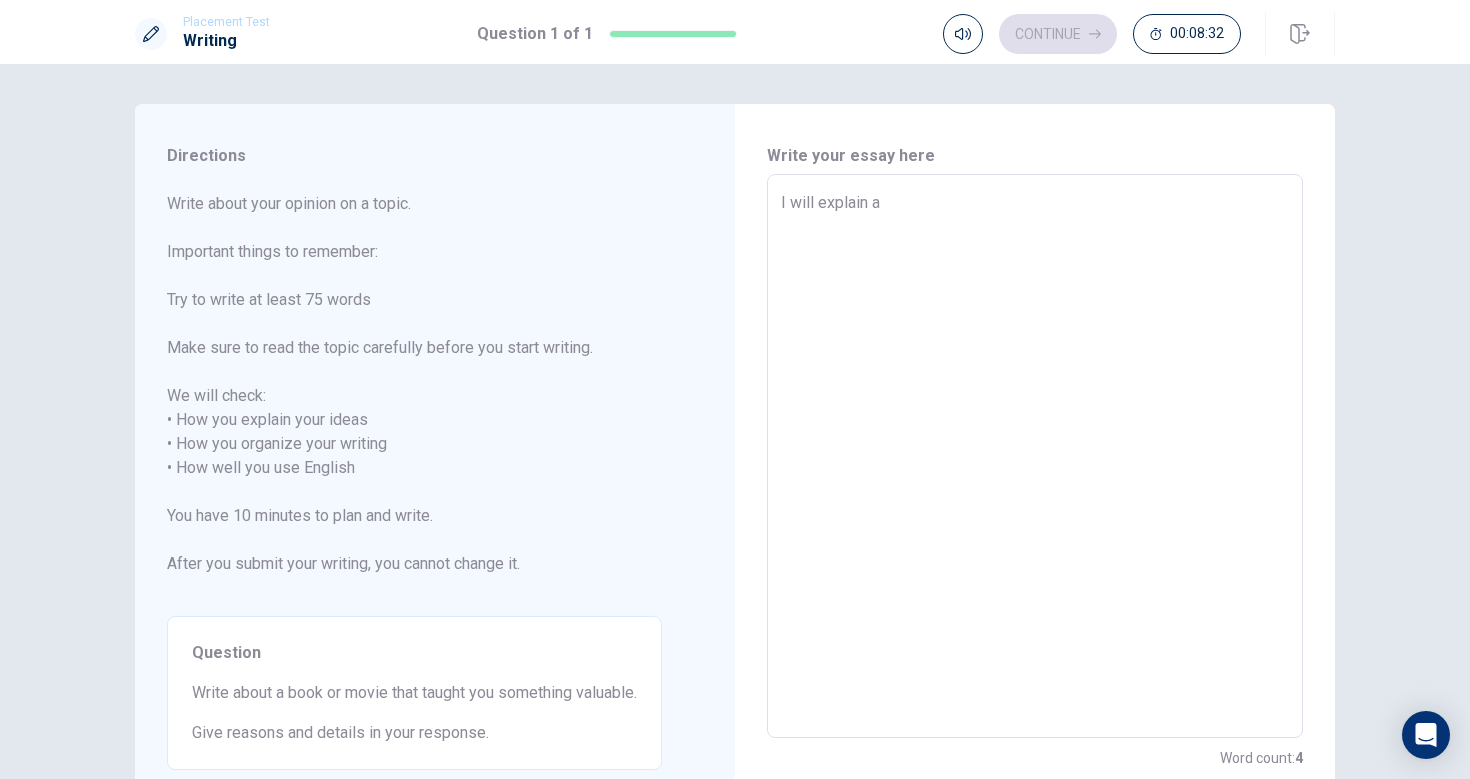 type on "I will explain a b" 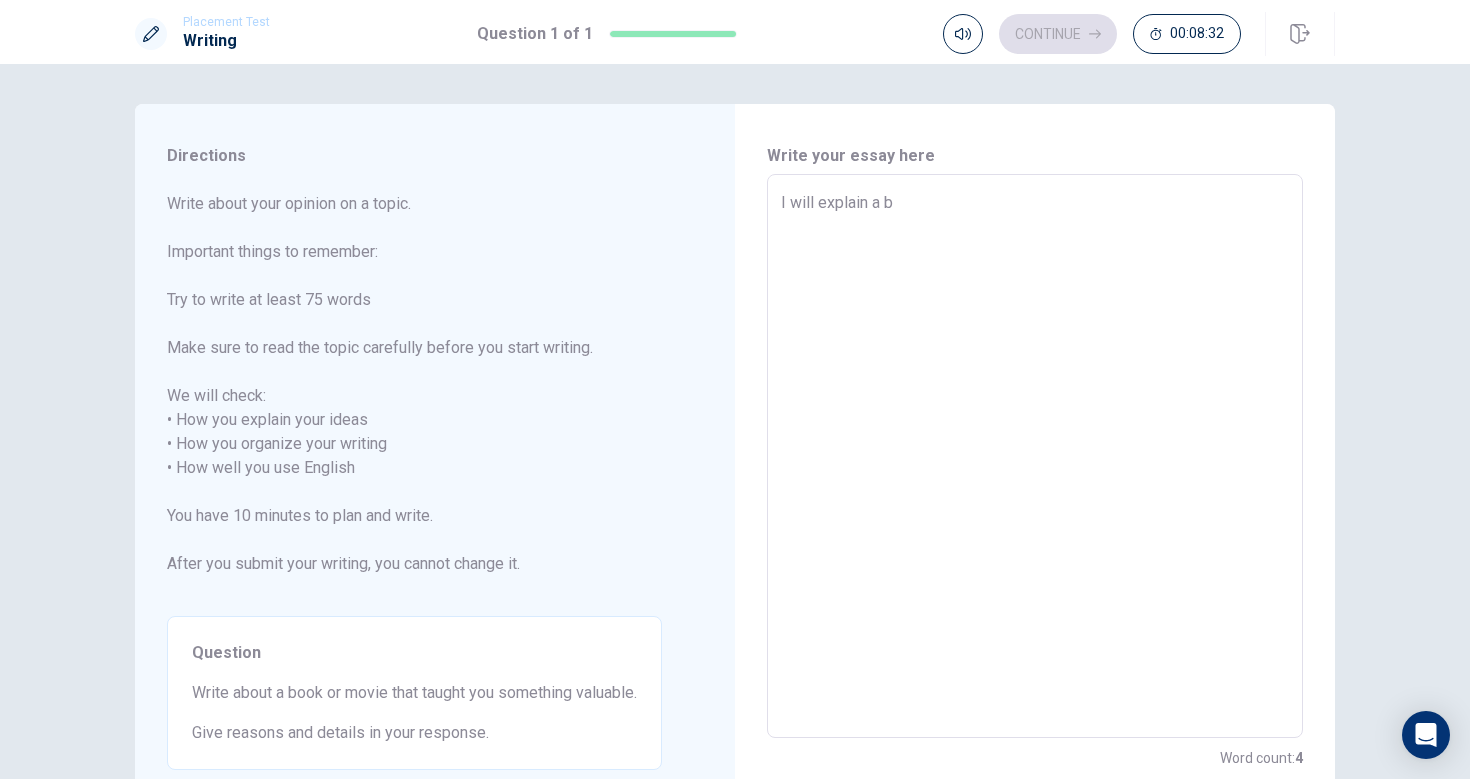 type on "x" 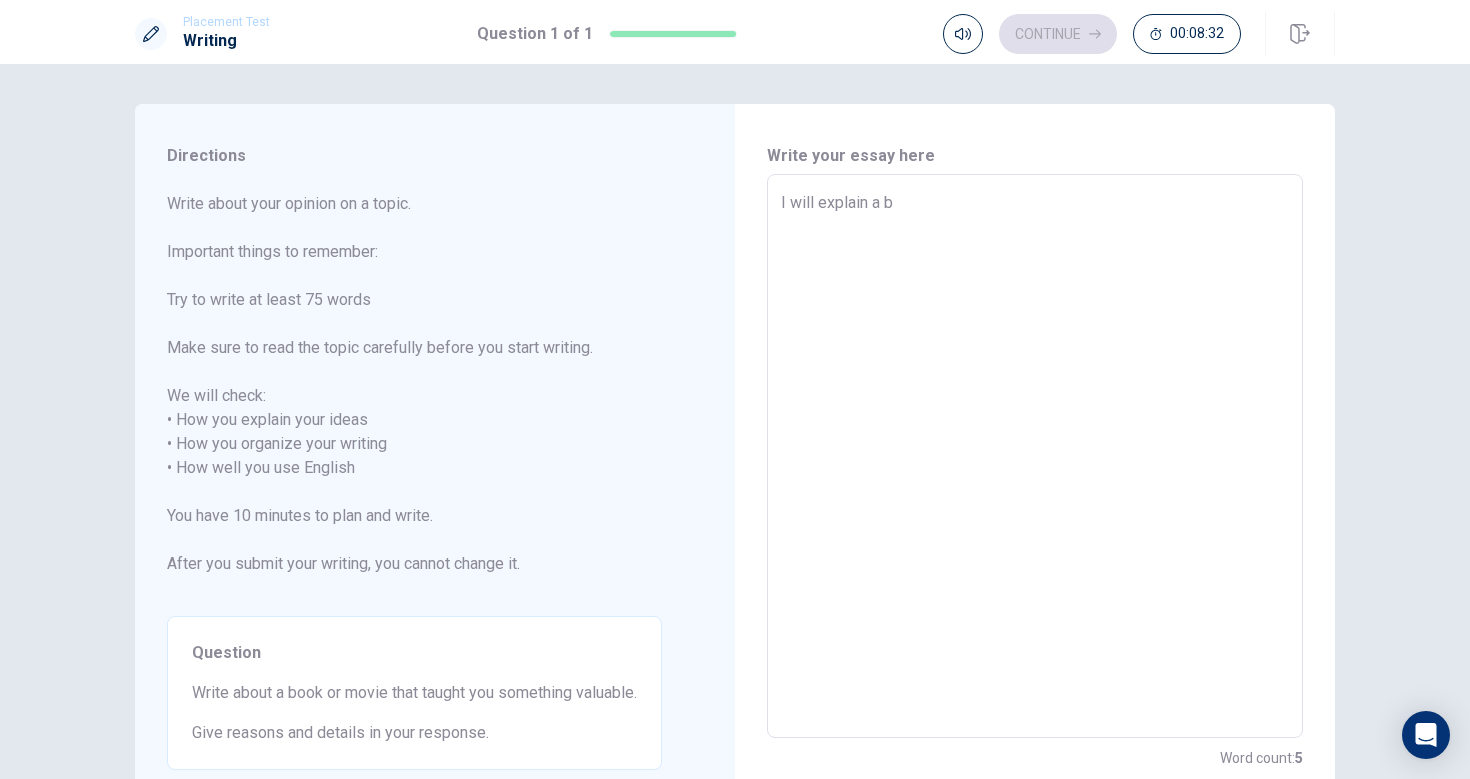 type on "I will explain a bo" 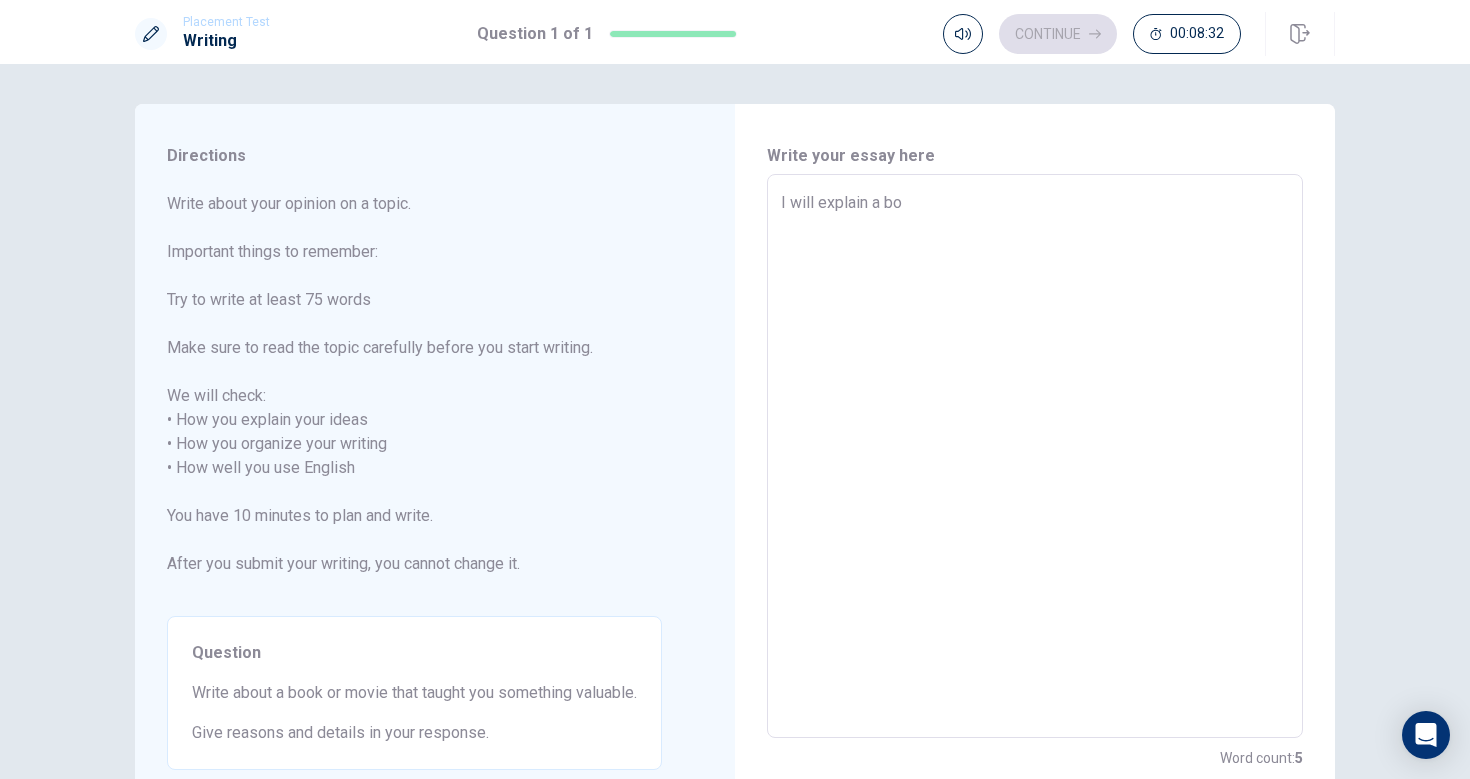 type on "x" 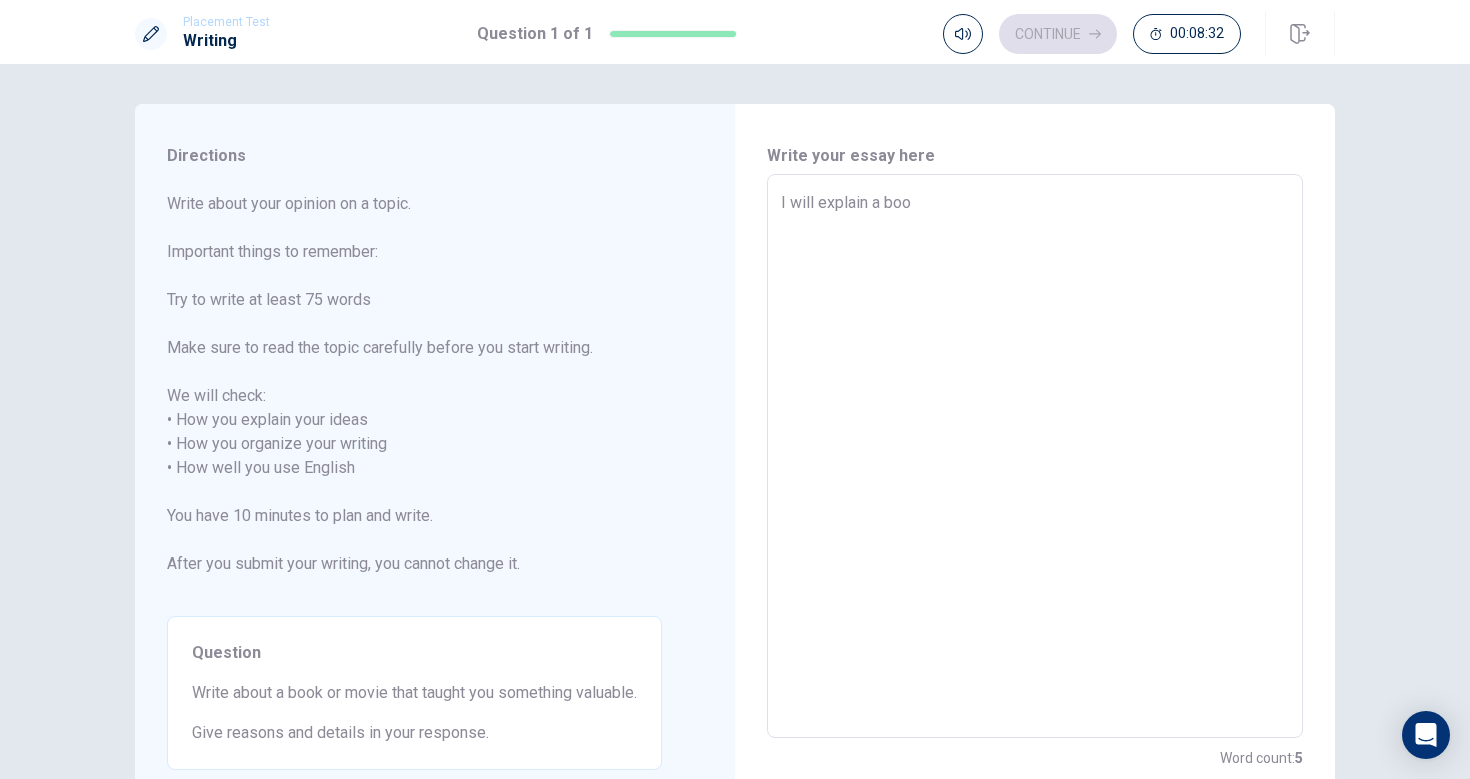 type on "x" 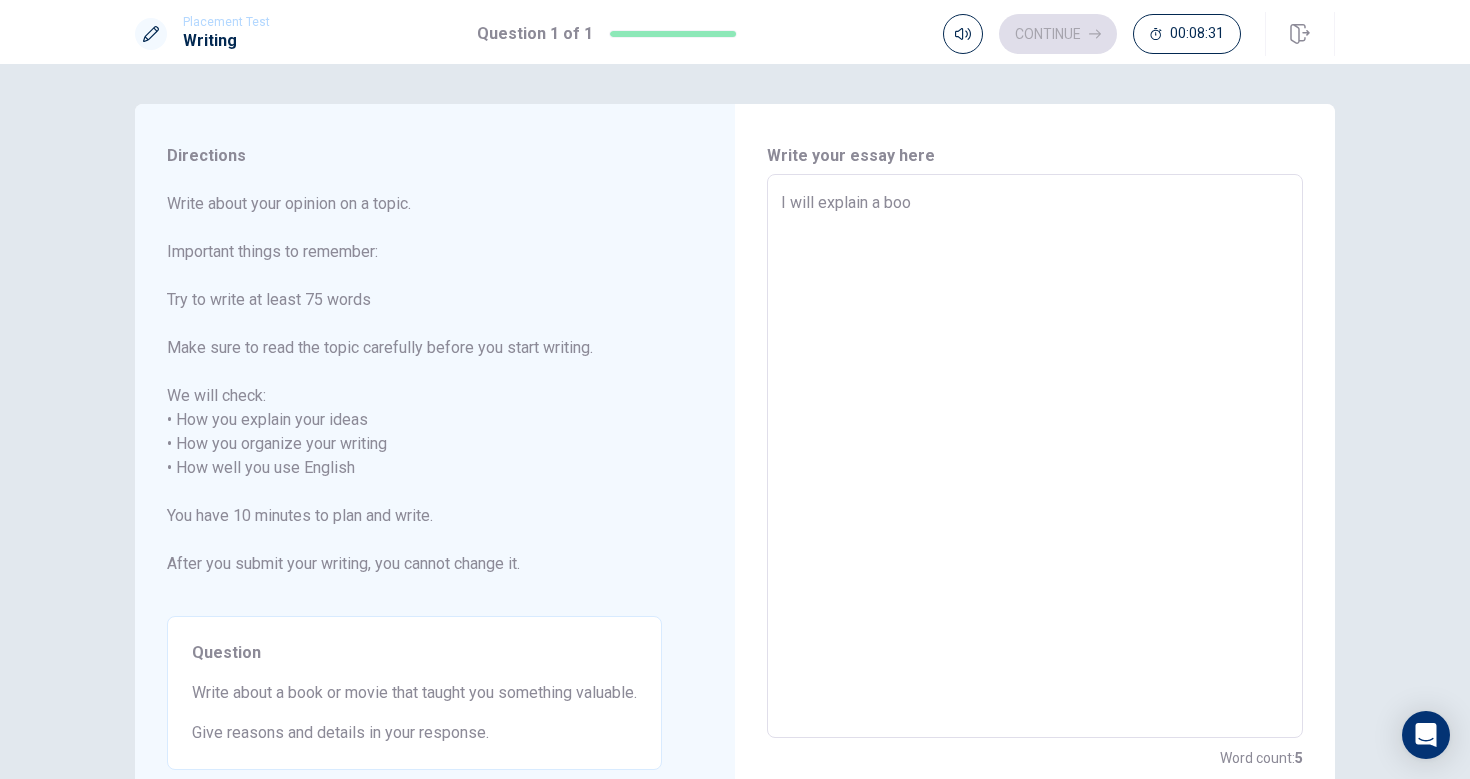 type on "I will explain a book" 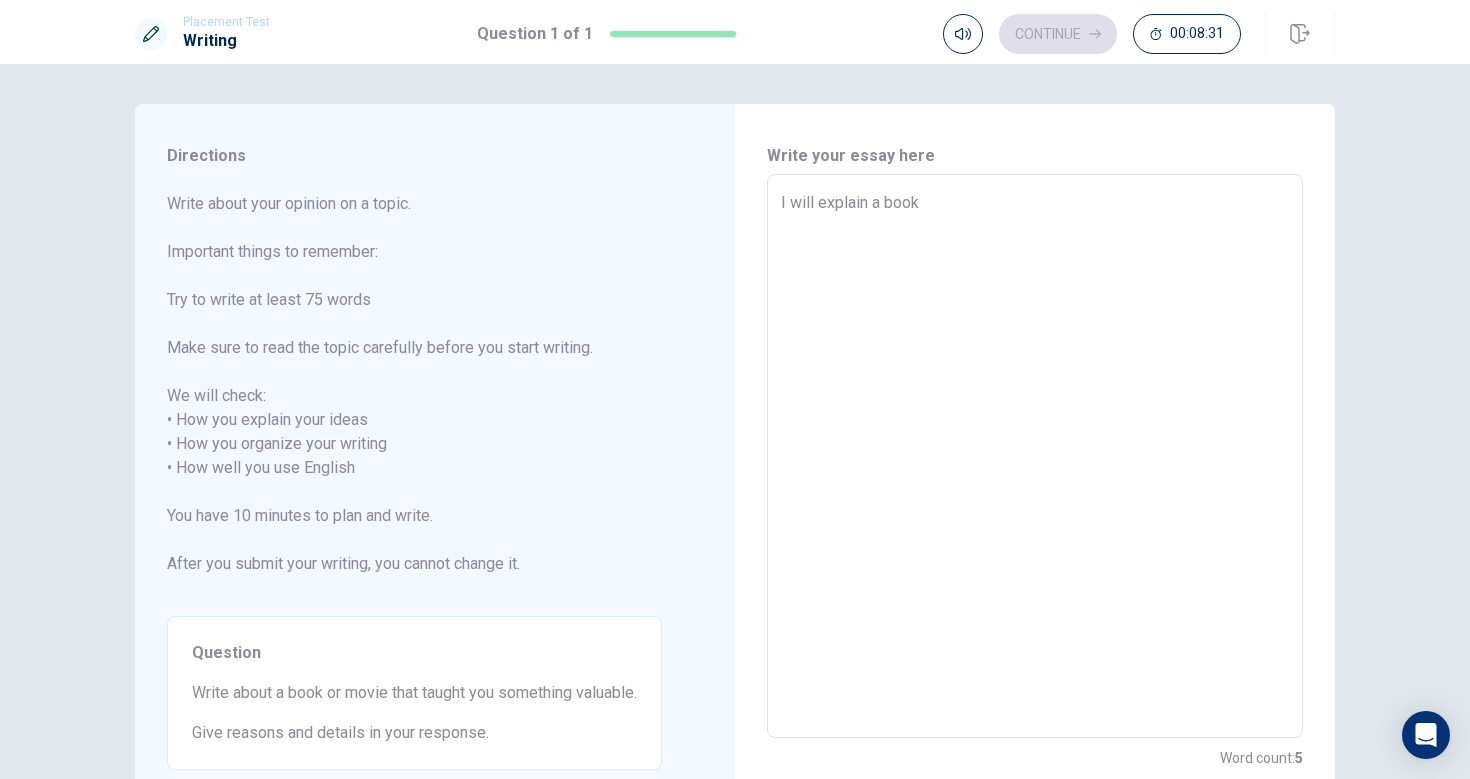 type on "x" 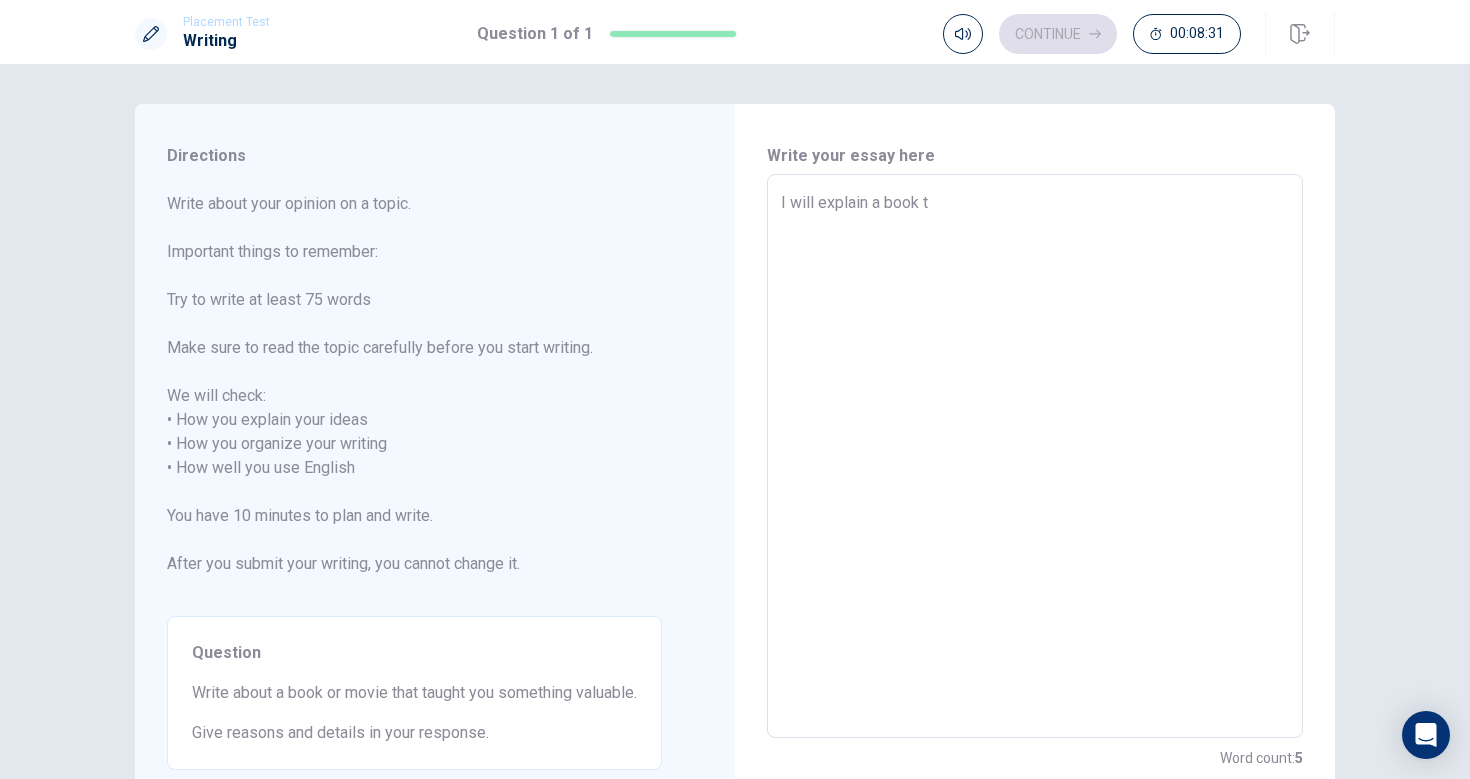 type on "x" 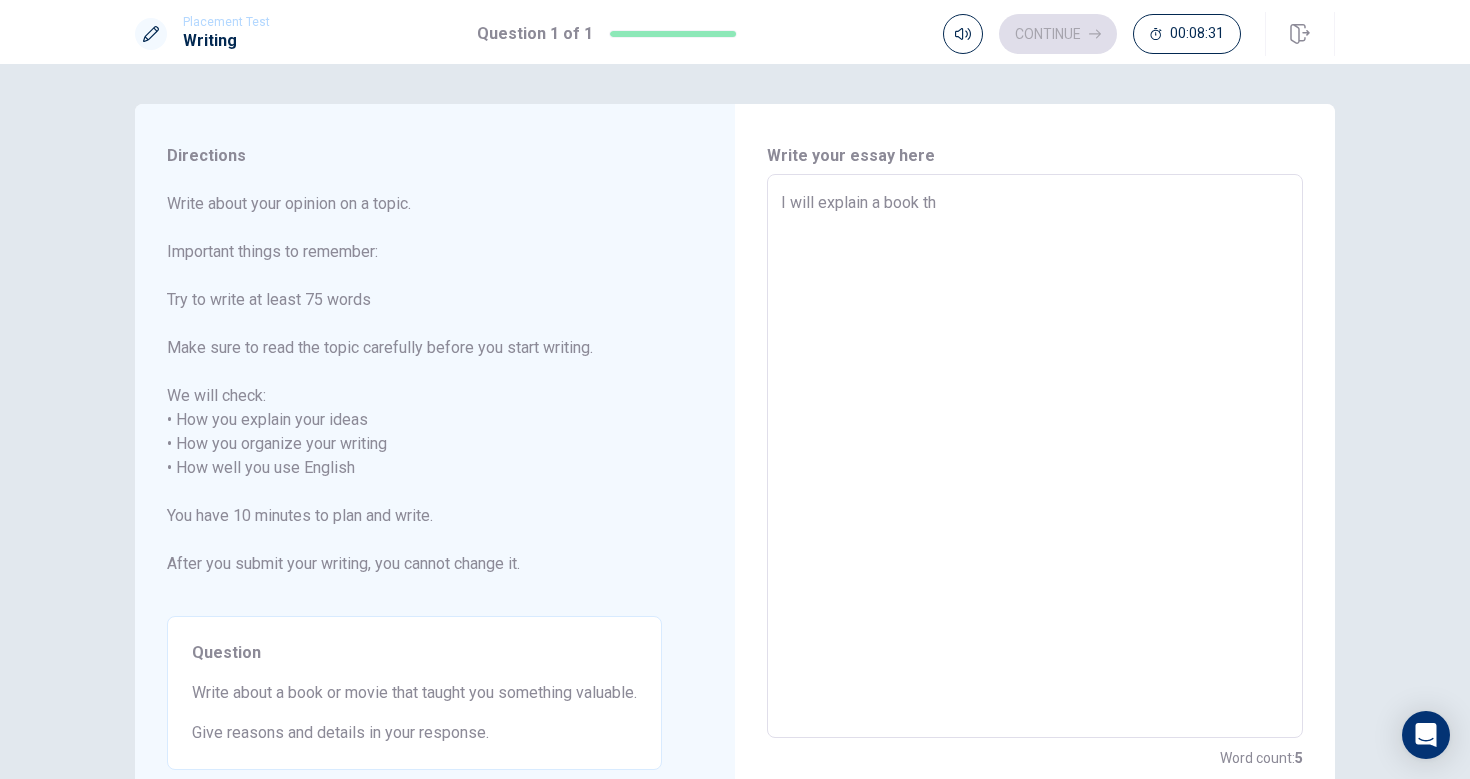 type on "x" 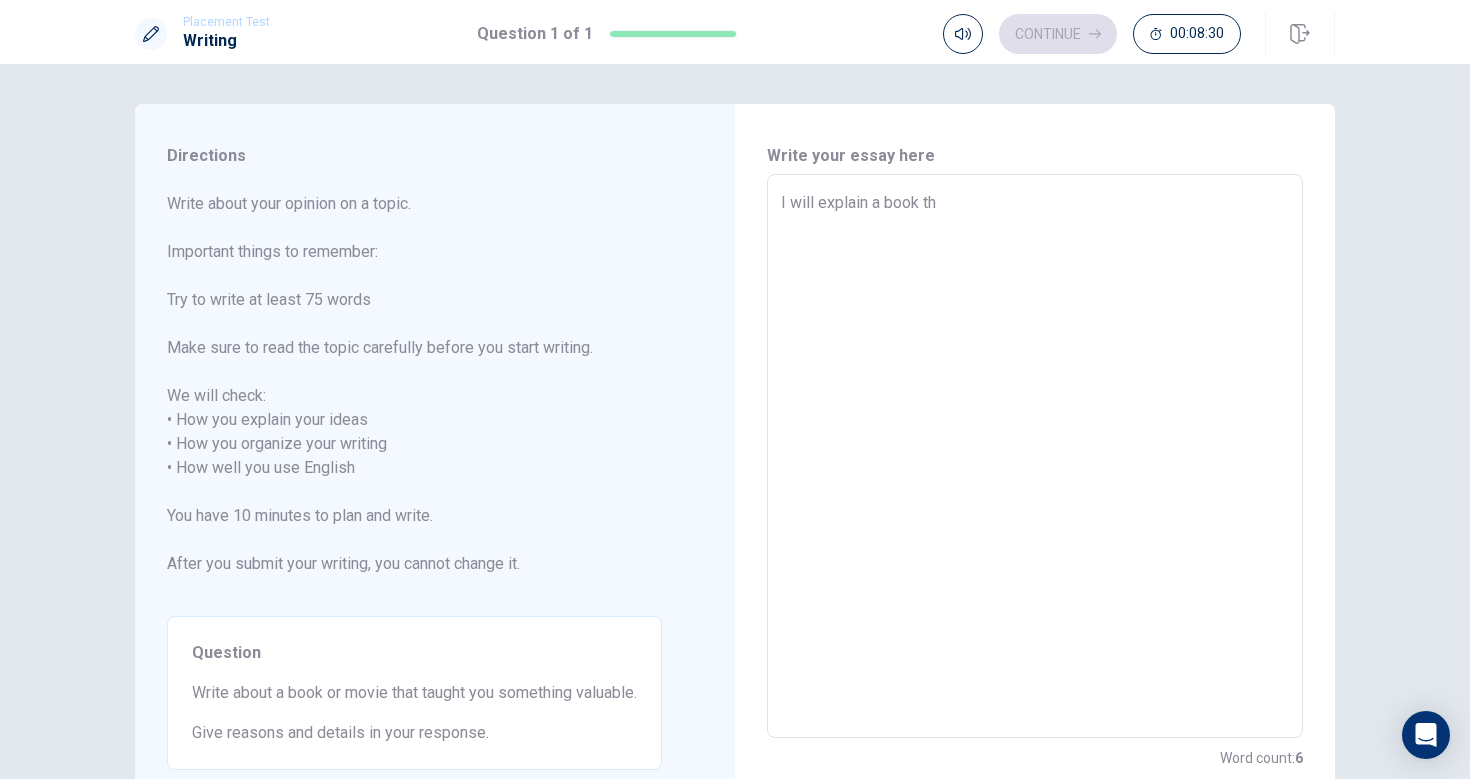 type on "I will explain a book tha" 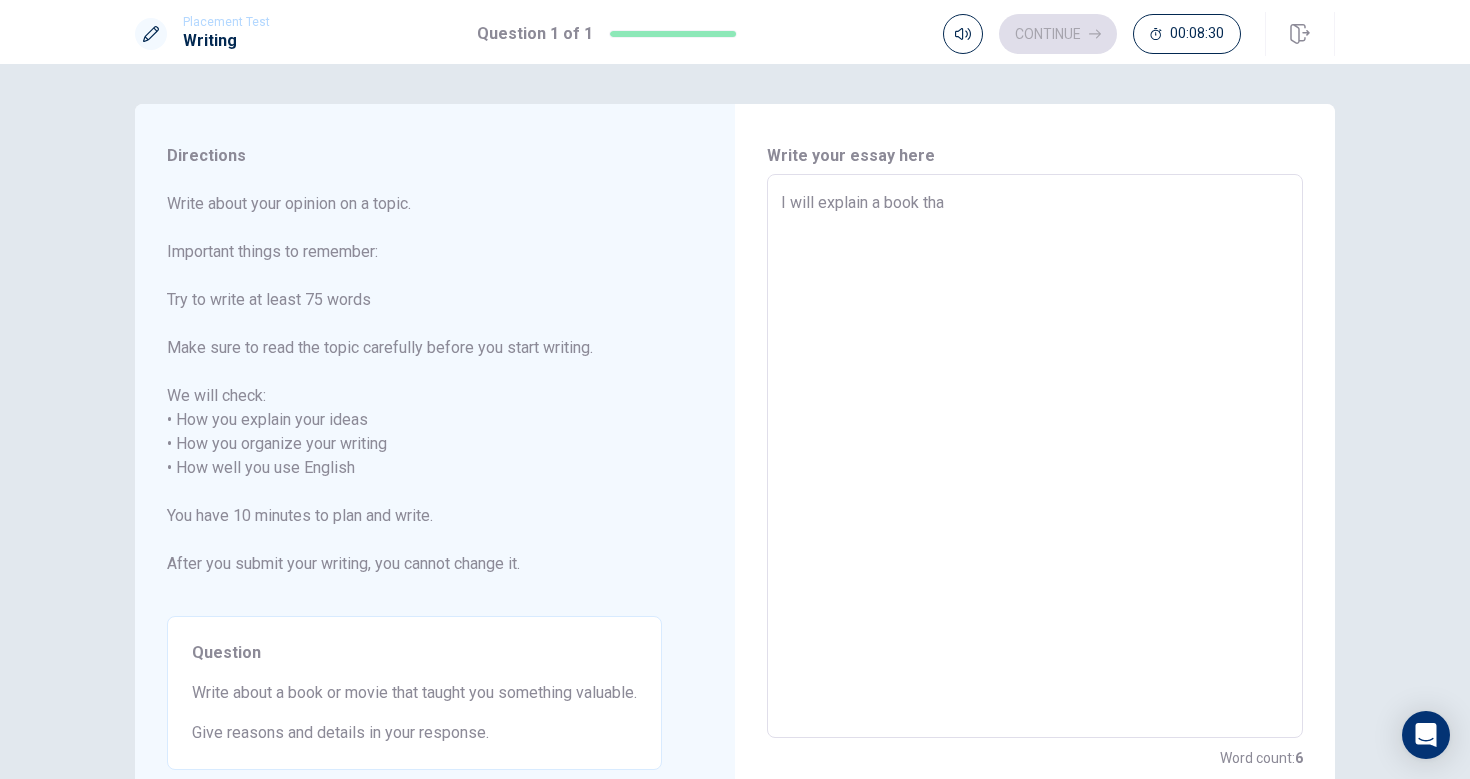type on "x" 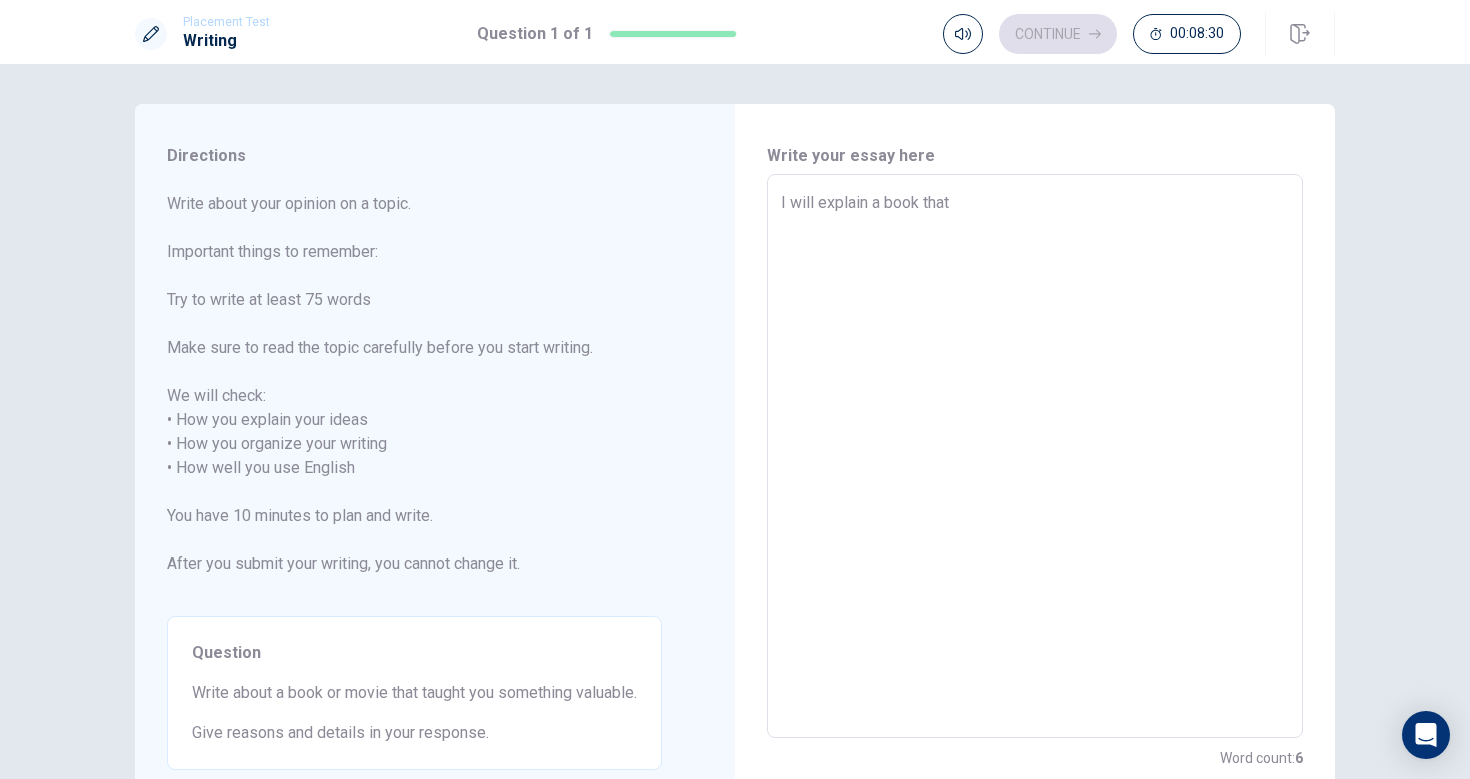 type on "x" 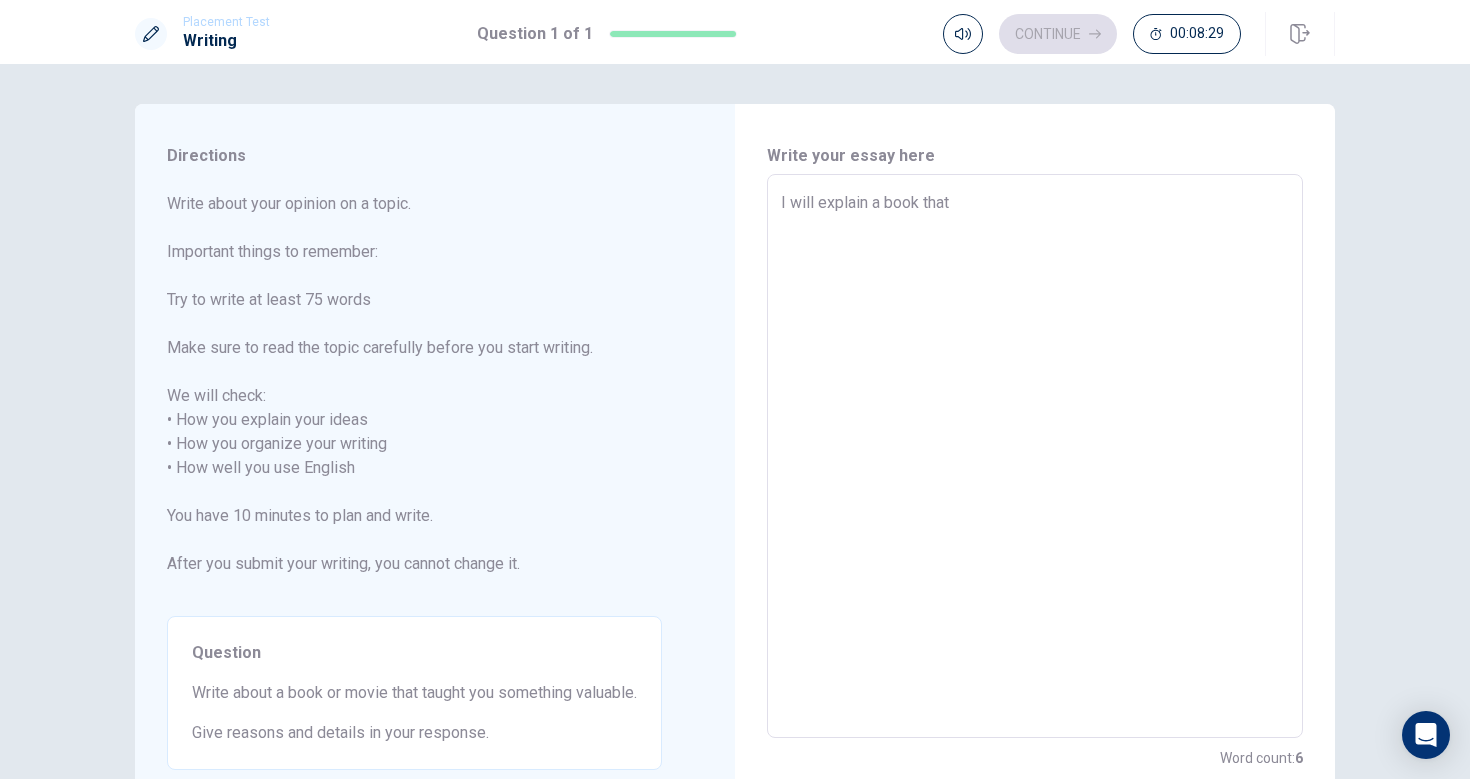 type on "I will explain a book that t" 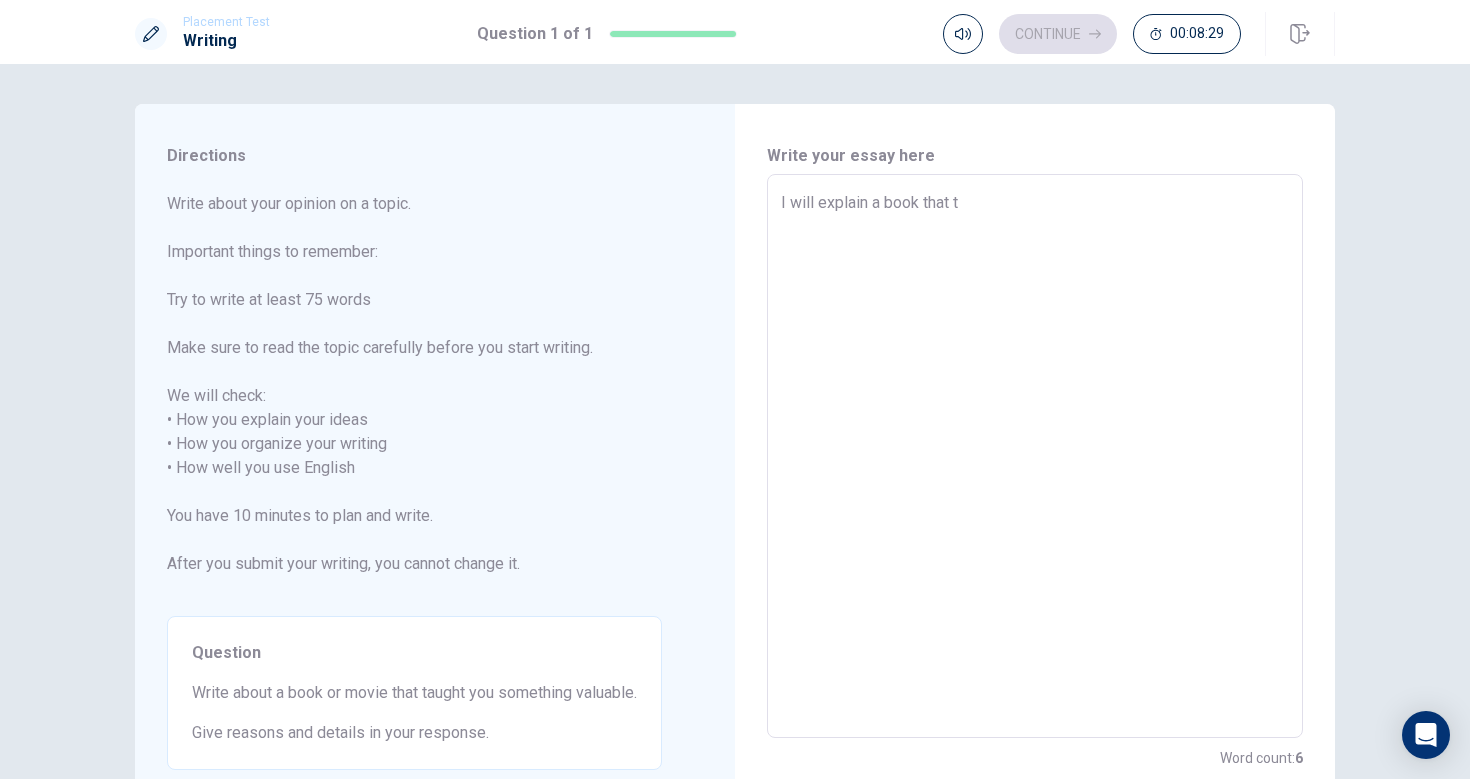 type on "x" 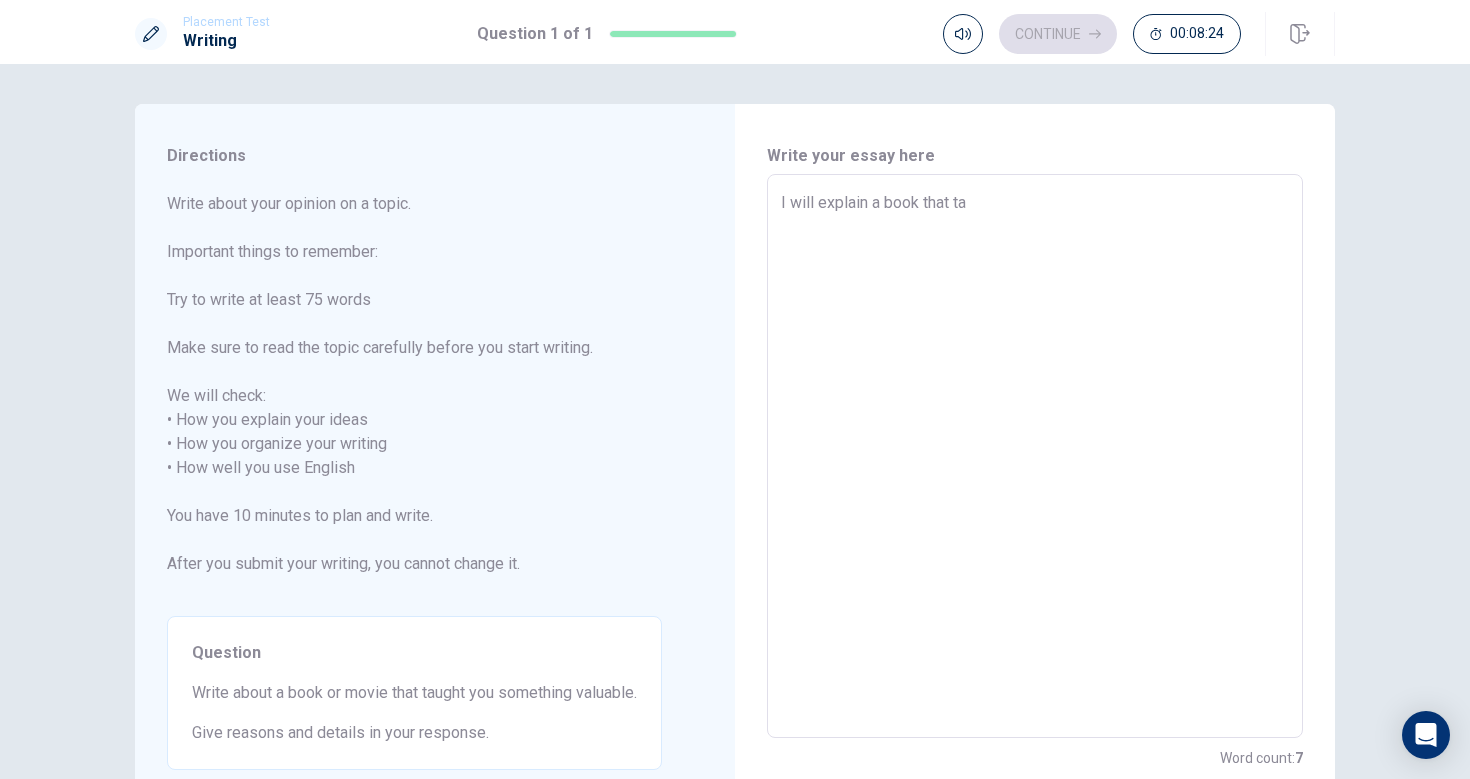 type on "x" 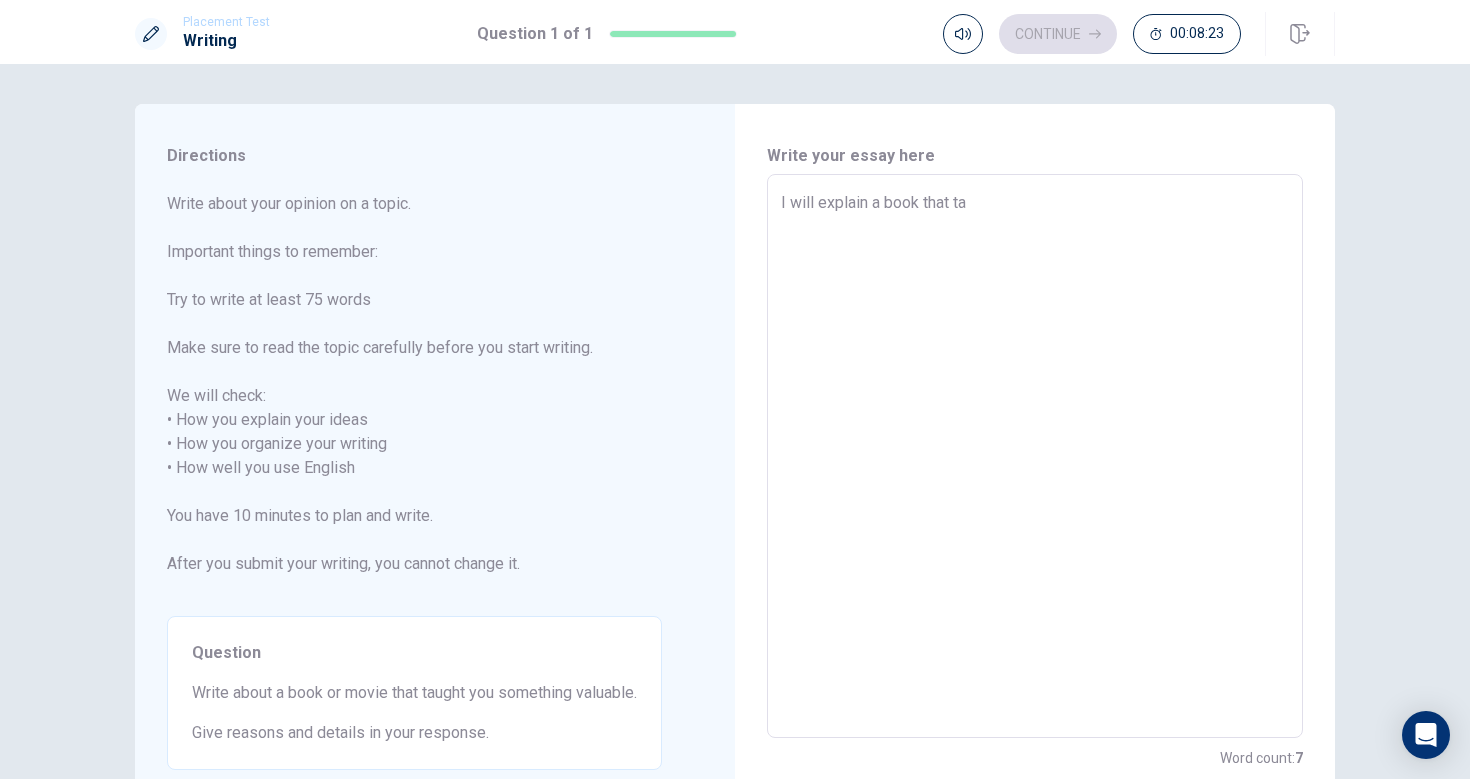 type on "I will explain a book that tau" 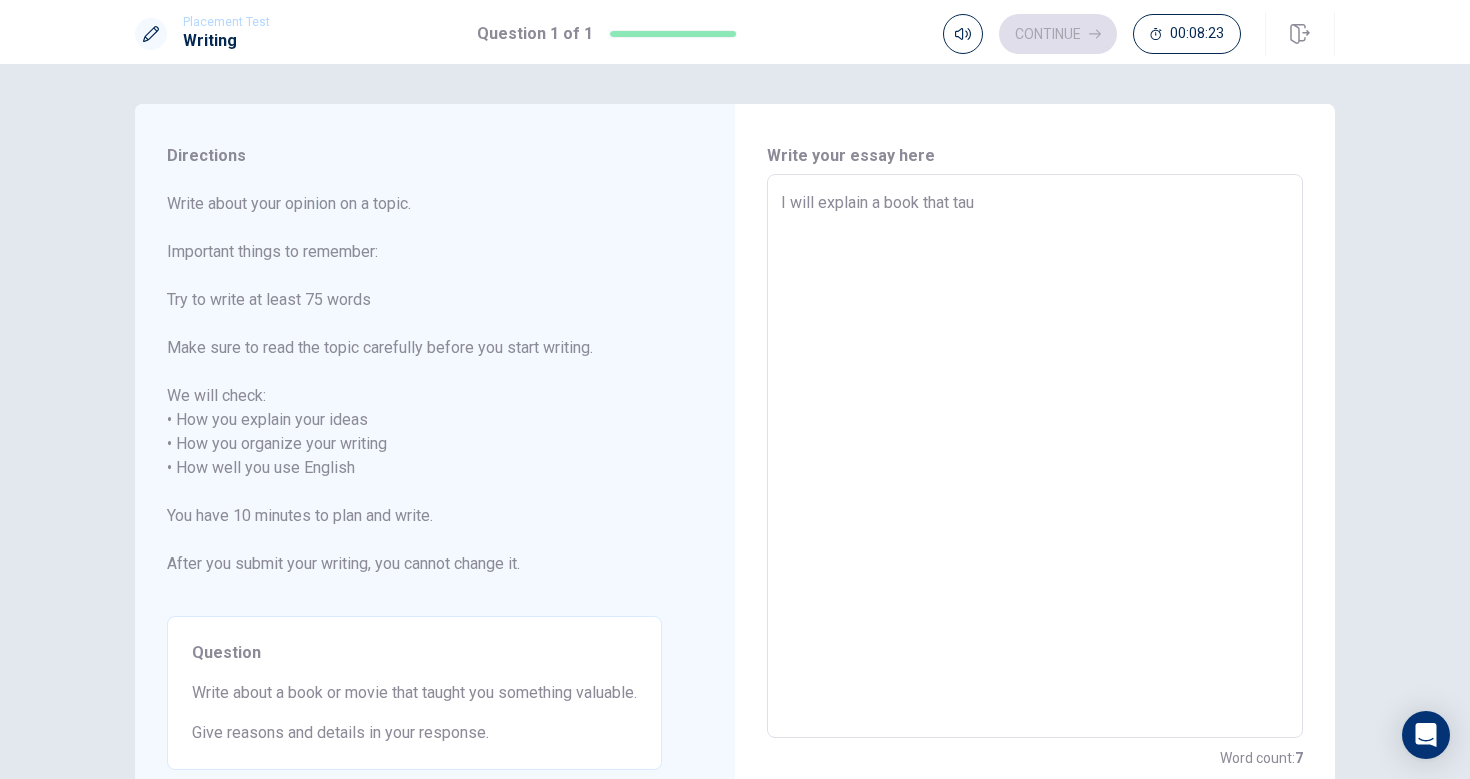 type on "x" 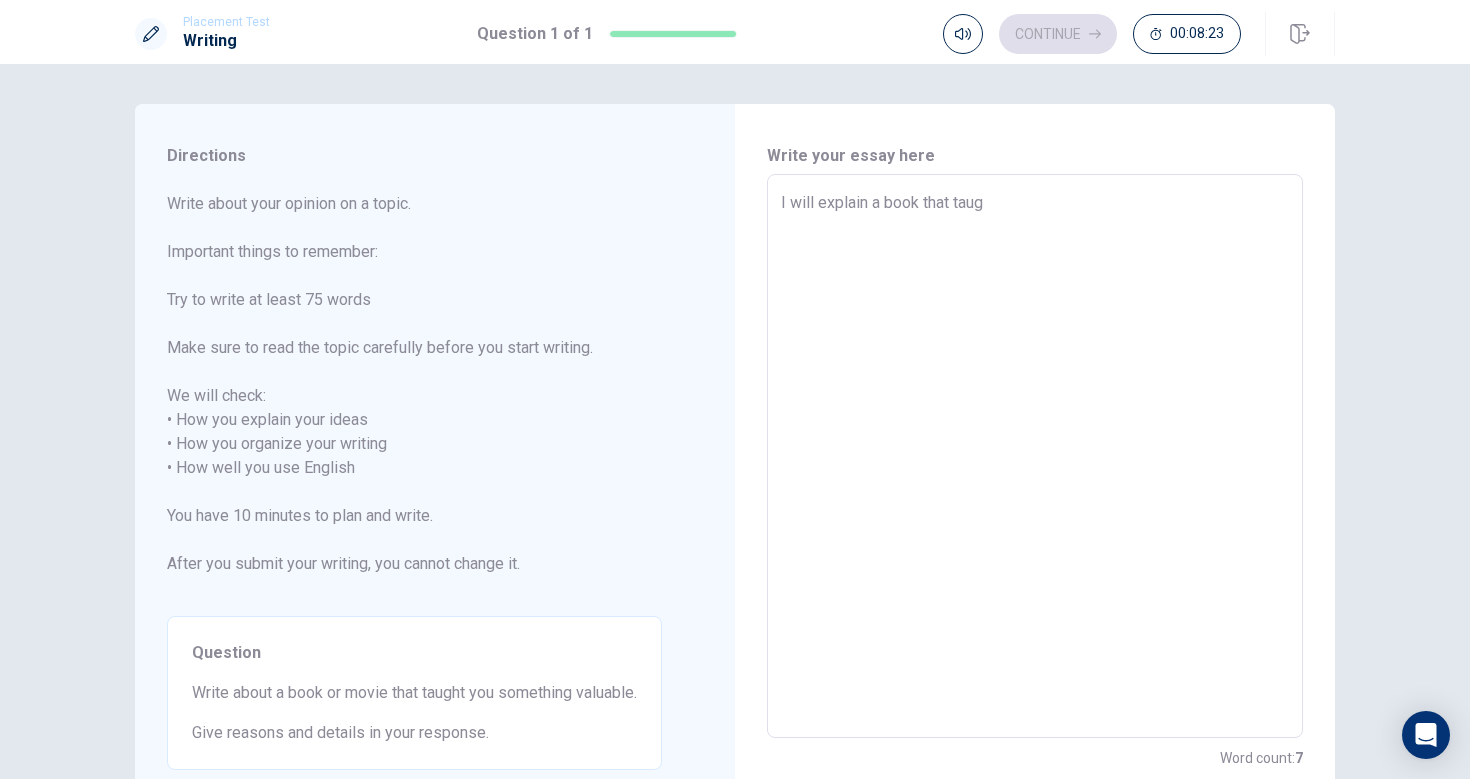 type on "x" 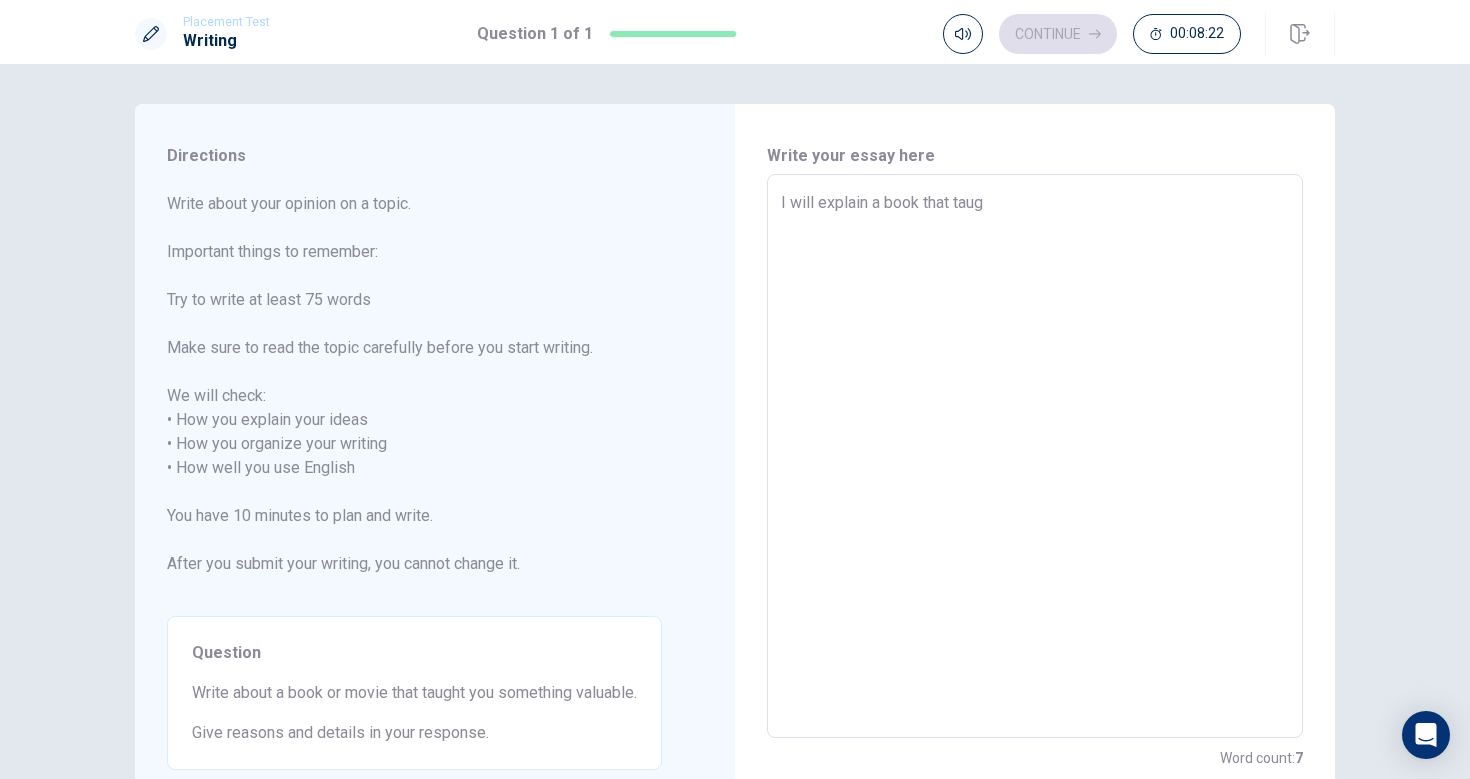 type on "I will explain a book that taugh" 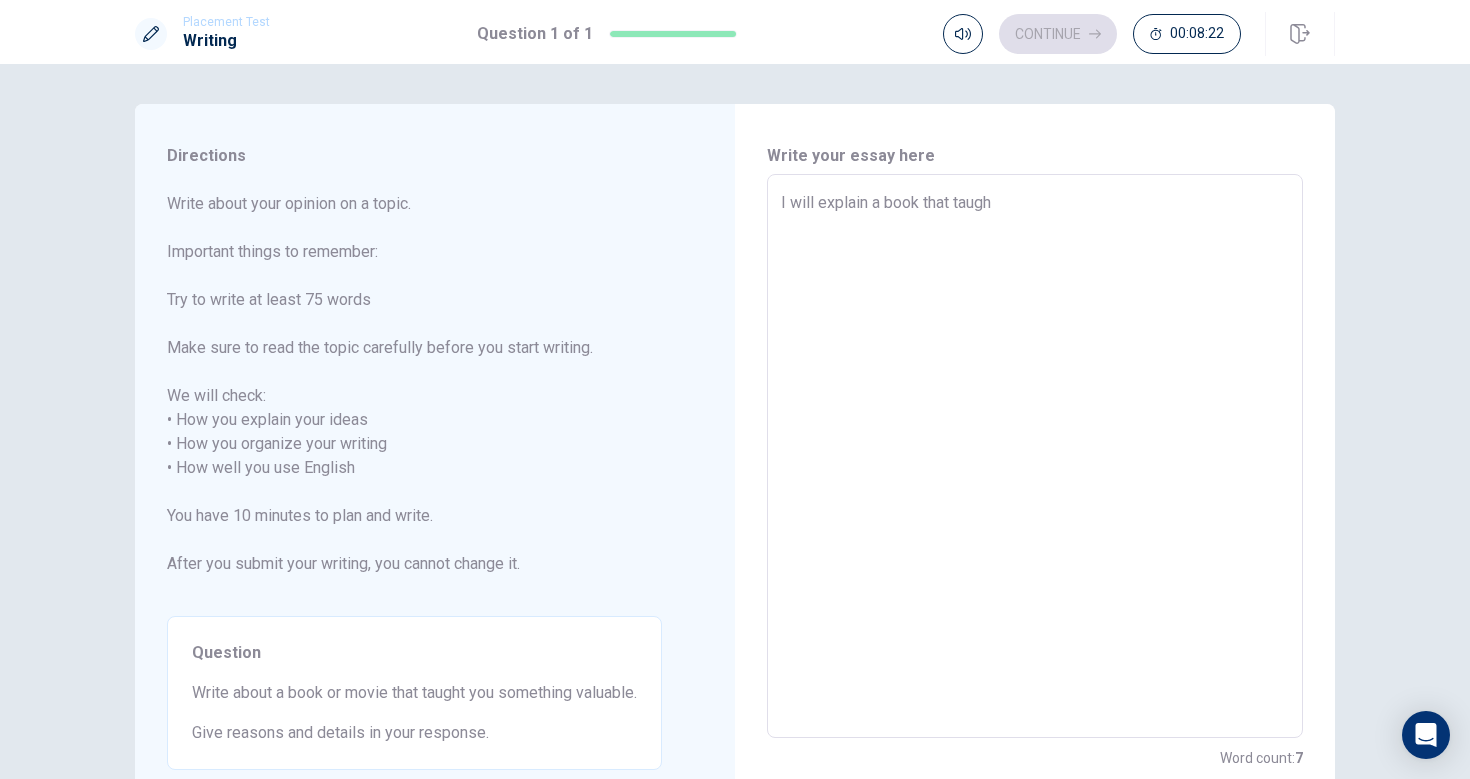 type on "I will explain a book that taught" 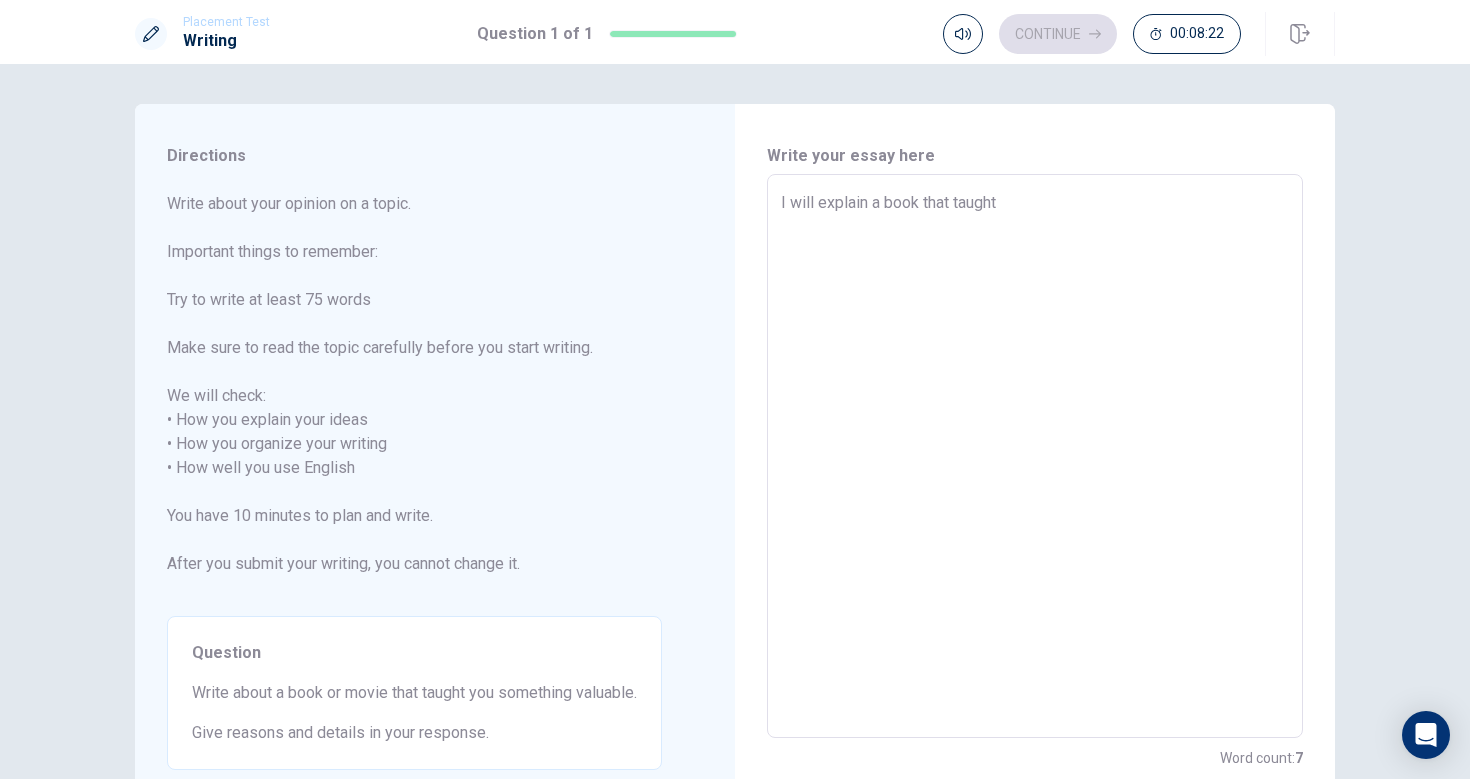 type on "x" 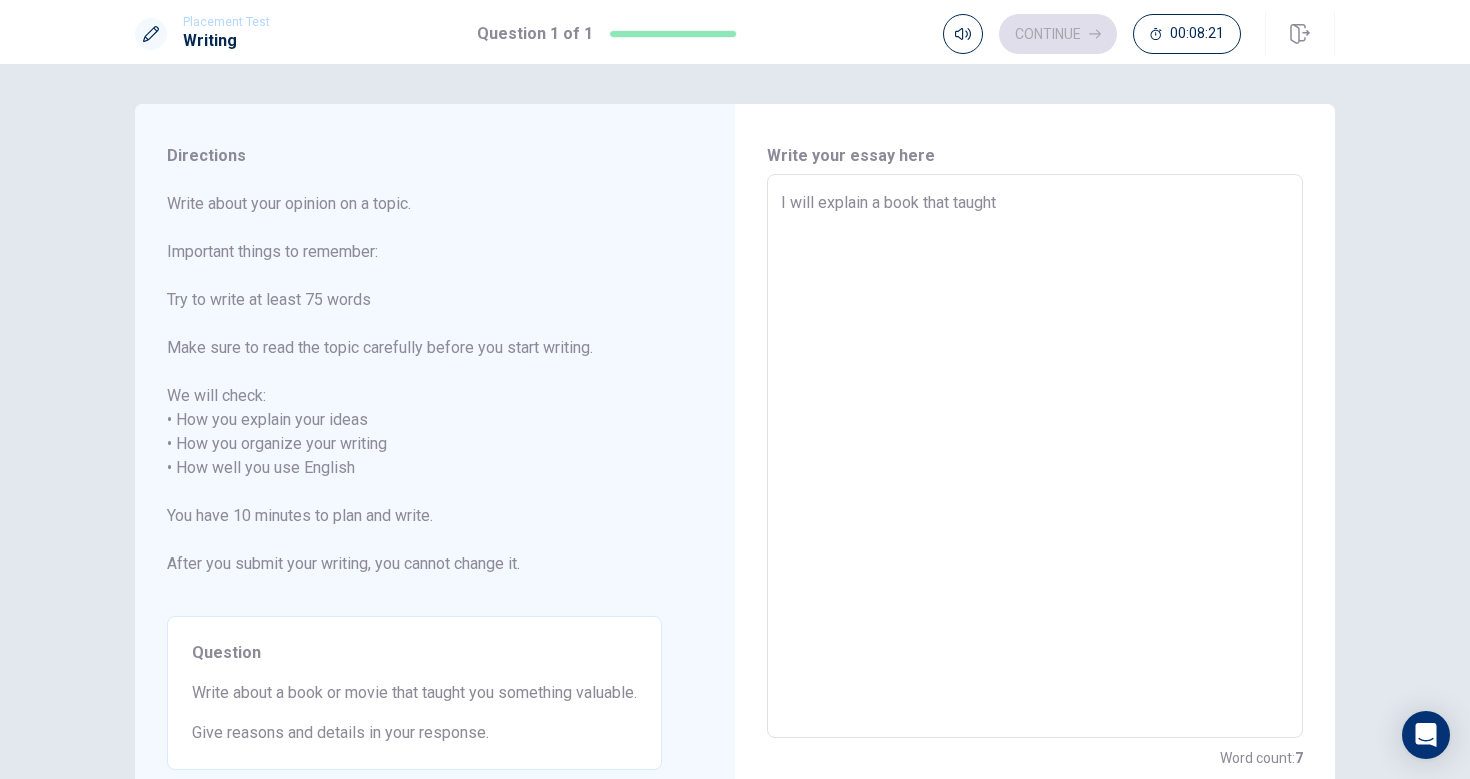 type on "I will explain a book that taught m" 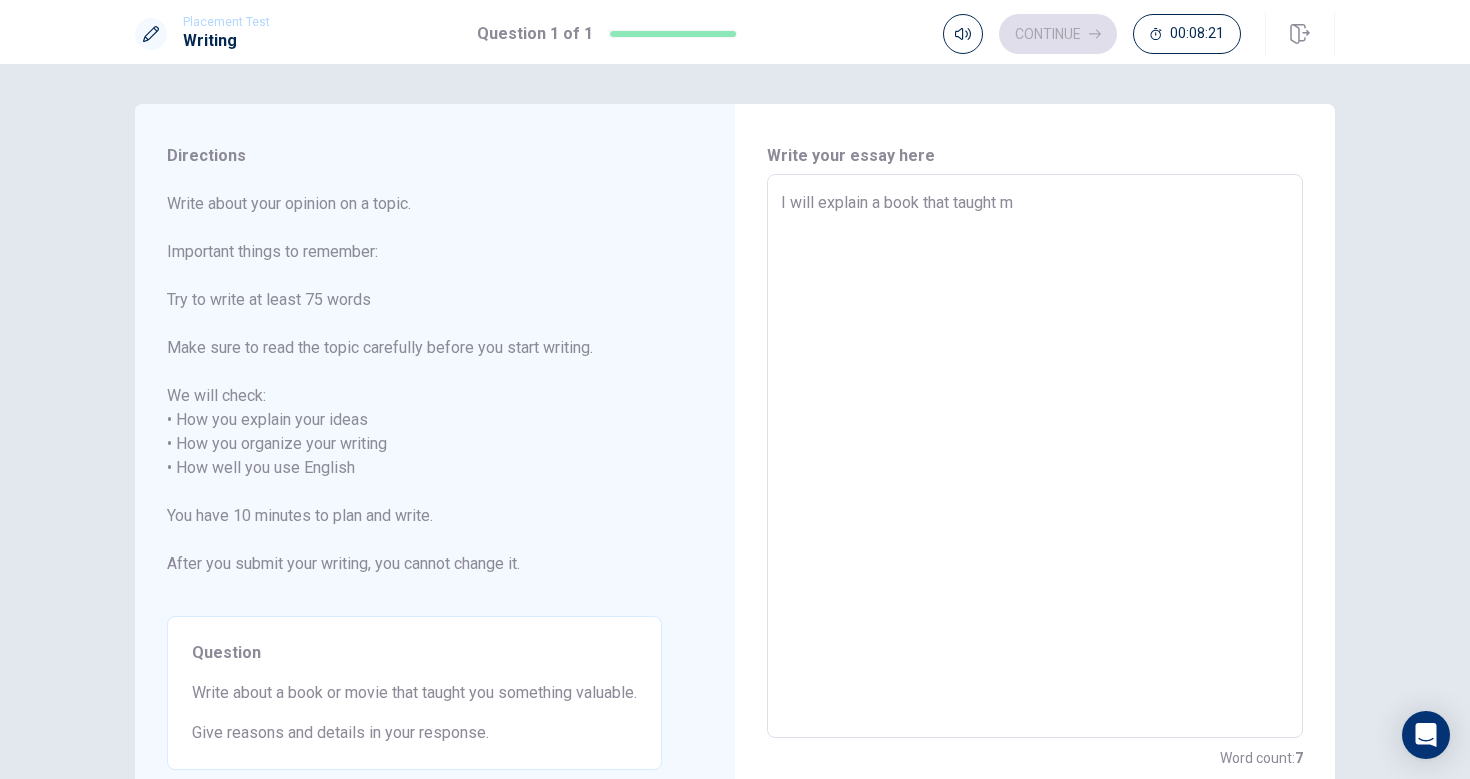 type on "x" 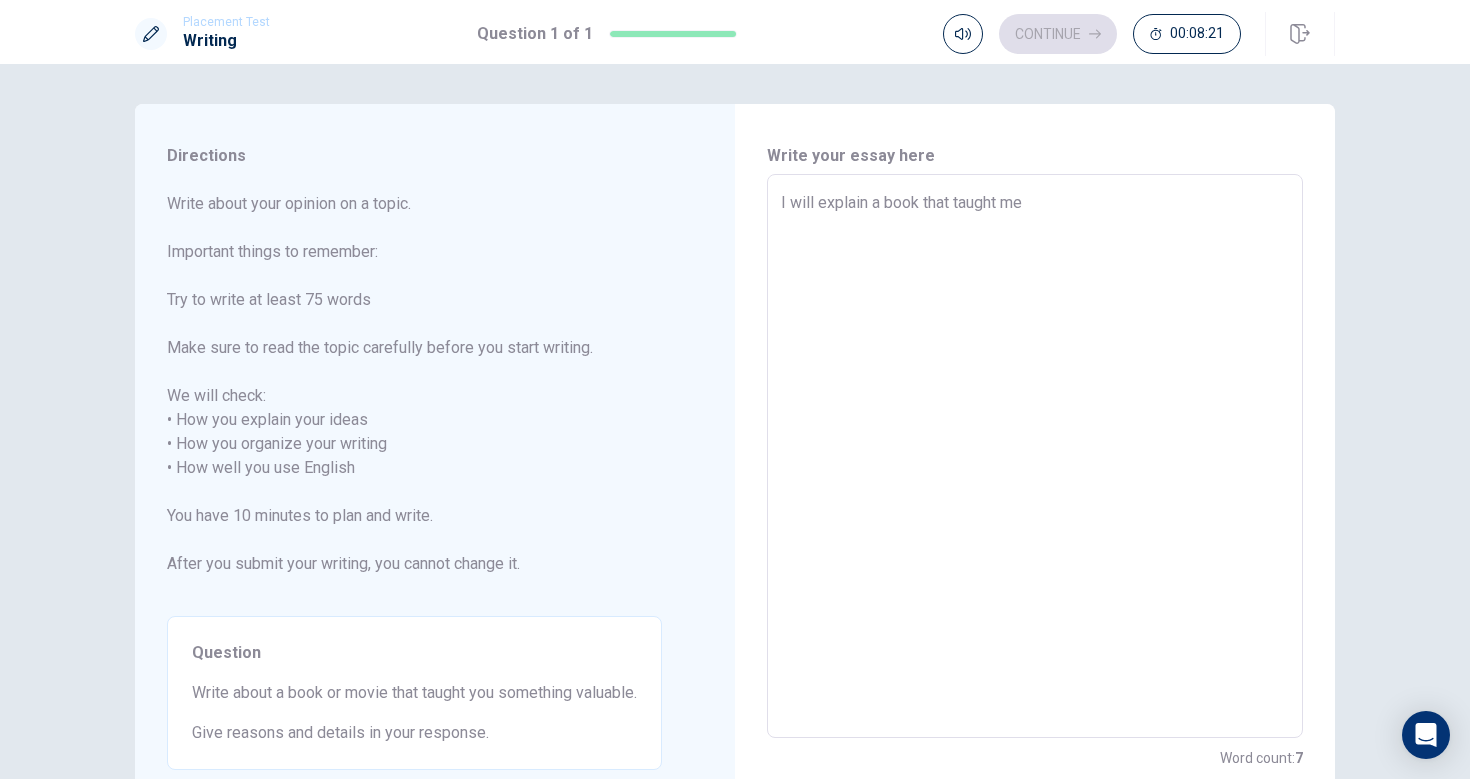 type on "x" 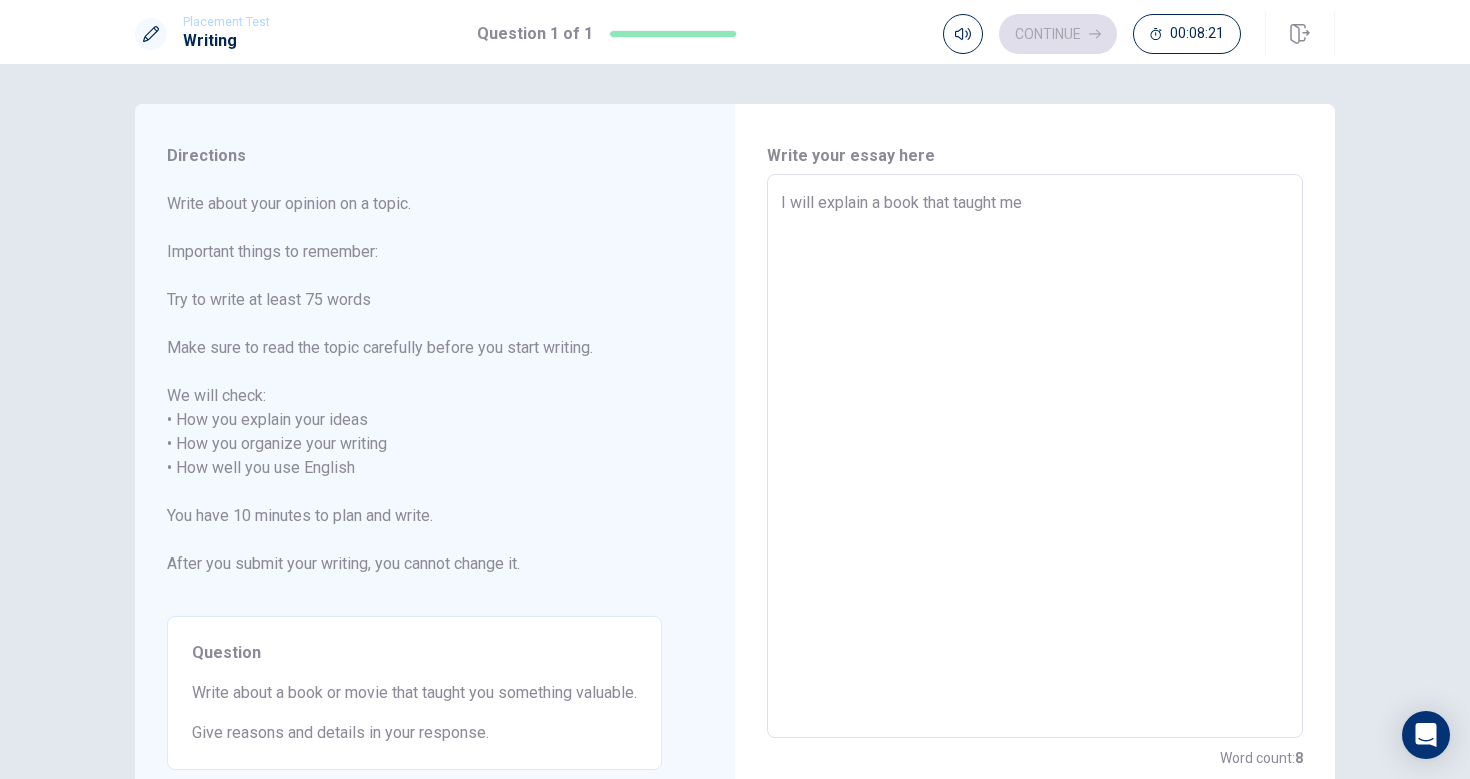 type on "I will explain a book that taught me" 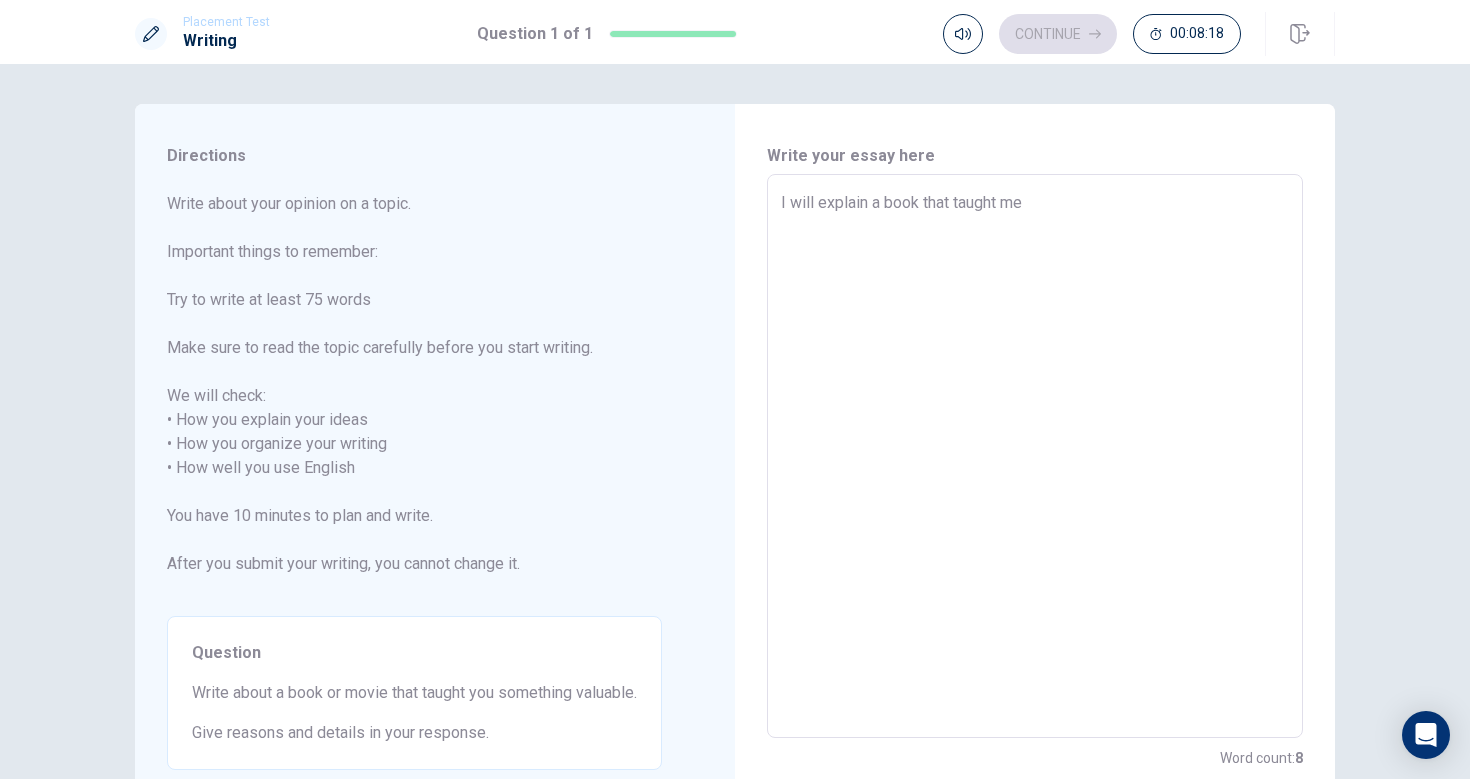 type on "x" 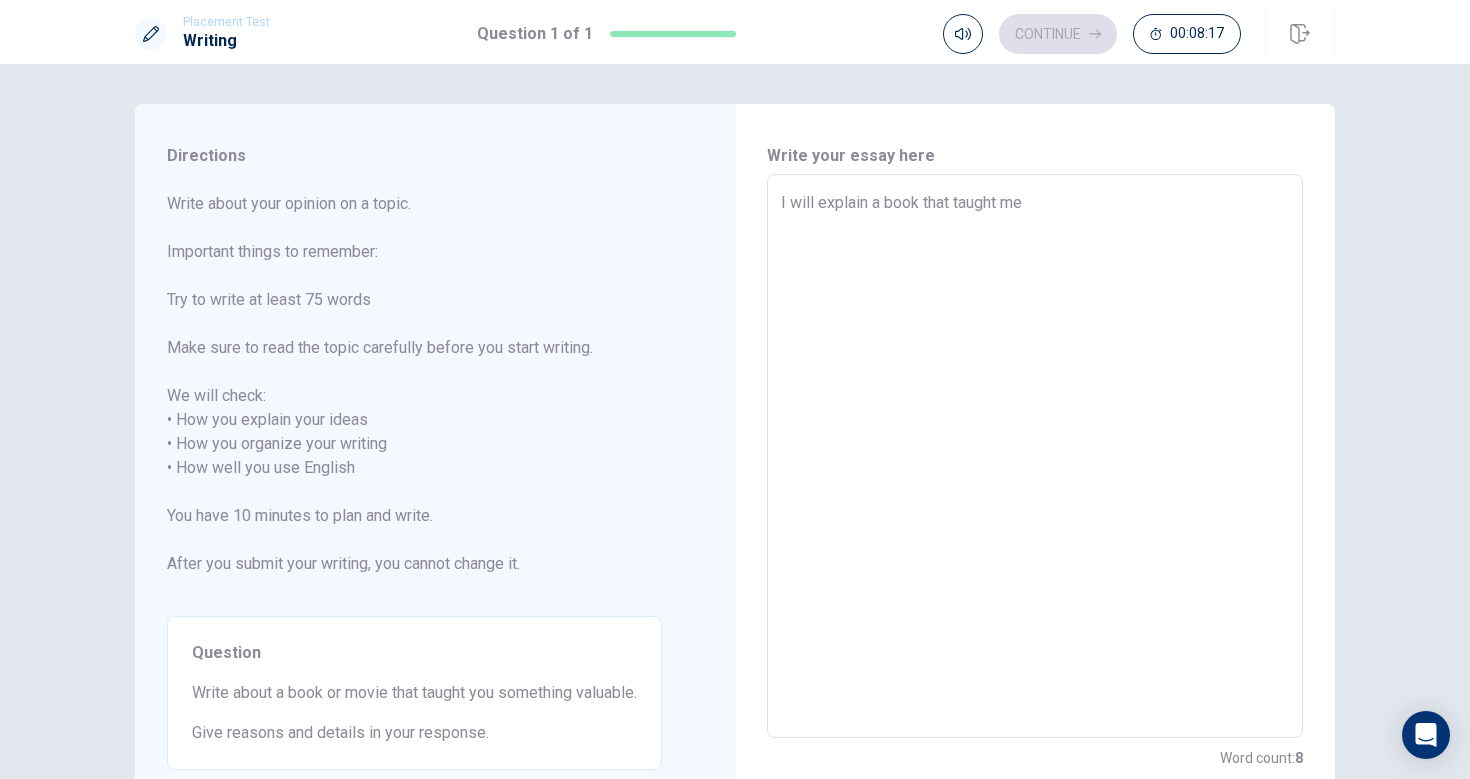 type on "I will explain a book that taught me "" 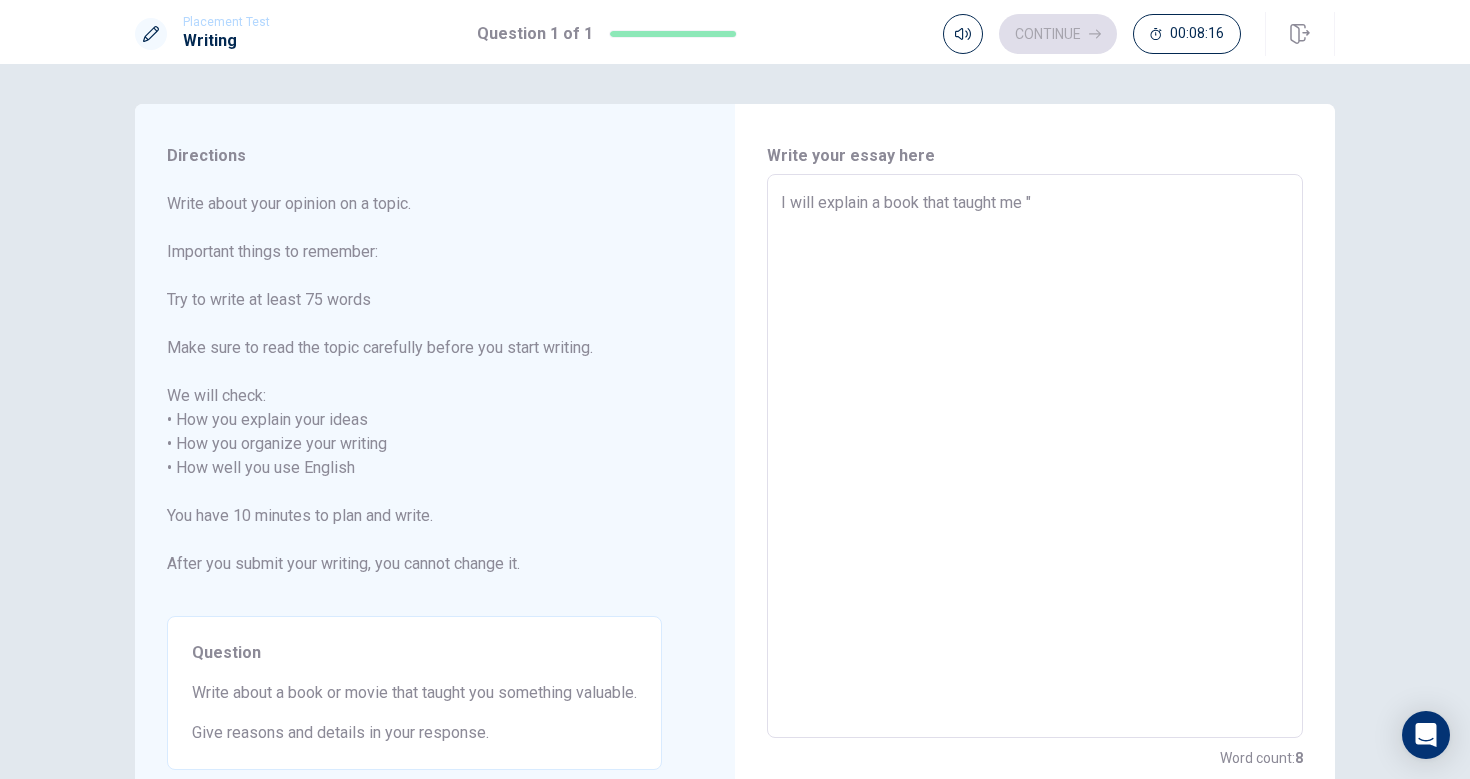 type on "x" 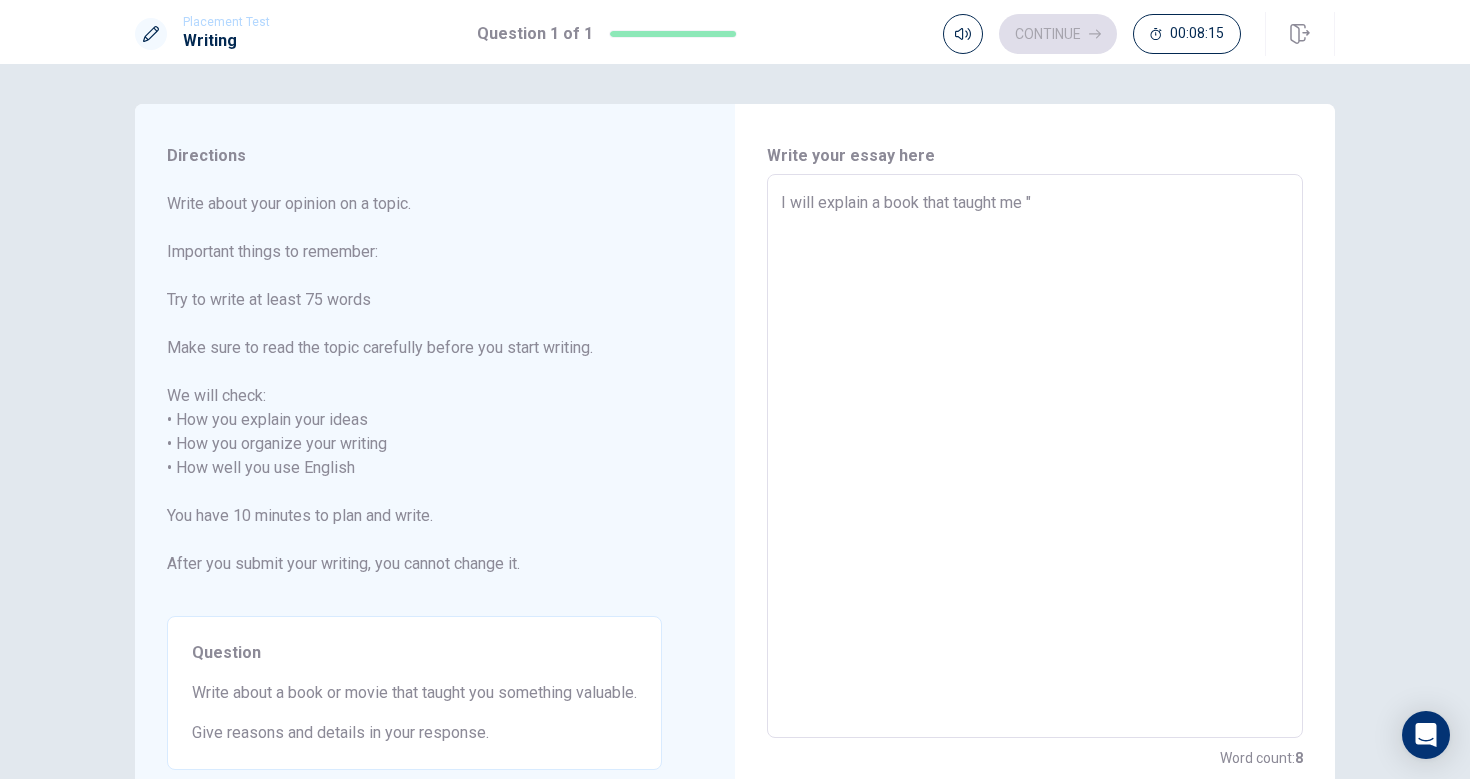 type on "I will explain a book that taught me "C" 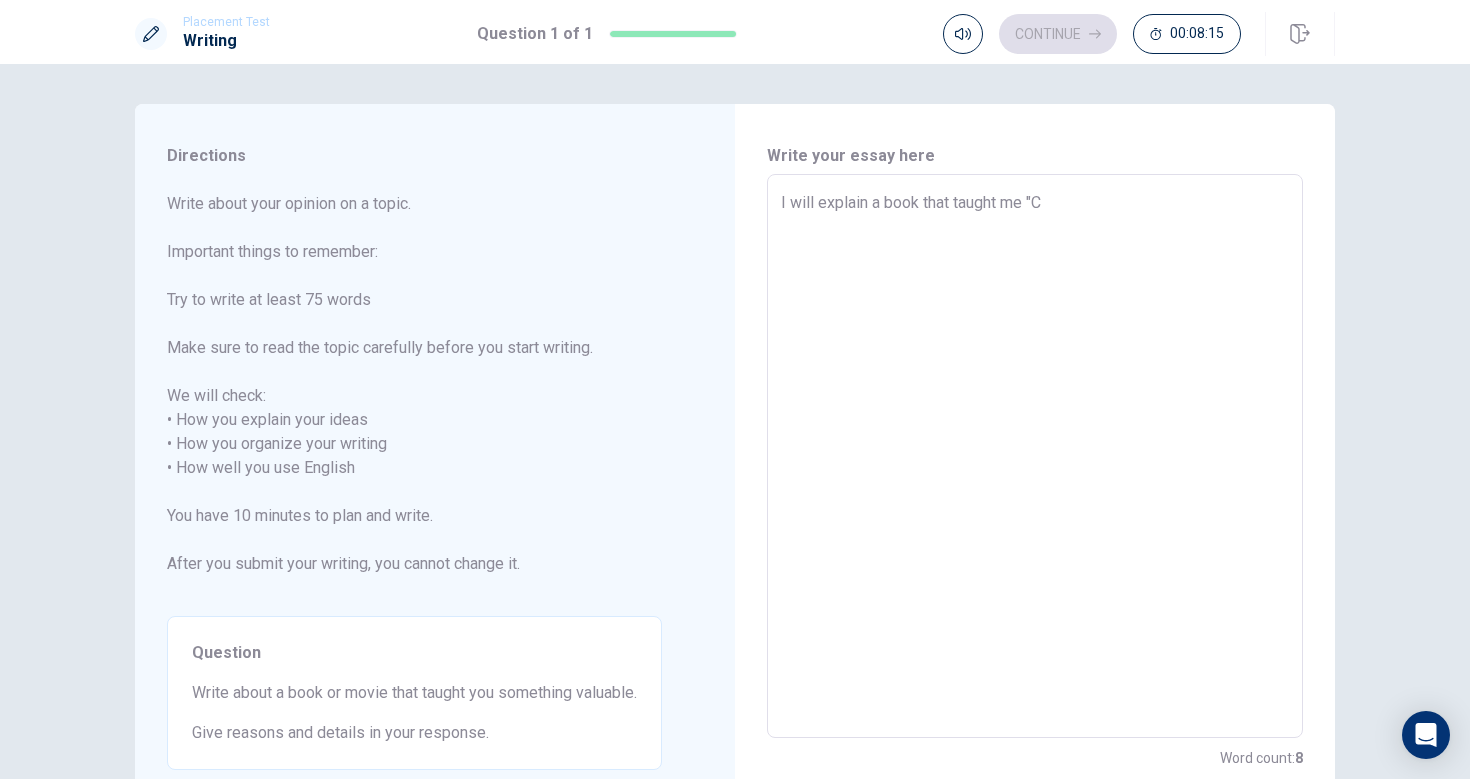 type on "x" 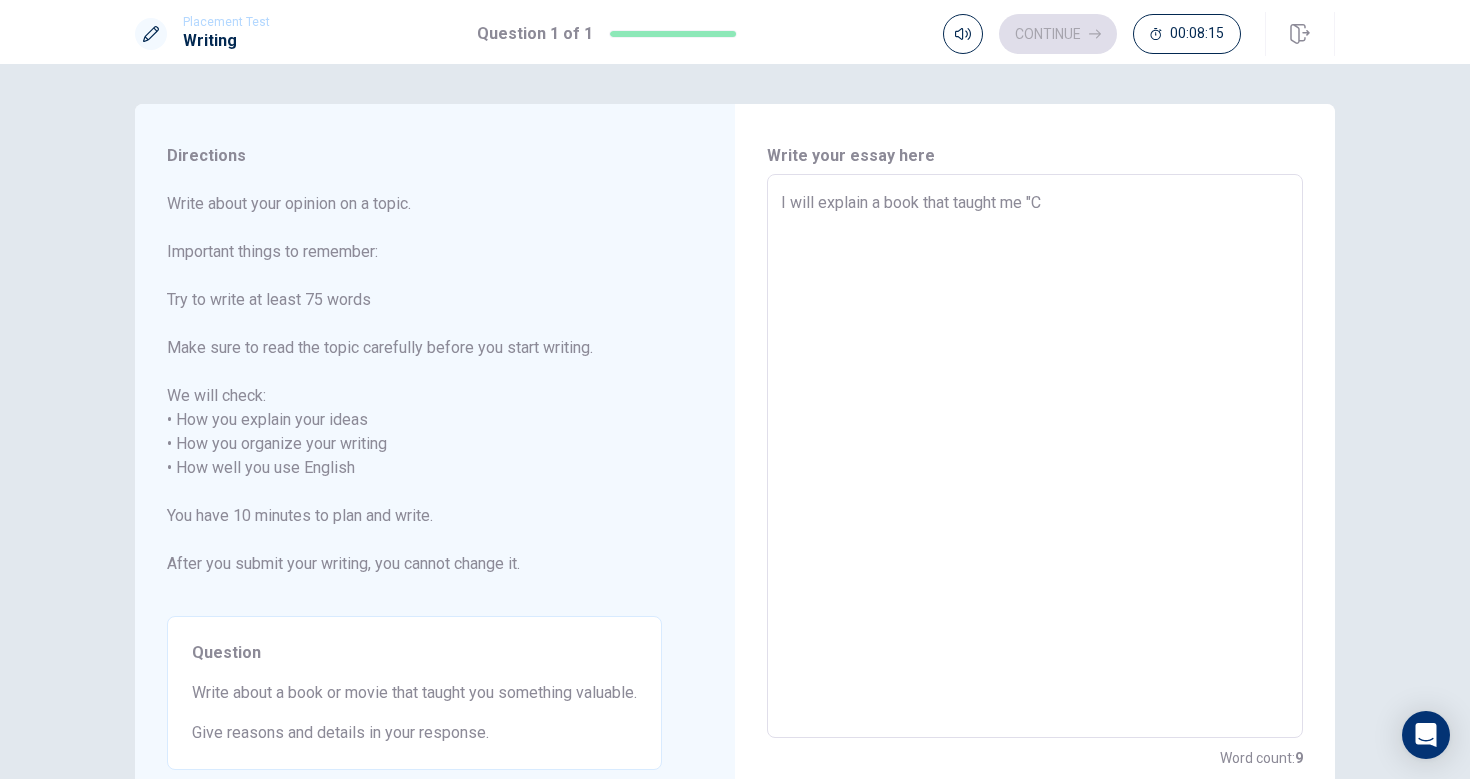 type on "I will explain a book that taught me "Ch" 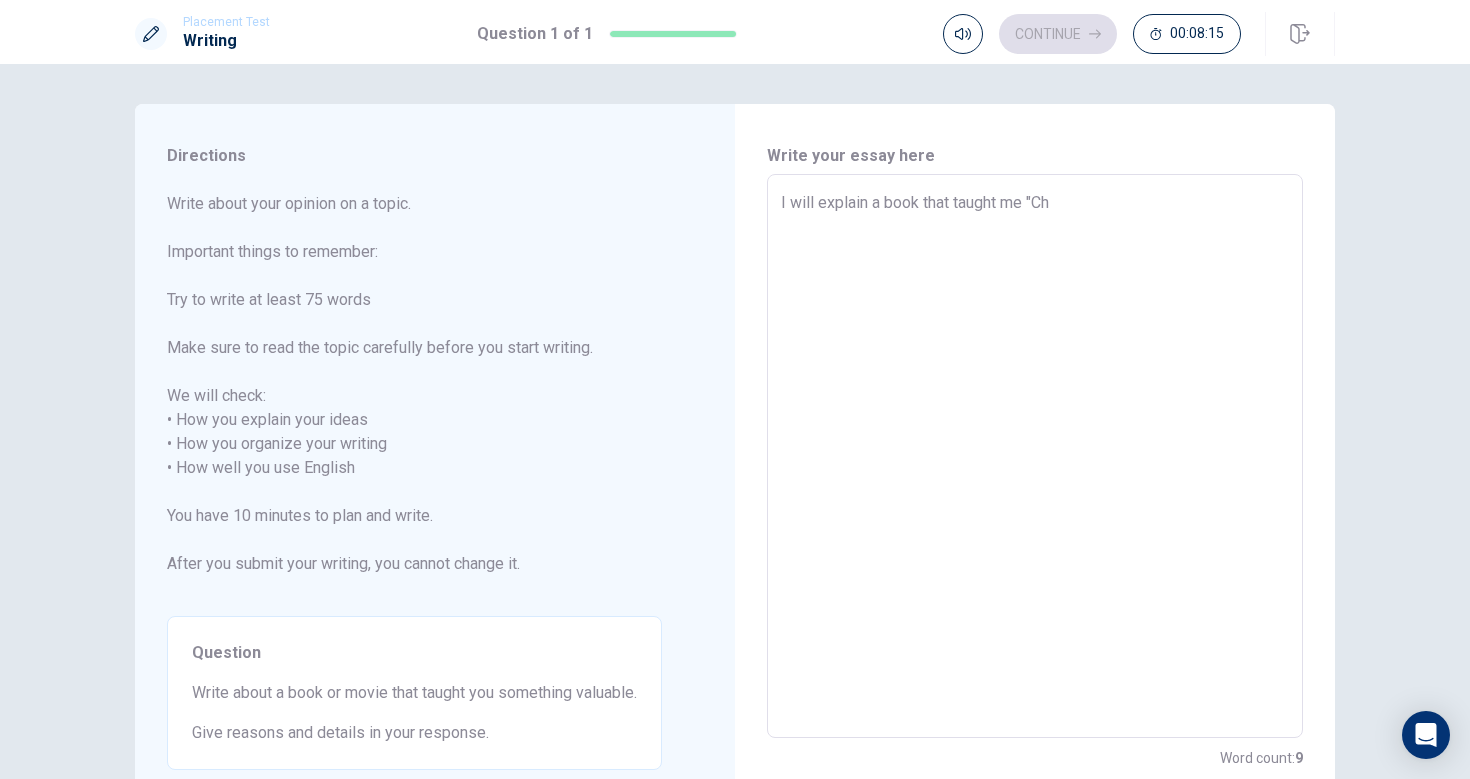 type on "x" 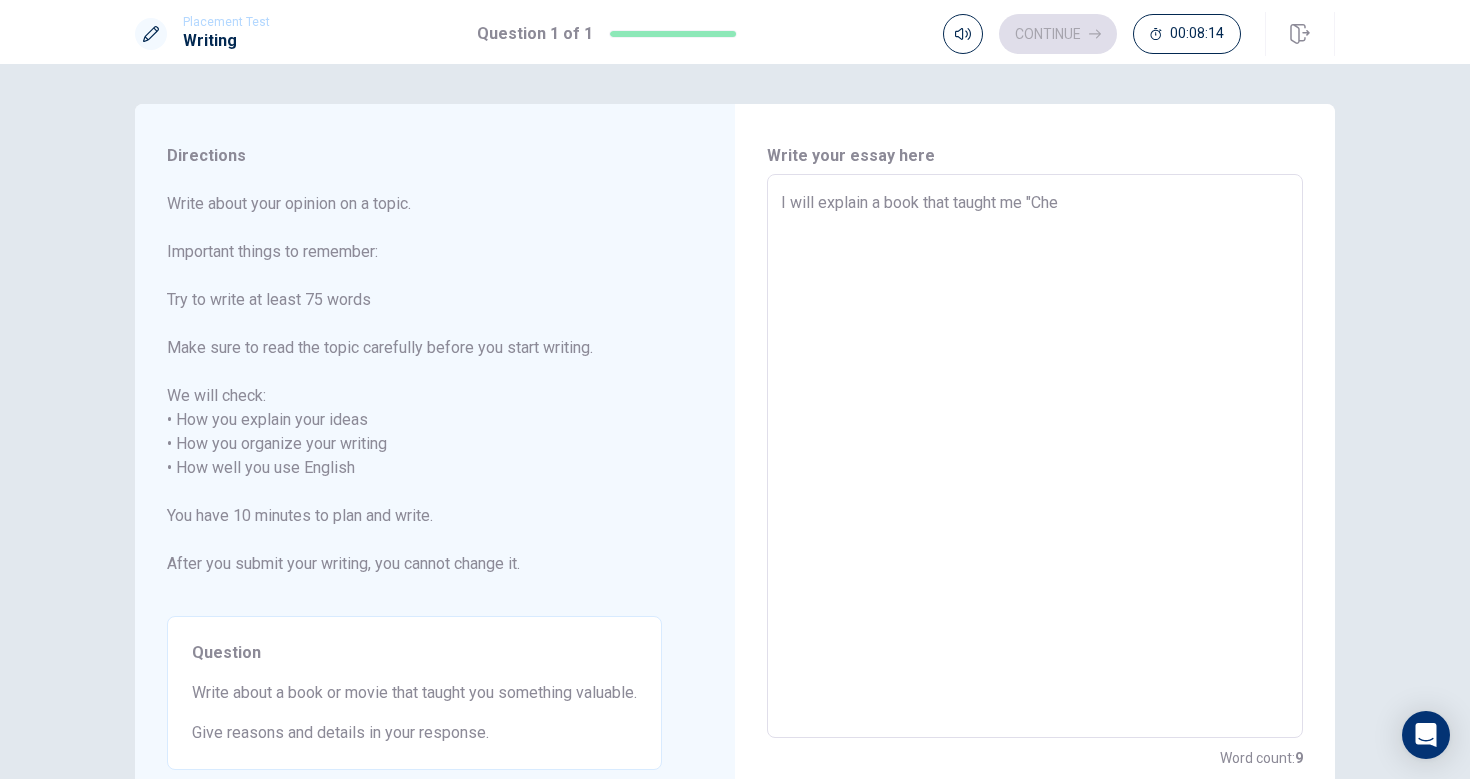 type on "x" 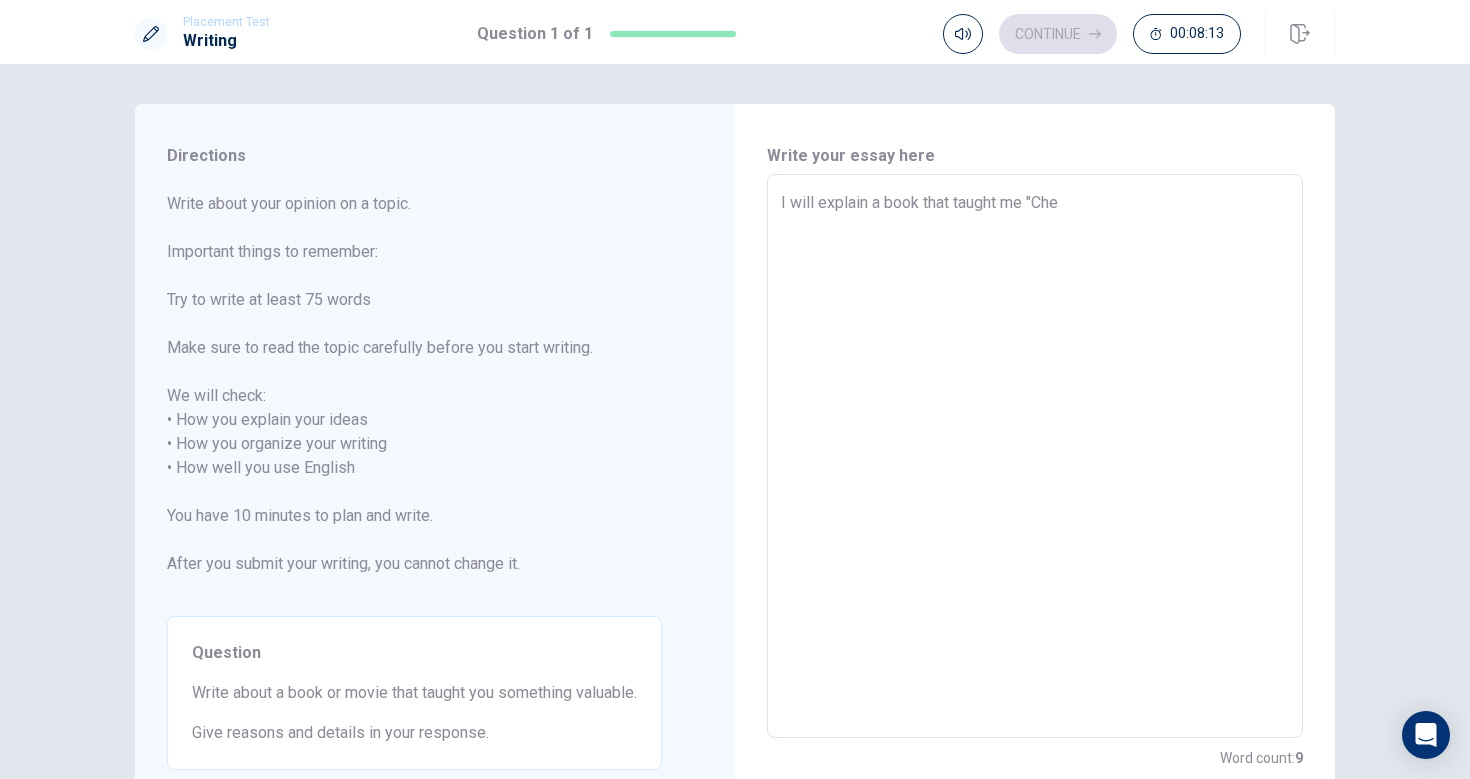 type on "I will explain a book that taught me "Ch" 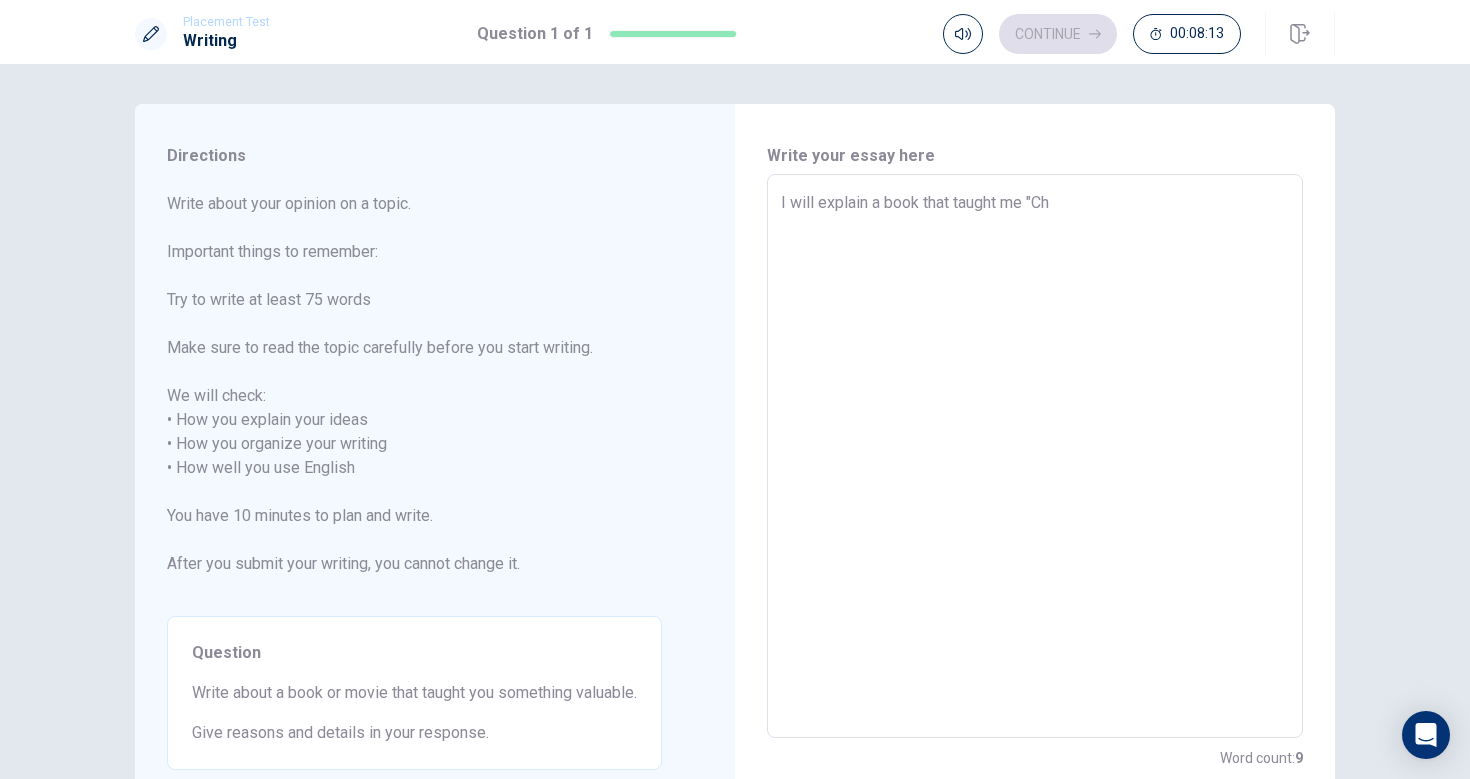 type on "x" 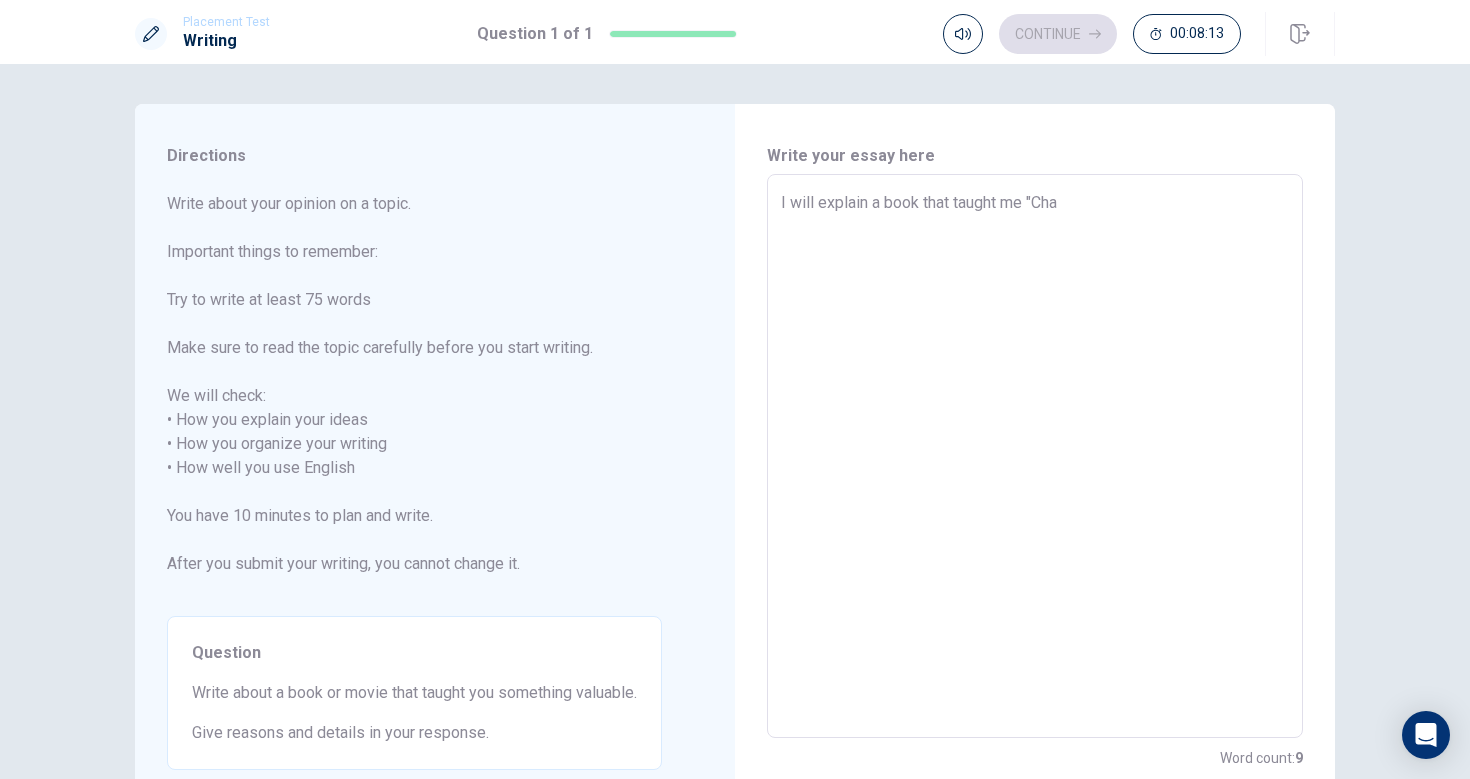type on "x" 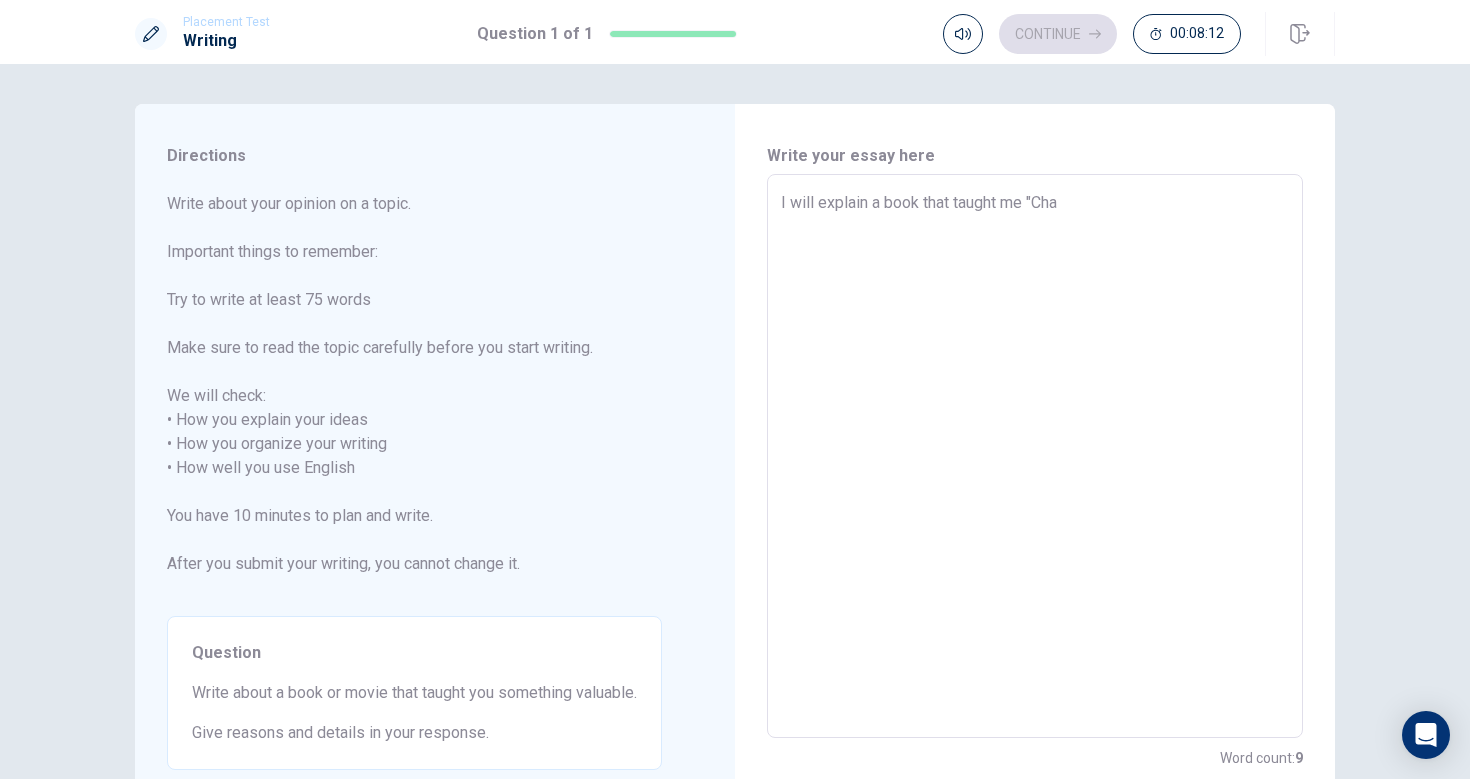 type on "I will explain a book that taught me "Chal" 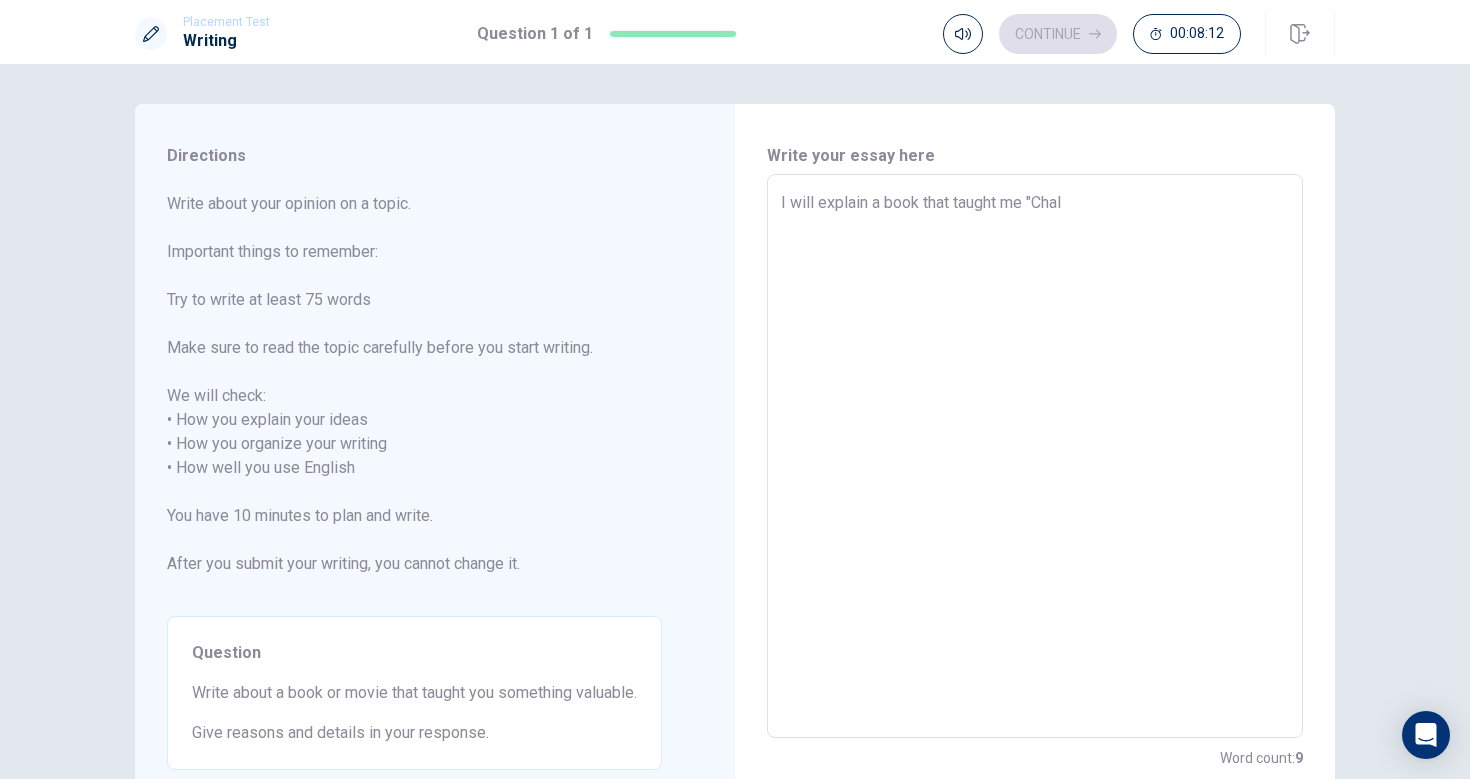 type on "x" 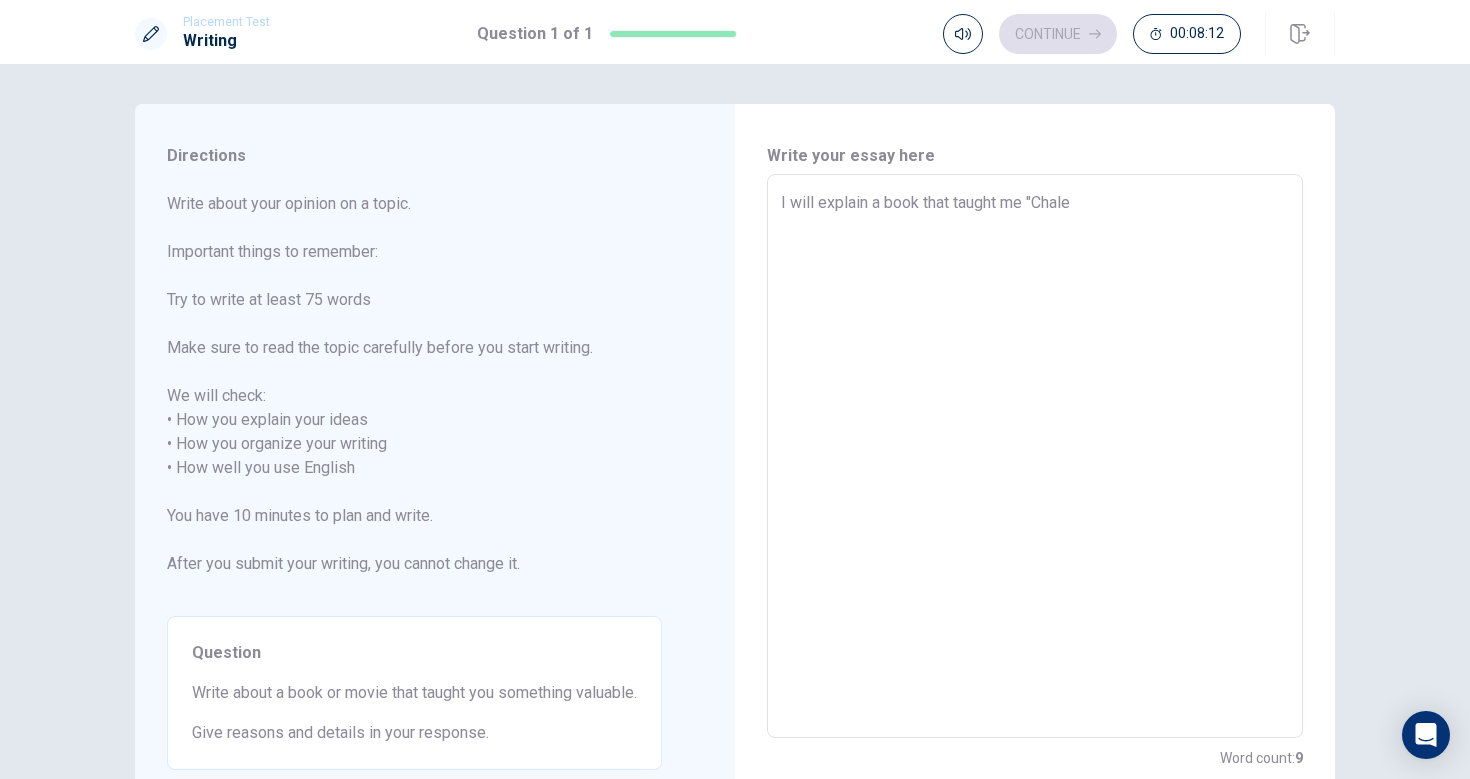type on "x" 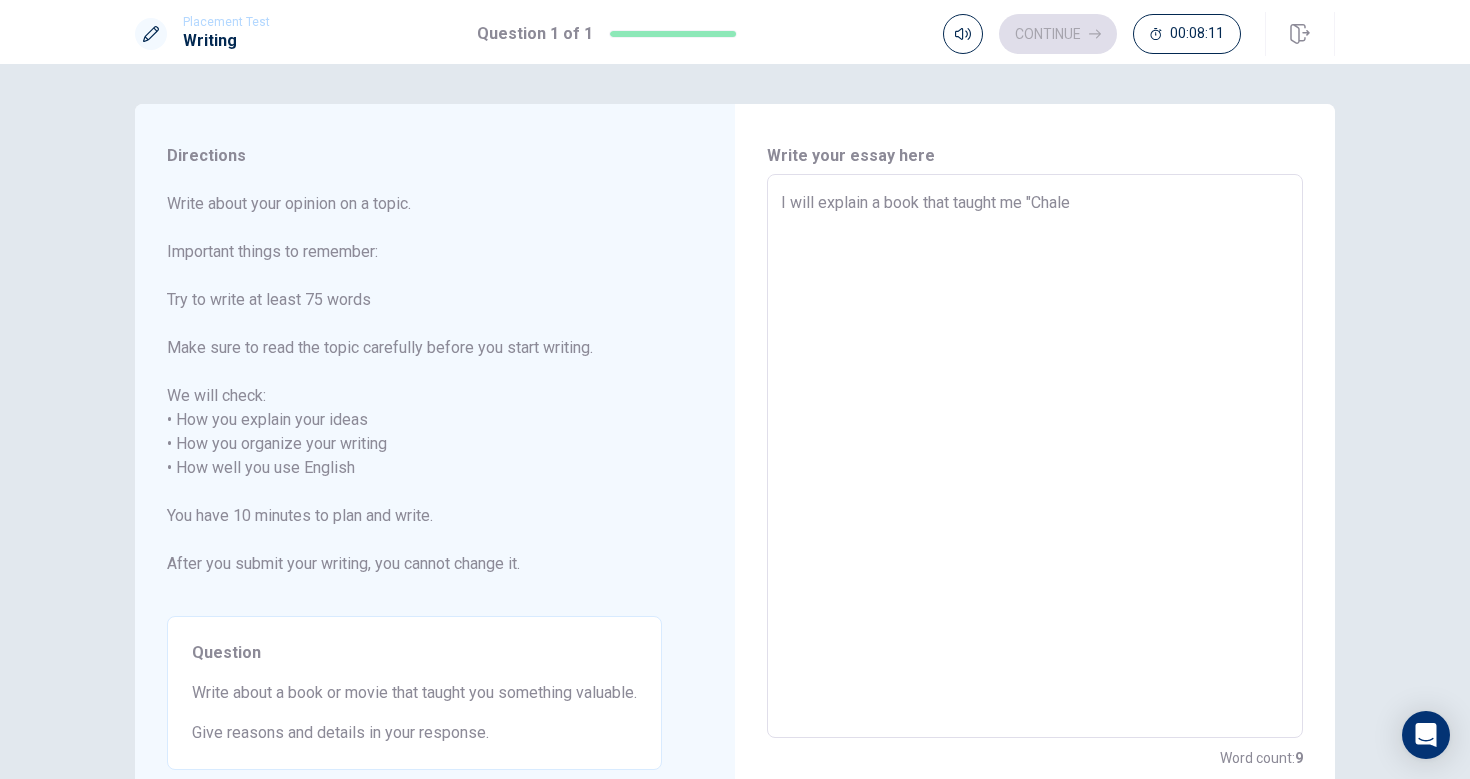 type on "I will explain a book that taught me "Chal" 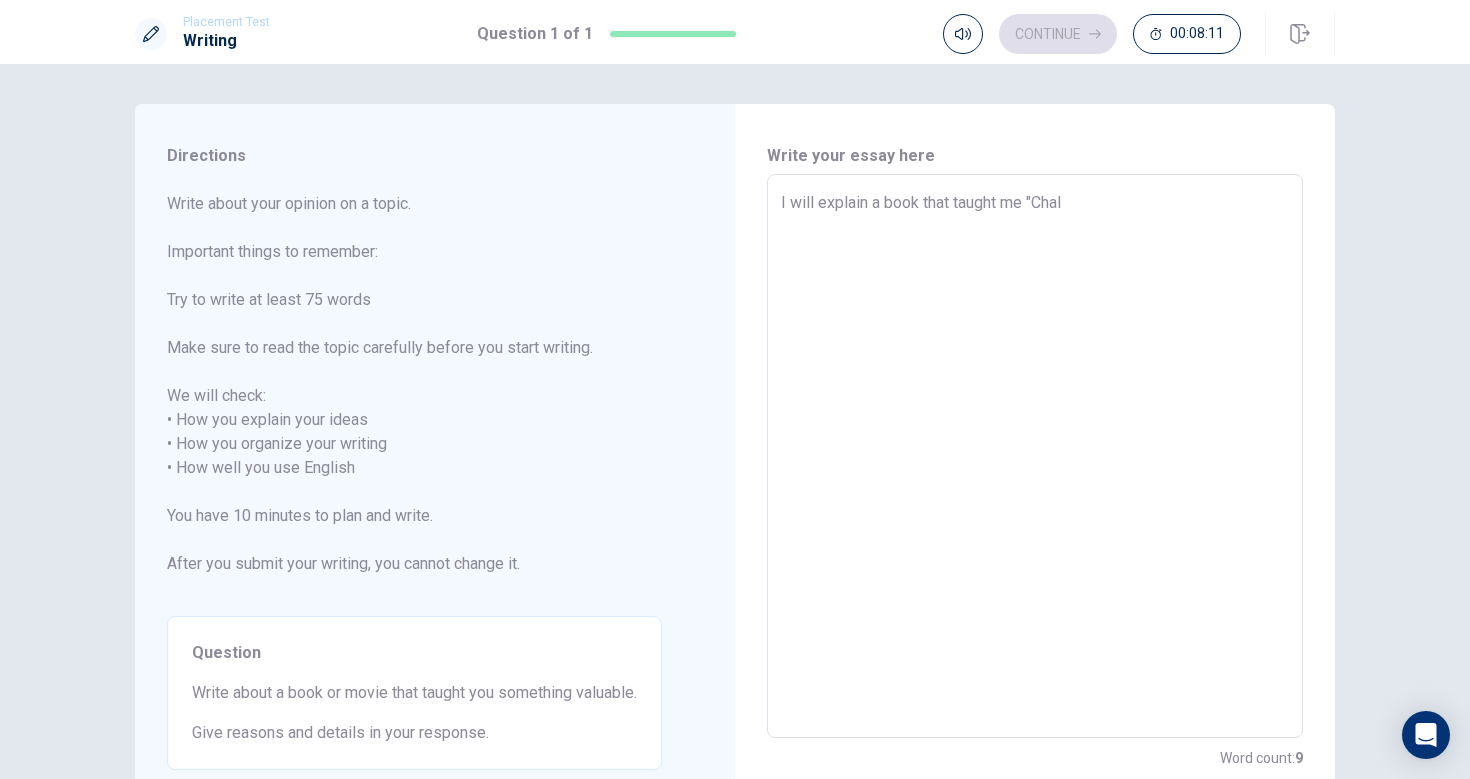 type on "x" 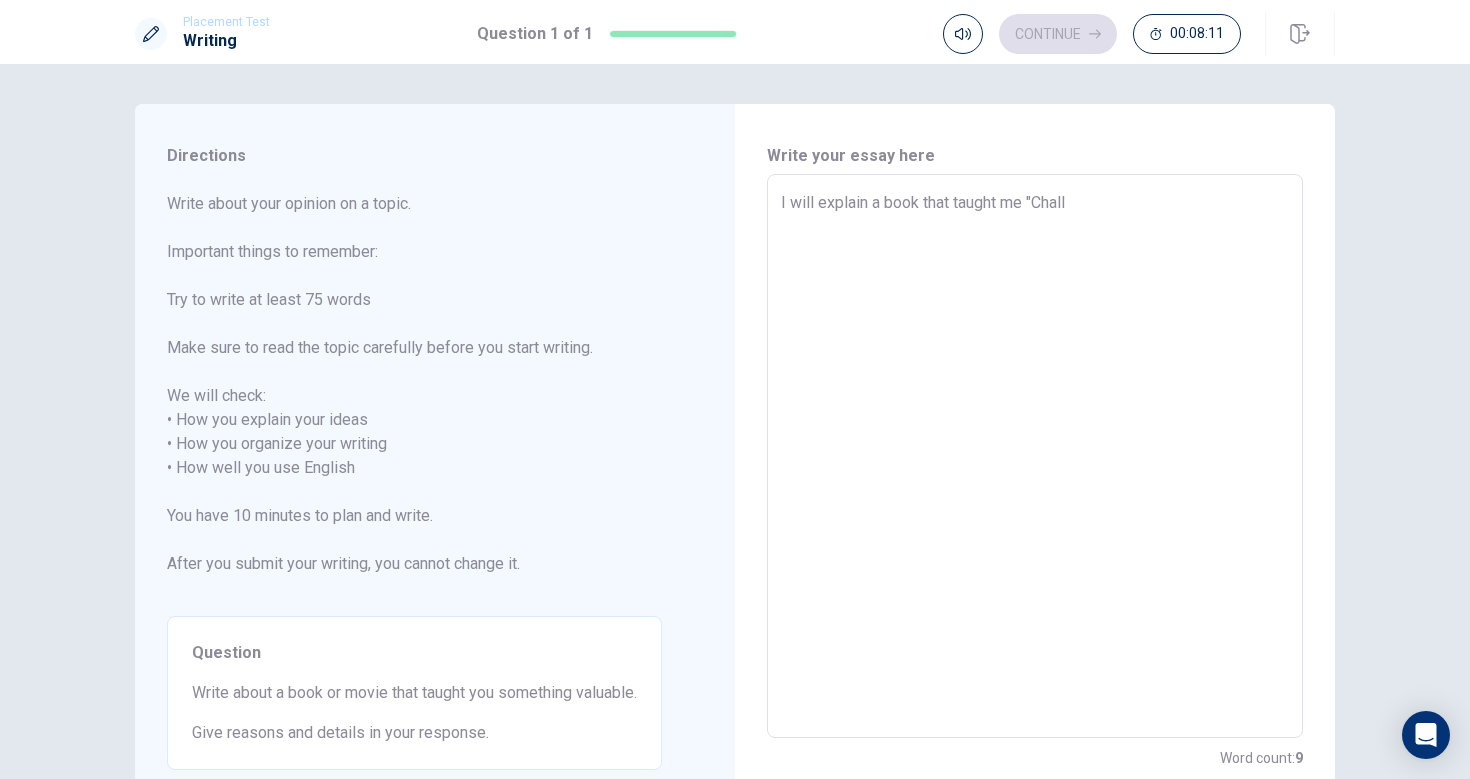 type on "x" 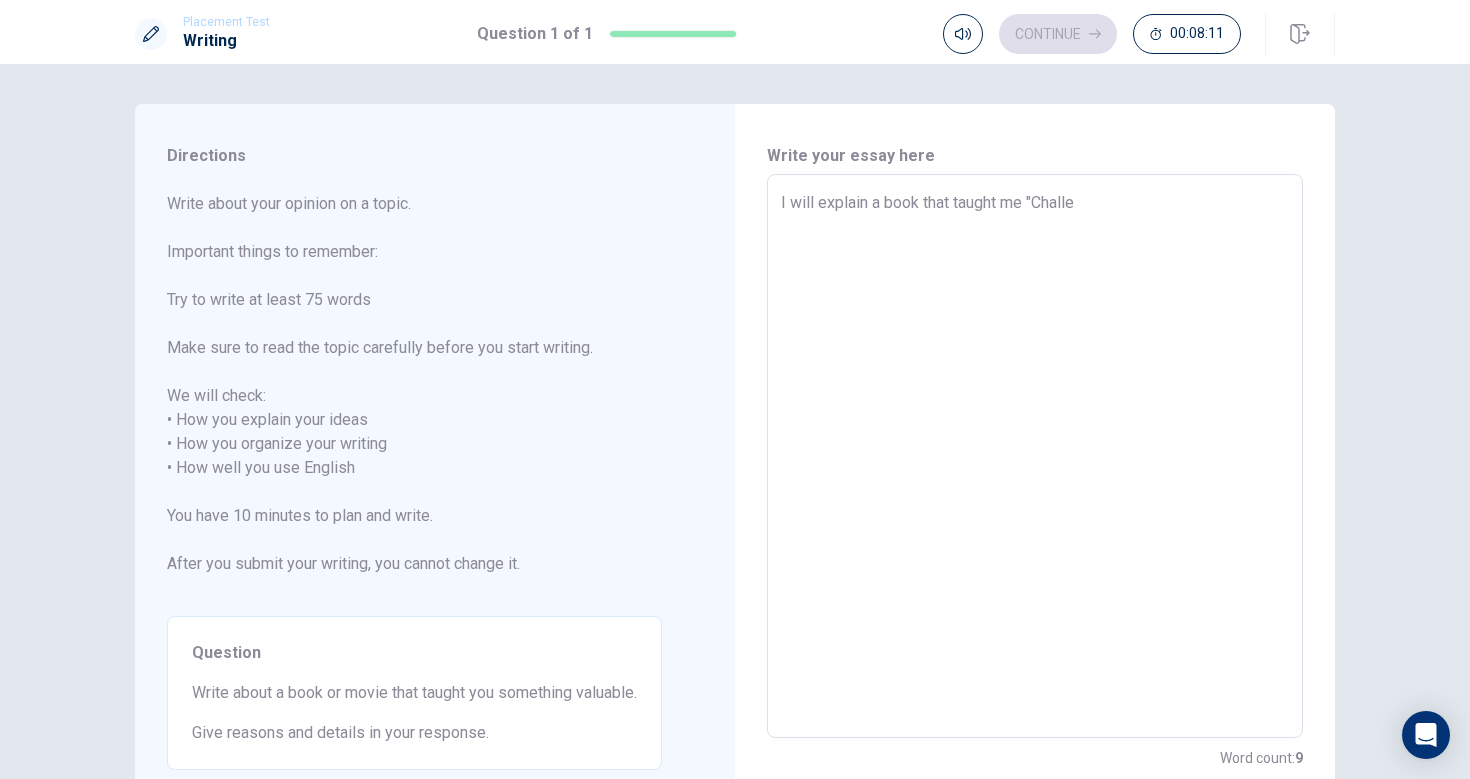 type on "x" 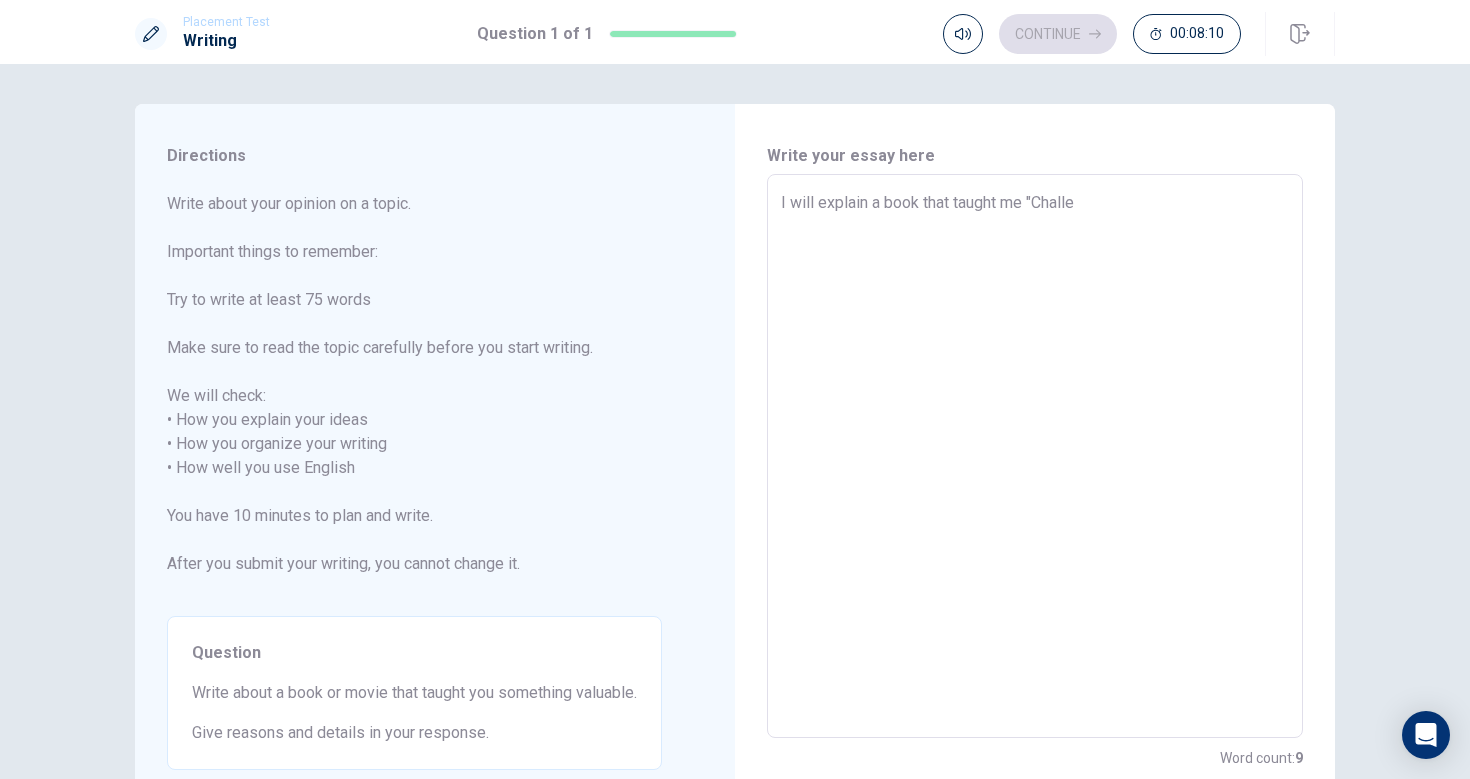 type on "I will explain a book that taught me "Challen" 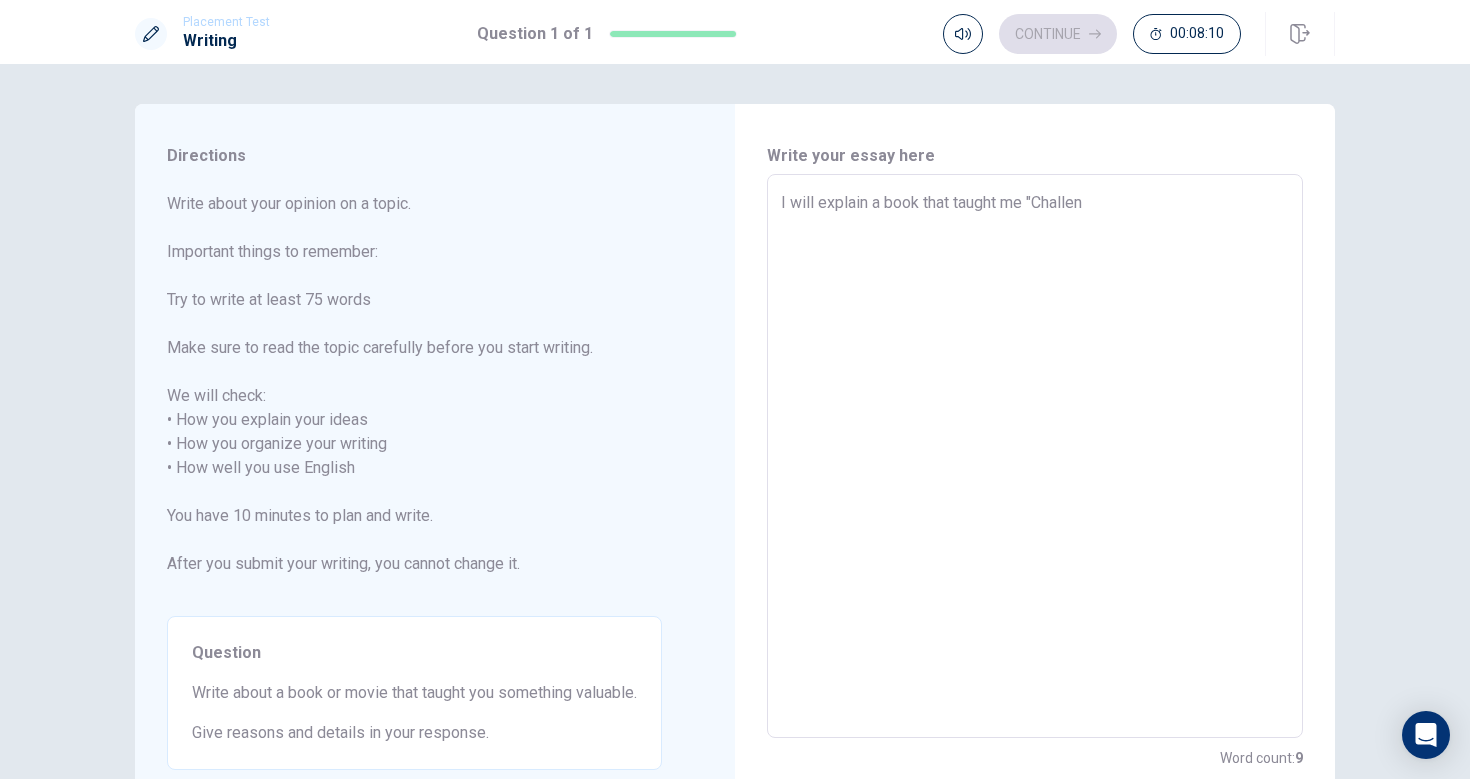 type on "x" 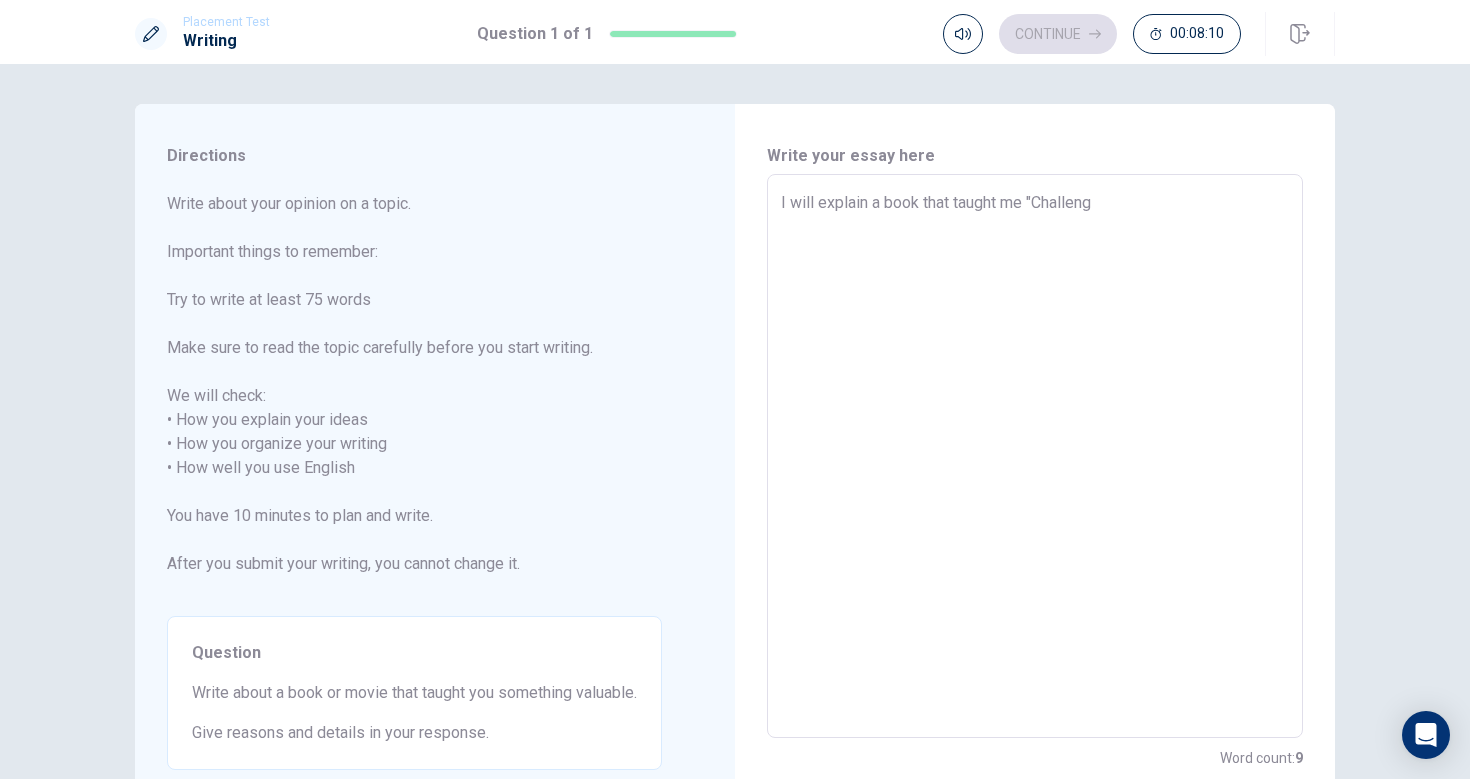 type on "x" 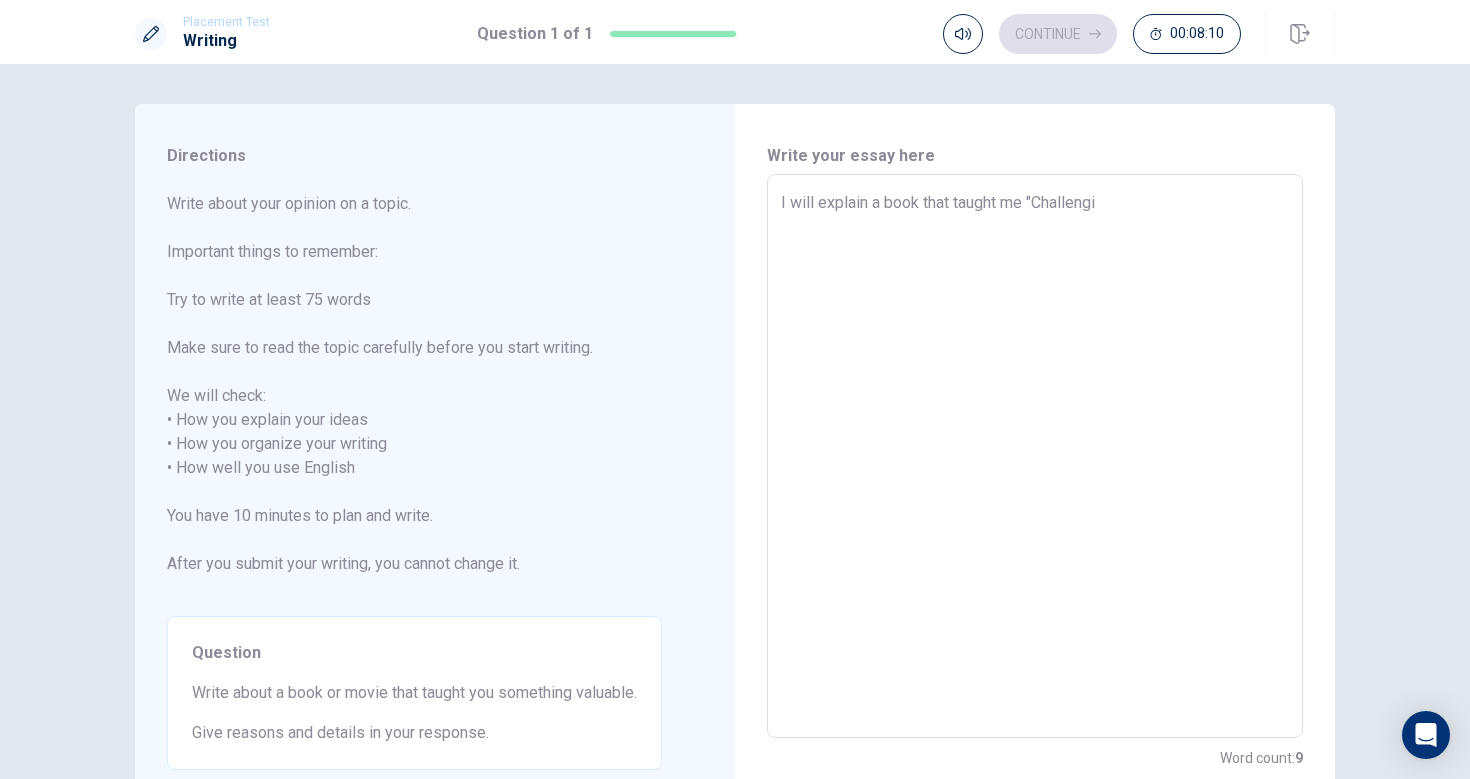 type on "x" 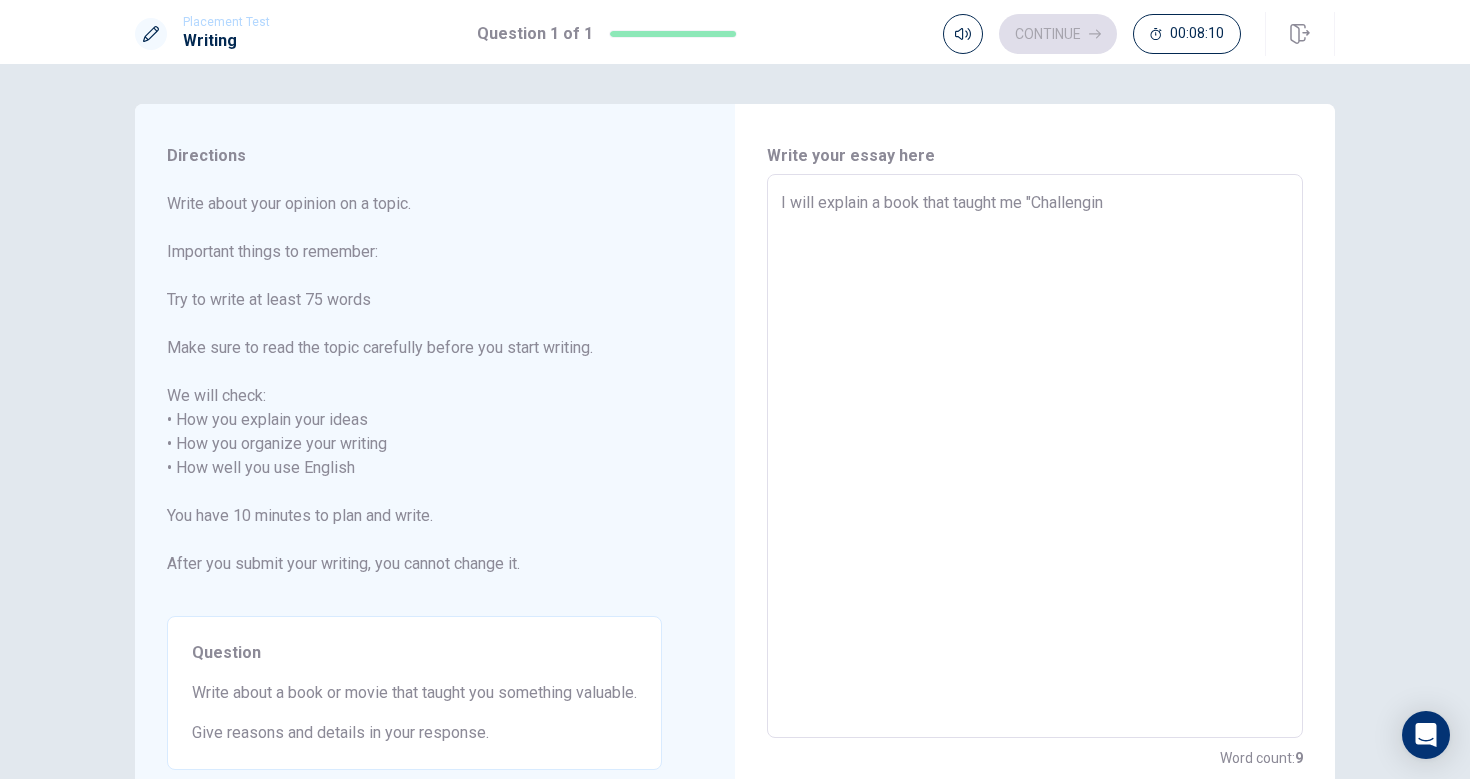 type on "x" 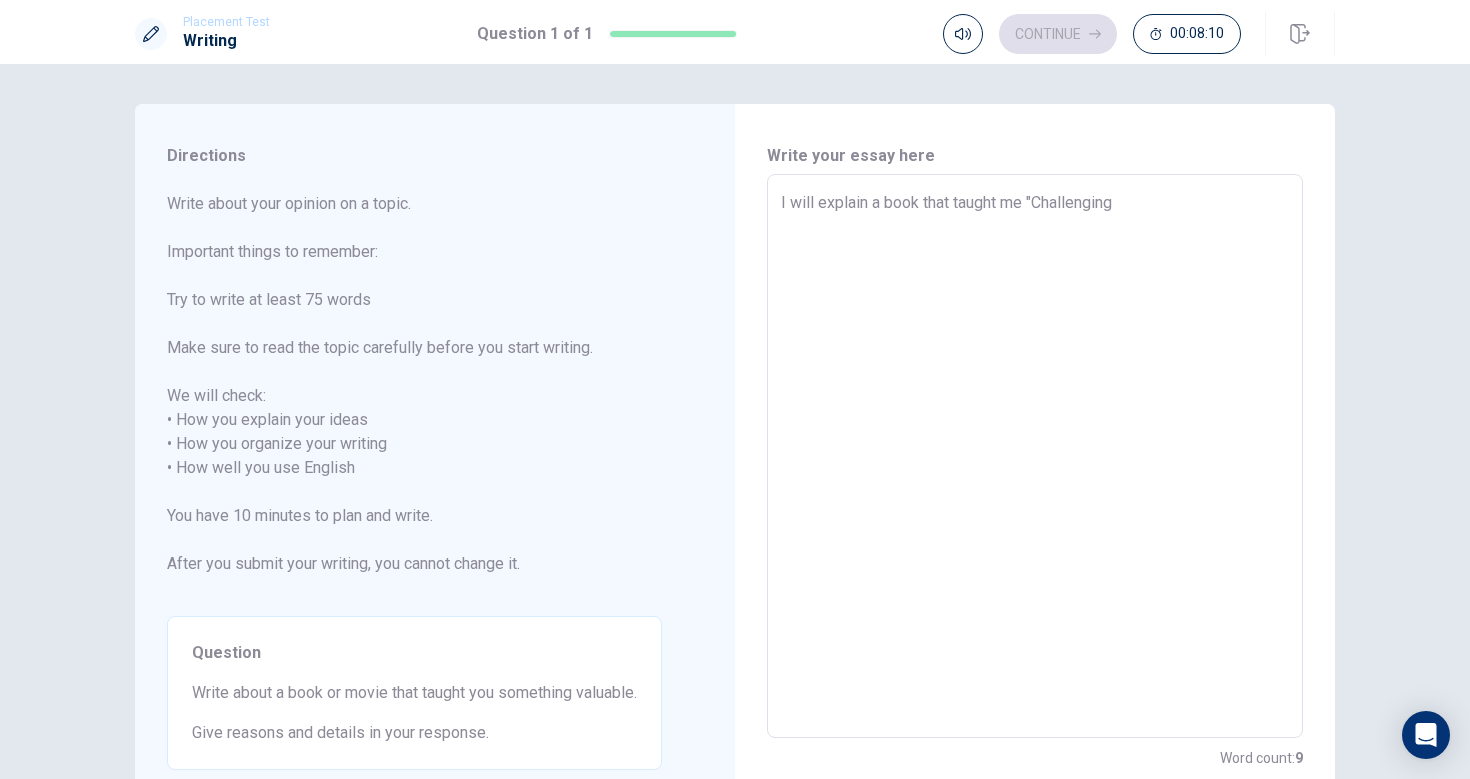 type on "x" 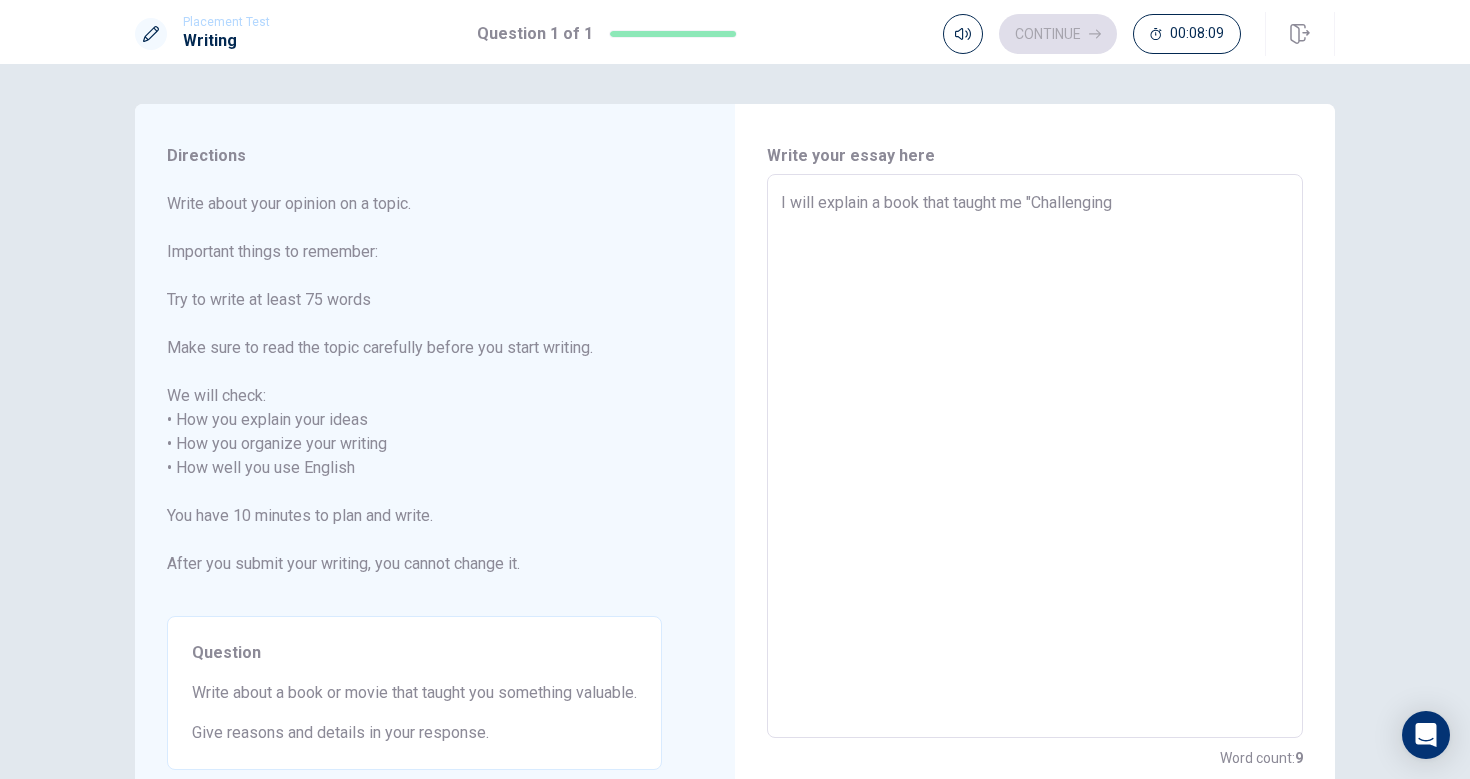 type on "I will explain a book that taught me "Challenging i" 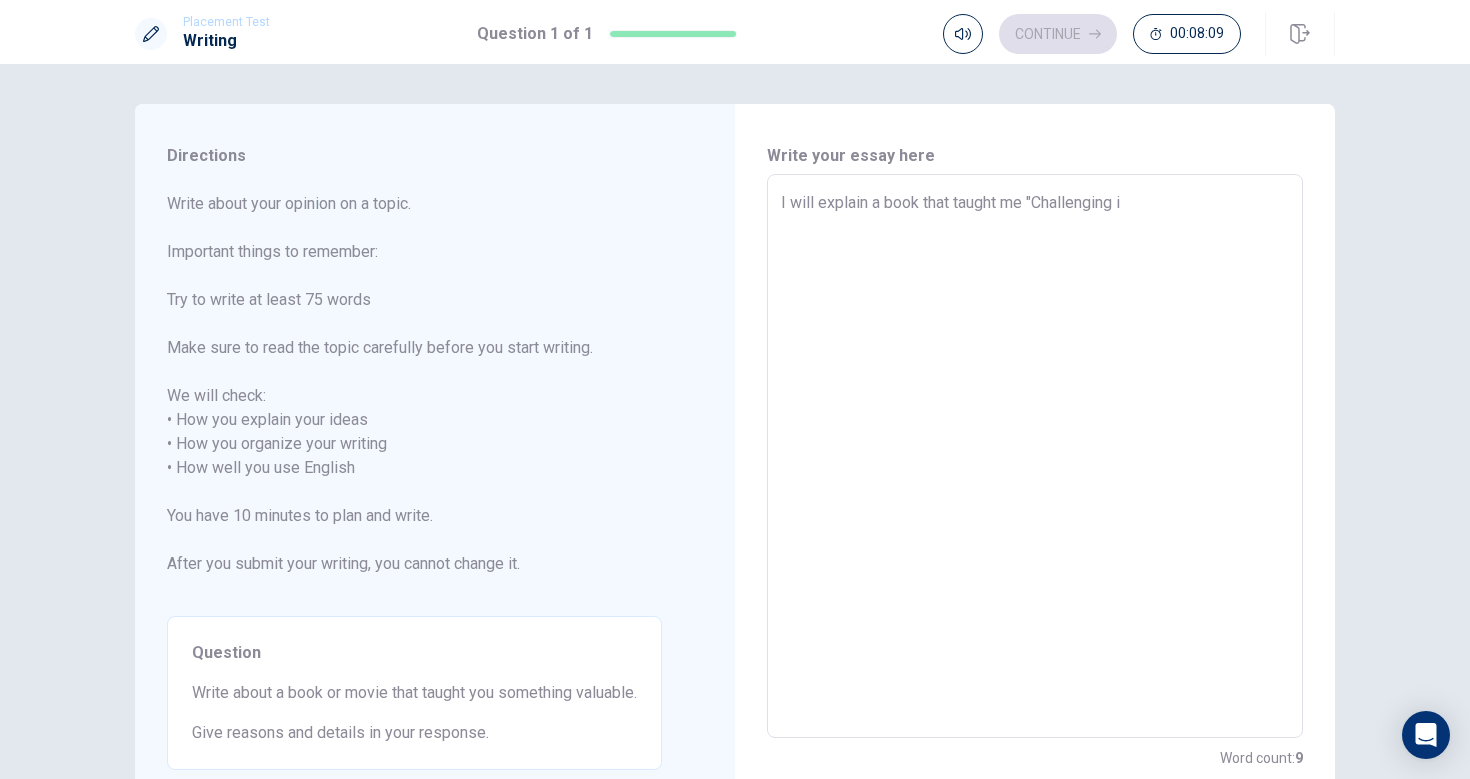 type on "x" 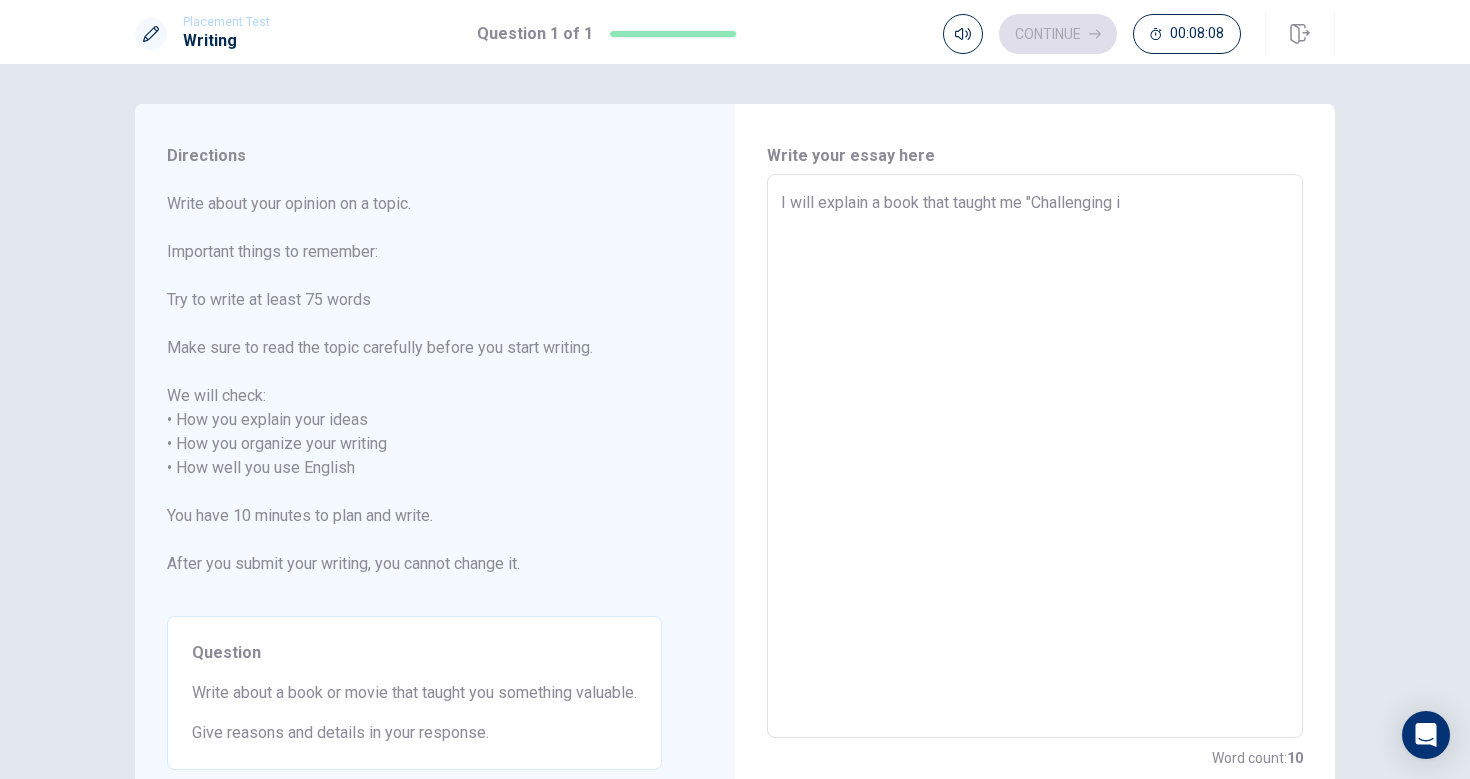 type on "I will explain a book that taught me "Challenging is" 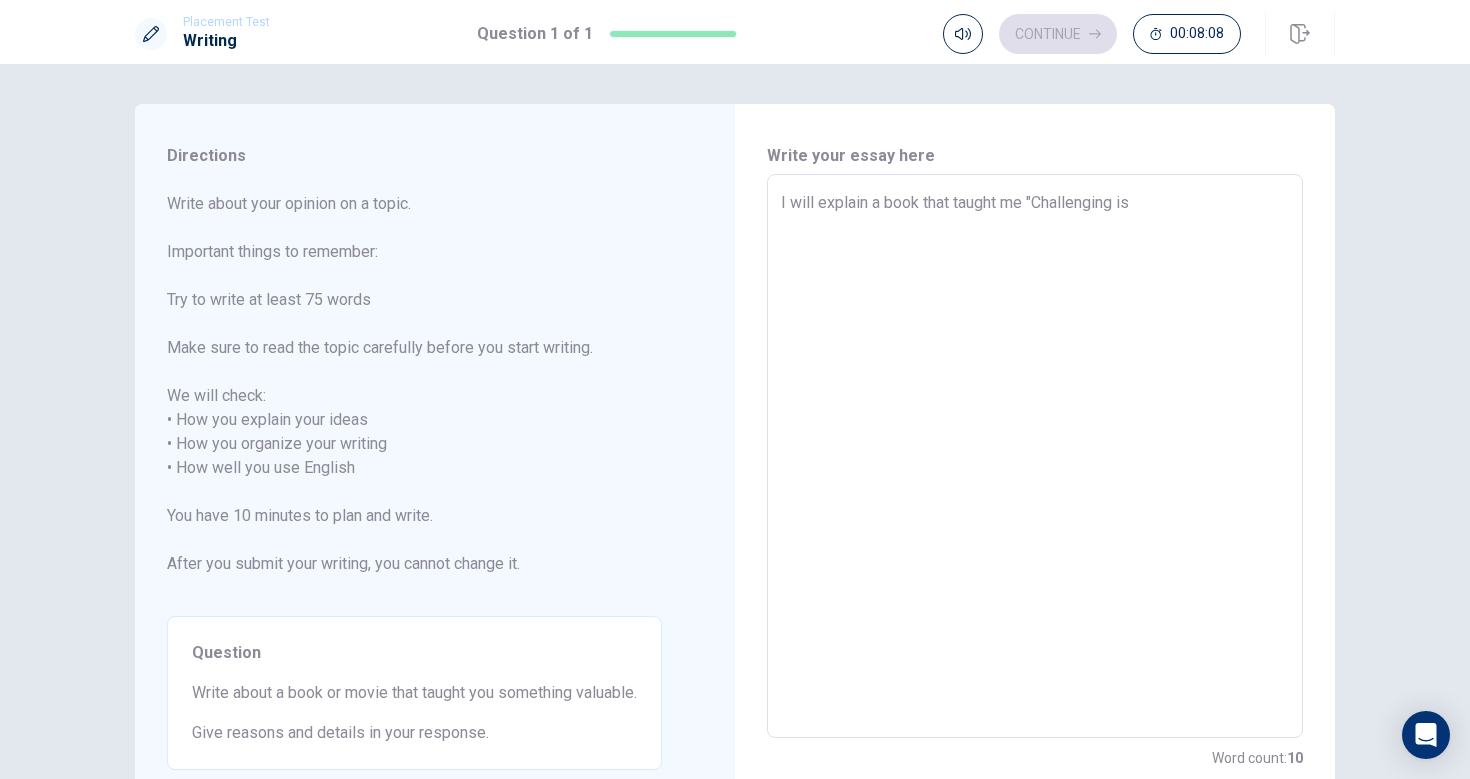 type on "x" 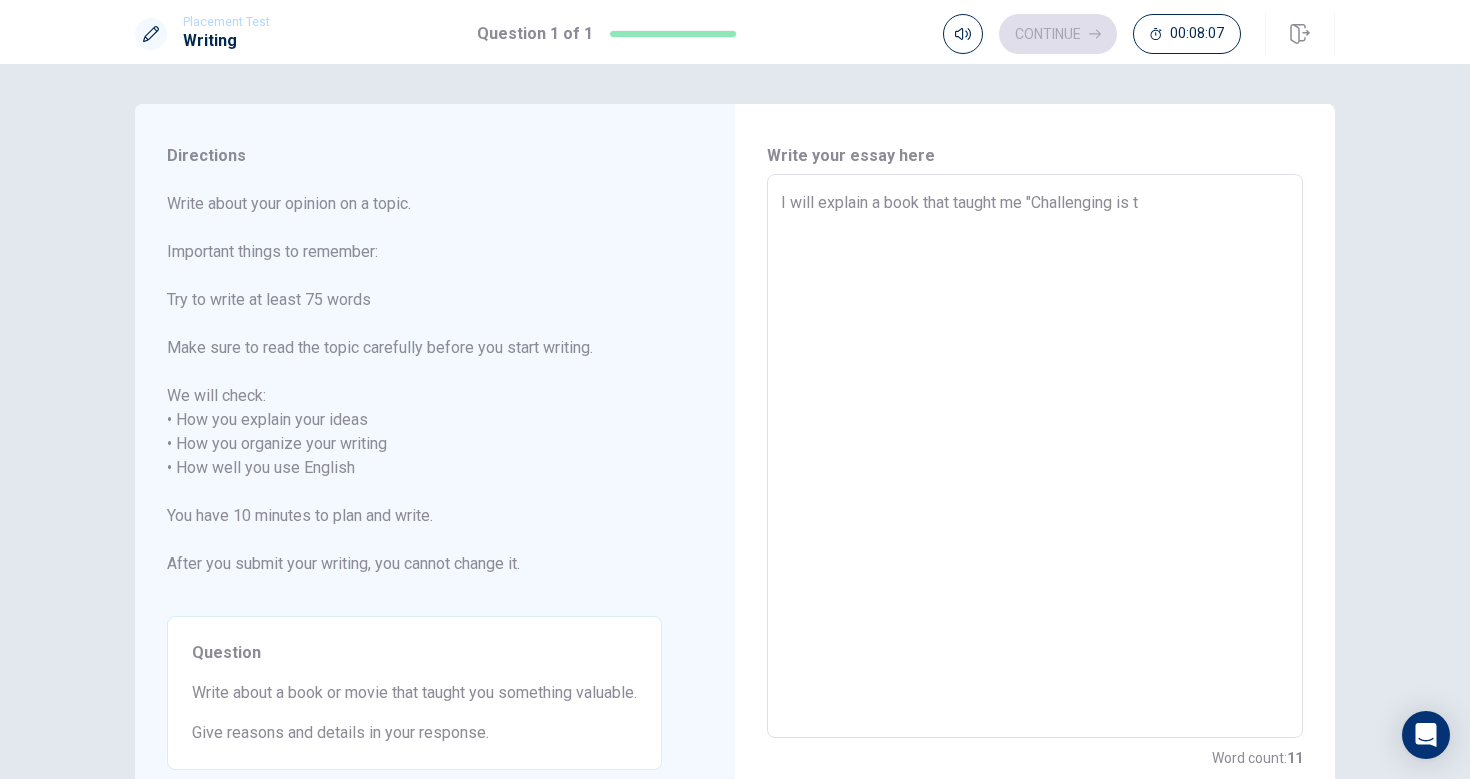 type on "x" 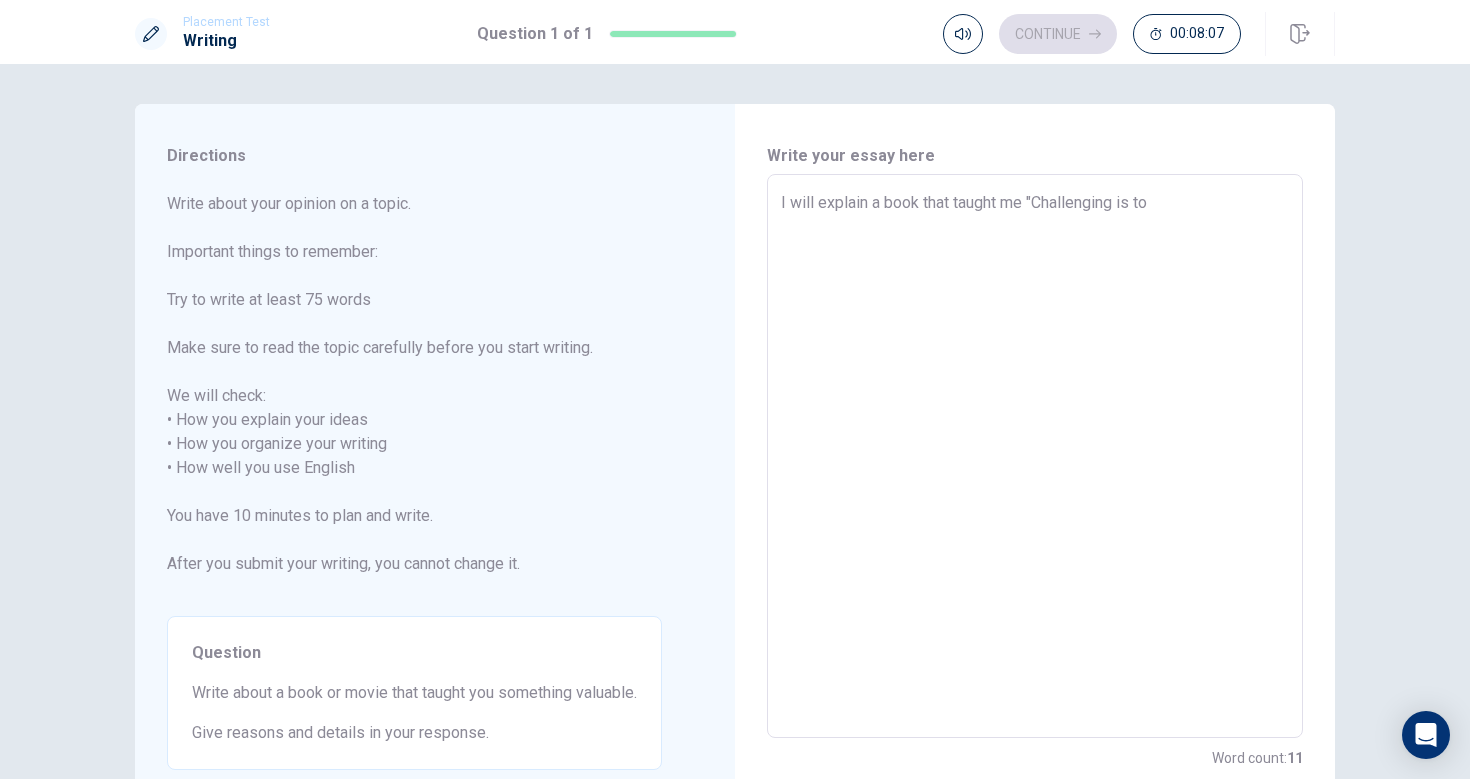 type on "x" 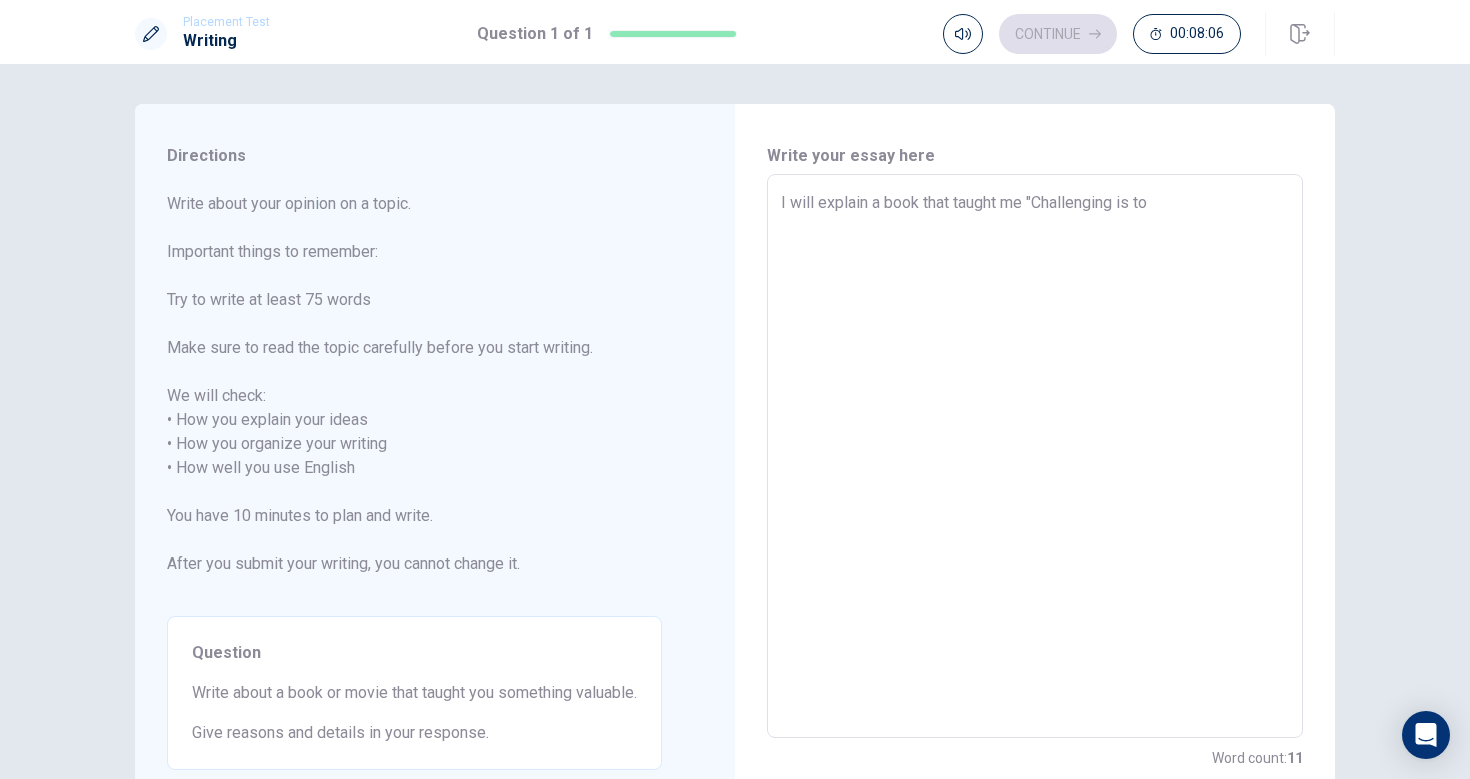 type on "I will explain a book that taught me "Challenging is too" 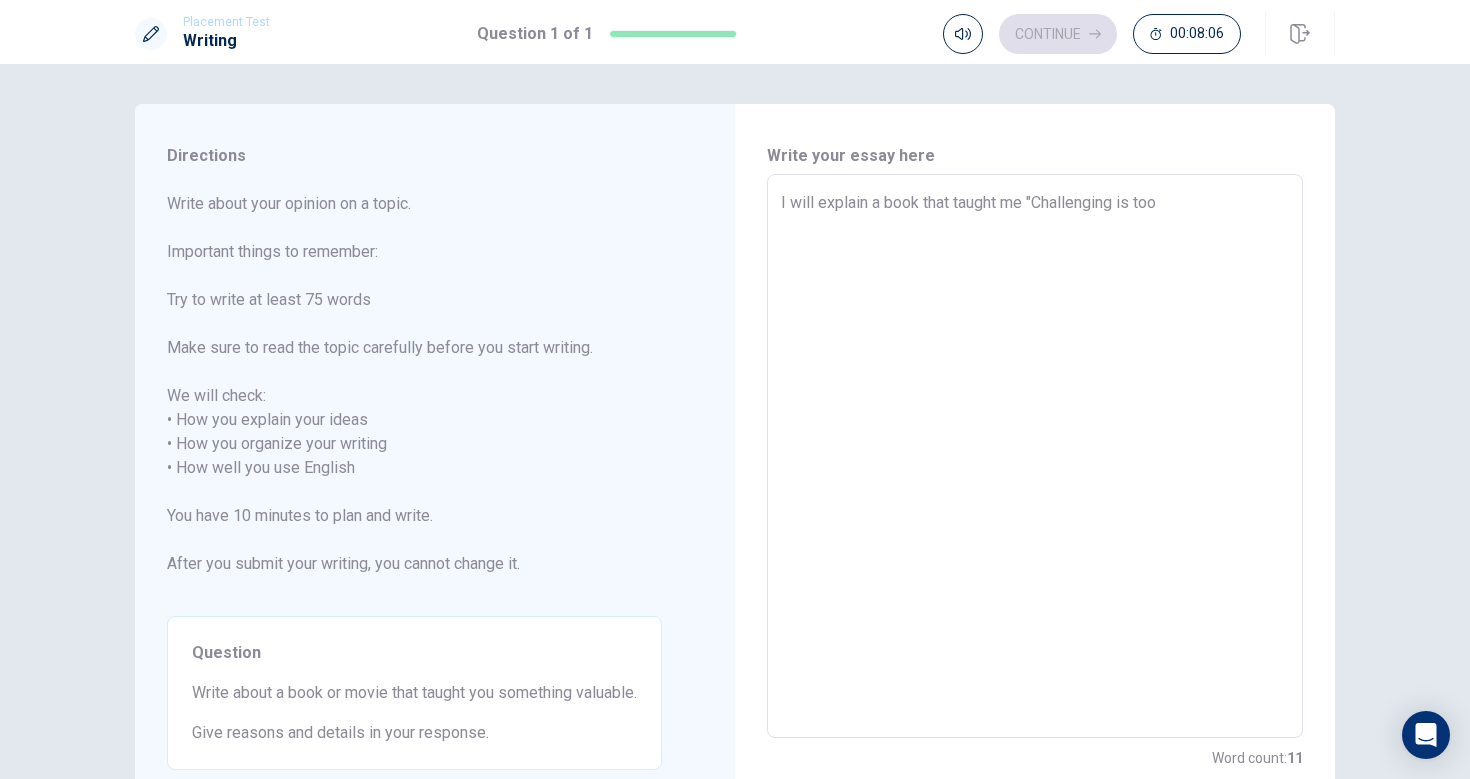 type on "x" 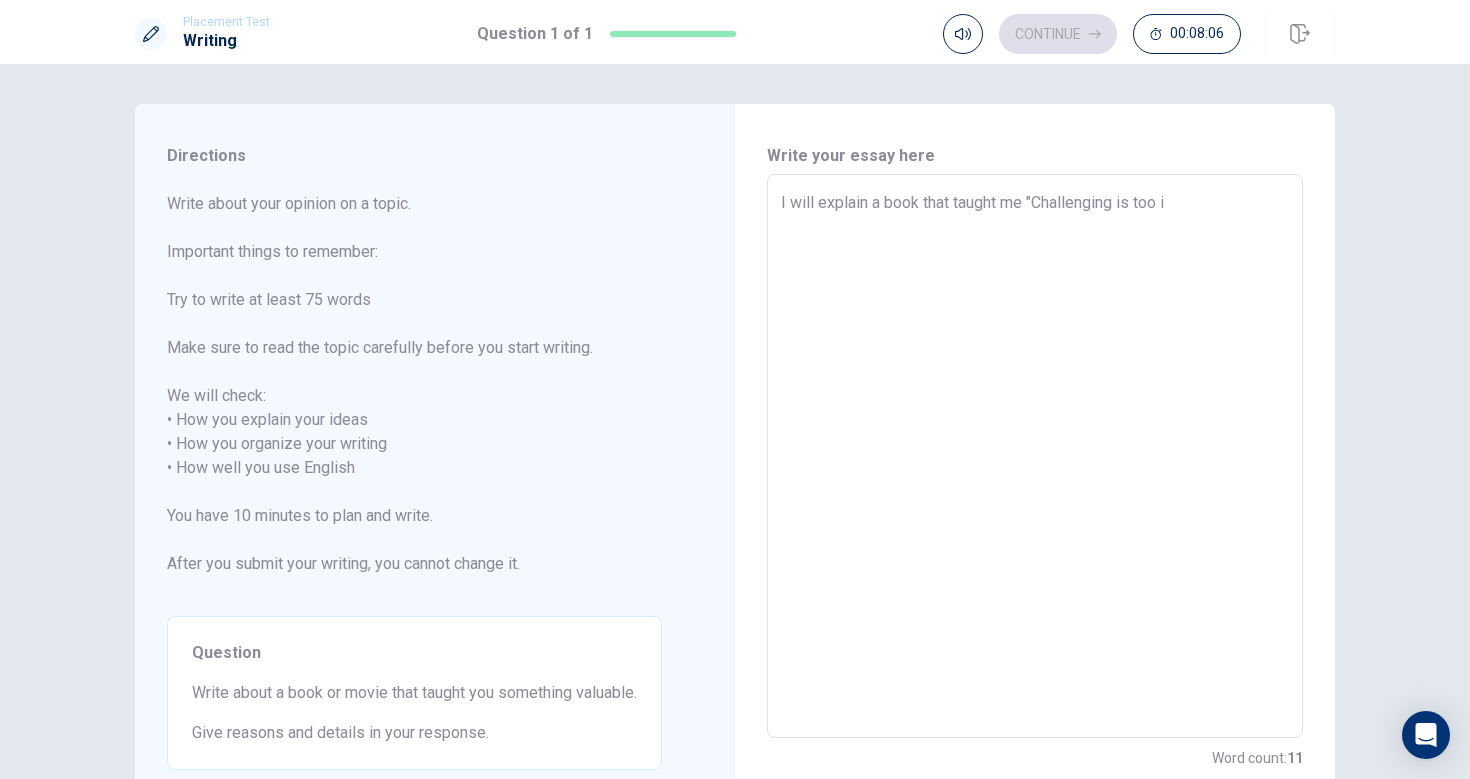 type on "x" 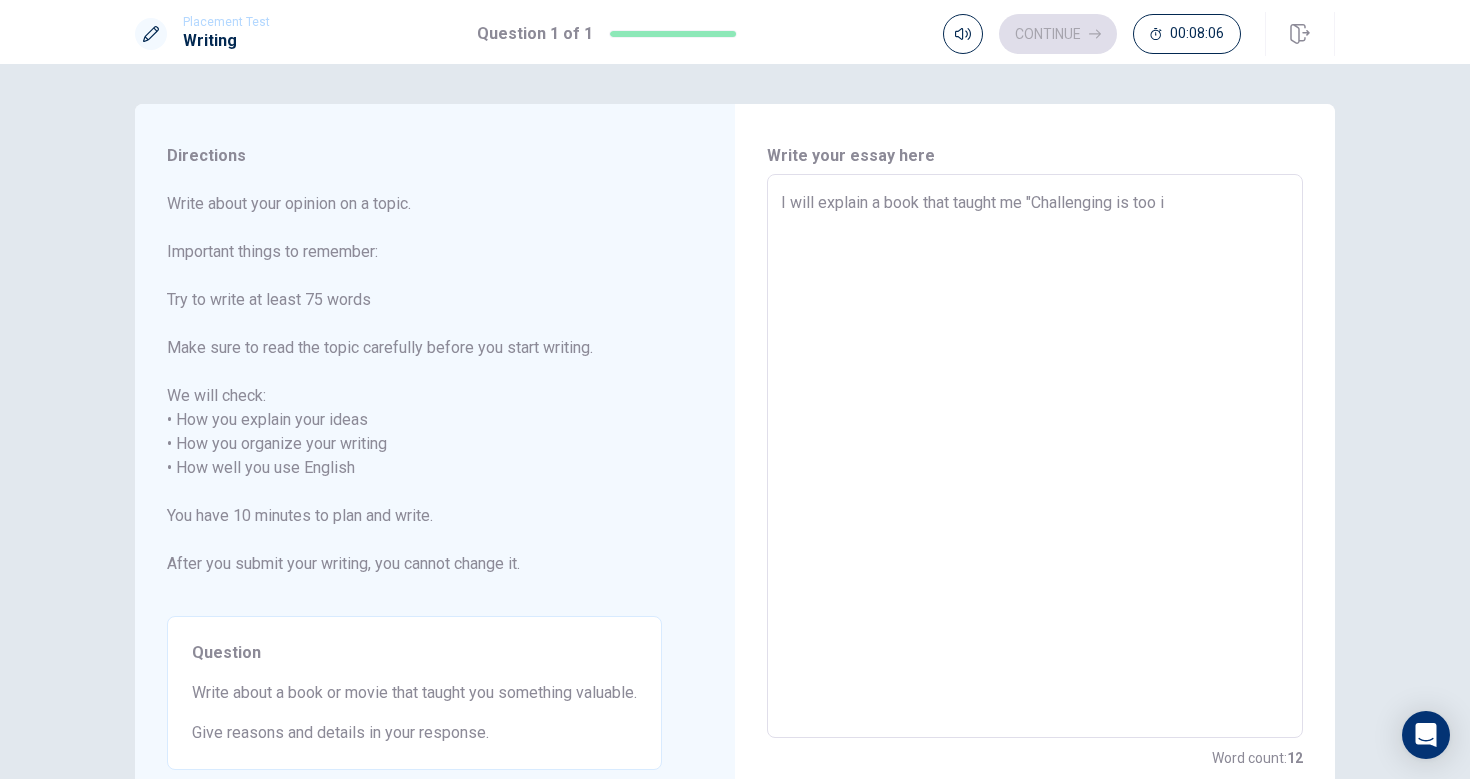type on "I will explain a book that taught me "Challenging is too im" 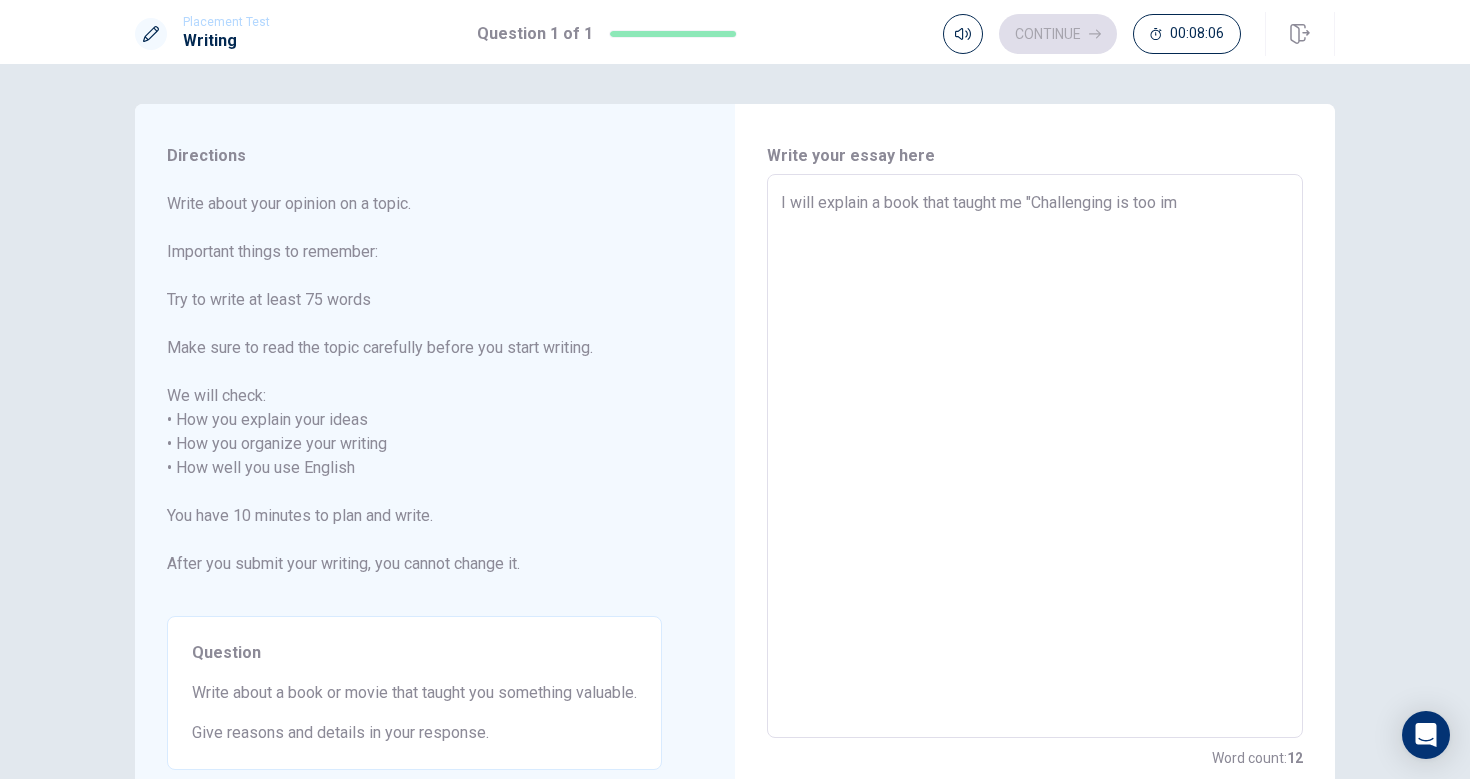 type on "x" 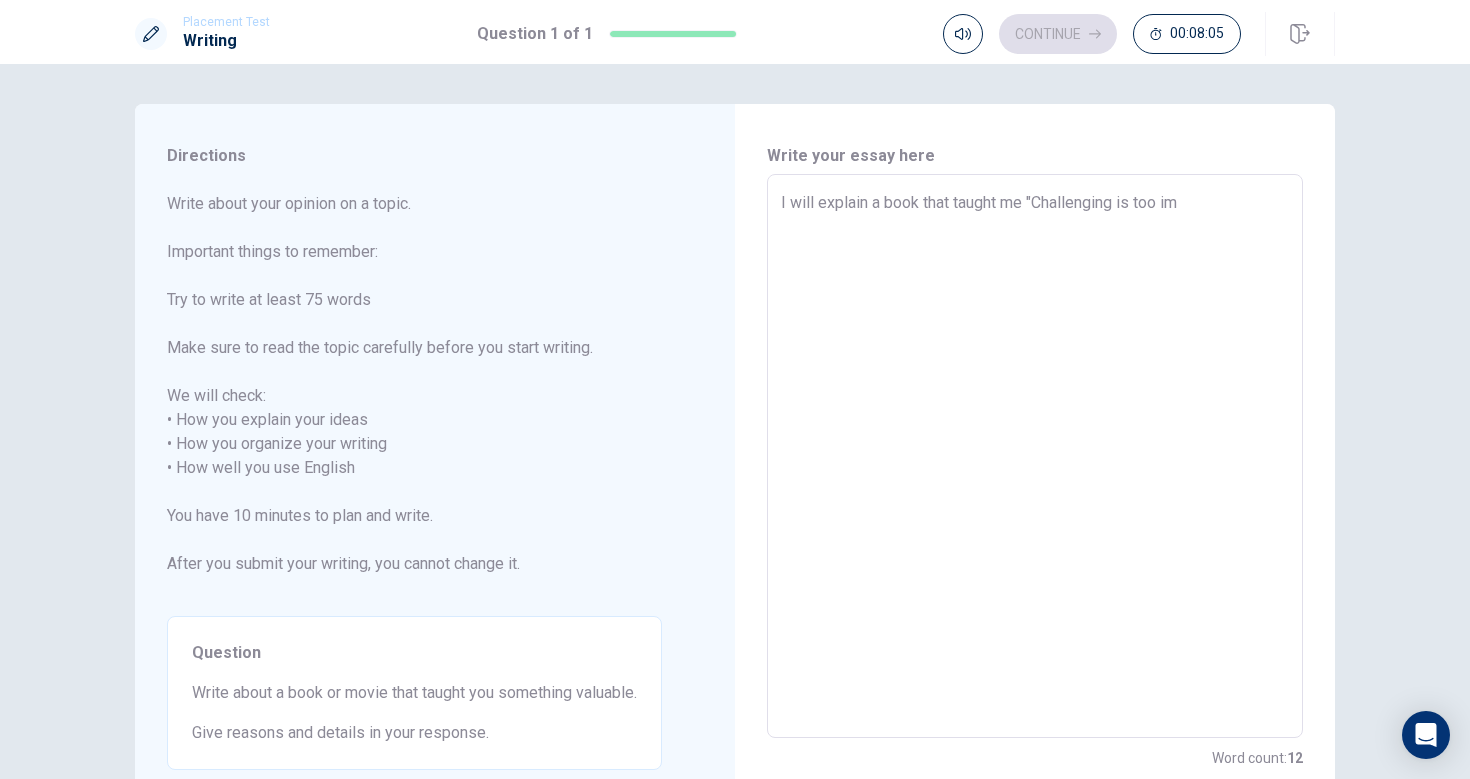 type on "I will explain a book that taught me "Challenging is too imp" 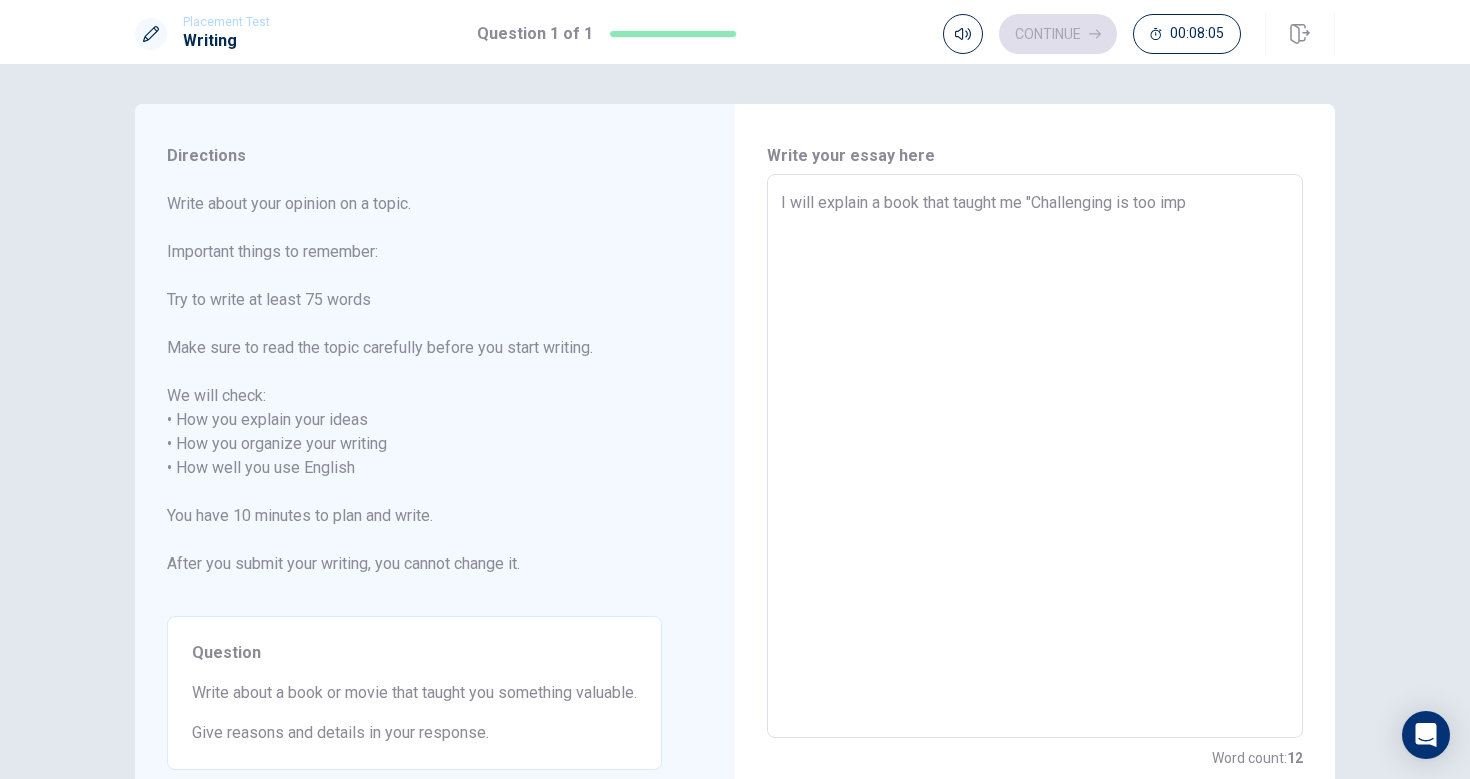 type on "x" 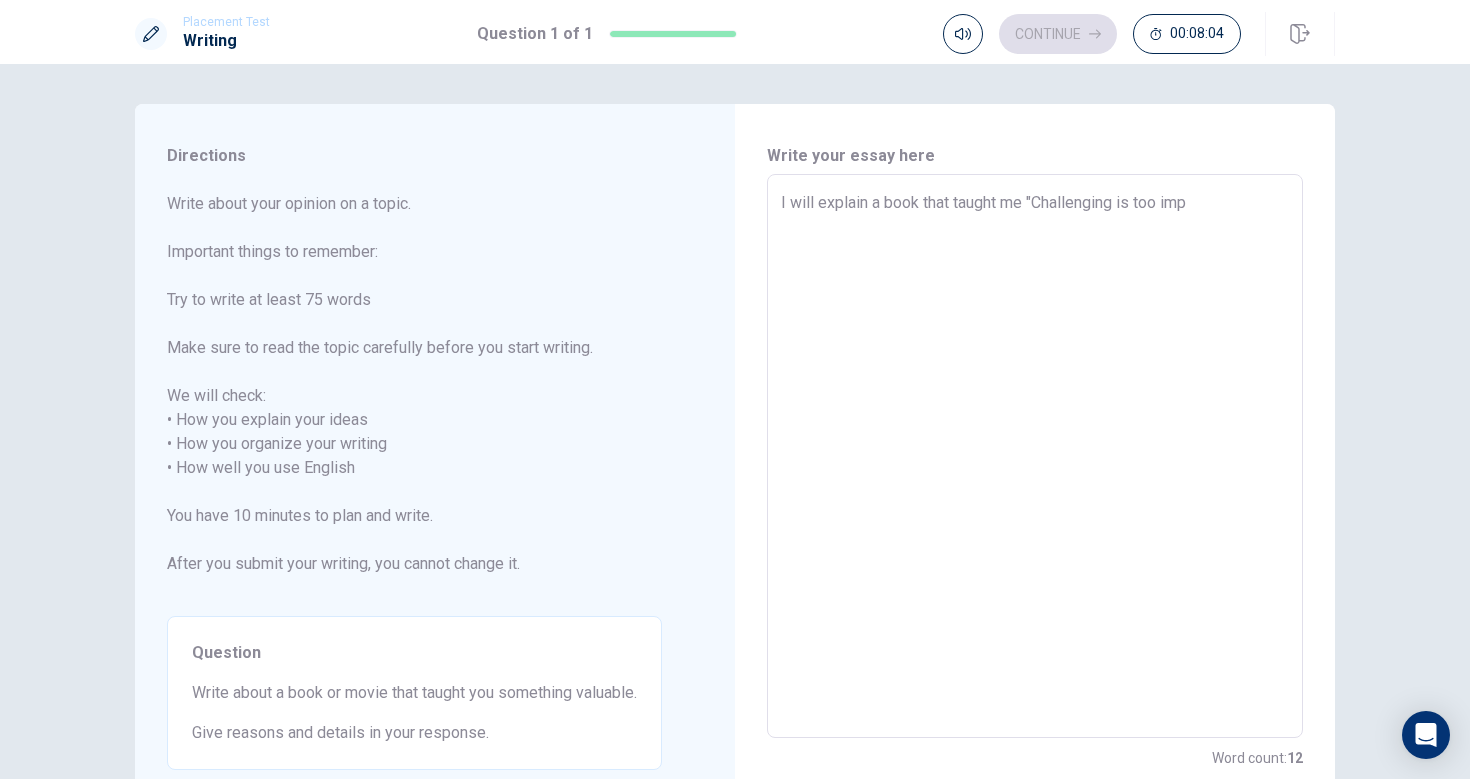 type on "I will explain a book that taught me "Challenging is too impo" 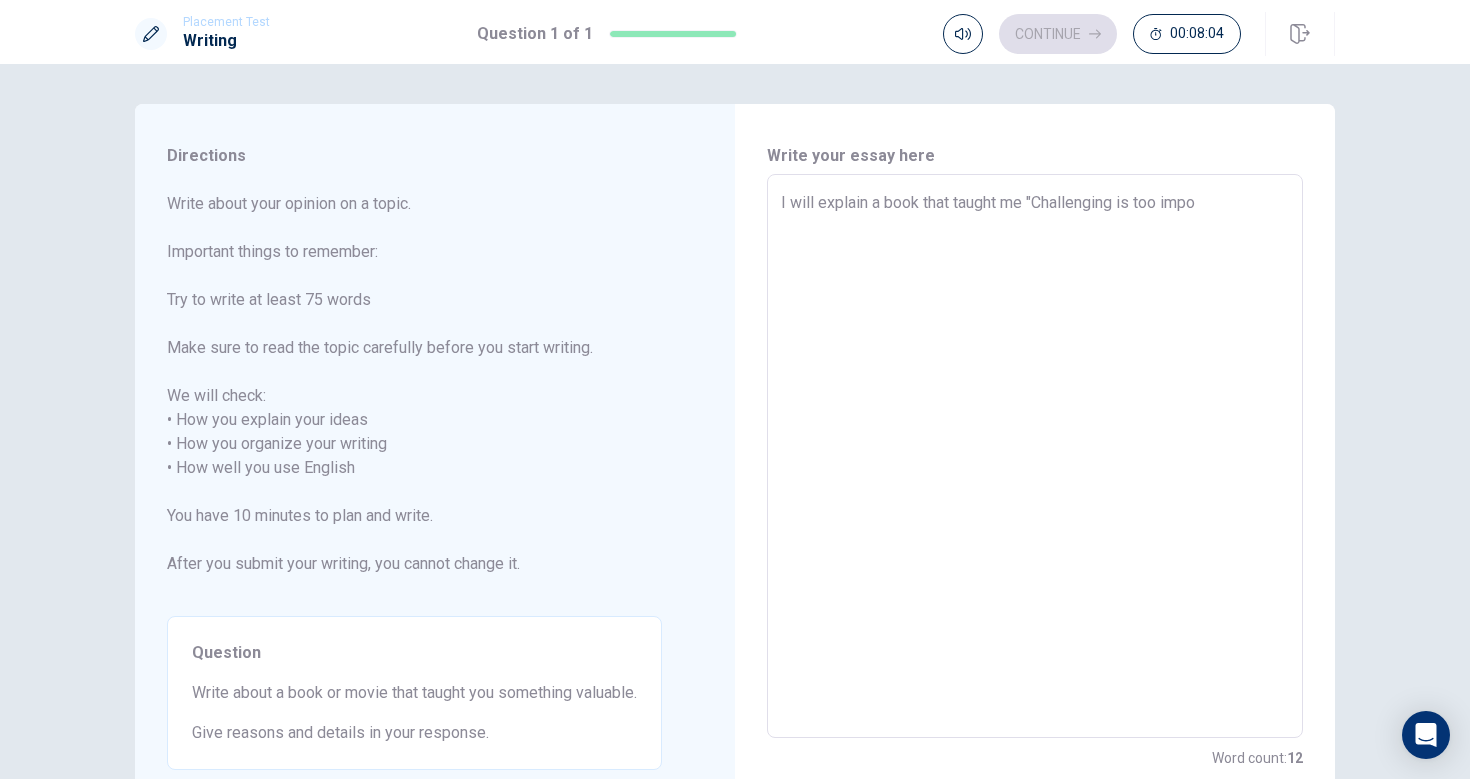 type on "x" 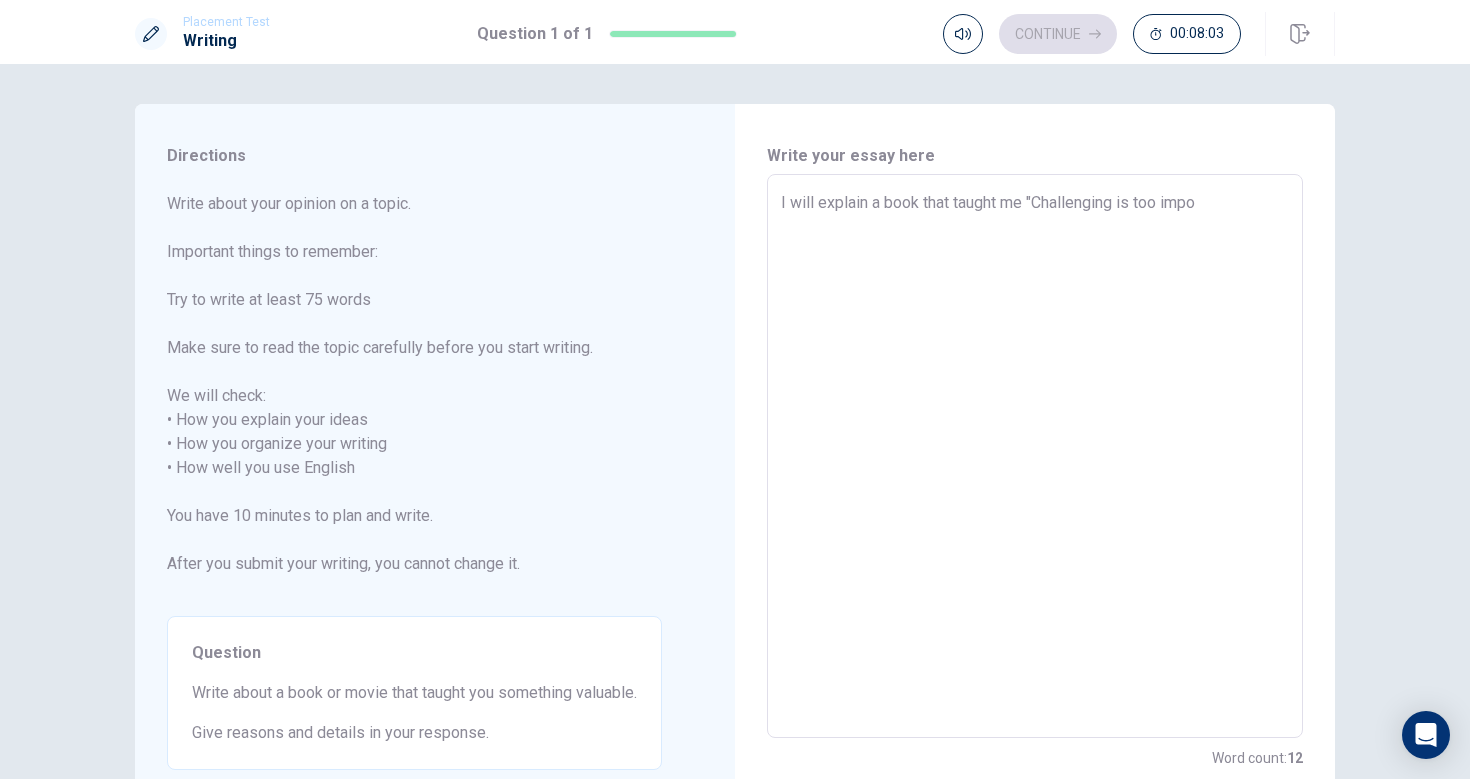 type on "I will explain a book that taught me "Challenging is too imp" 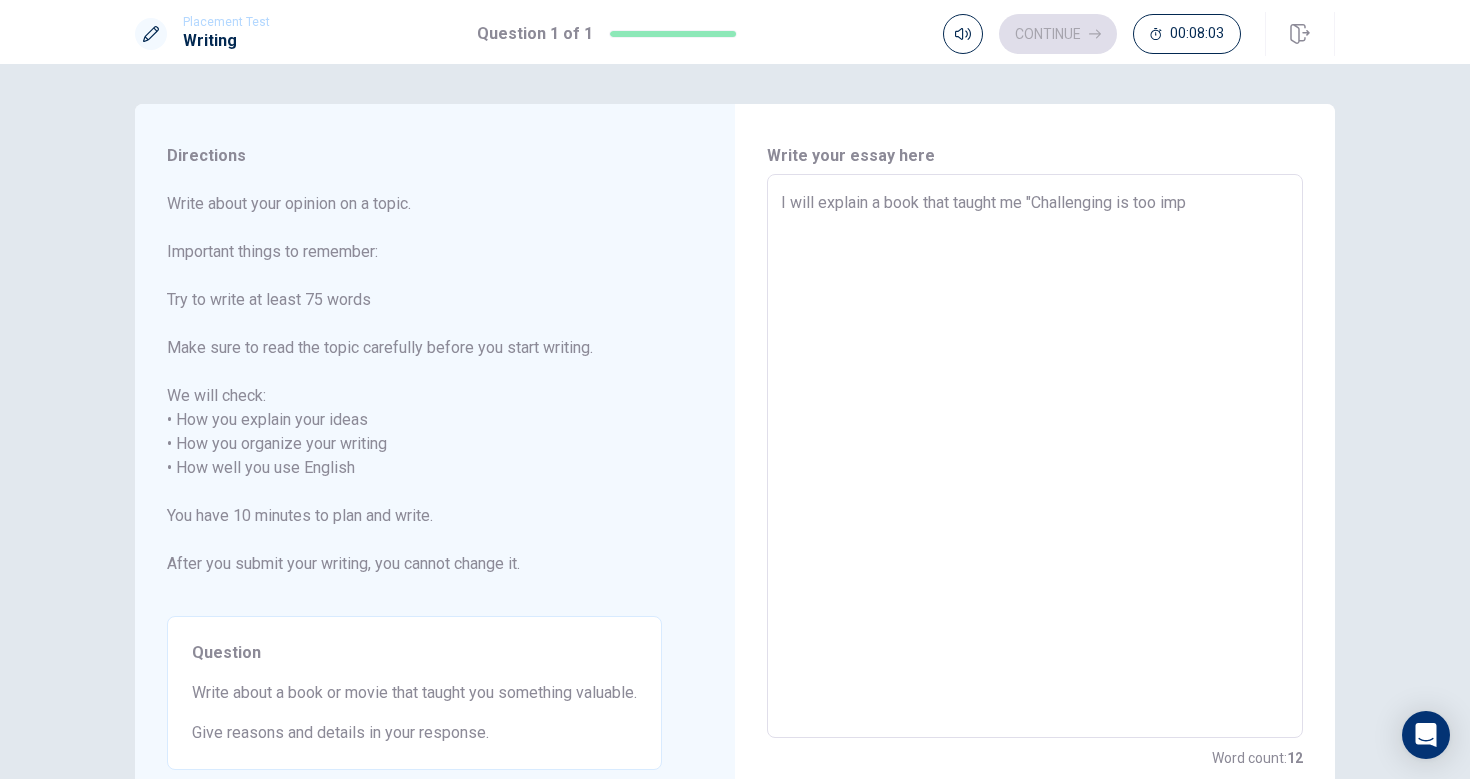 type on "x" 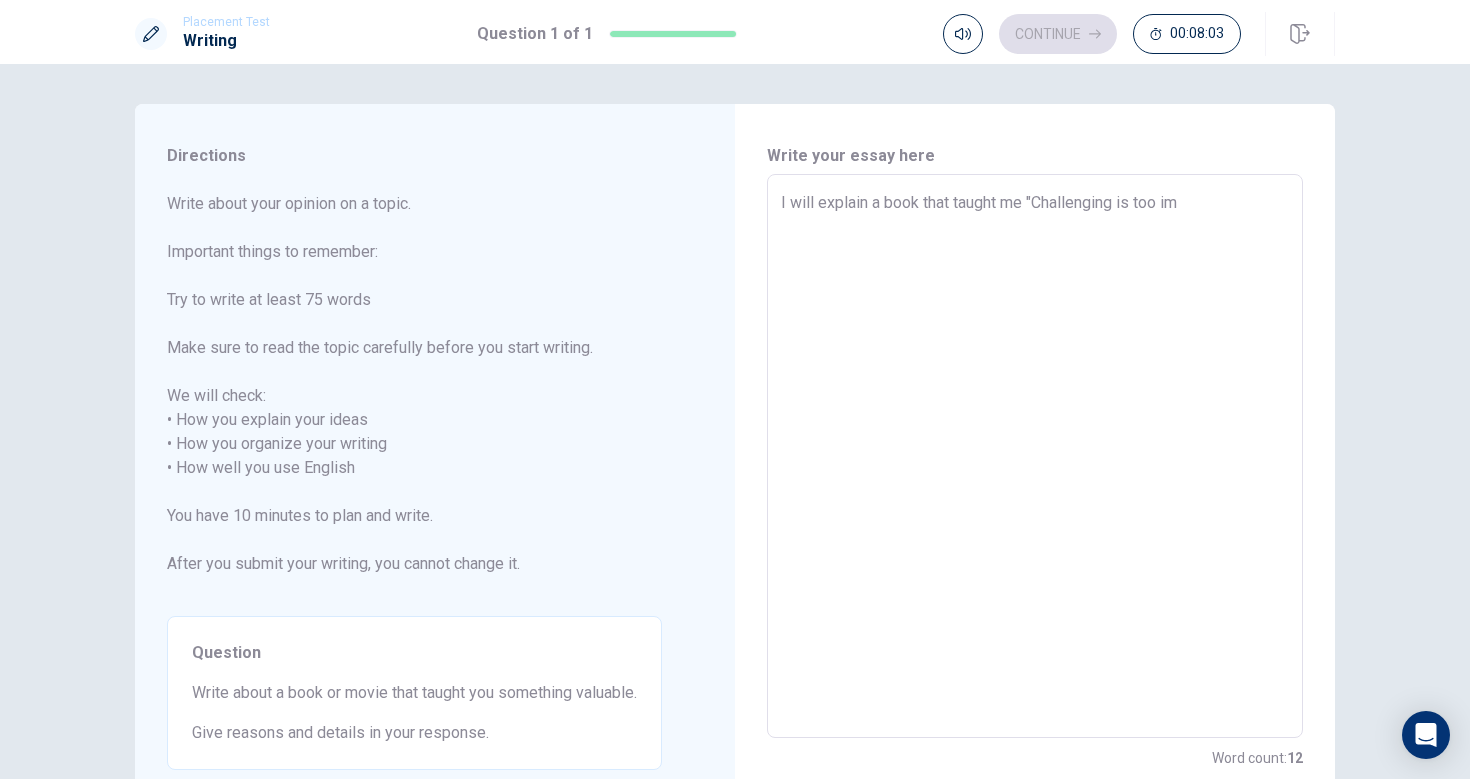 type on "x" 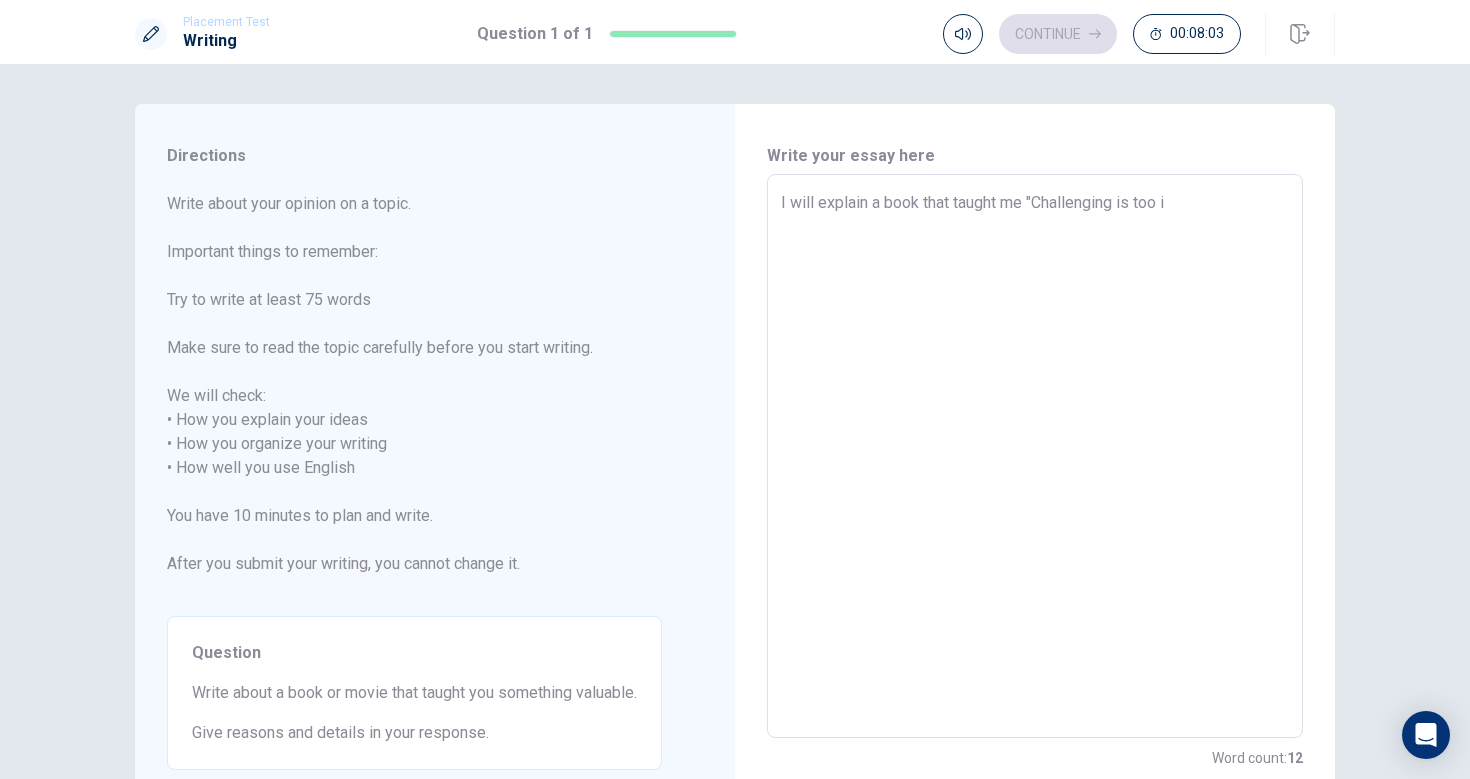 type on "x" 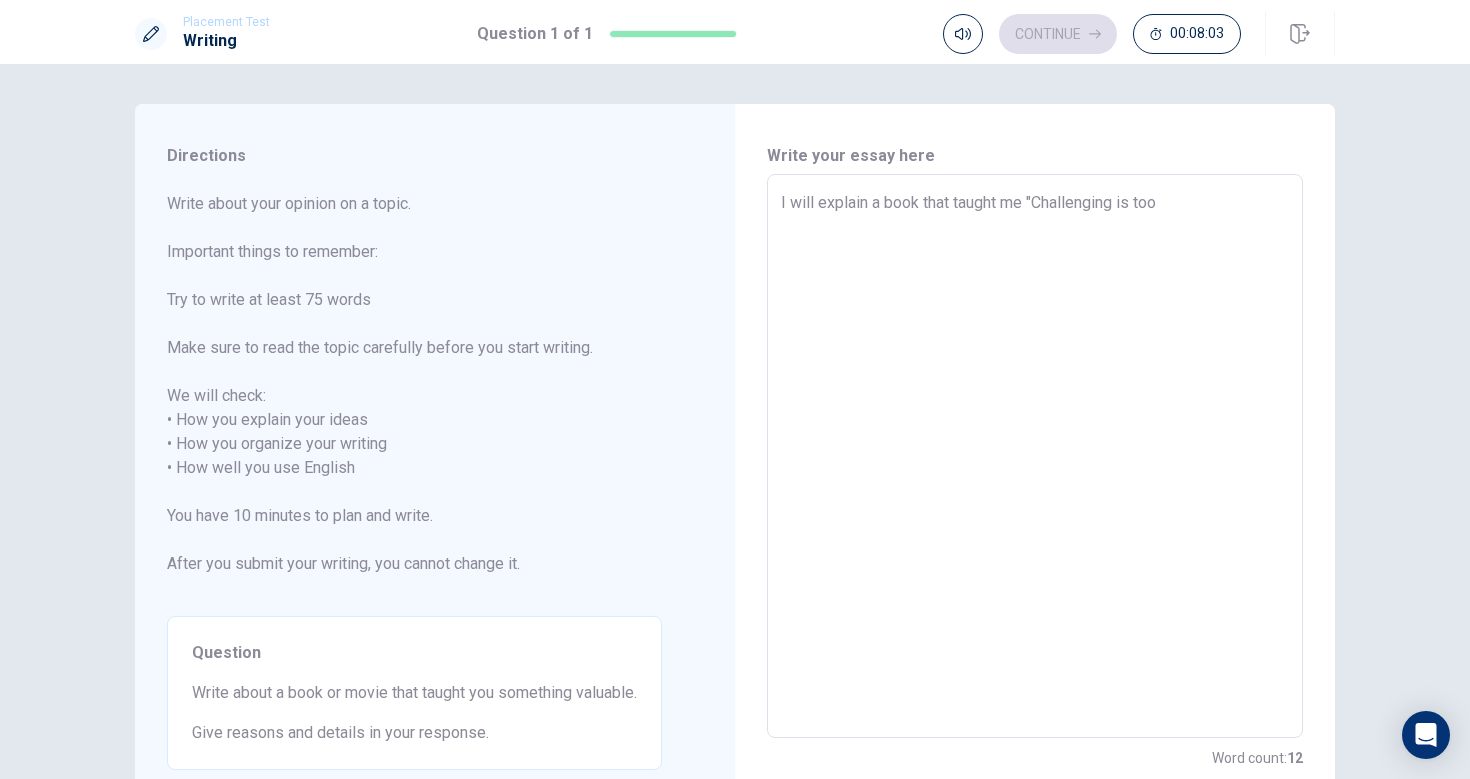 type on "x" 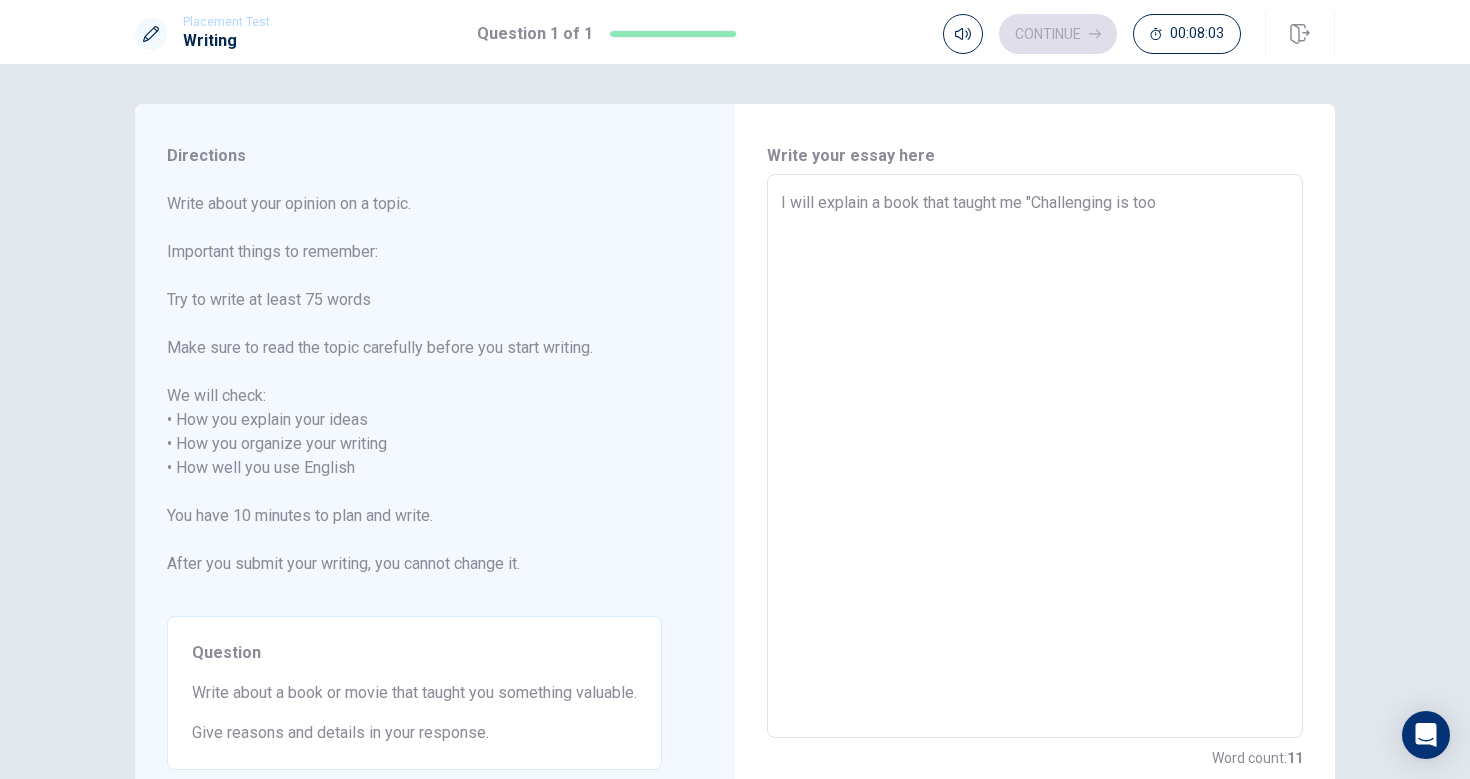 type on "I will explain a book that taught me "Challenging is too" 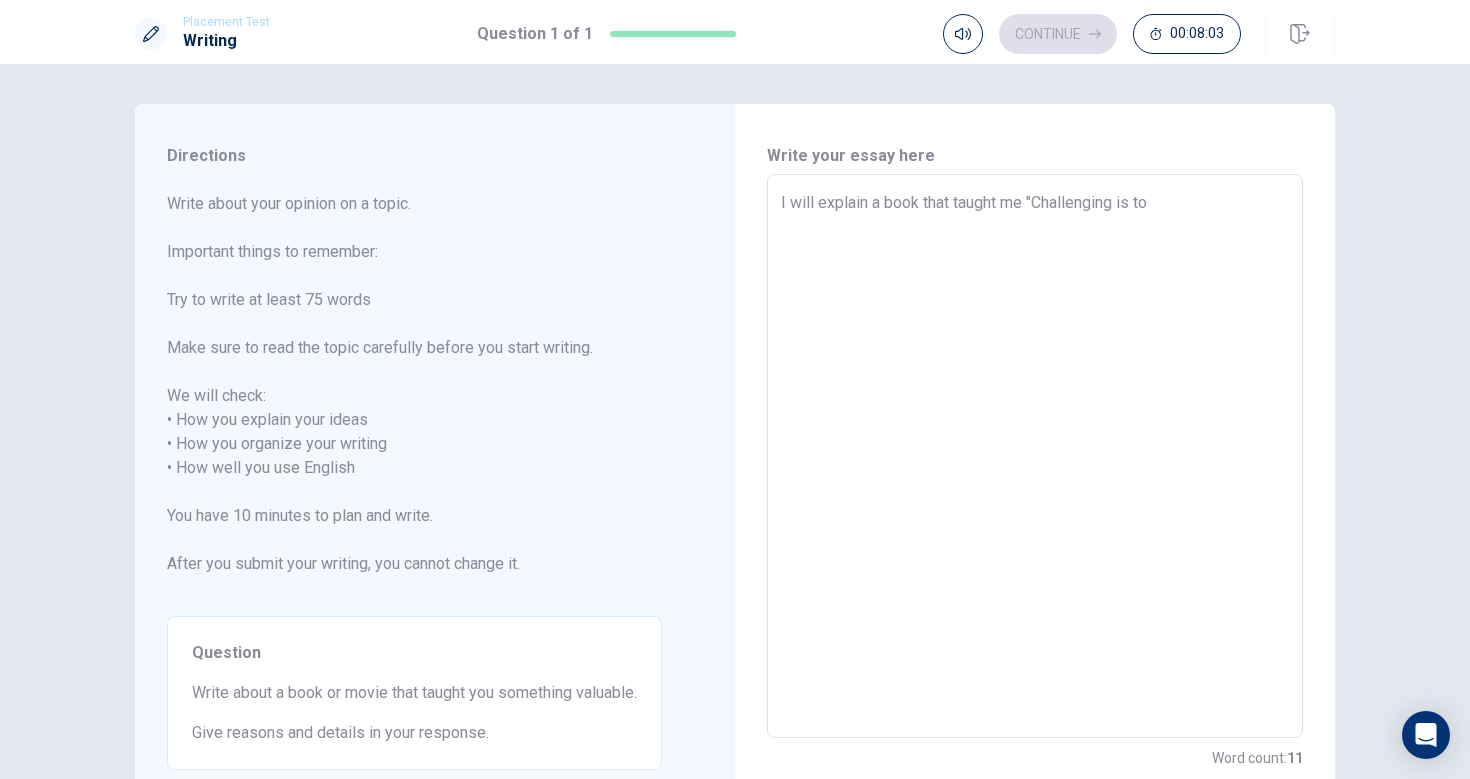 type on "x" 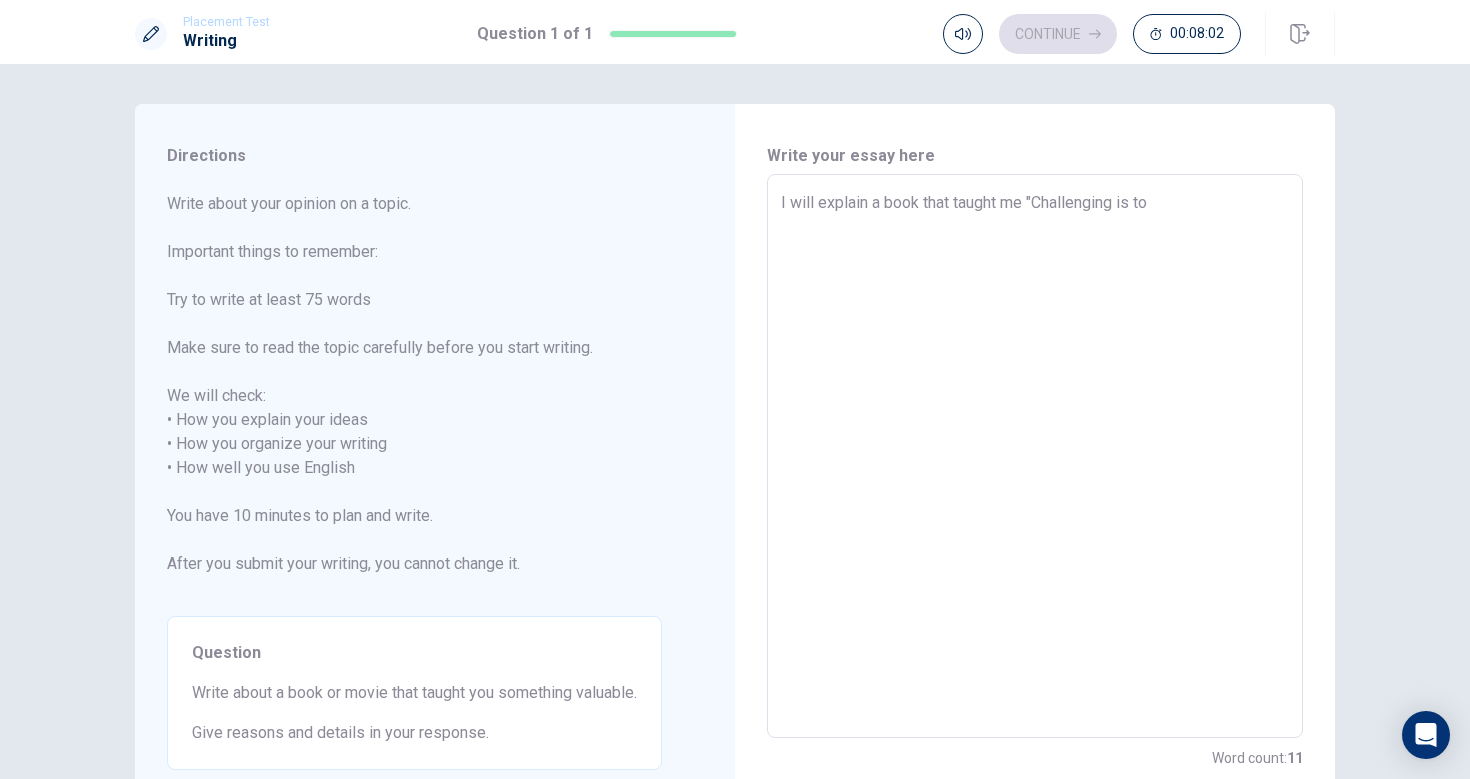 type on "I will explain a book that taught me "Challenging is t" 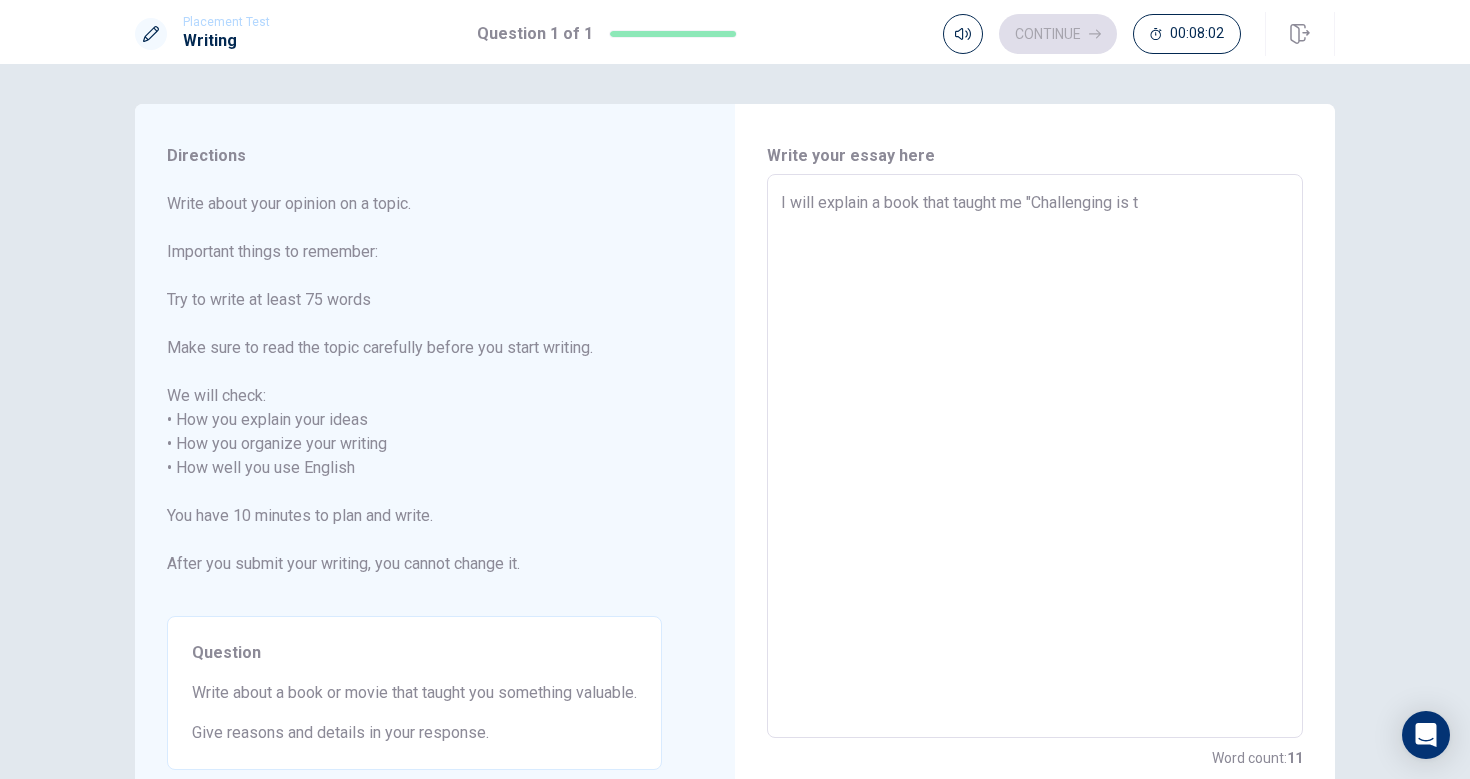 type on "x" 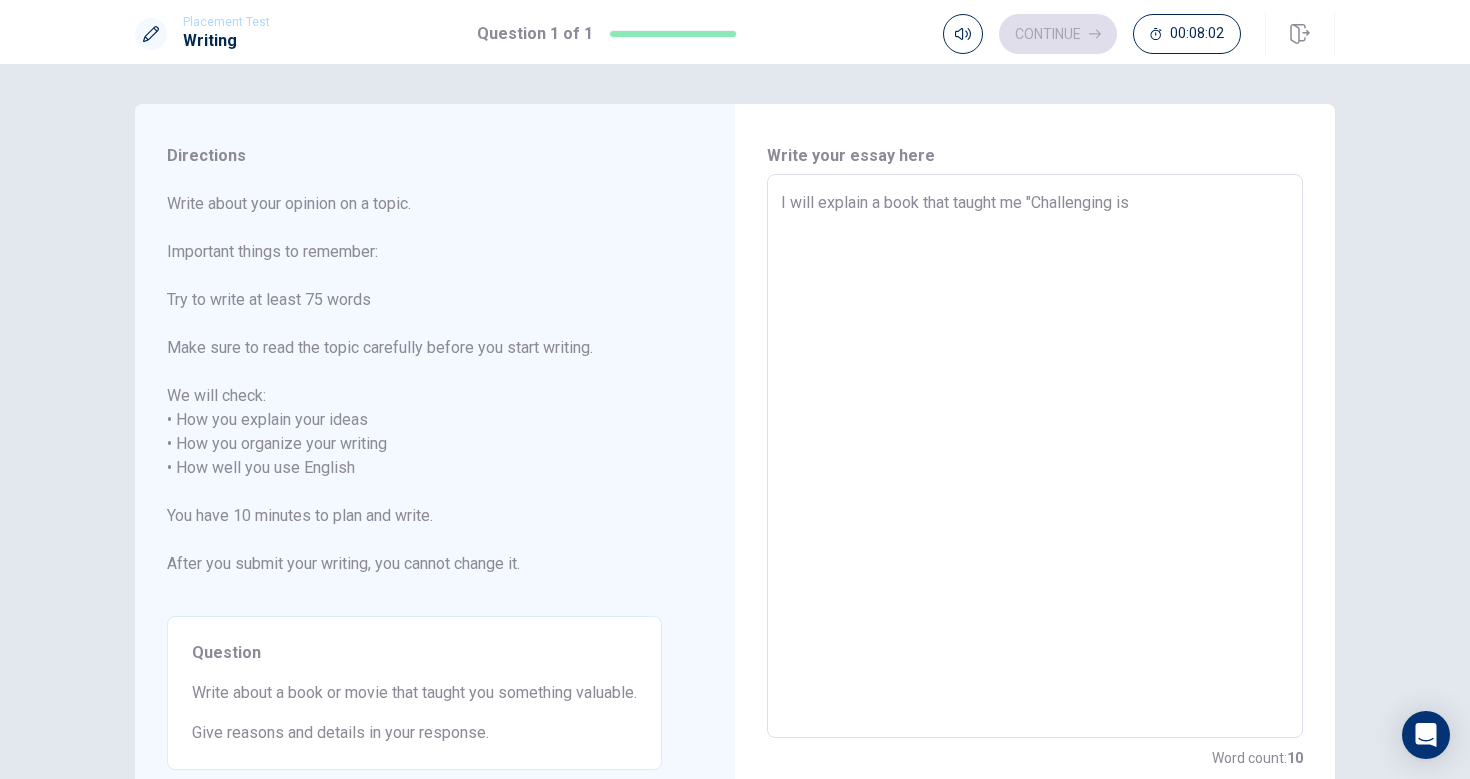 type on "x" 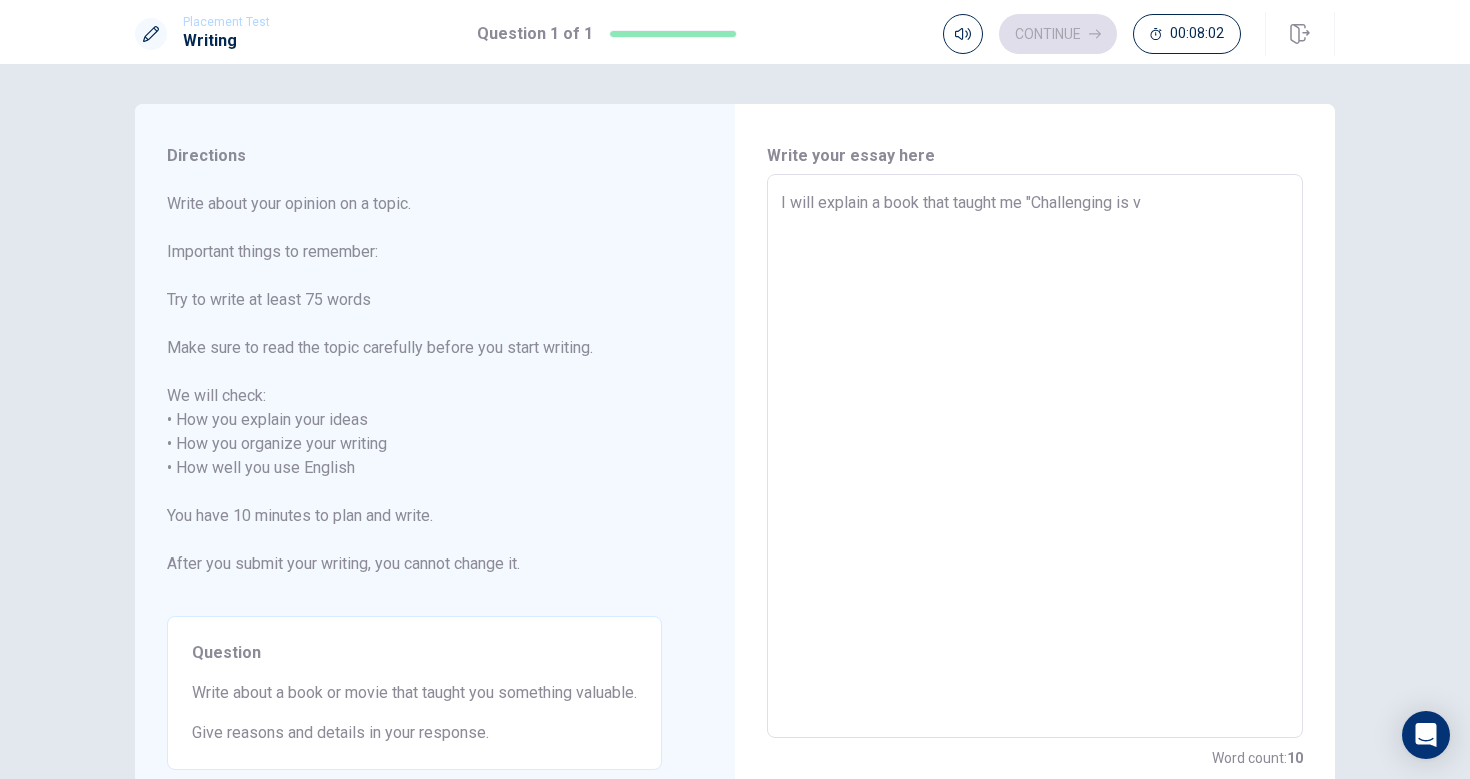 type on "x" 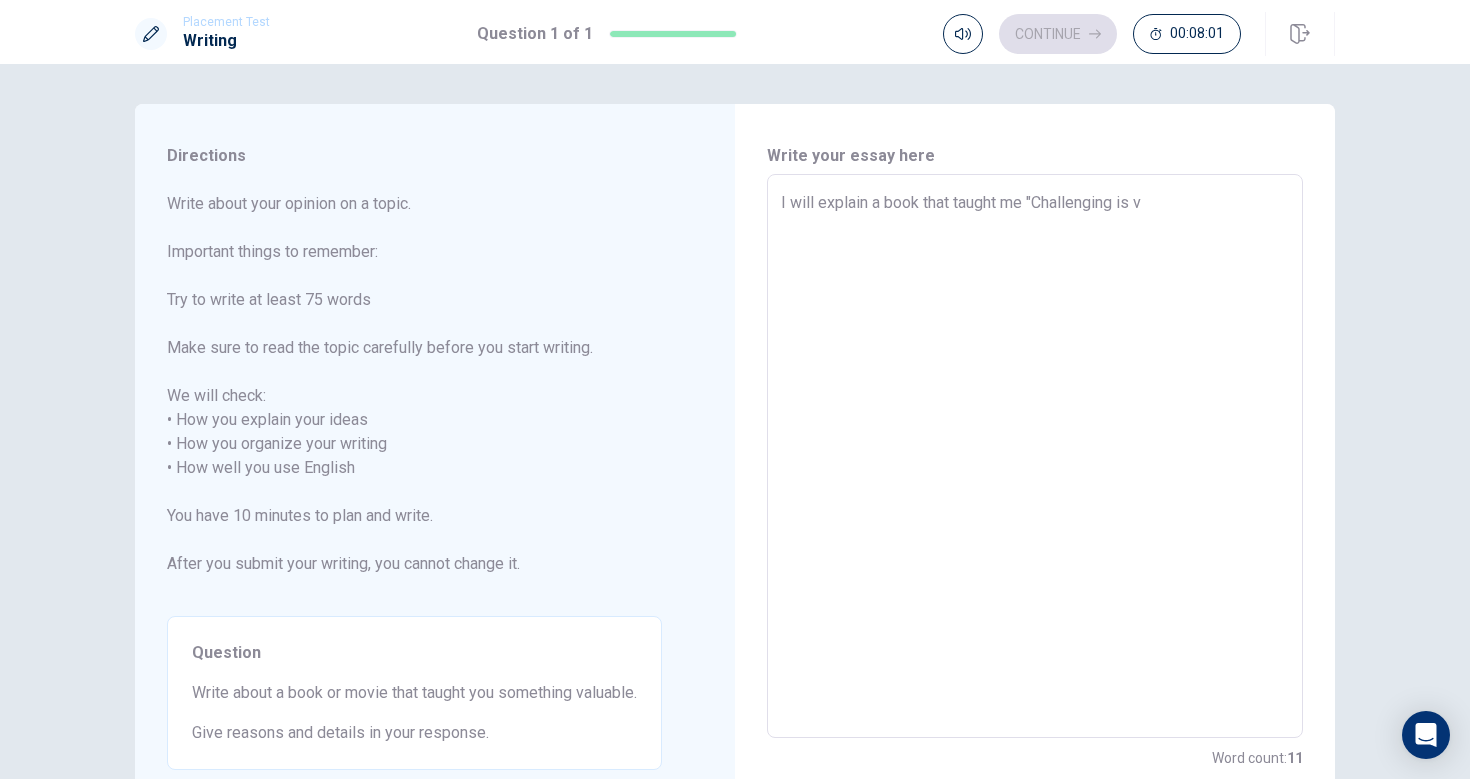 type on "I will explain a book that taught me "Challenging is ve" 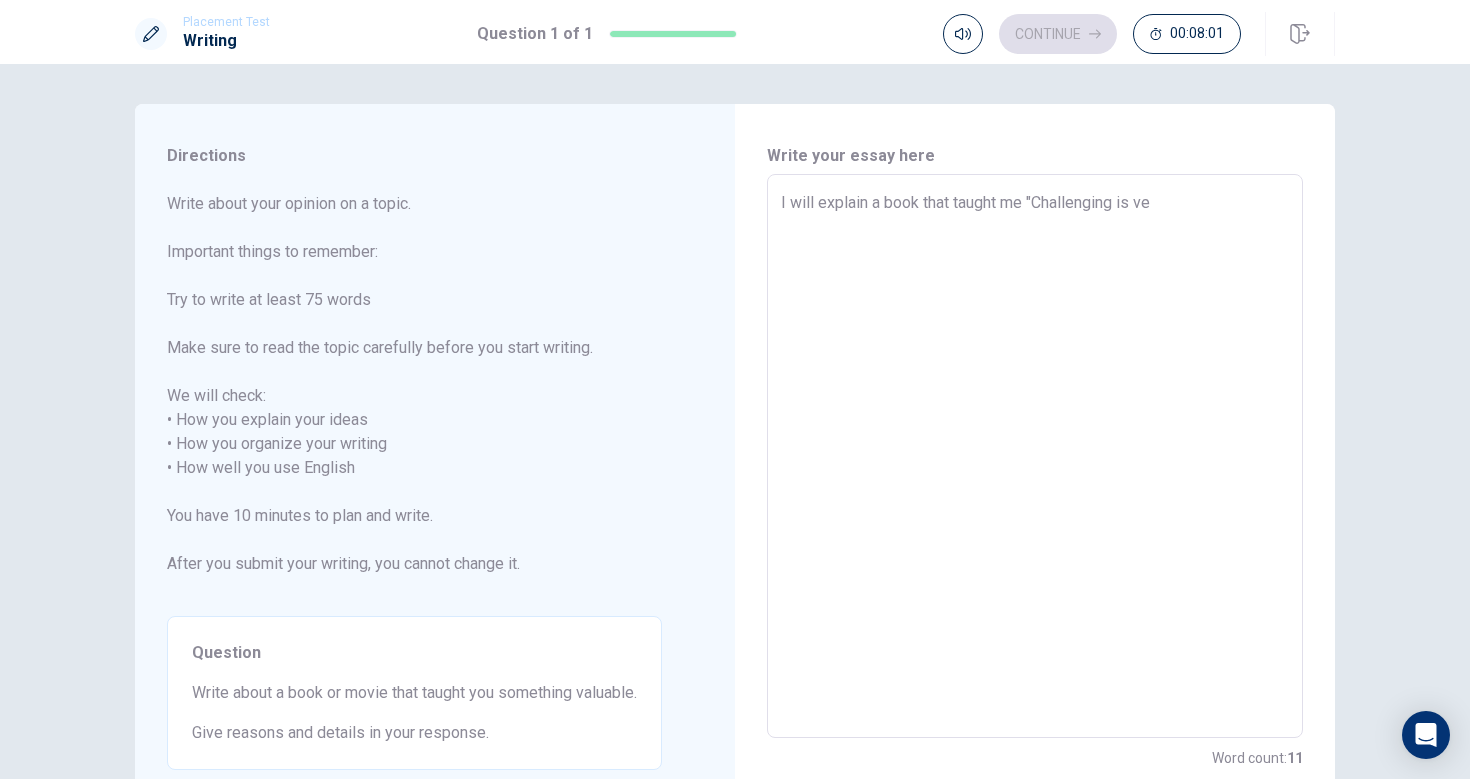 type on "x" 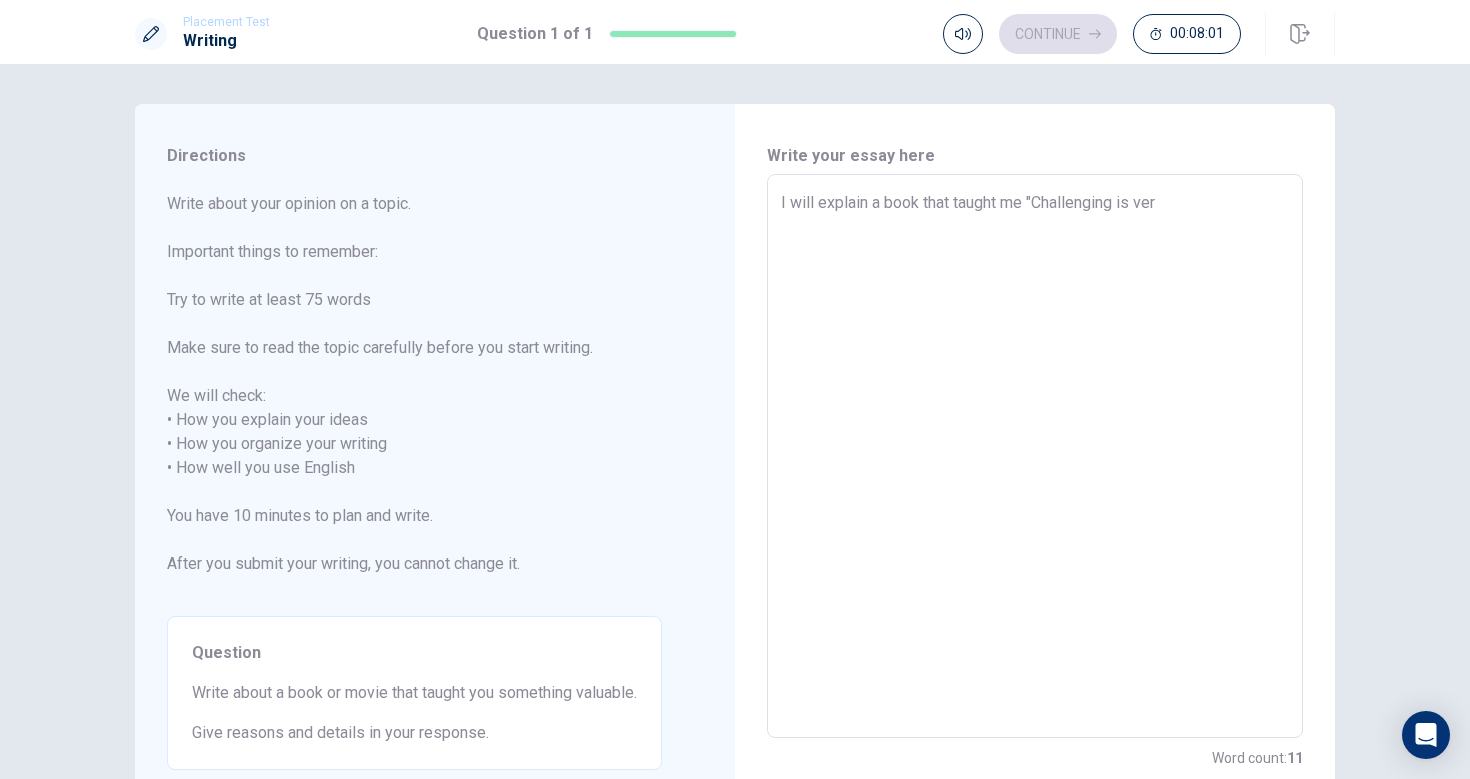 type on "x" 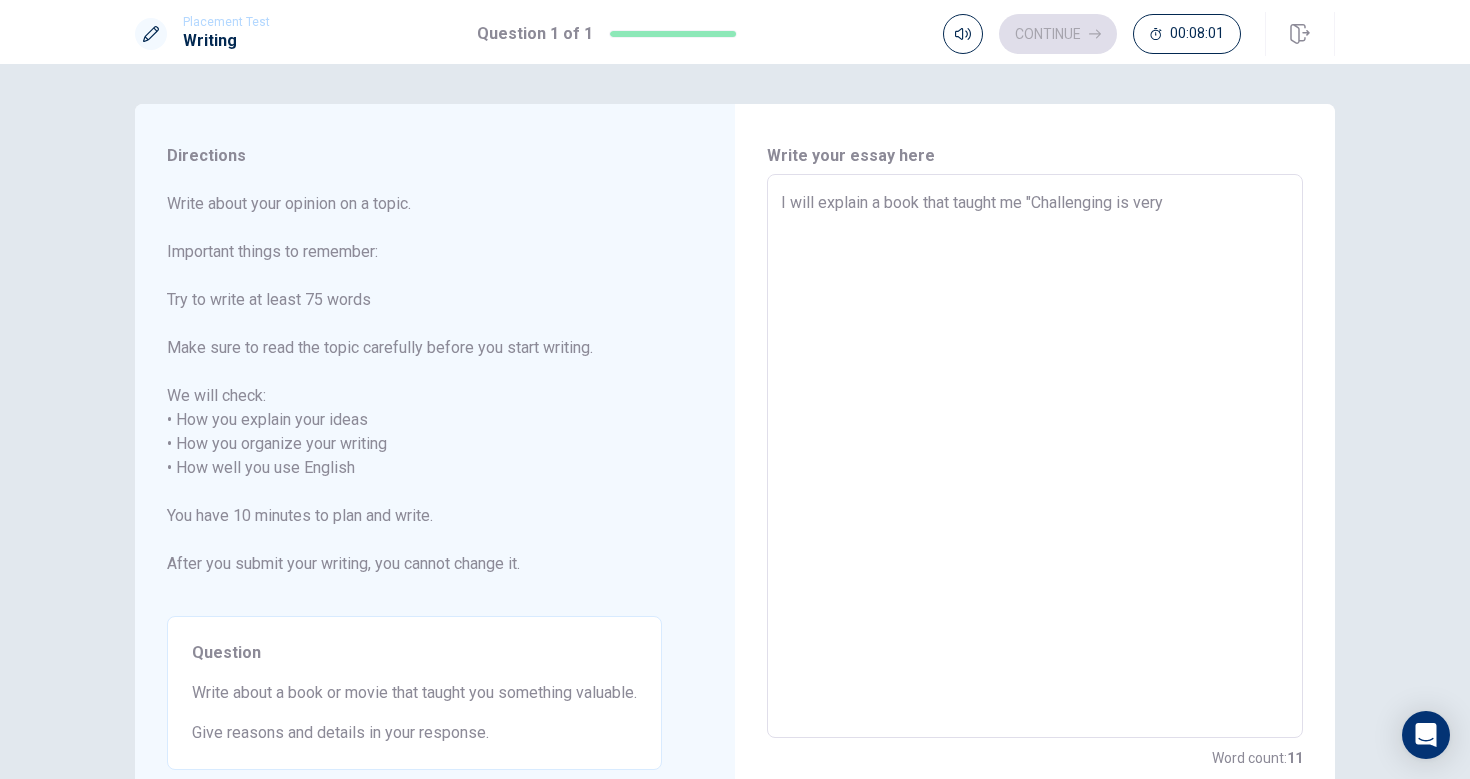 type on "x" 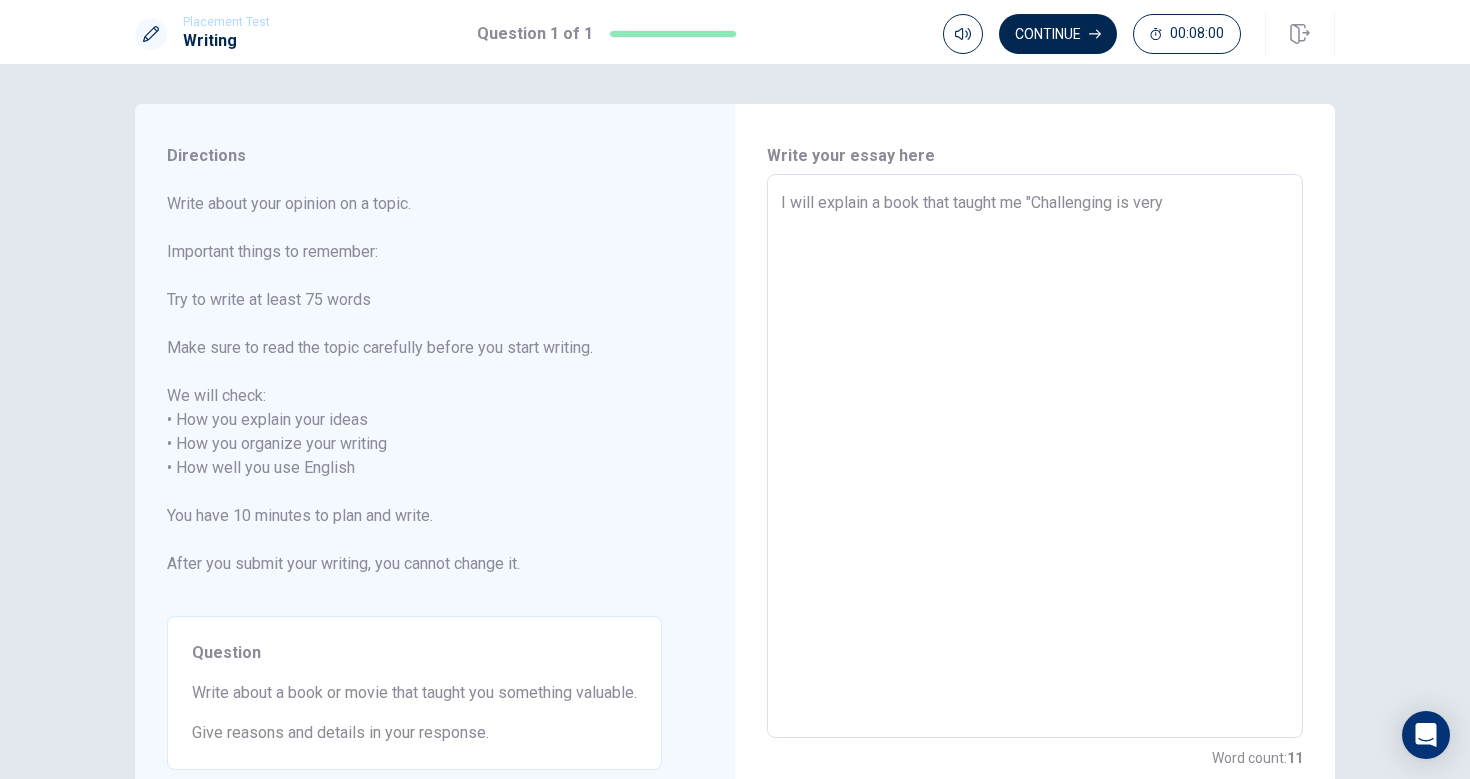 type on "I will explain a book that taught me "Challenging is very i" 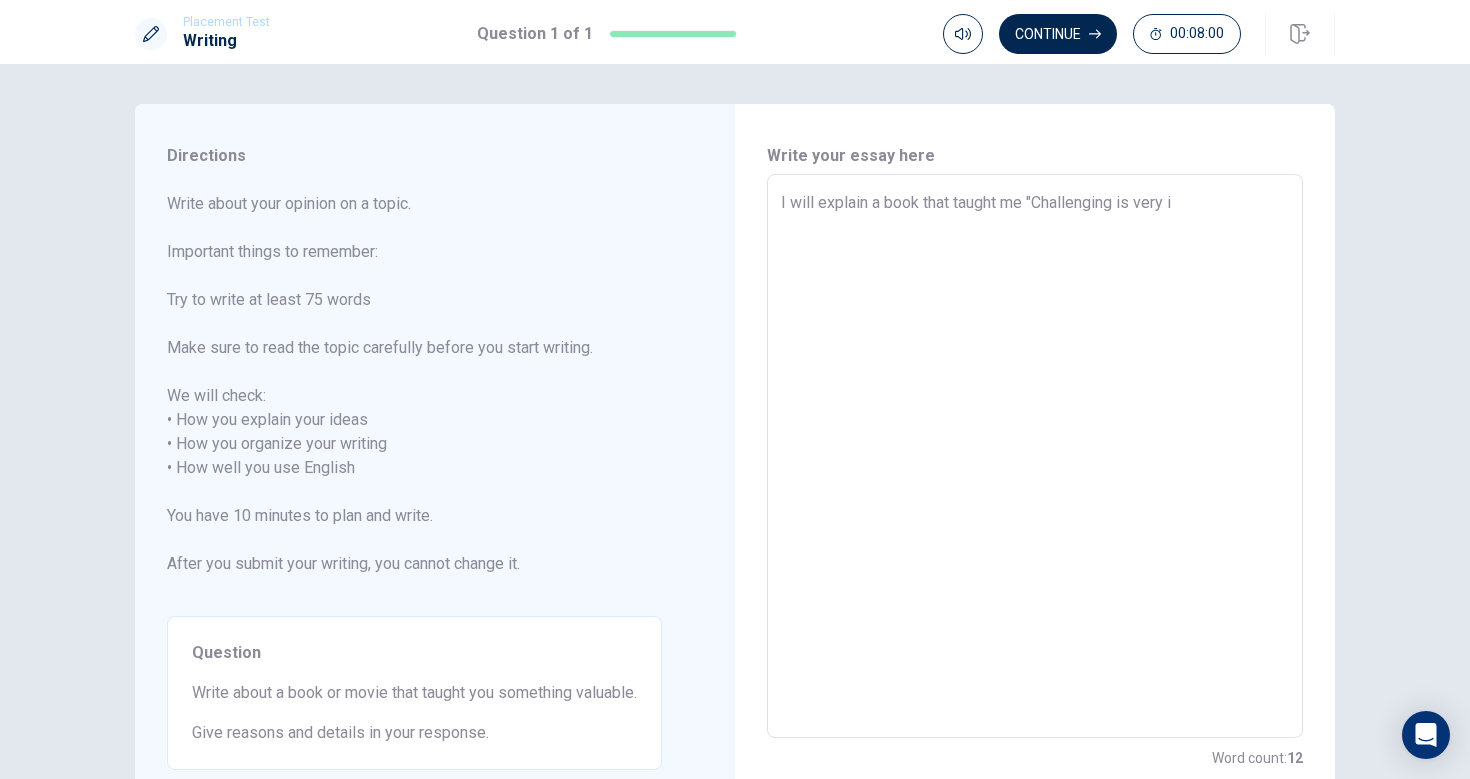type on "x" 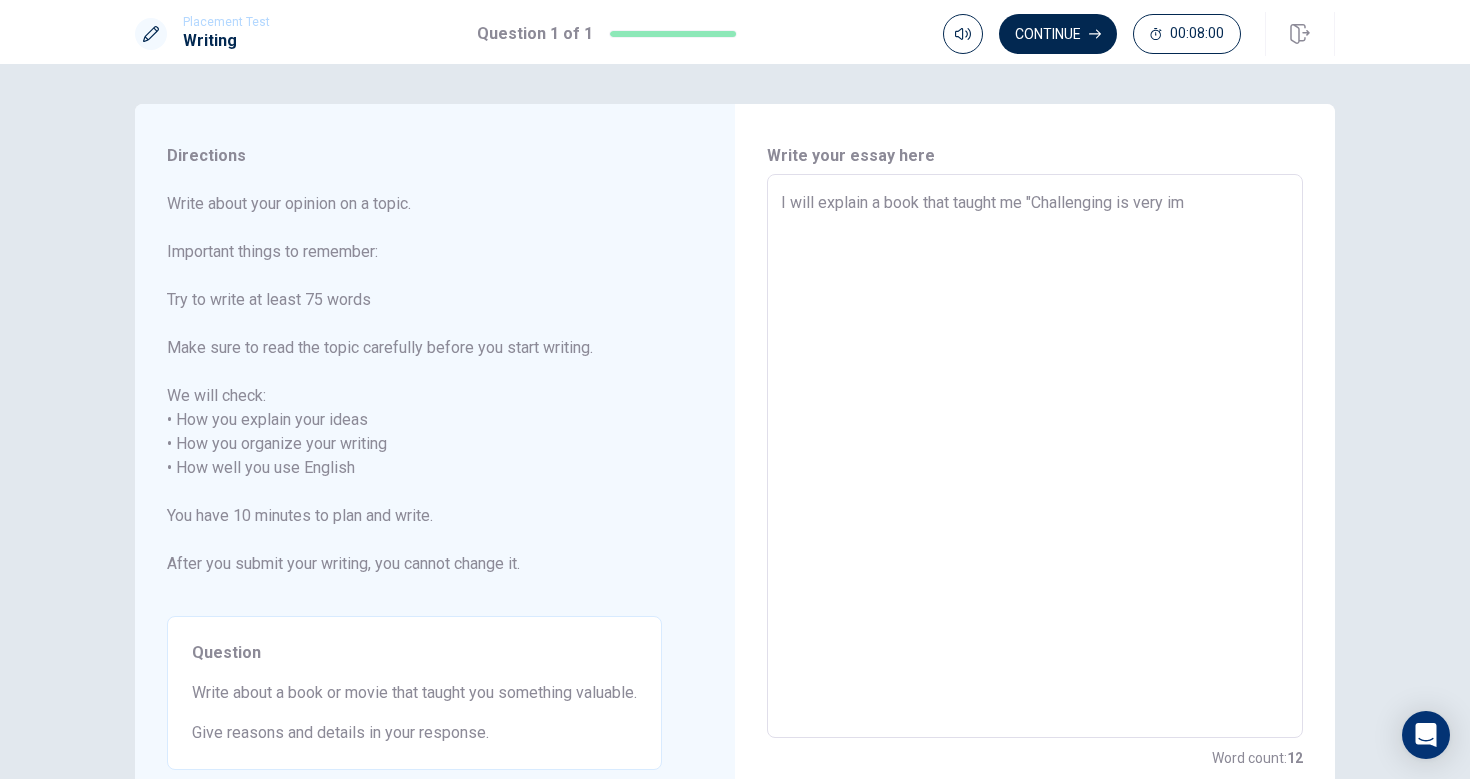 type on "x" 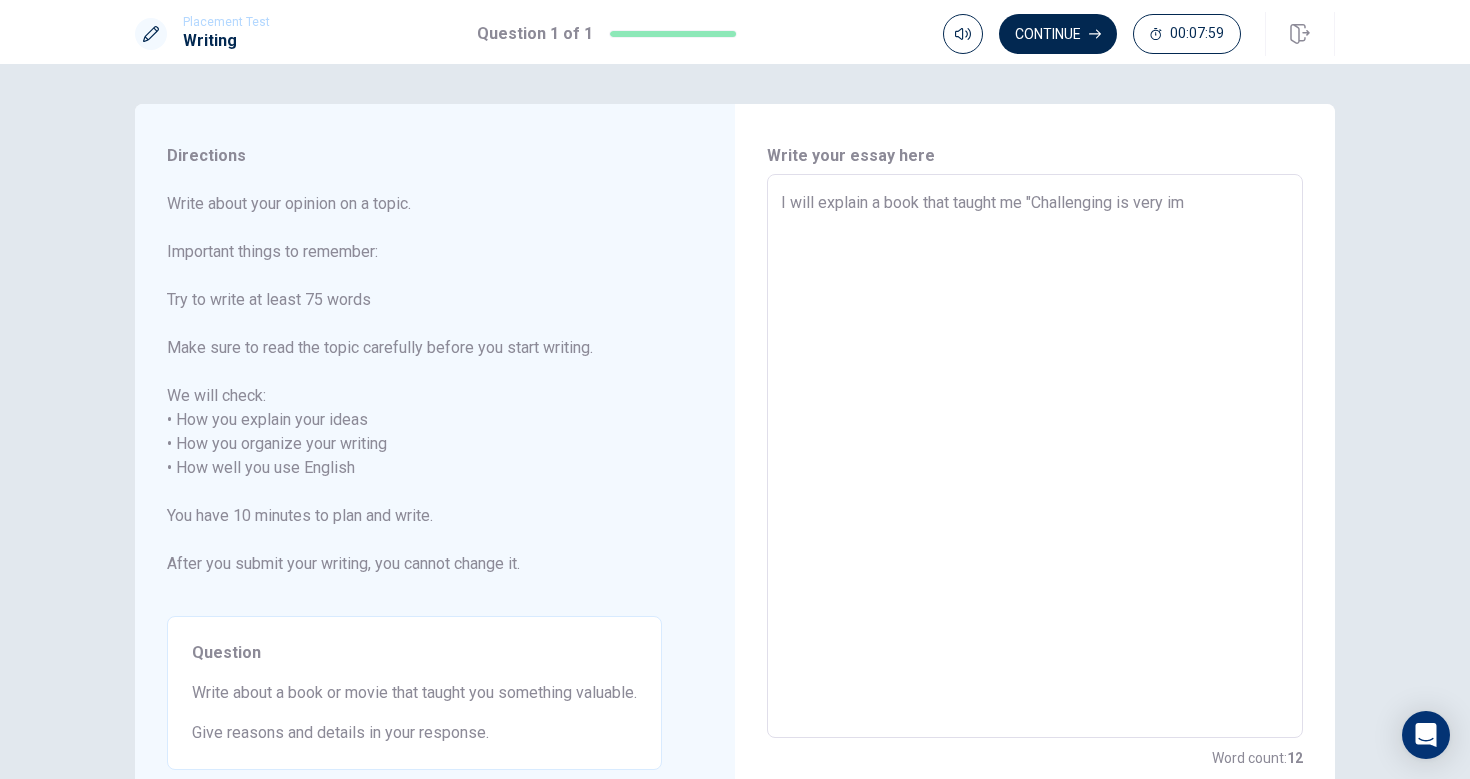 type on "I will explain a book that taught me "Challenging is very imp" 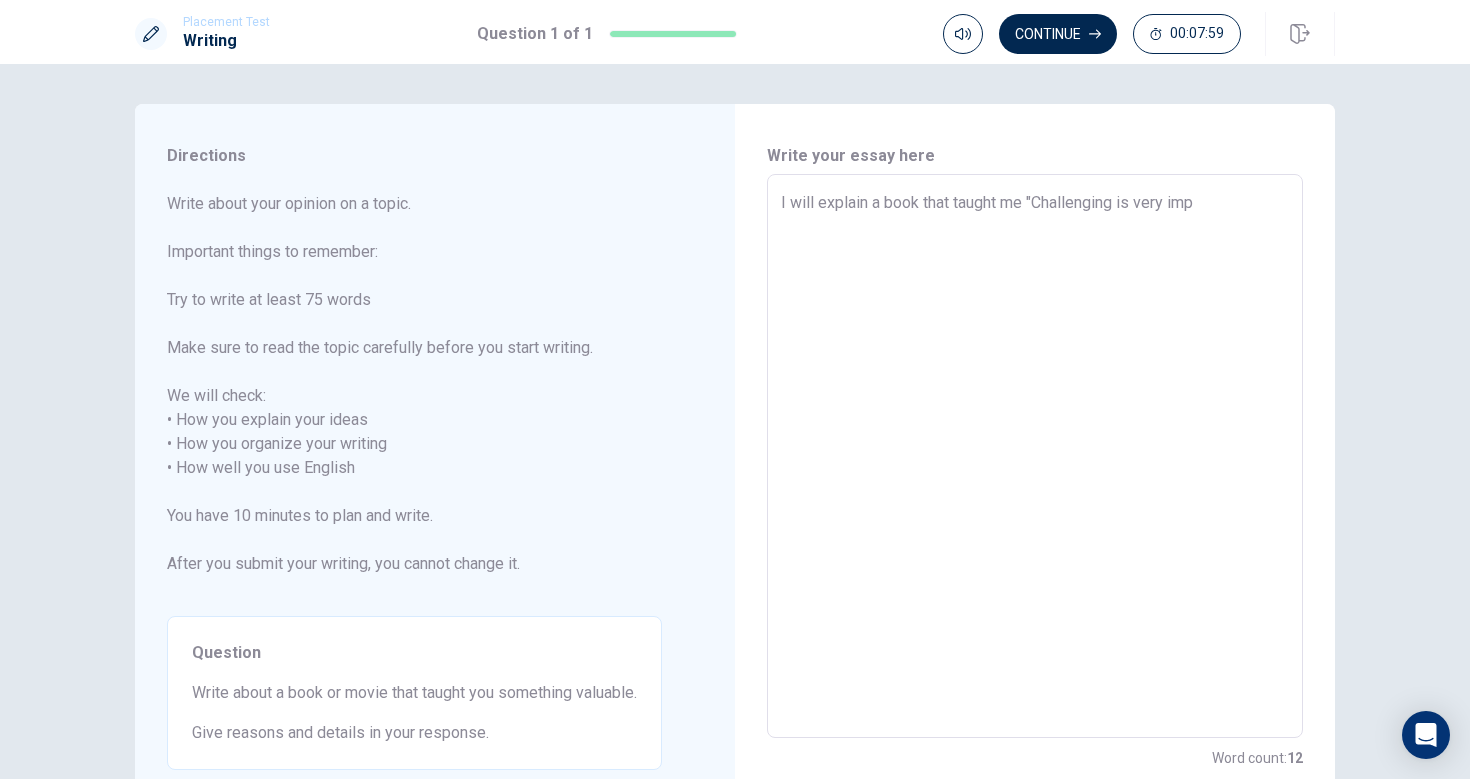 type on "x" 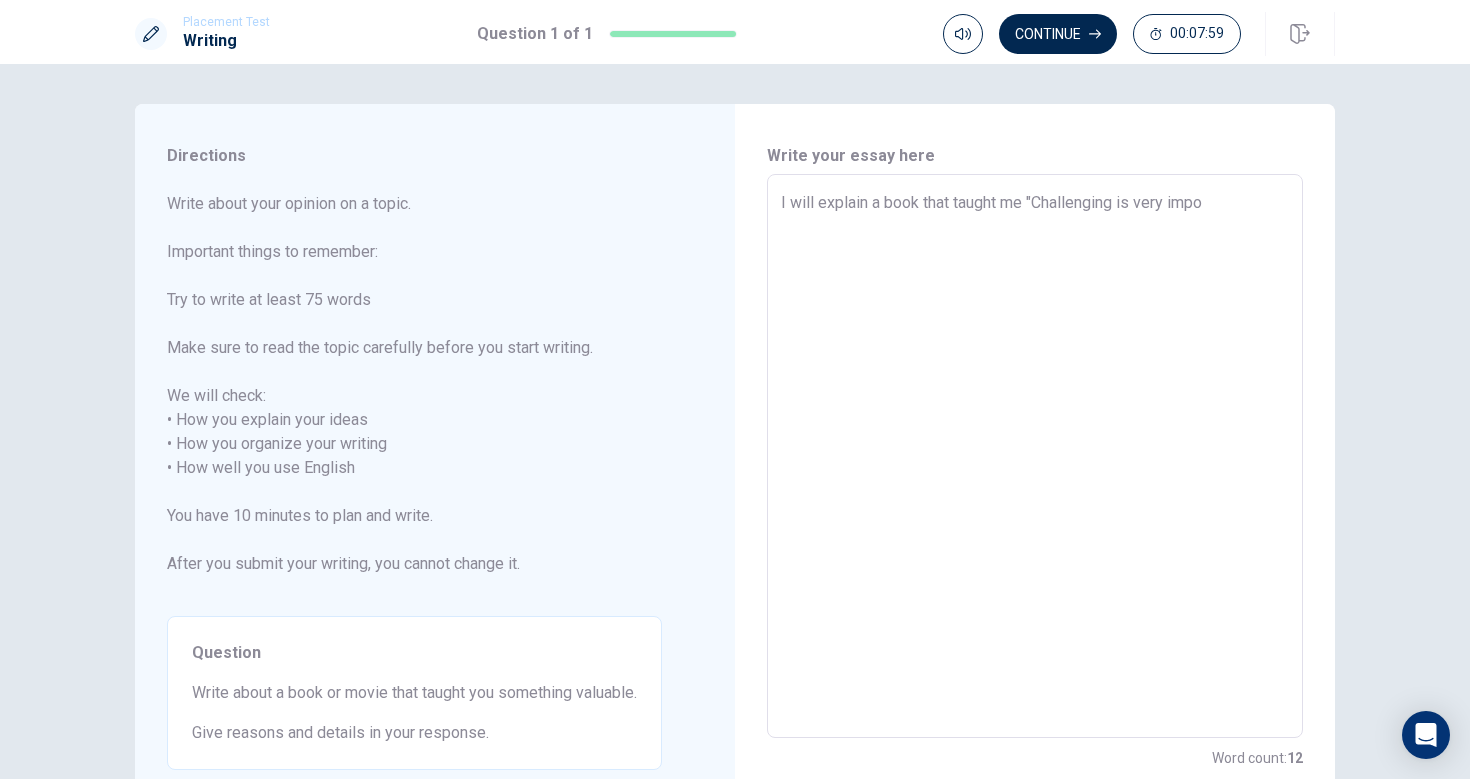 type on "x" 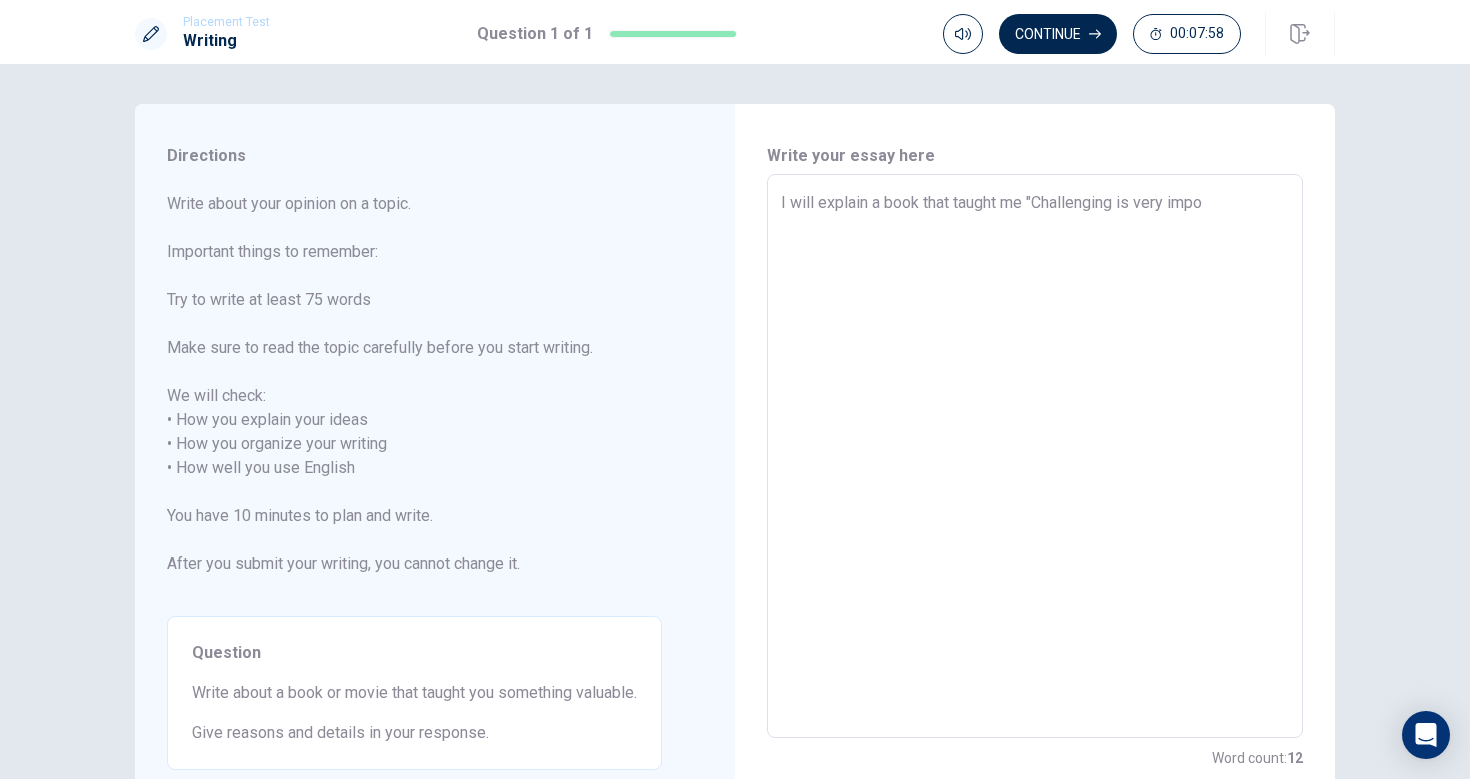 type on "I will explain a book that taught me "Challenging is very impor" 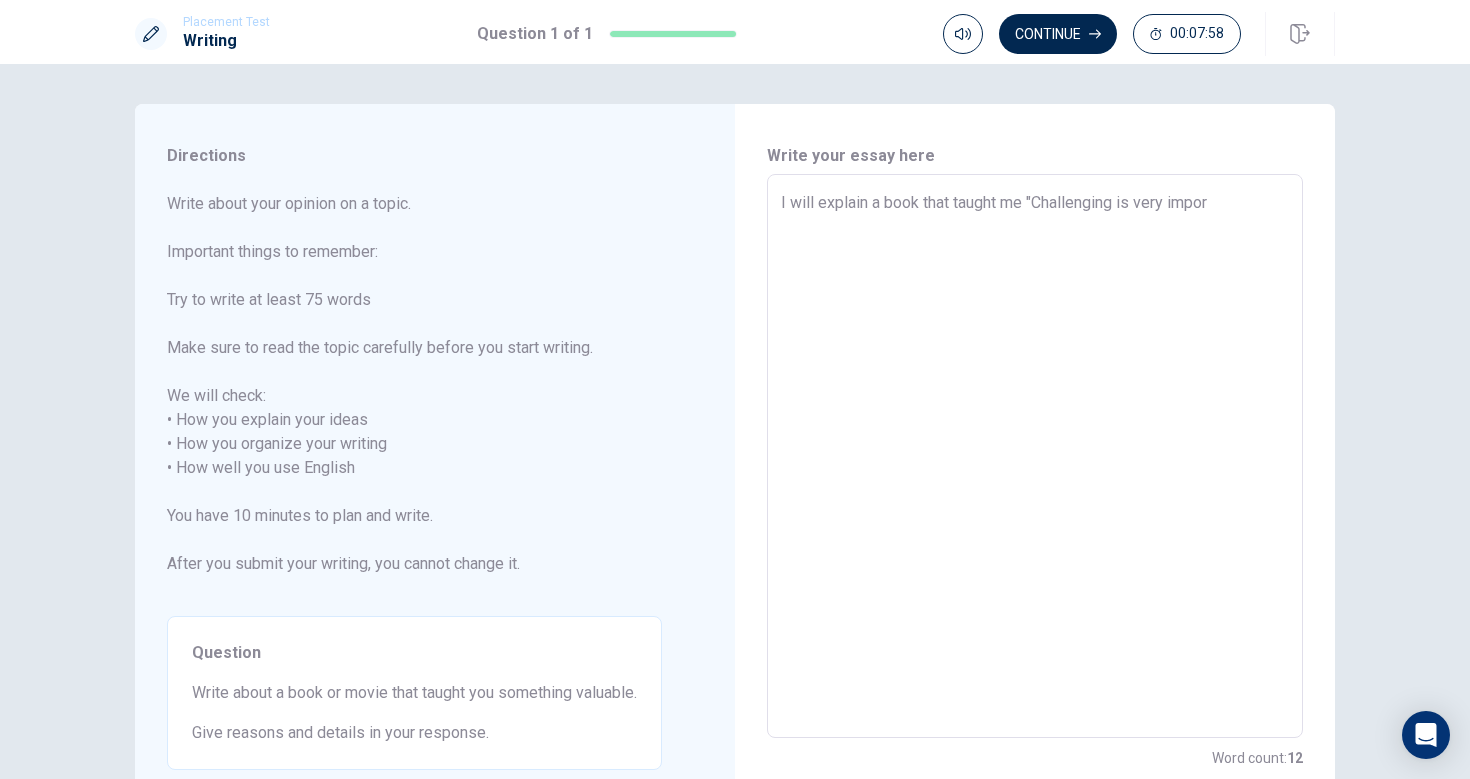 type on "x" 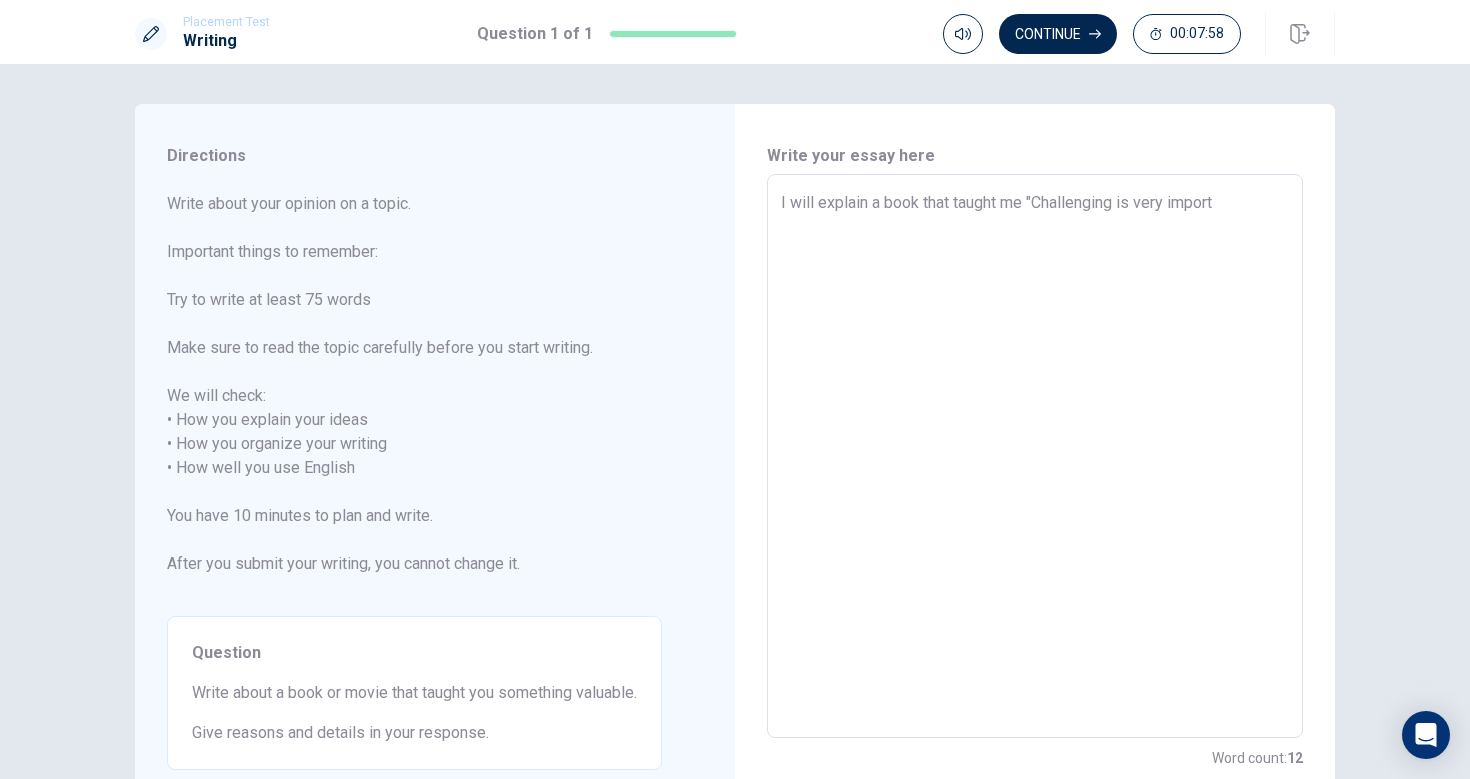 type on "x" 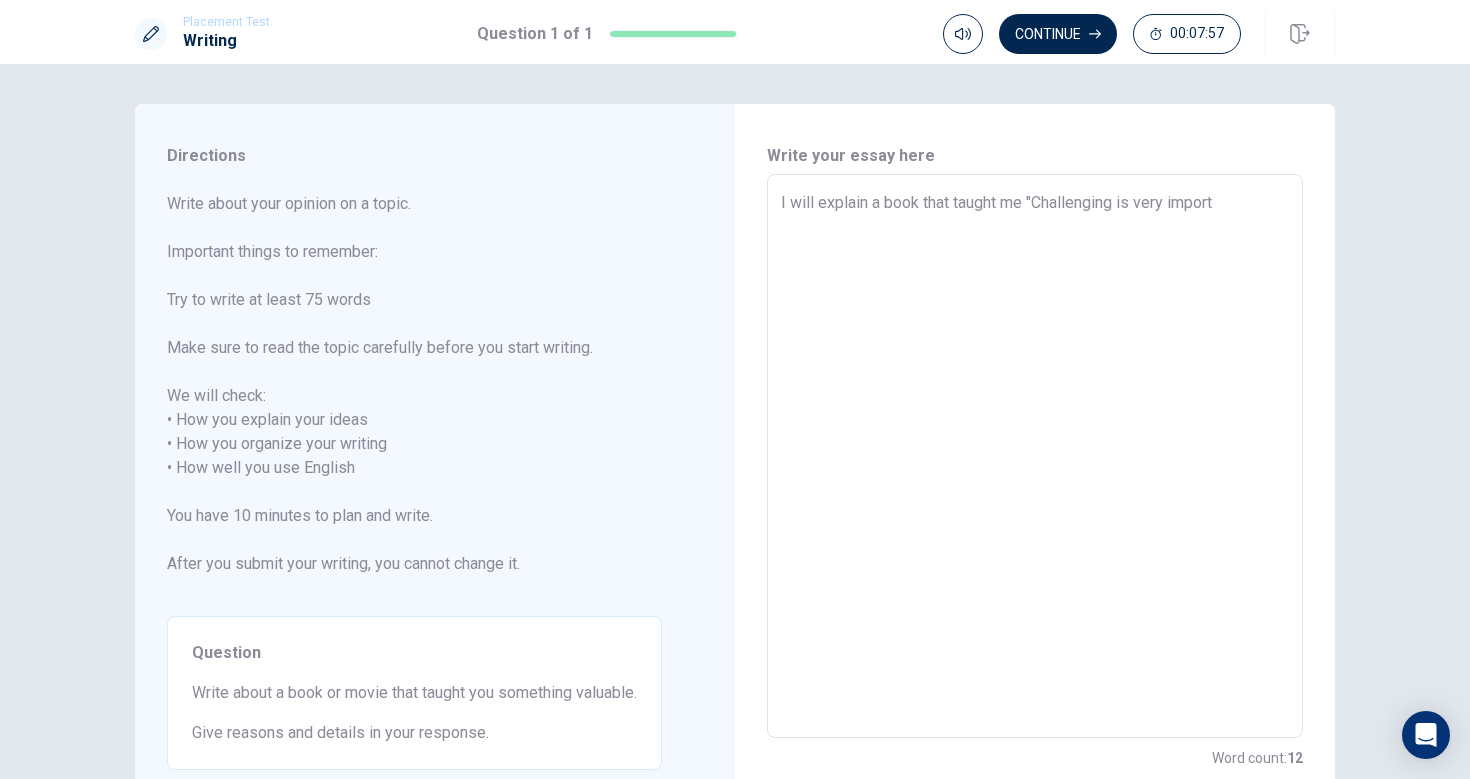 type on "I will explain a book that taught me "Challenging is very importa" 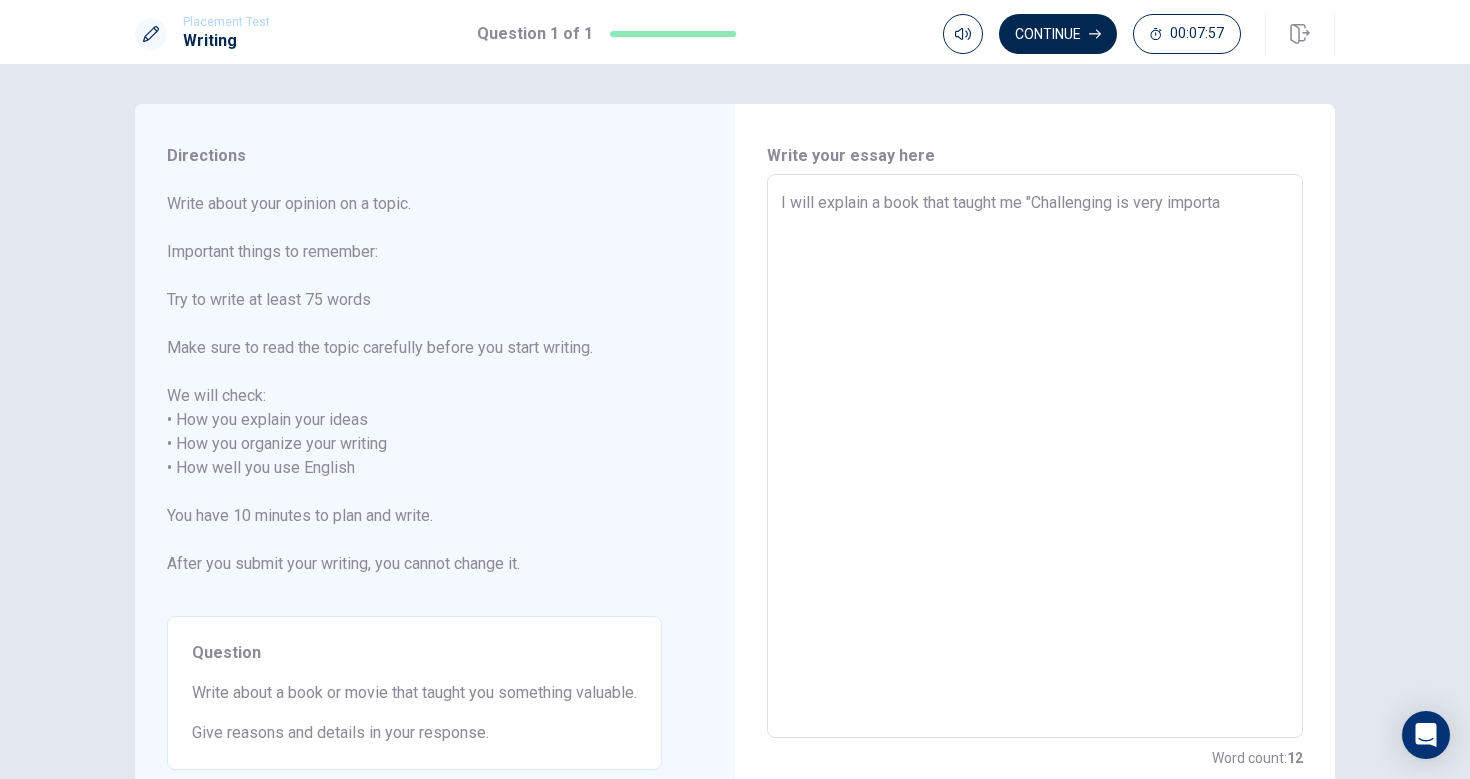 type on "x" 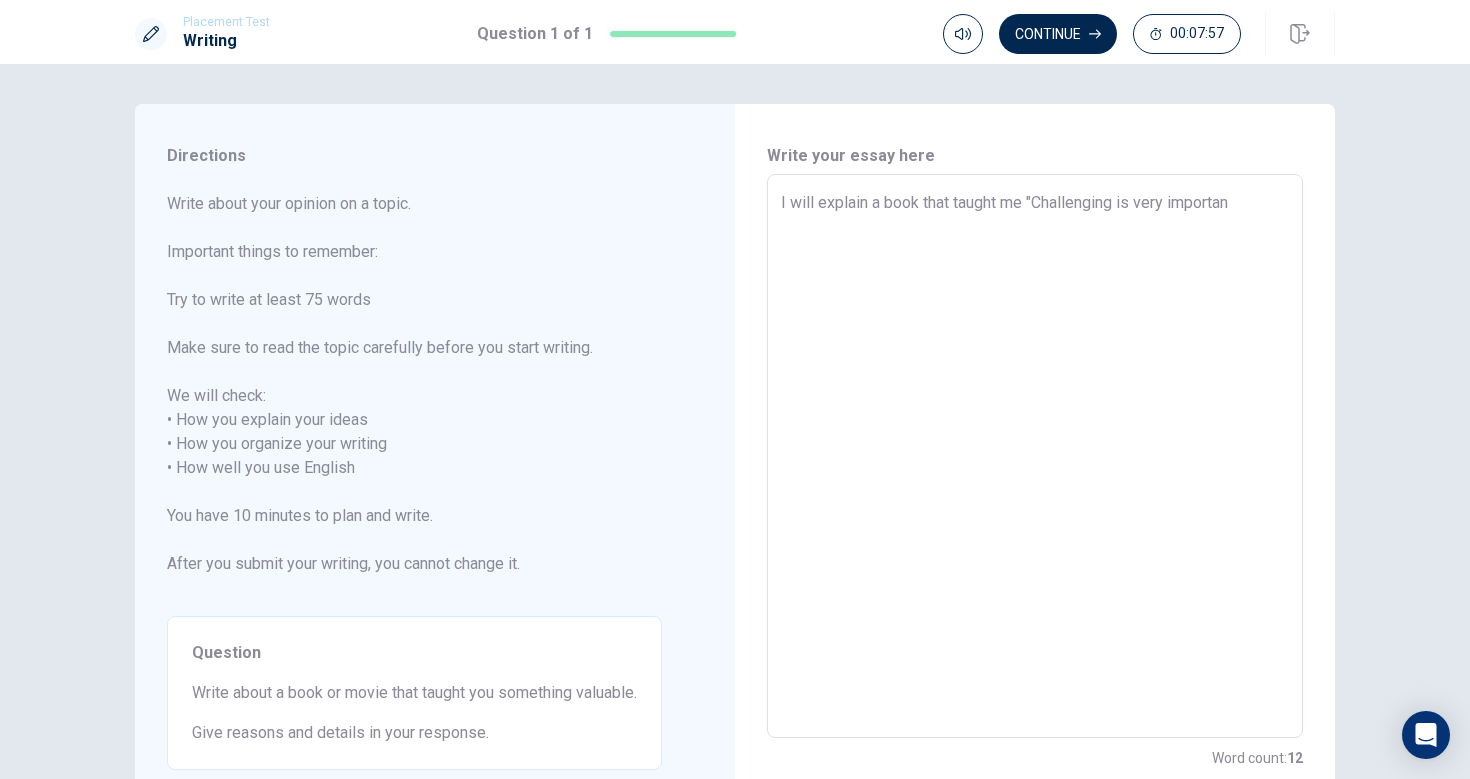 type on "x" 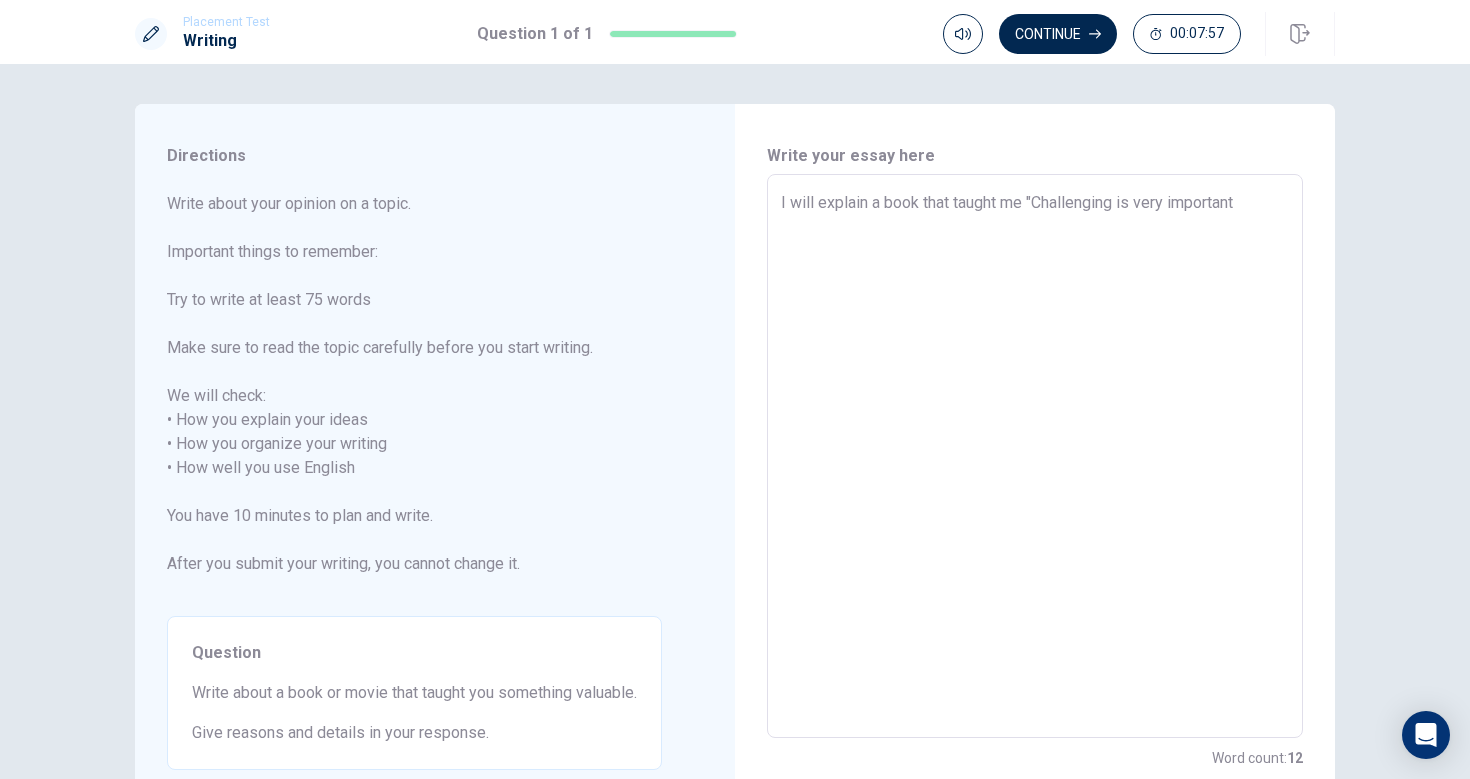 type on "x" 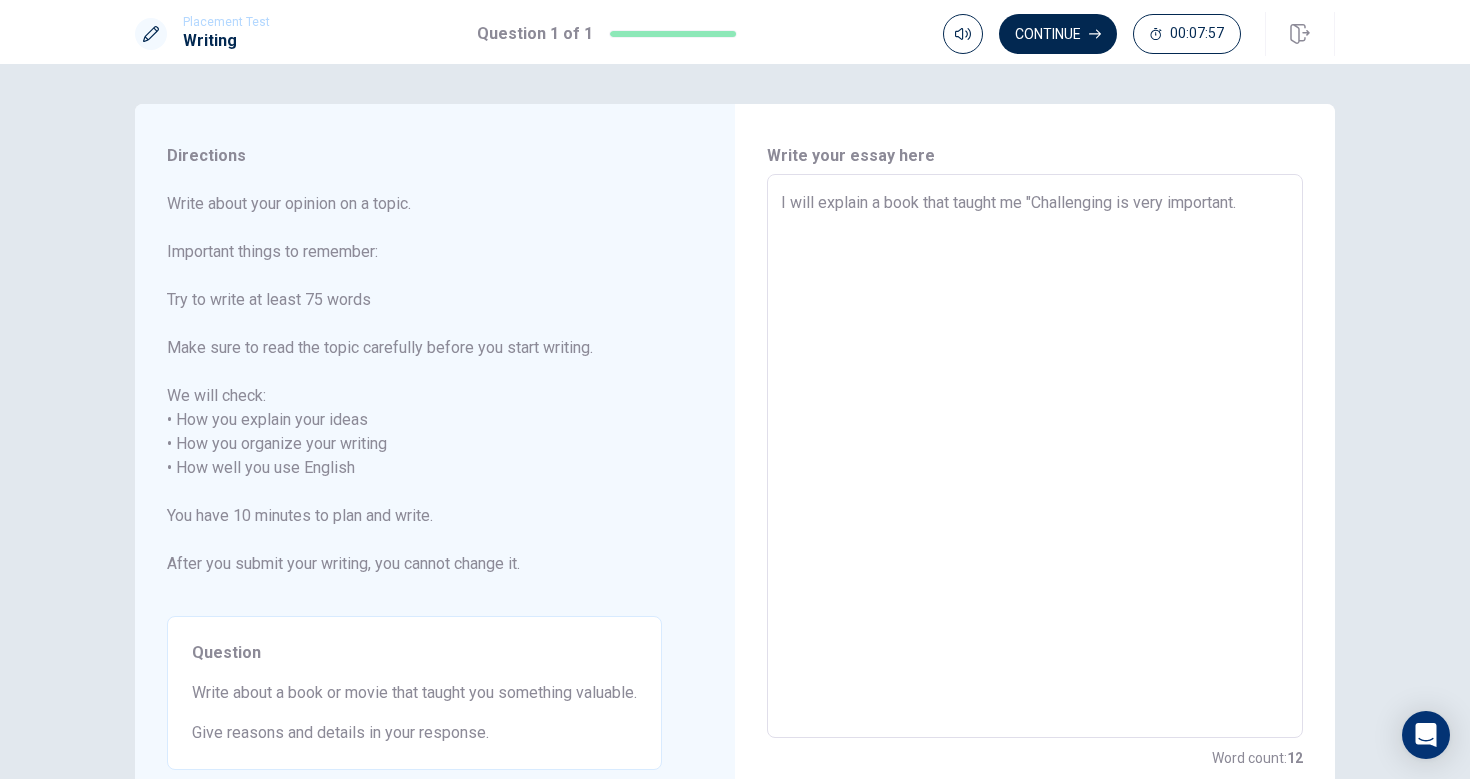type on "x" 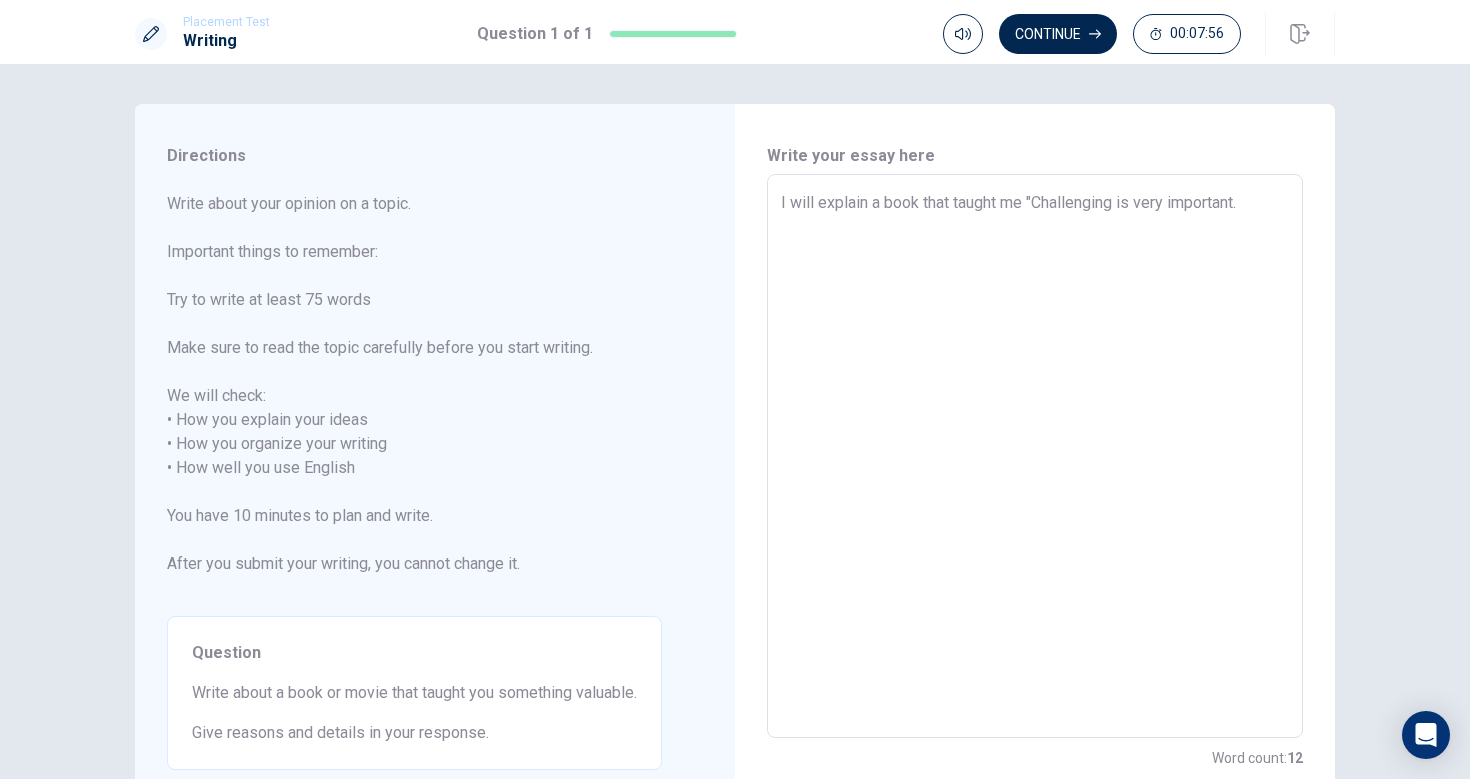 type on "I will explain a book that taught me "Challenging is very important.." 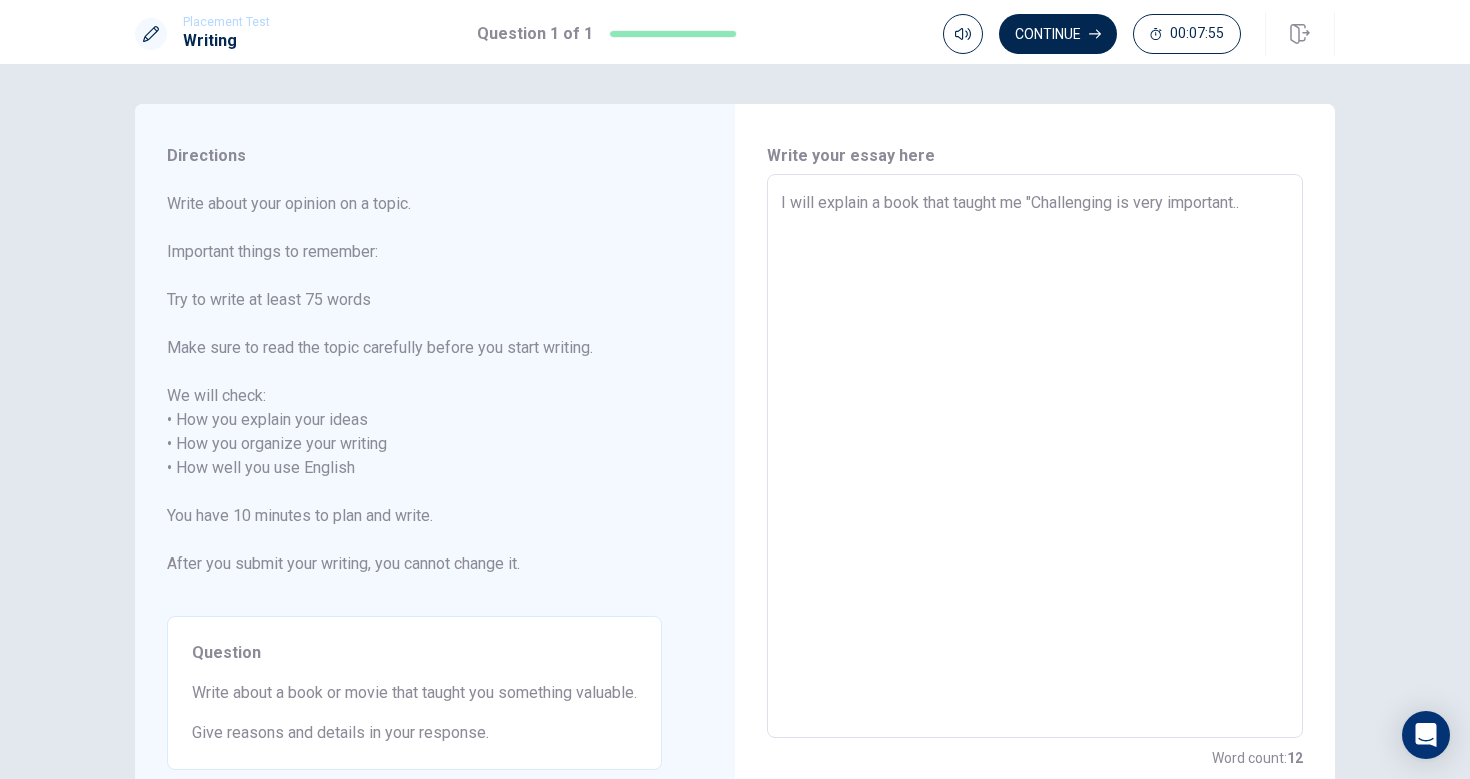 type on "x" 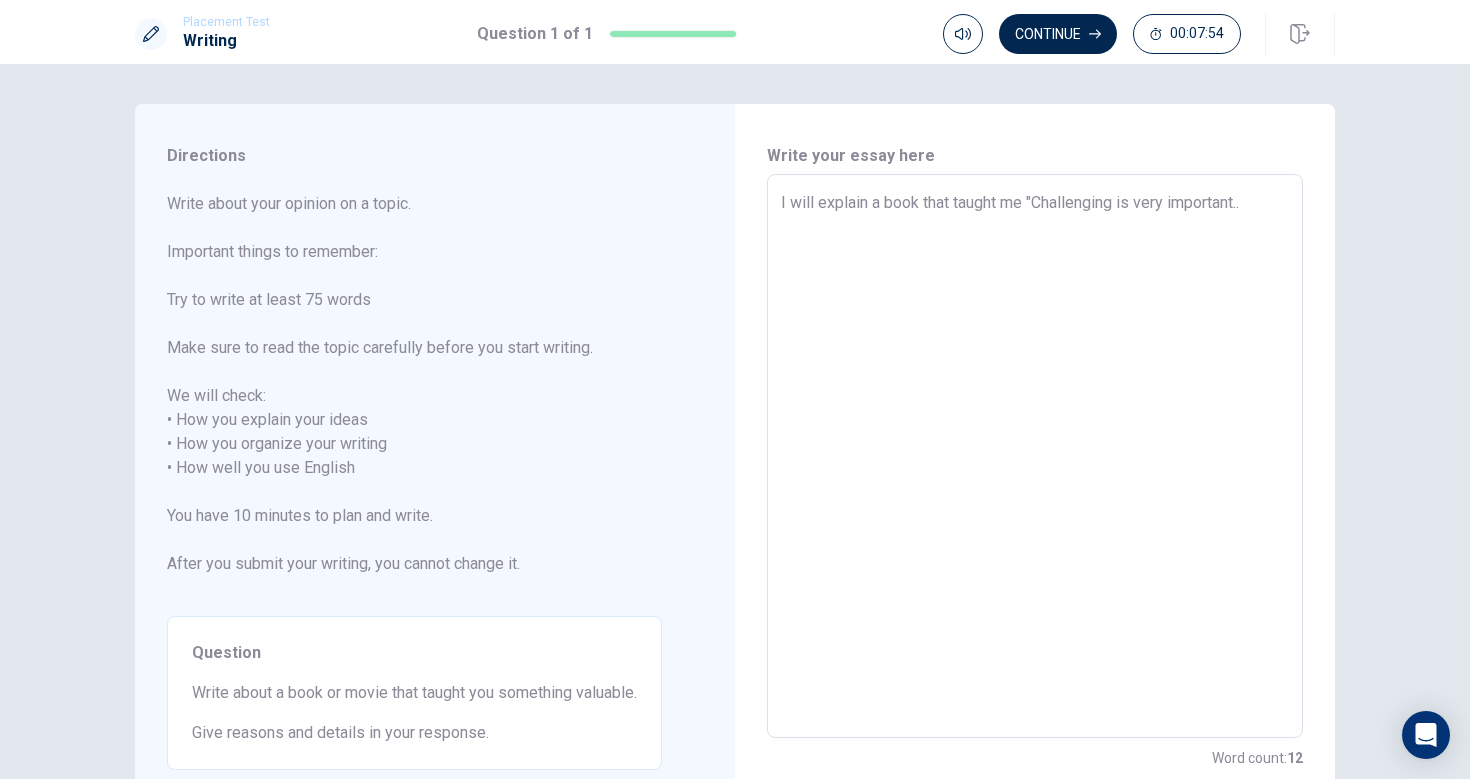 type on "I will explain a book that taught me "Challenging is very important.."" 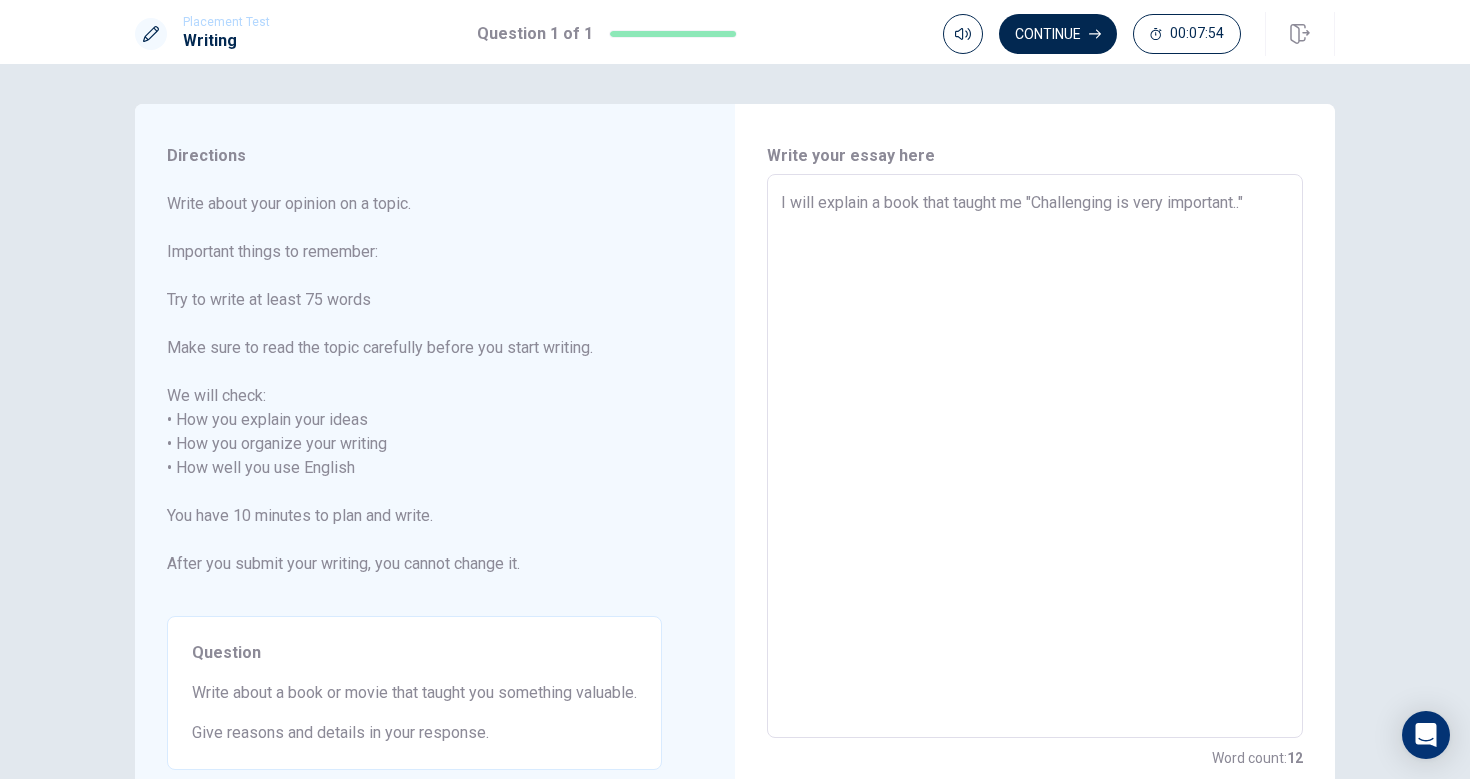 type on "x" 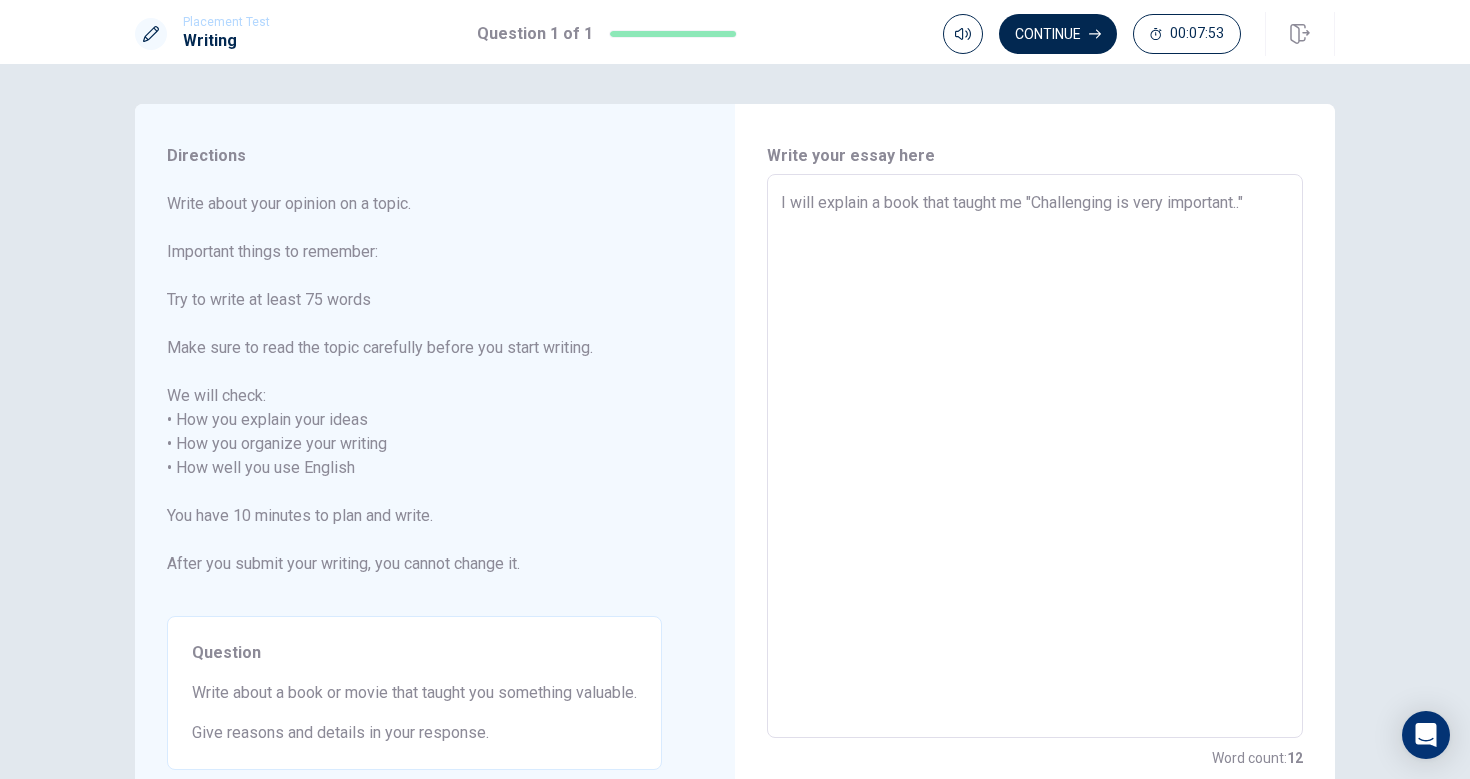 type on "I will explain a book that taught me "Challenging is very important.." 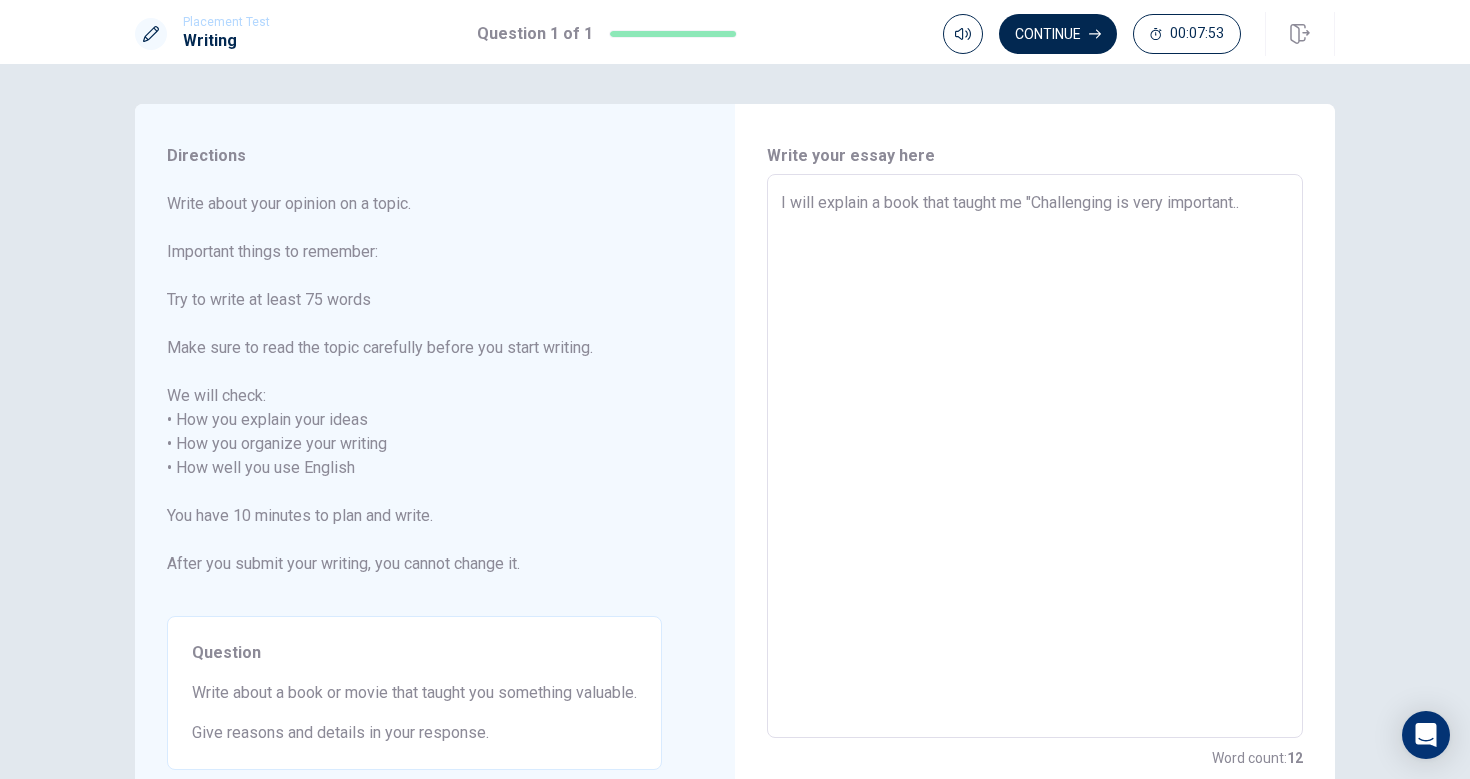 type on "x" 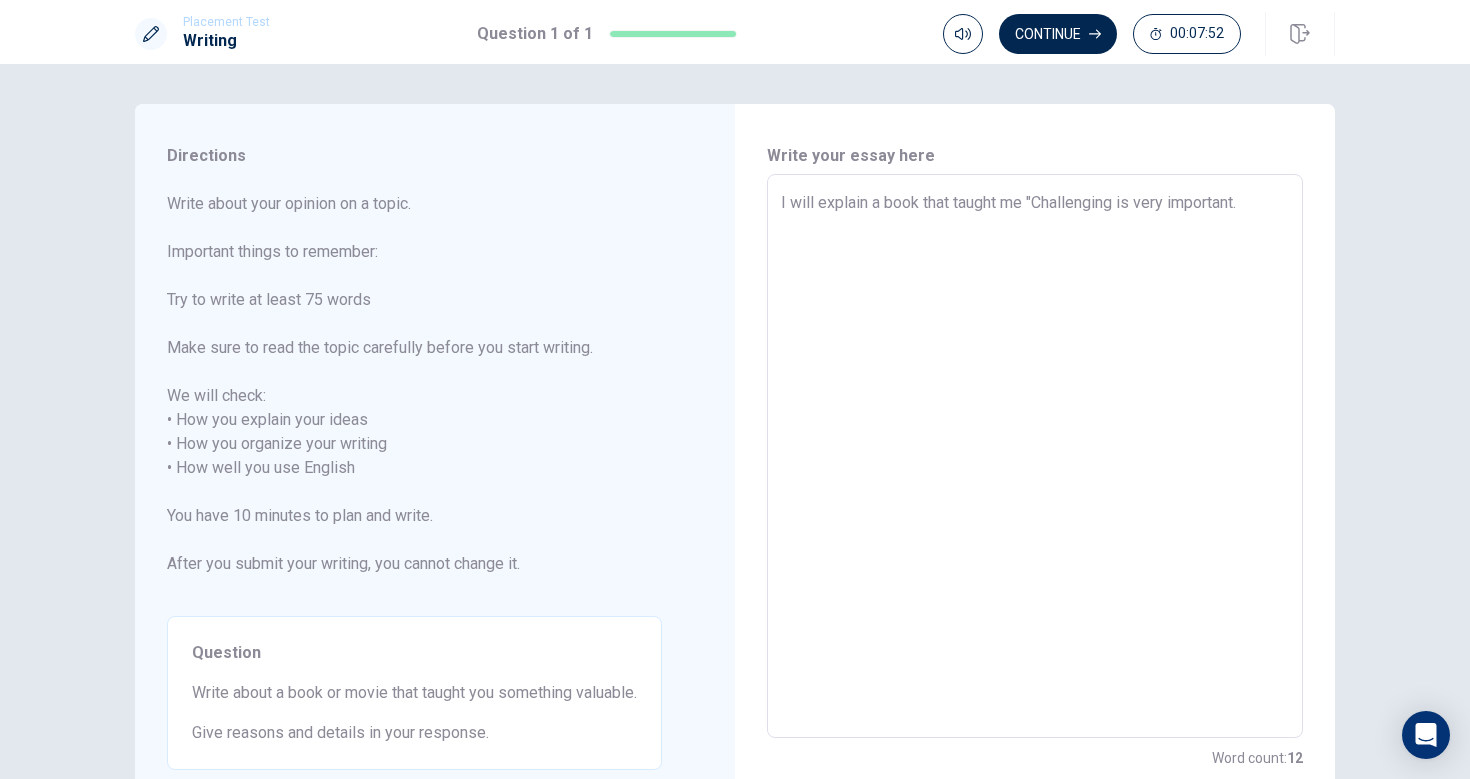 type on "x" 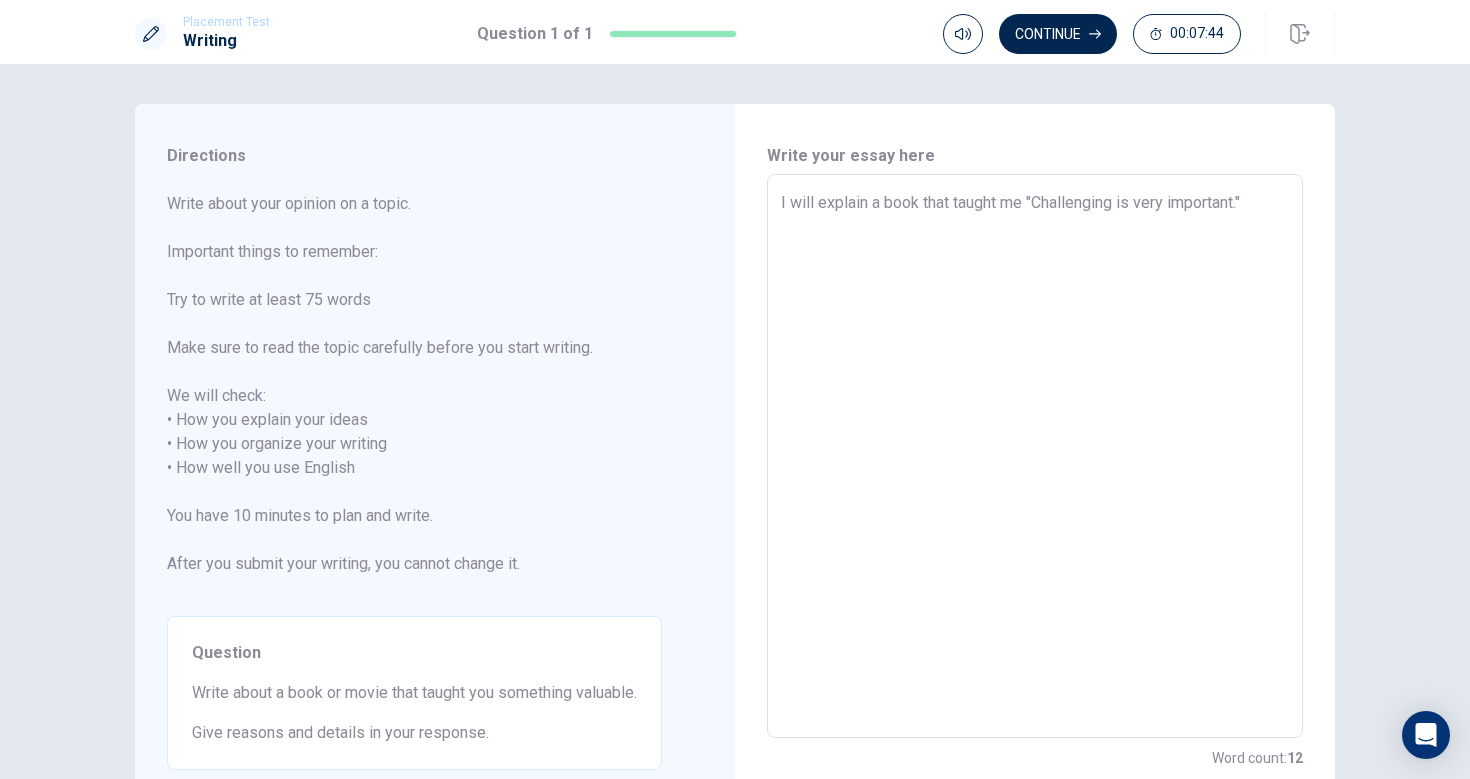 type 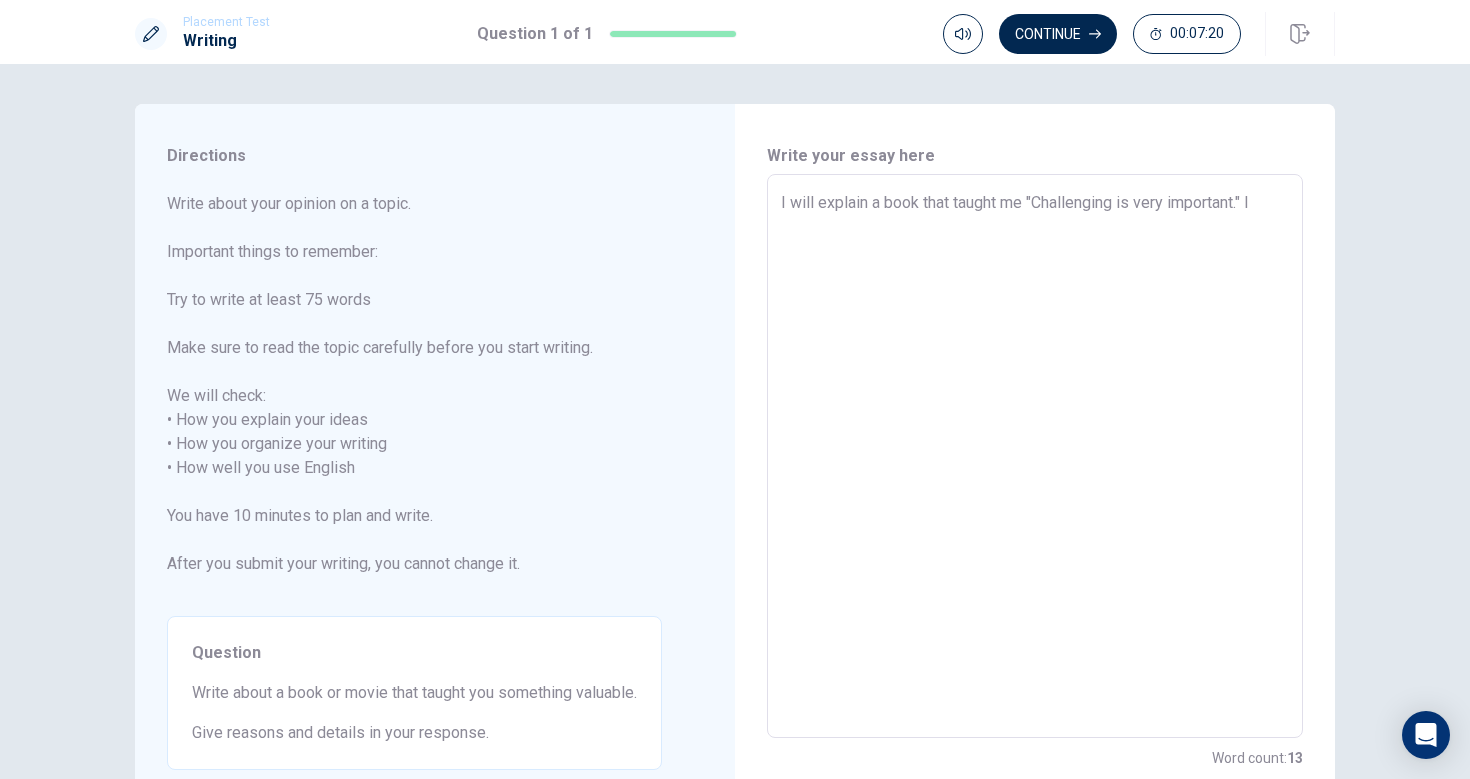 drag, startPoint x: 818, startPoint y: 203, endPoint x: 866, endPoint y: 205, distance: 48.04165 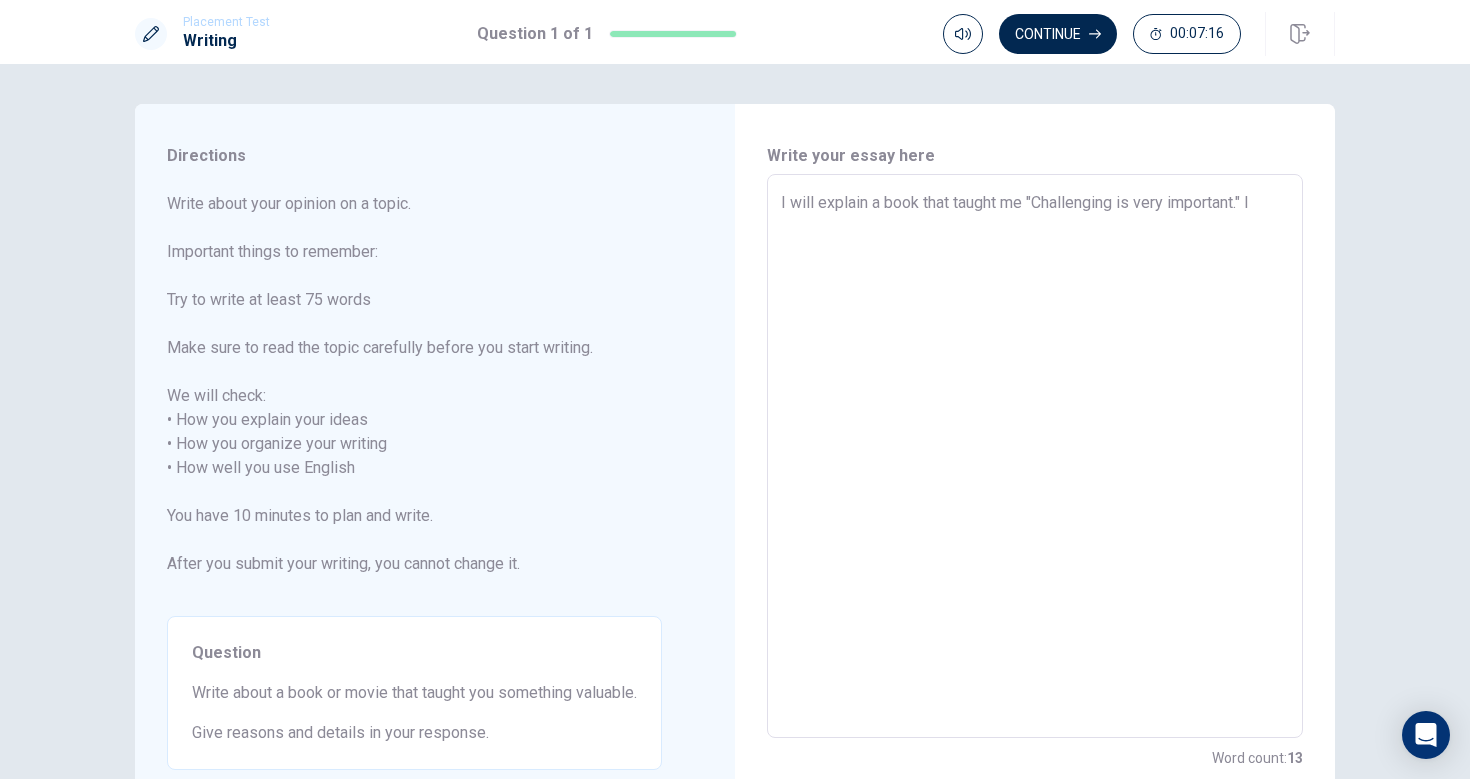 click on "I will explain a book that taught me "Challenging is very important." I" at bounding box center (1035, 456) 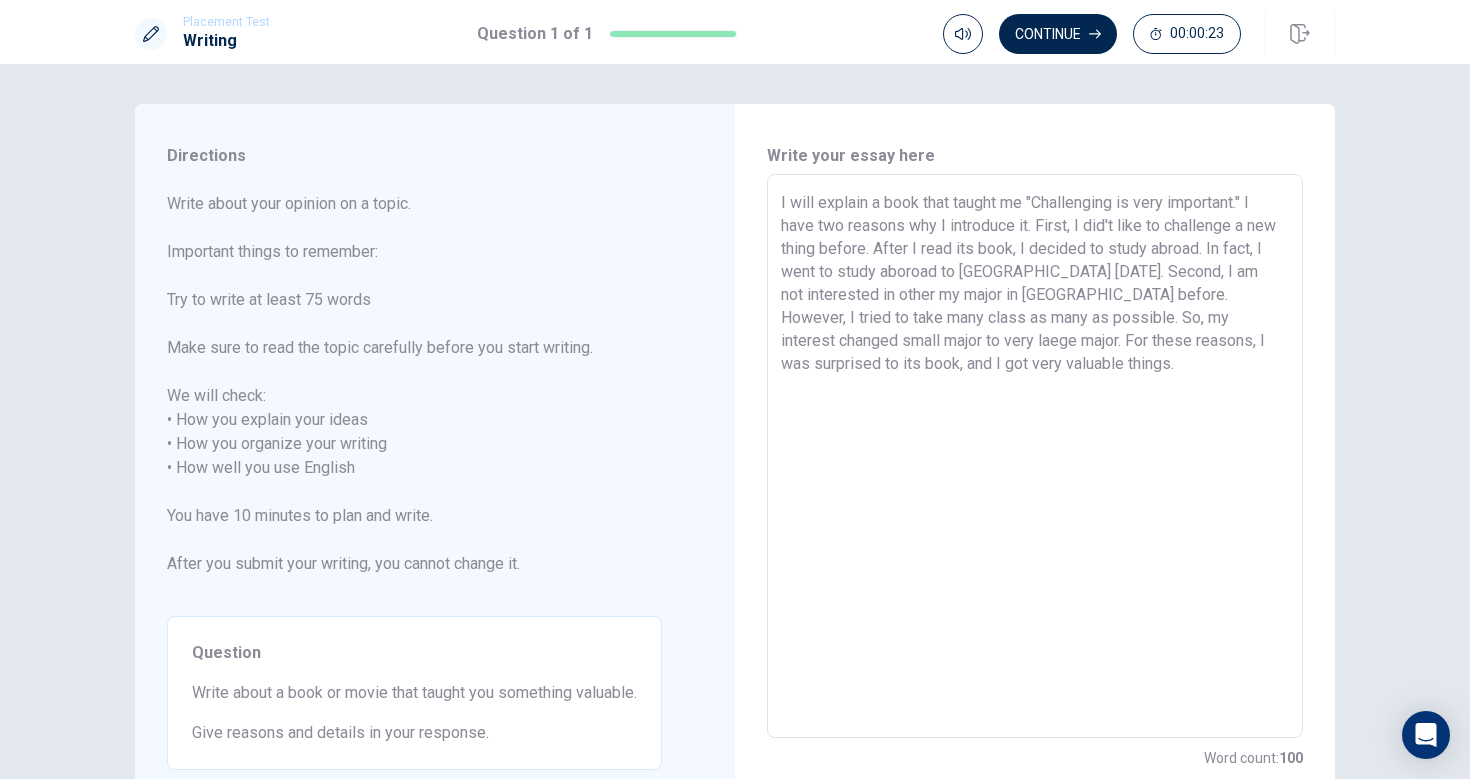 click on "I will explain a book that taught me "Challenging is very important." I have two reasons why I introduce it. First, I did't like to challenge a new thing before. After I read its book, I decided to study abroad. In fact, I went to study aboroad to [GEOGRAPHIC_DATA] [DATE]. Second, I am not interested in other my major in [GEOGRAPHIC_DATA] before. However, I tried to take many class as many as possible. So, my interest changed small major to very laege major. For these reasons, I was surprised to its book, and I got very valuable things." at bounding box center [1035, 456] 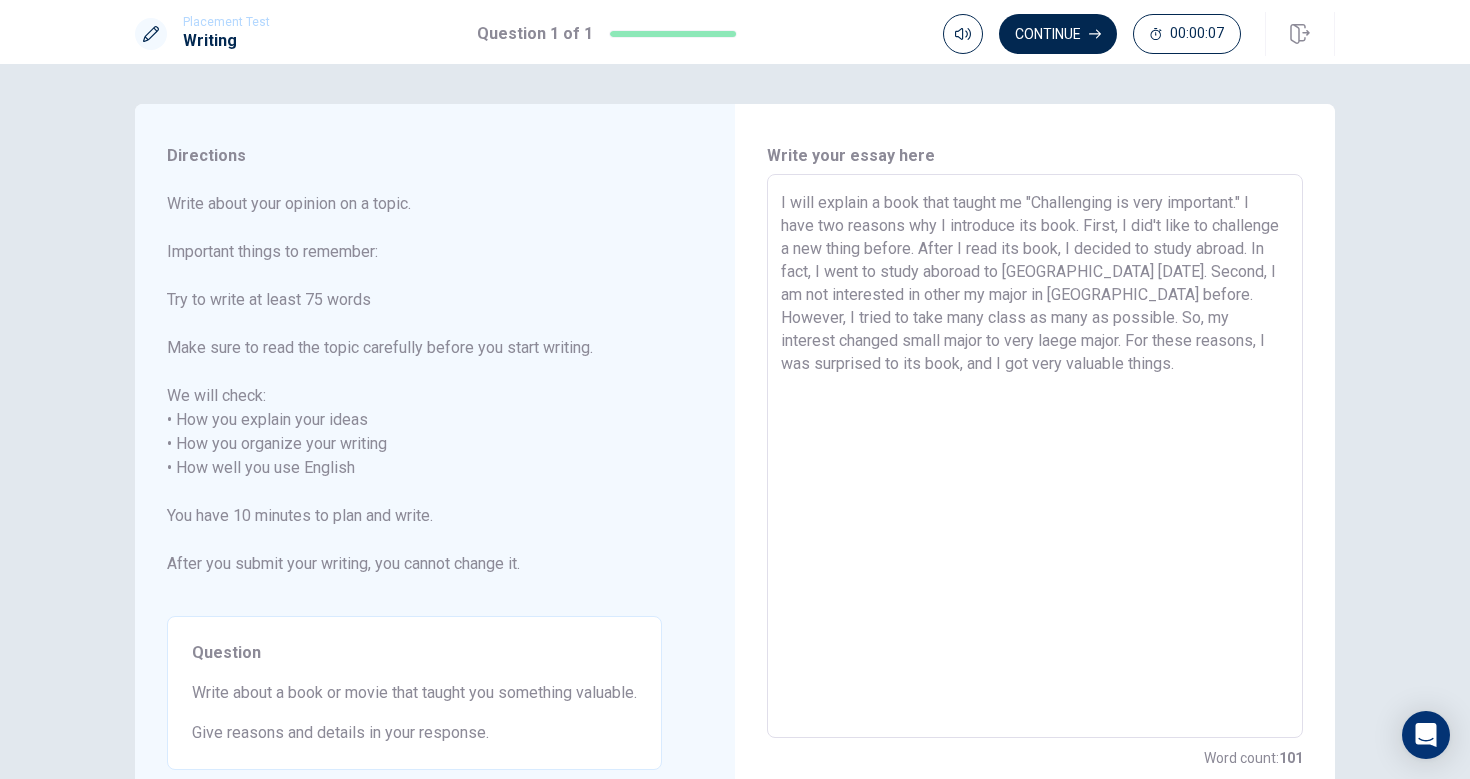click on "I will explain a book that taught me "Challenging is very important." I have two reasons why I introduce its book. First, I did't like to challenge a new thing before. After I read its book, I decided to study abroad. In fact, I went to study aboroad to [GEOGRAPHIC_DATA] [DATE]. Second, I am not interested in other my major in [GEOGRAPHIC_DATA] before. However, I tried to take many class as many as possible. So, my interest changed small major to very laege major. For these reasons, I was surprised to its book, and I got very valuable things." at bounding box center [1035, 456] 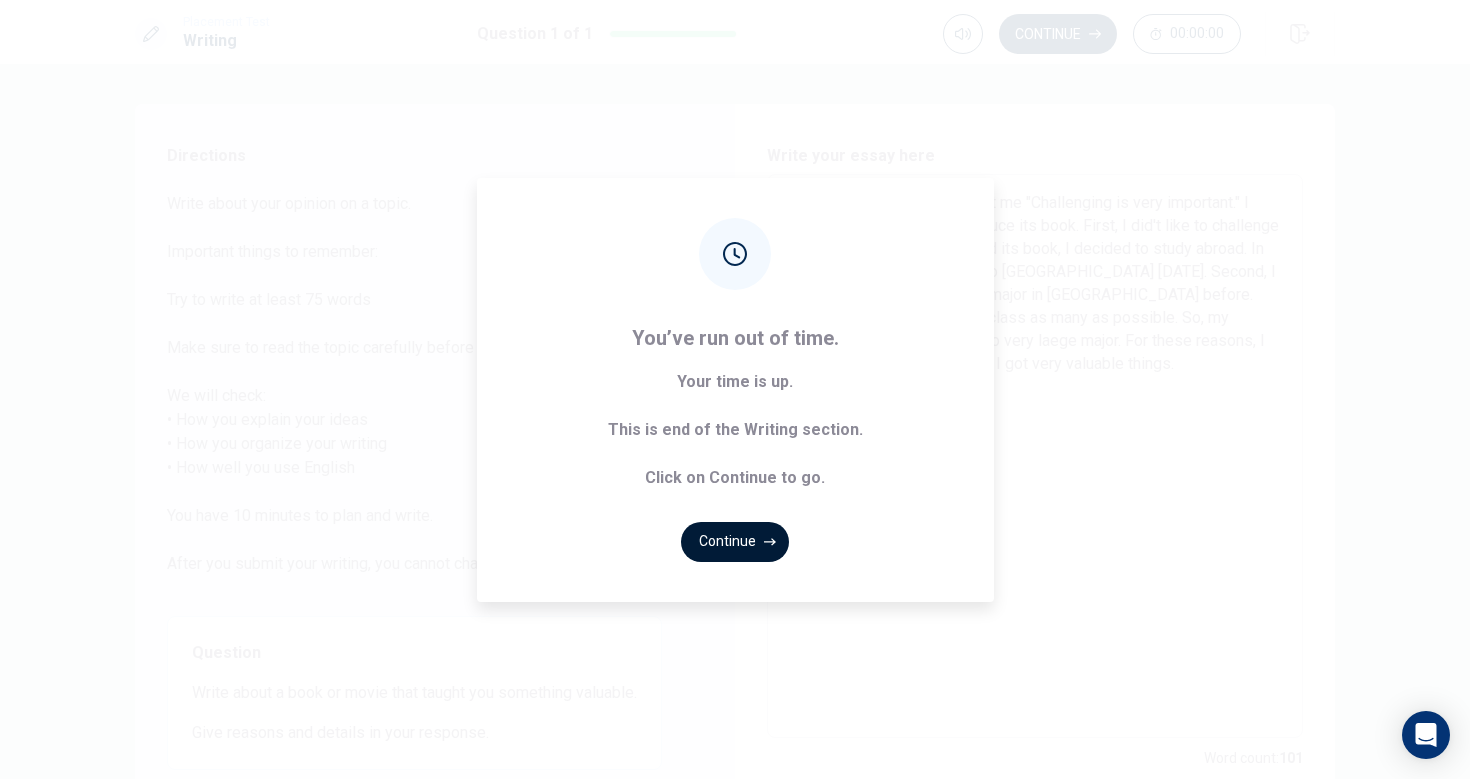 click on "Continue" at bounding box center (735, 542) 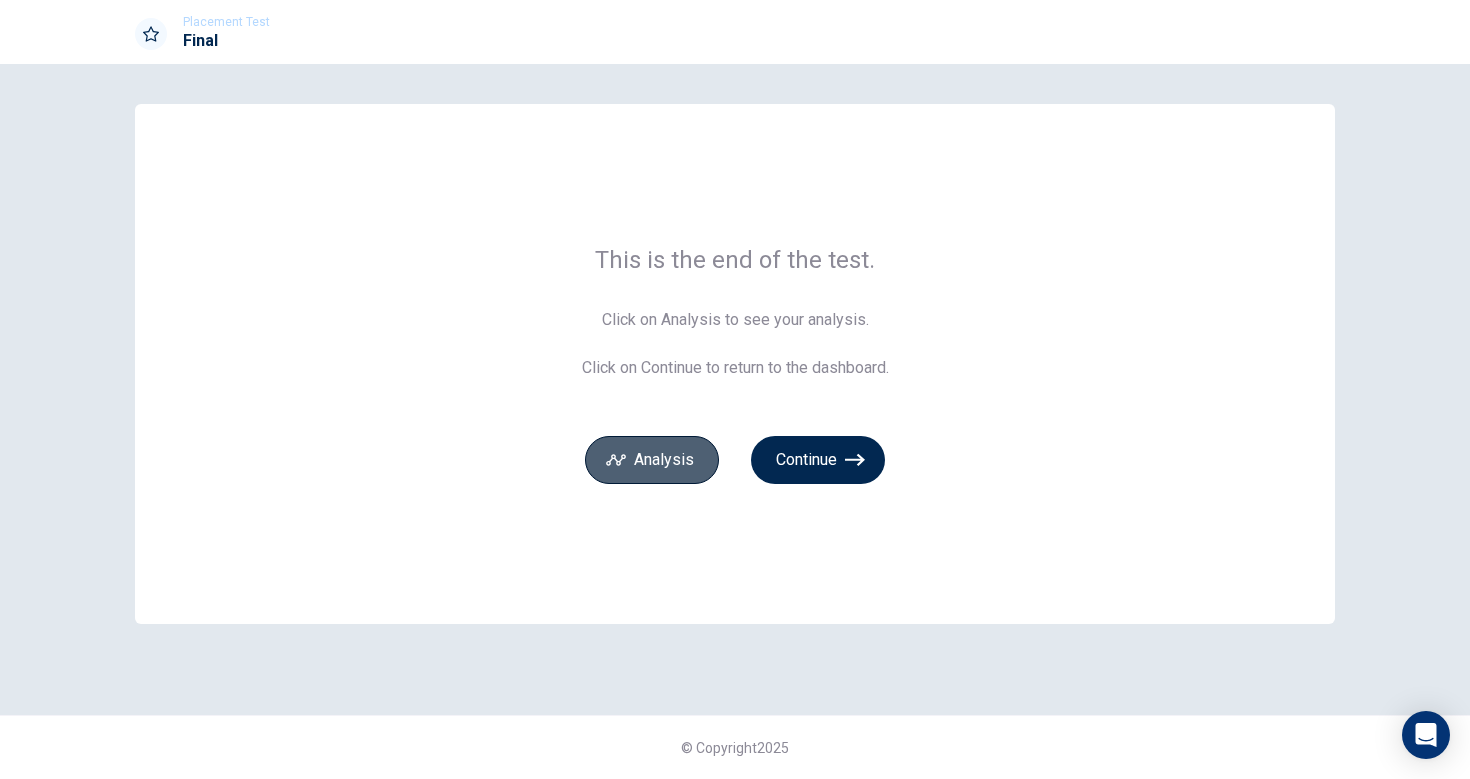click on "Analysis" at bounding box center (652, 460) 